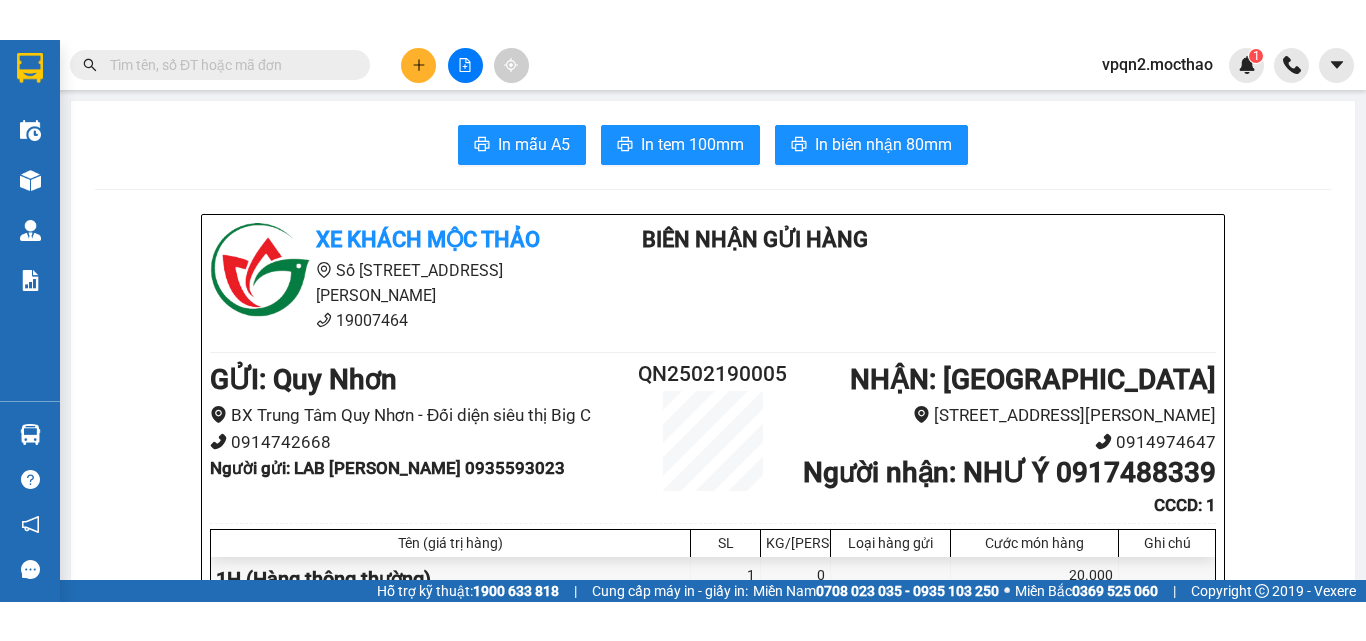 scroll, scrollTop: 0, scrollLeft: 0, axis: both 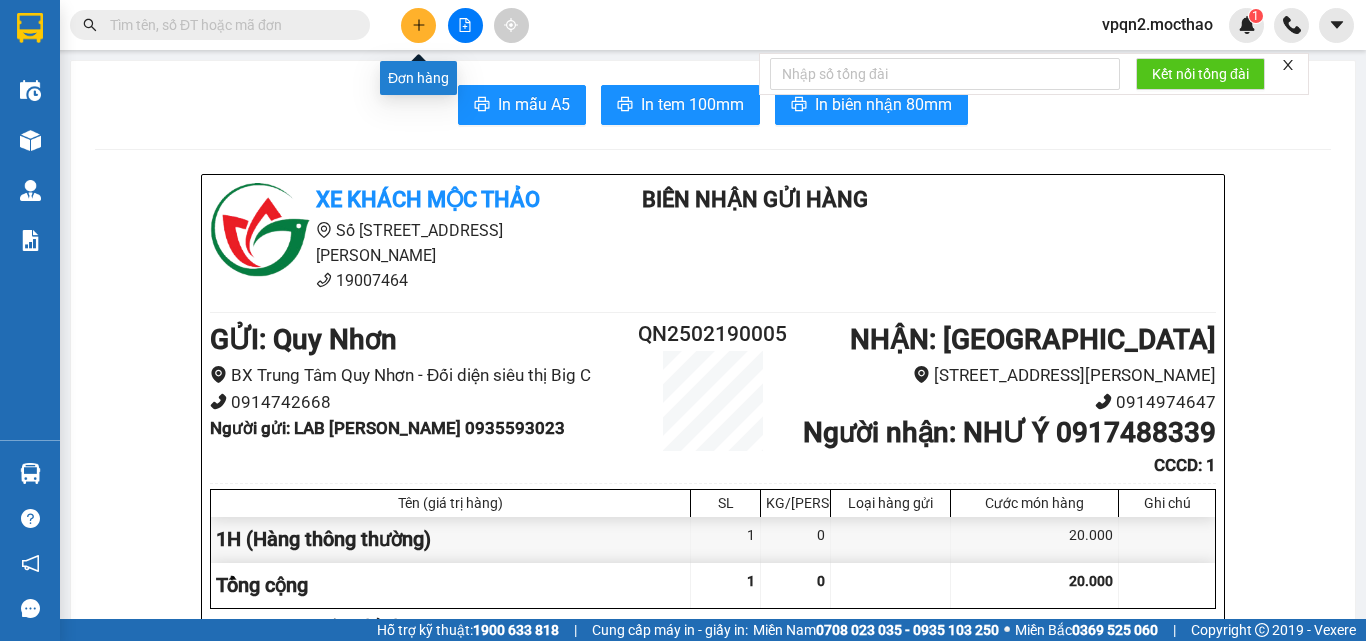 click at bounding box center [418, 25] 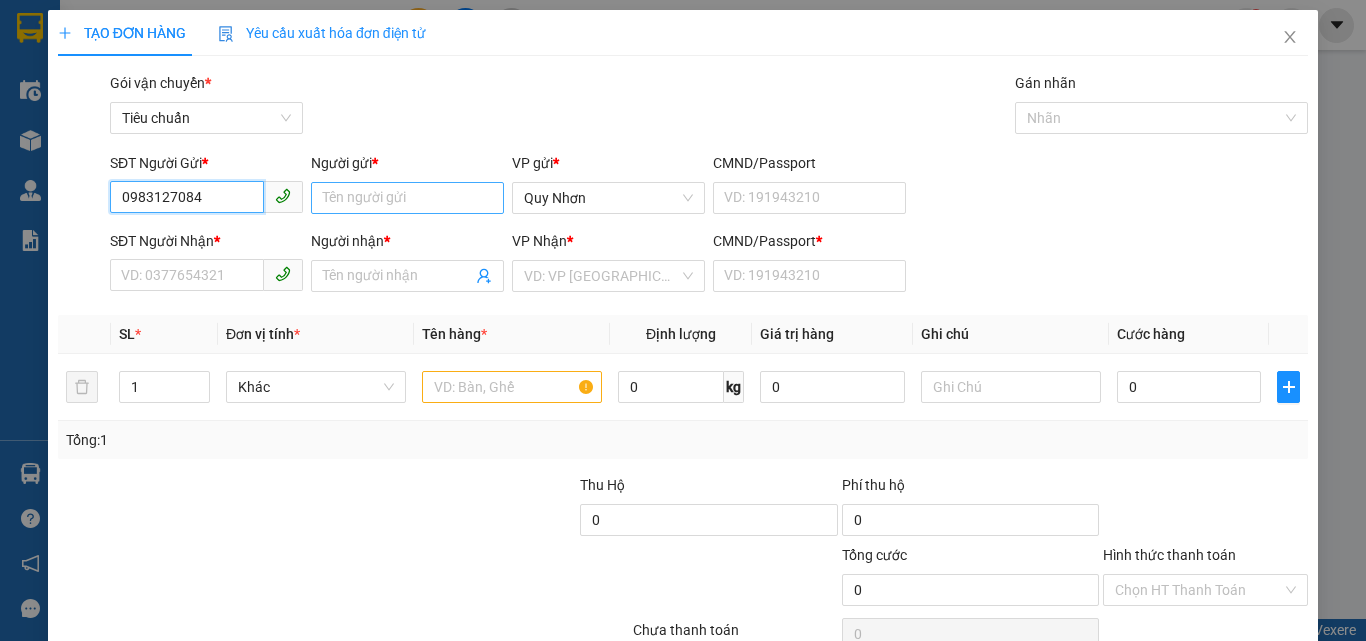 type on "0983127084" 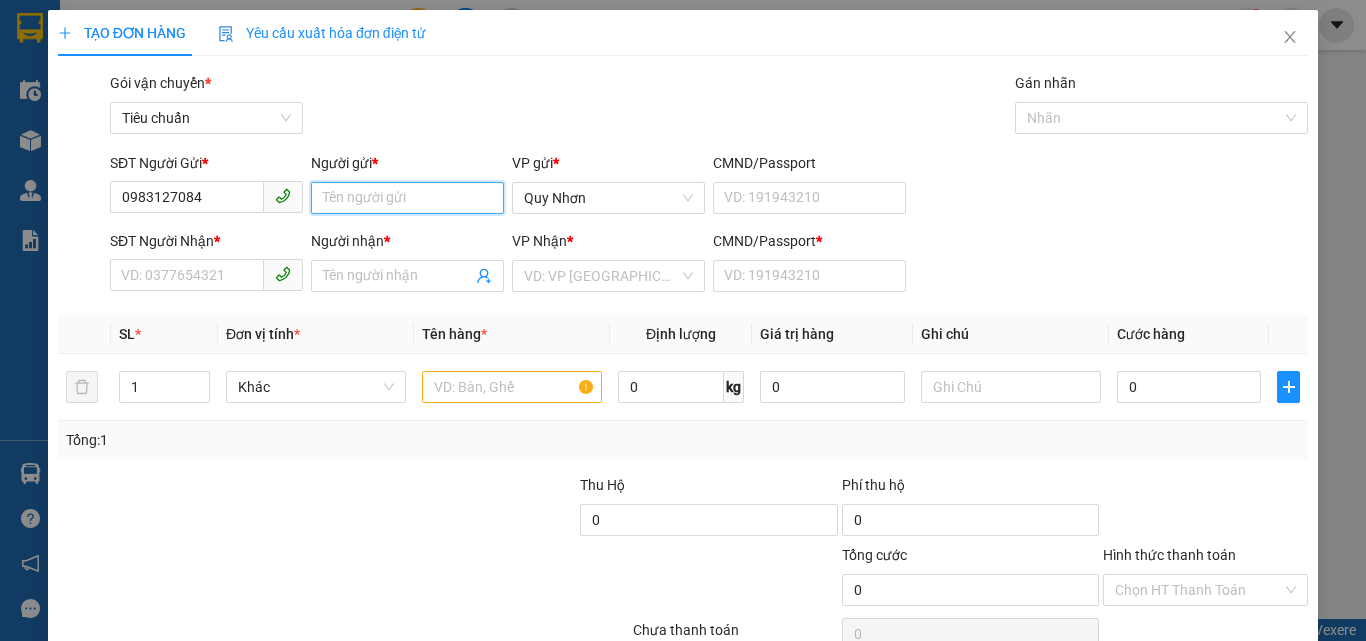 drag, startPoint x: 386, startPoint y: 196, endPoint x: 377, endPoint y: 162, distance: 35.17101 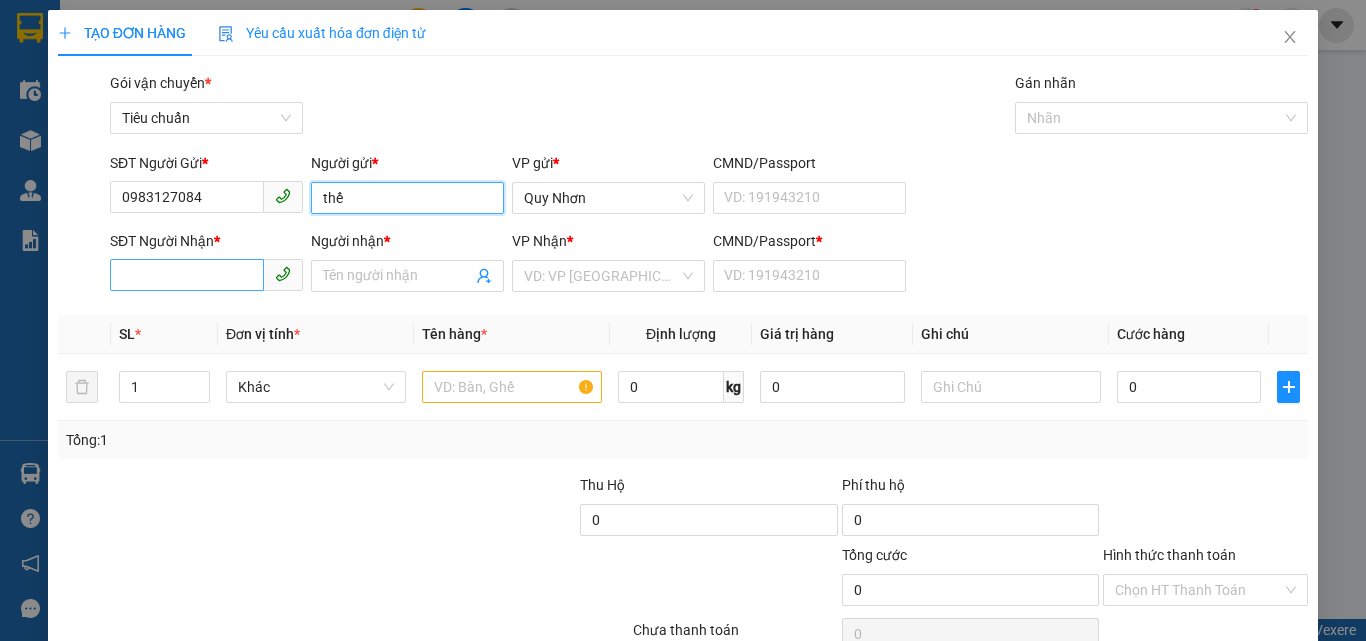 type on "thế" 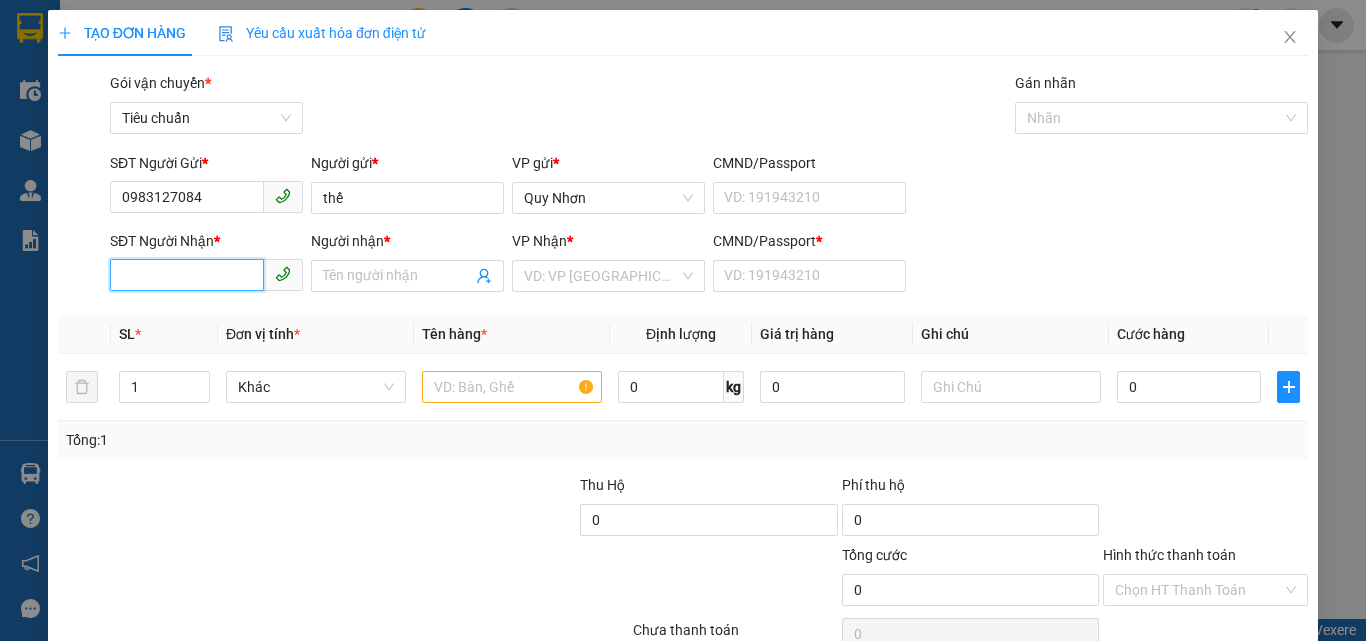 click on "SĐT Người Nhận  *" at bounding box center [187, 275] 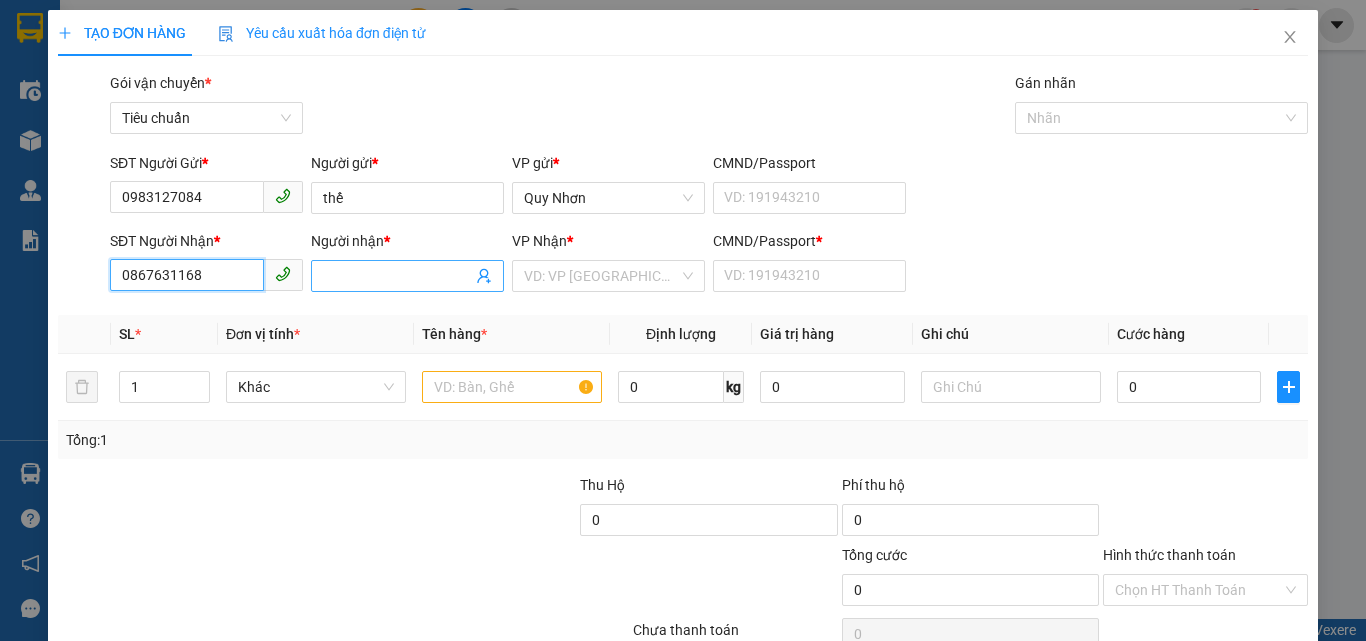 type on "0867631168" 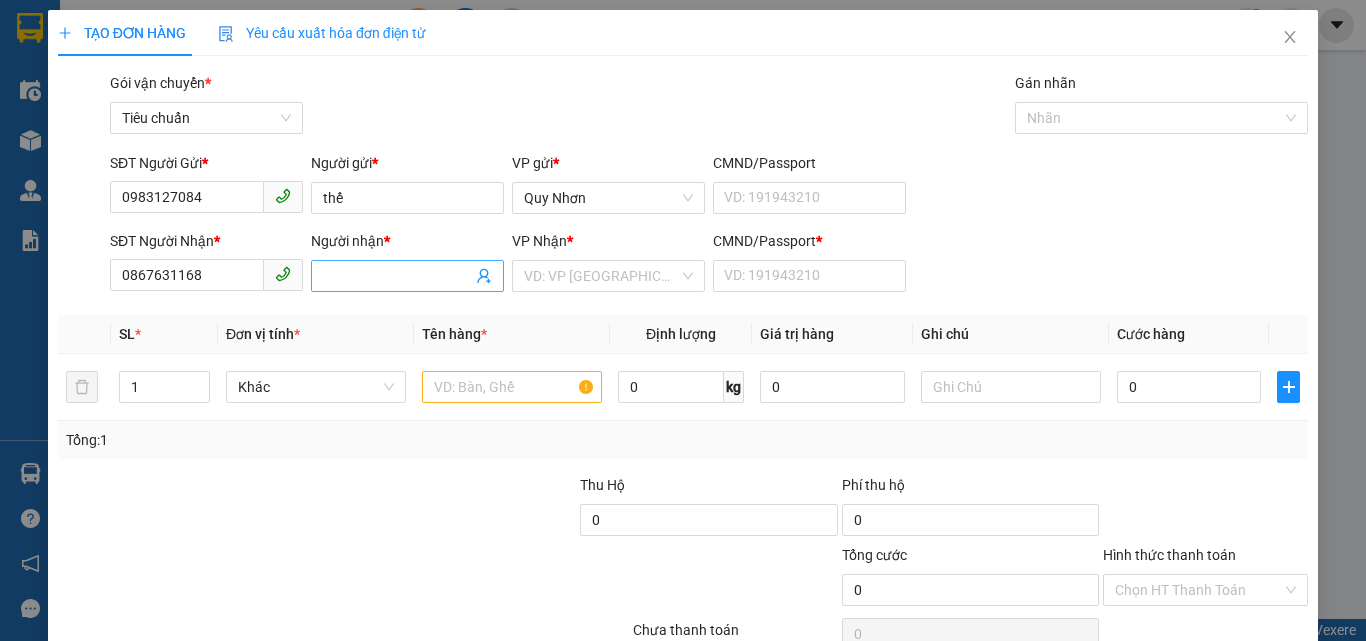 click on "Người nhận  *" at bounding box center [397, 276] 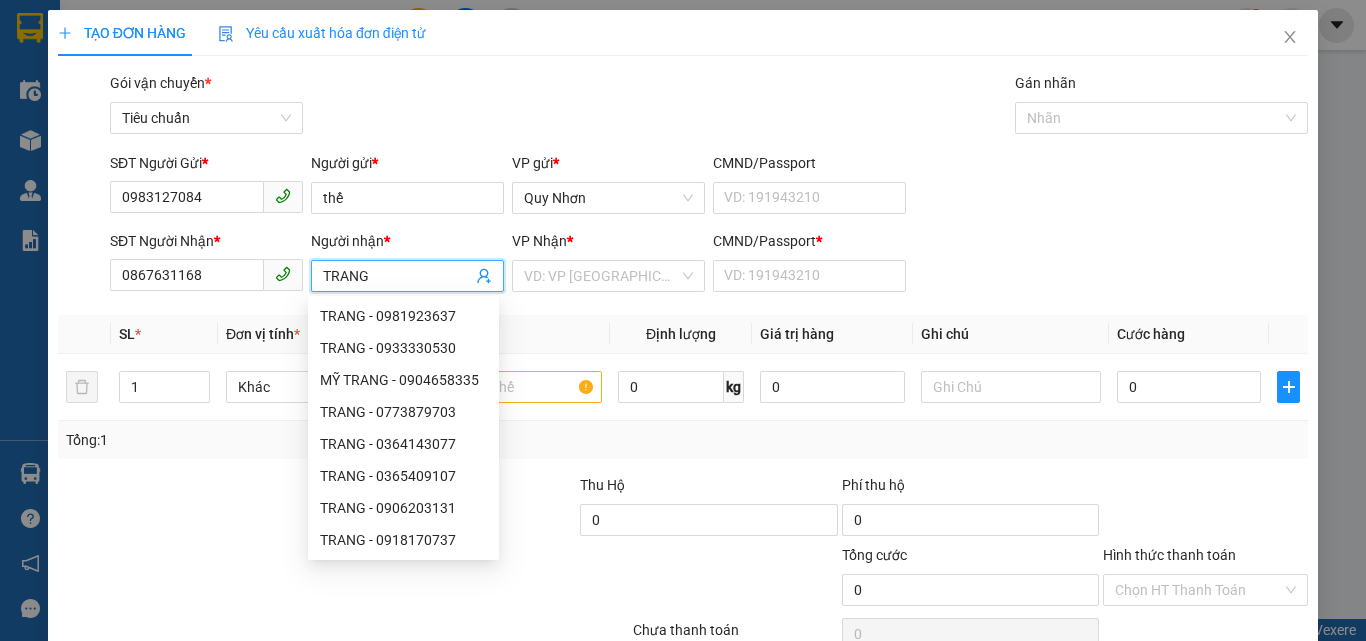 type on "TRANG" 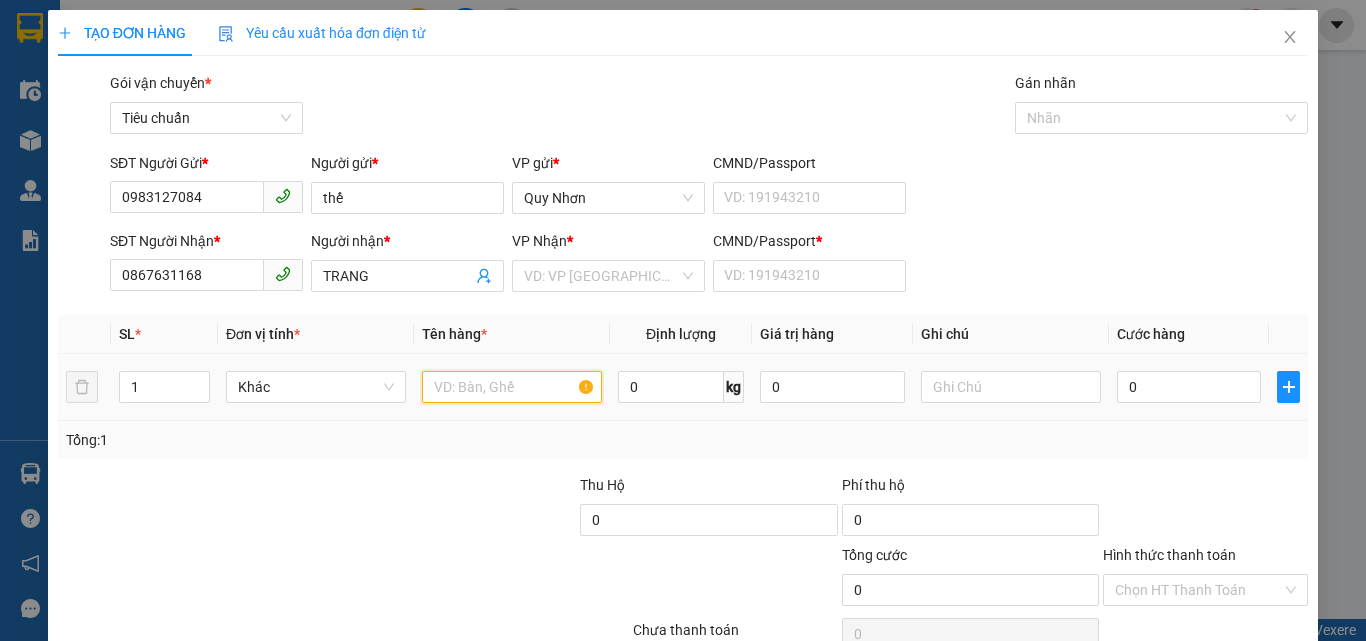 click at bounding box center [512, 387] 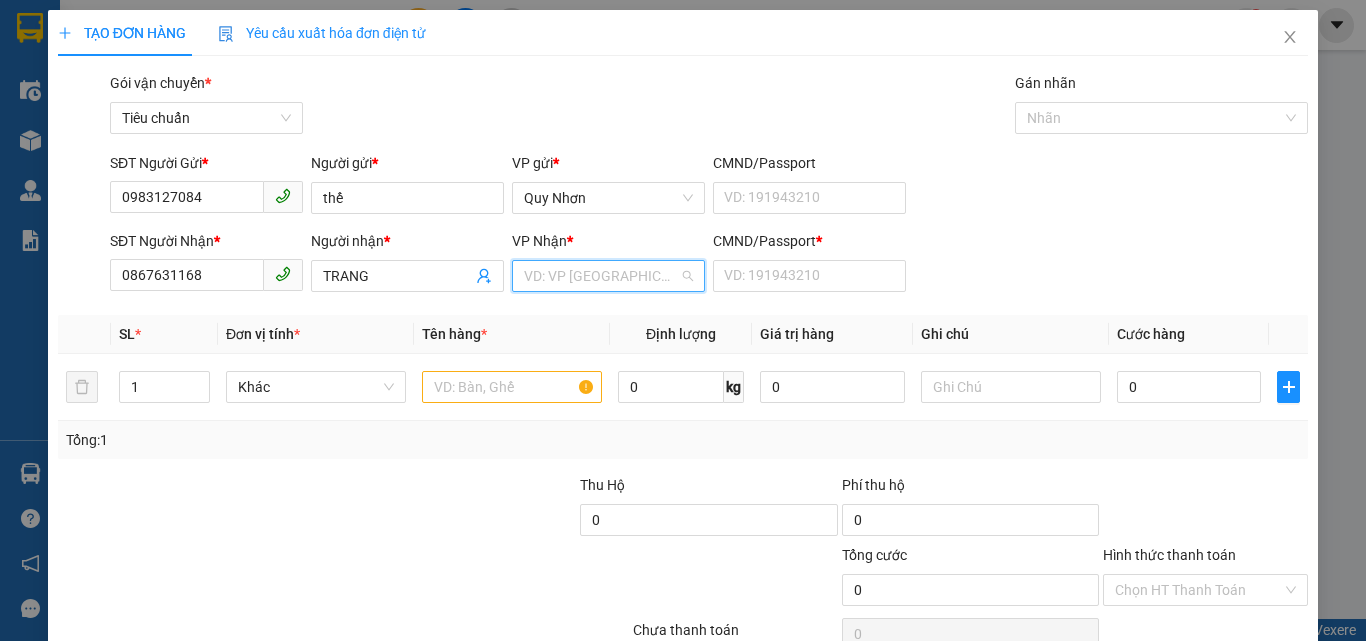 click at bounding box center (601, 276) 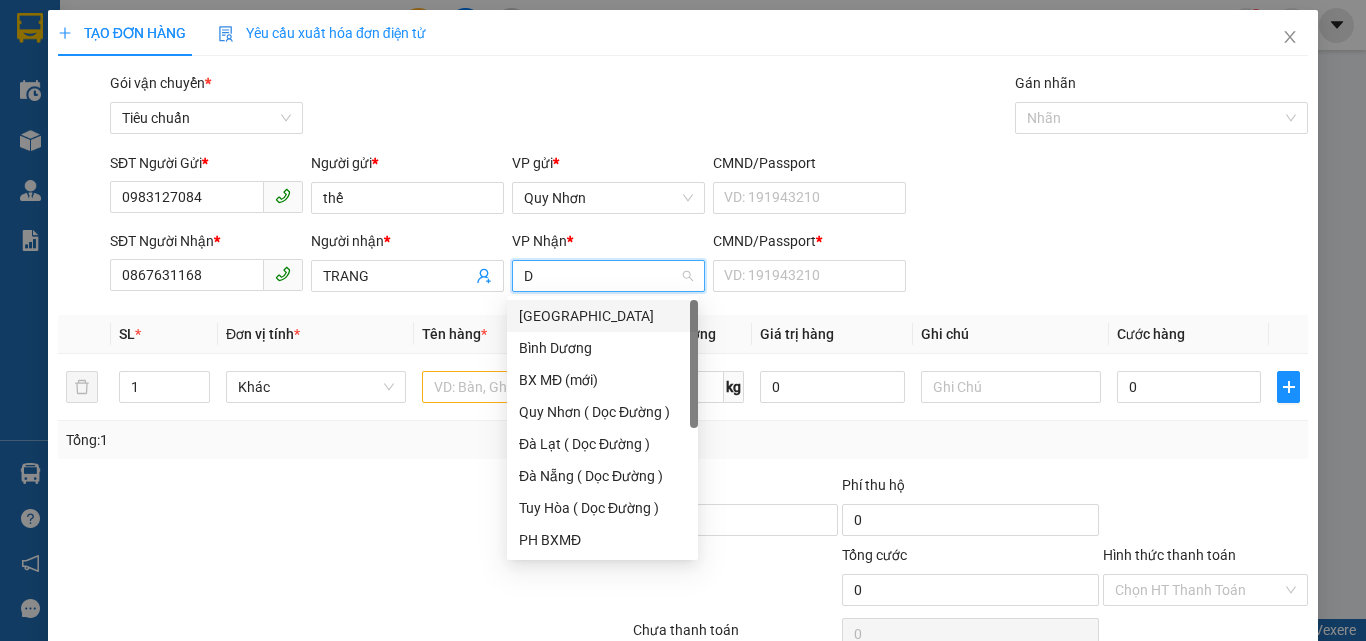 type on "DA" 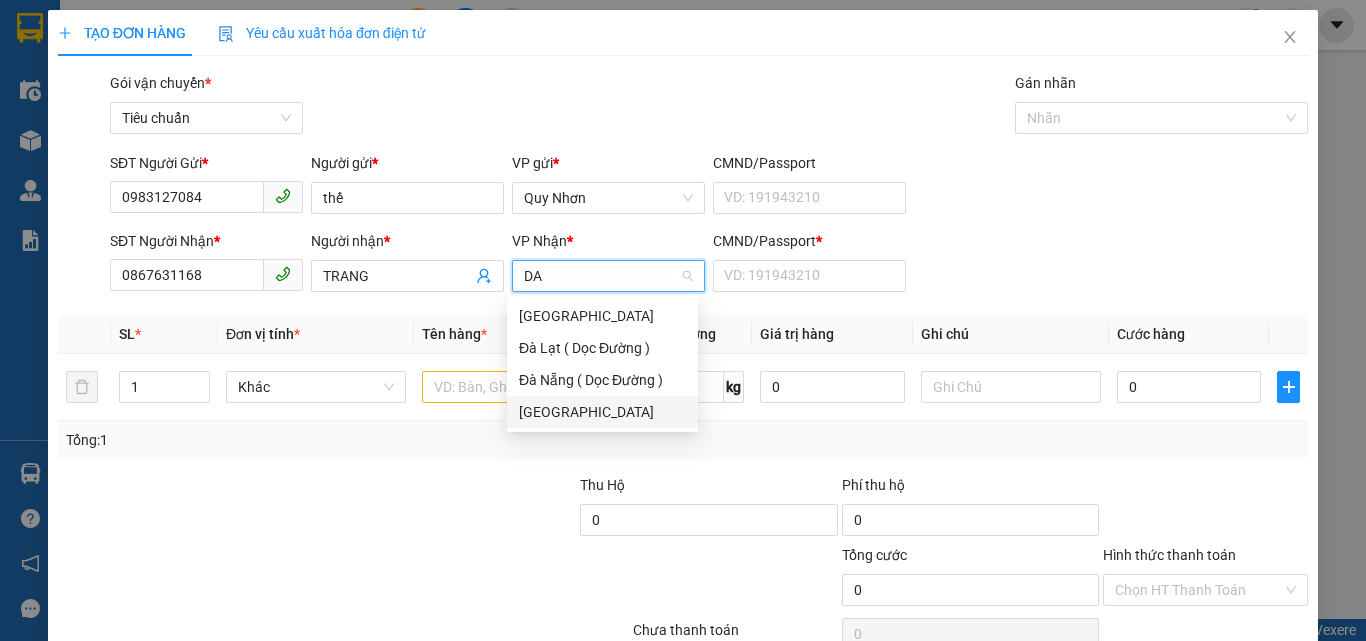 drag, startPoint x: 579, startPoint y: 415, endPoint x: 617, endPoint y: 378, distance: 53.037724 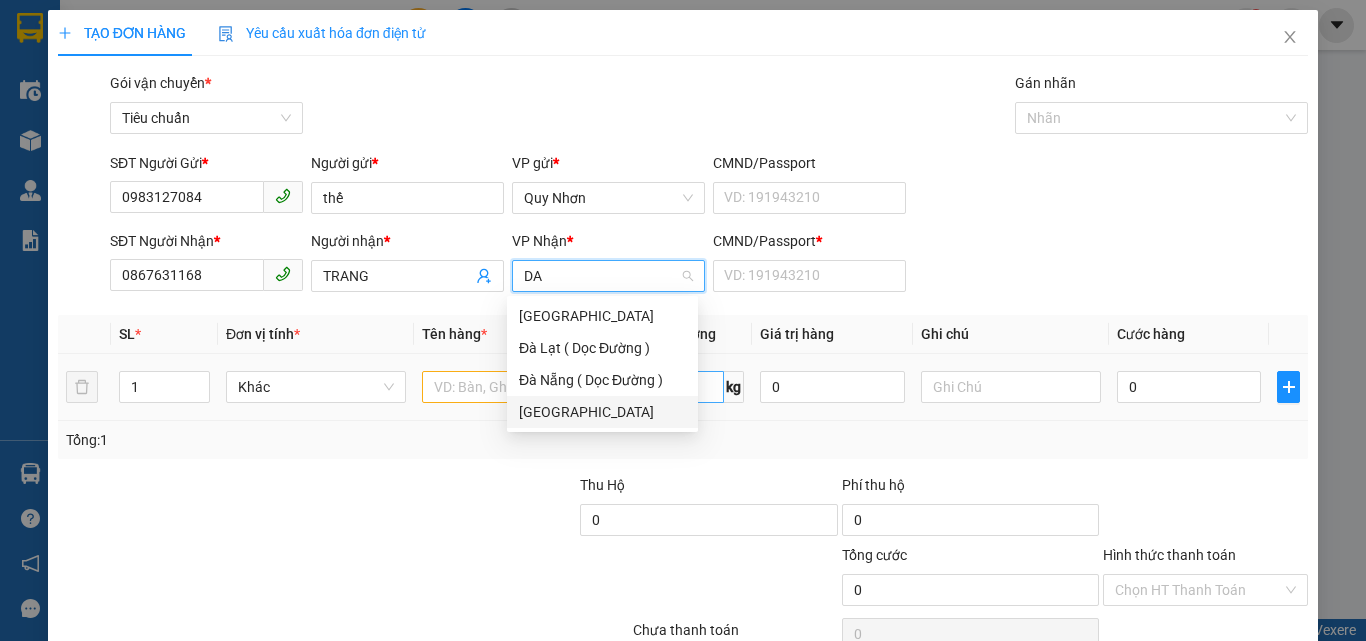 click on "[GEOGRAPHIC_DATA]" at bounding box center [602, 412] 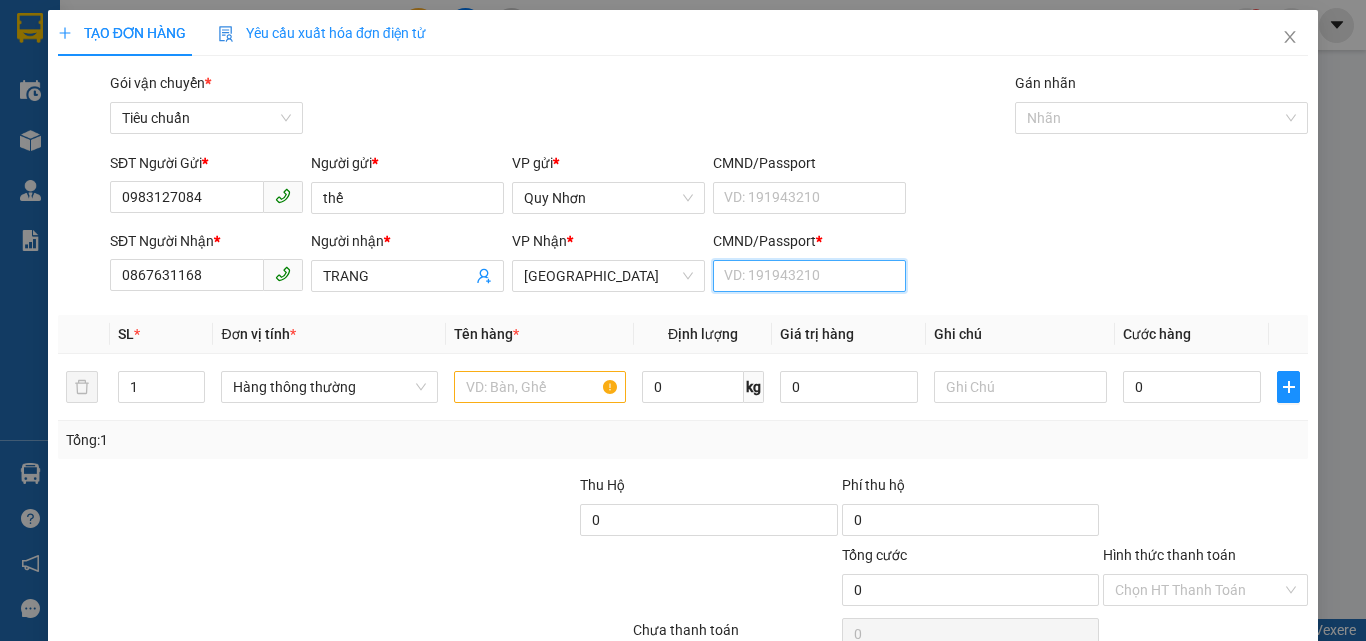 click on "CMND/Passport  *" at bounding box center [809, 276] 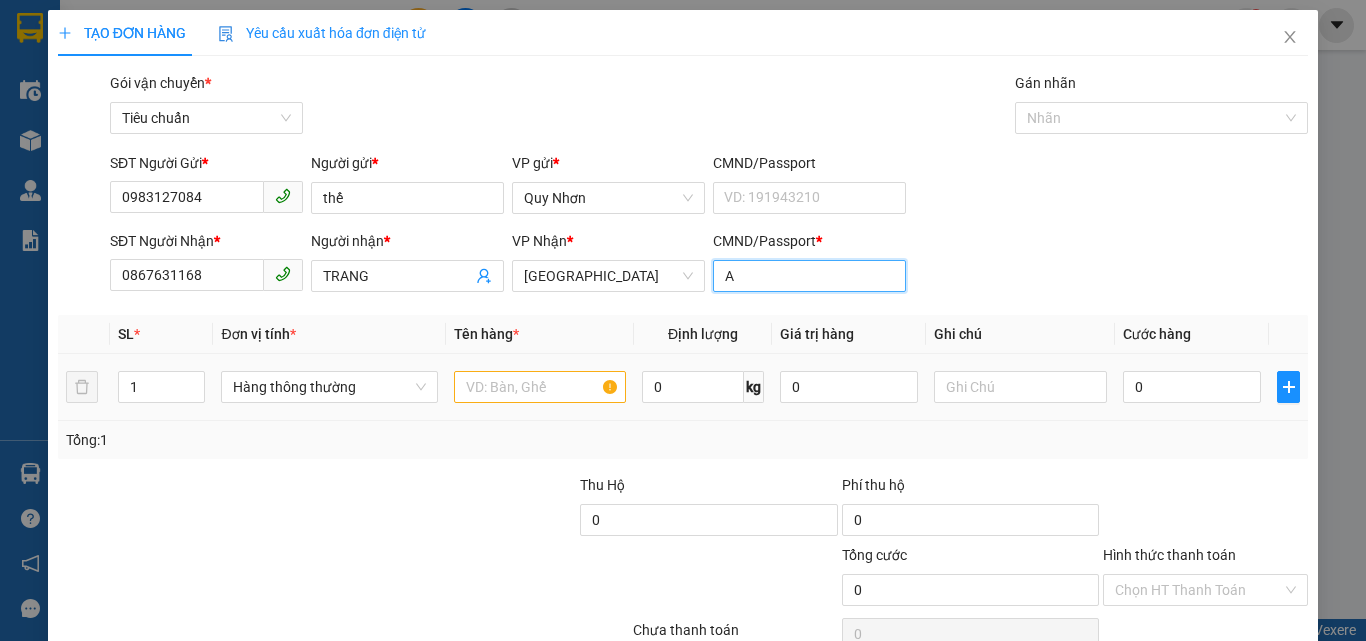 type on "A" 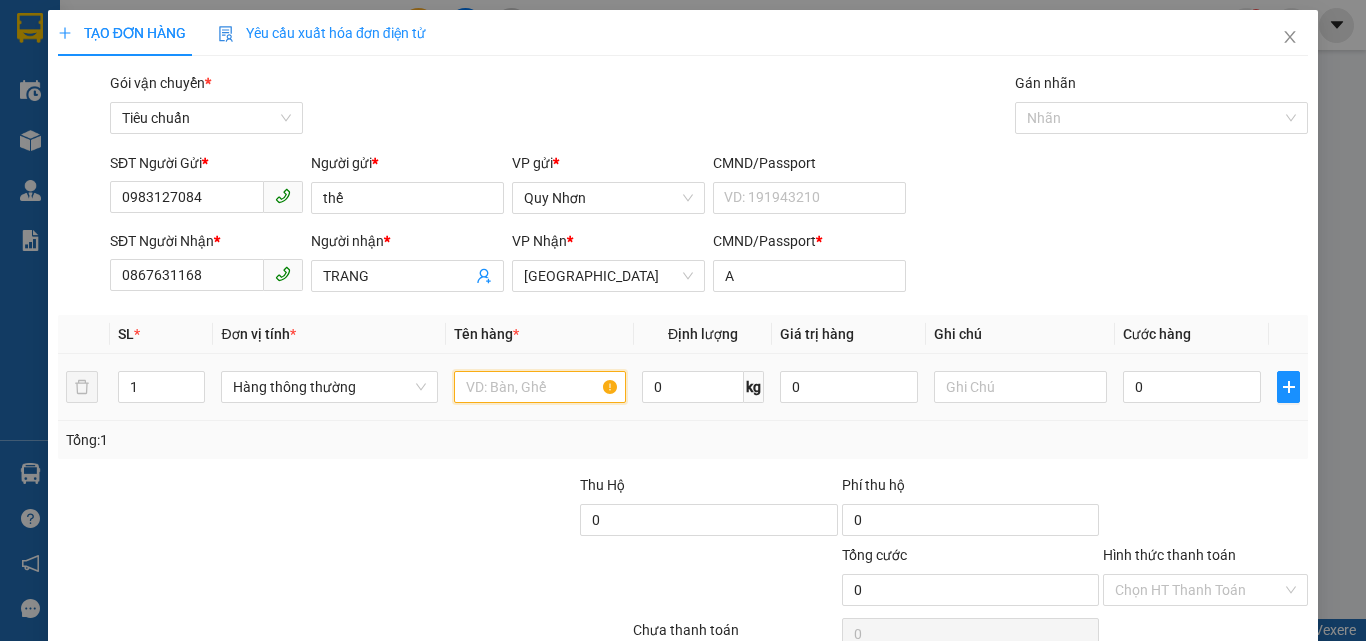 click at bounding box center (540, 387) 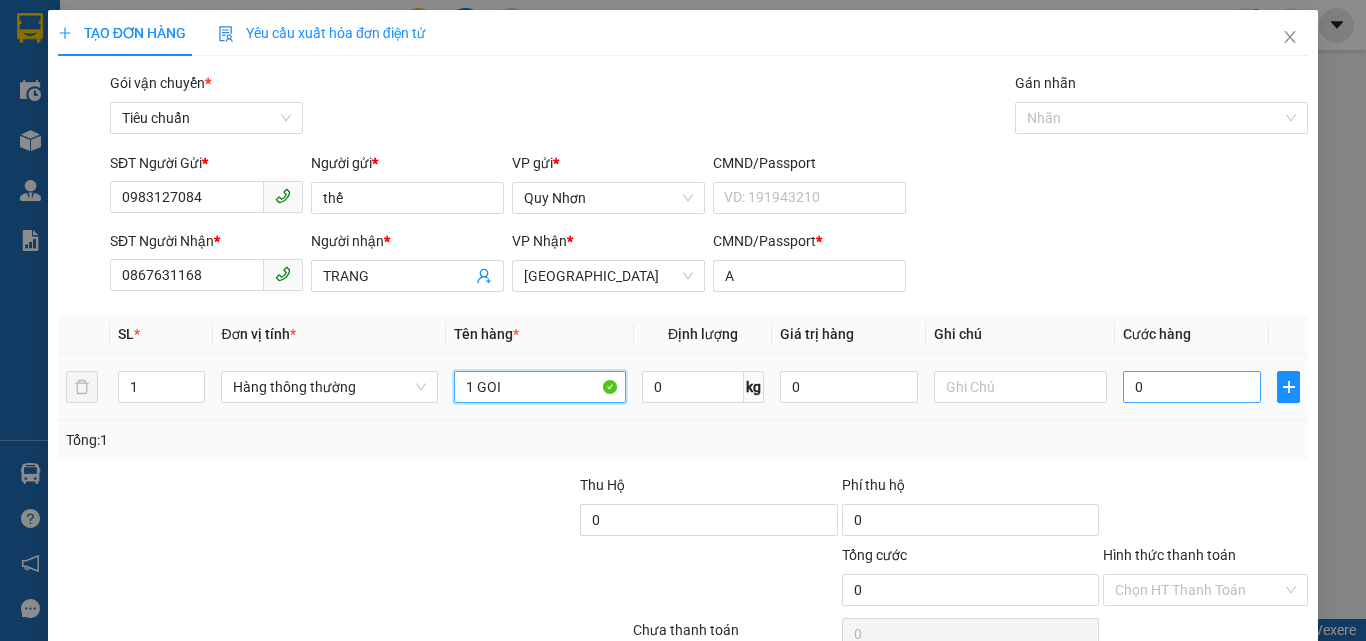 type on "1 GOI" 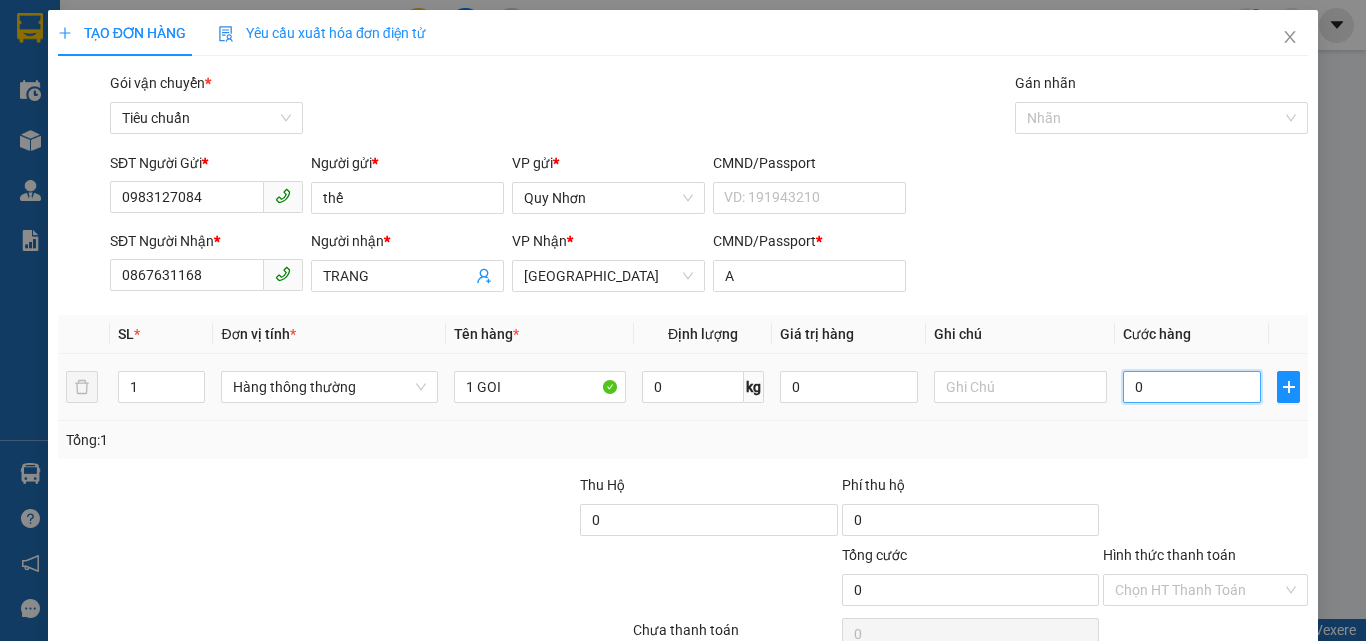 click on "0" at bounding box center (1192, 387) 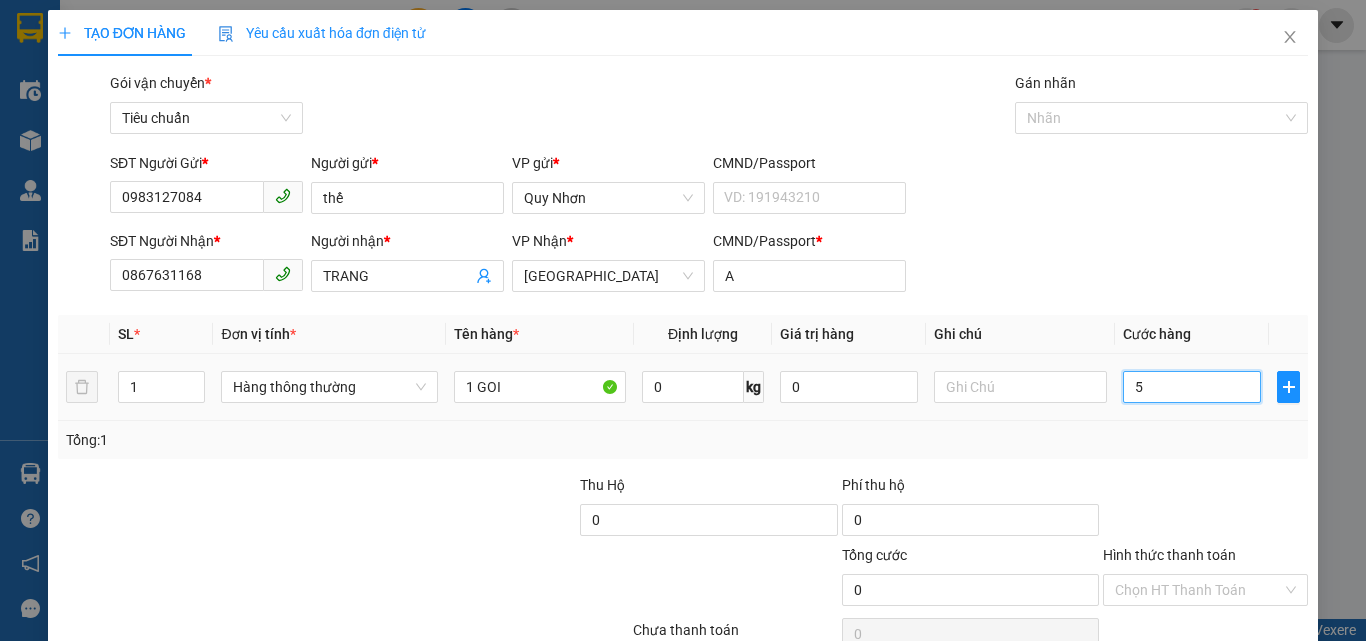 type on "5" 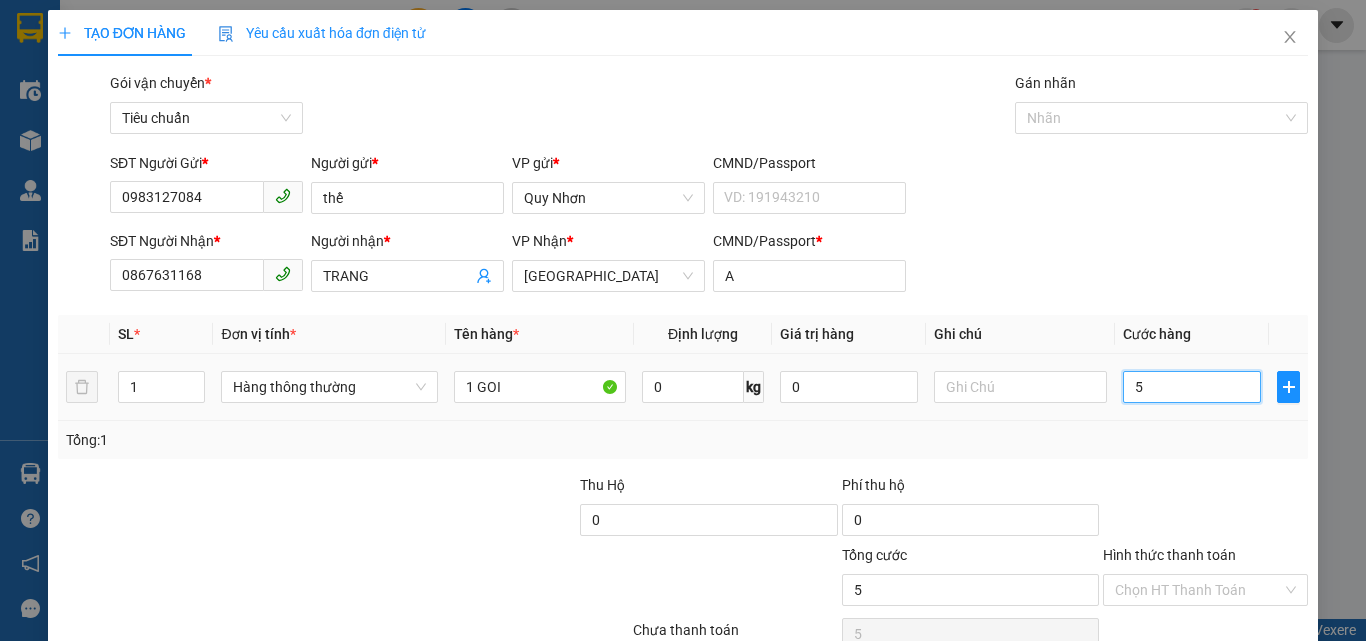type on "50" 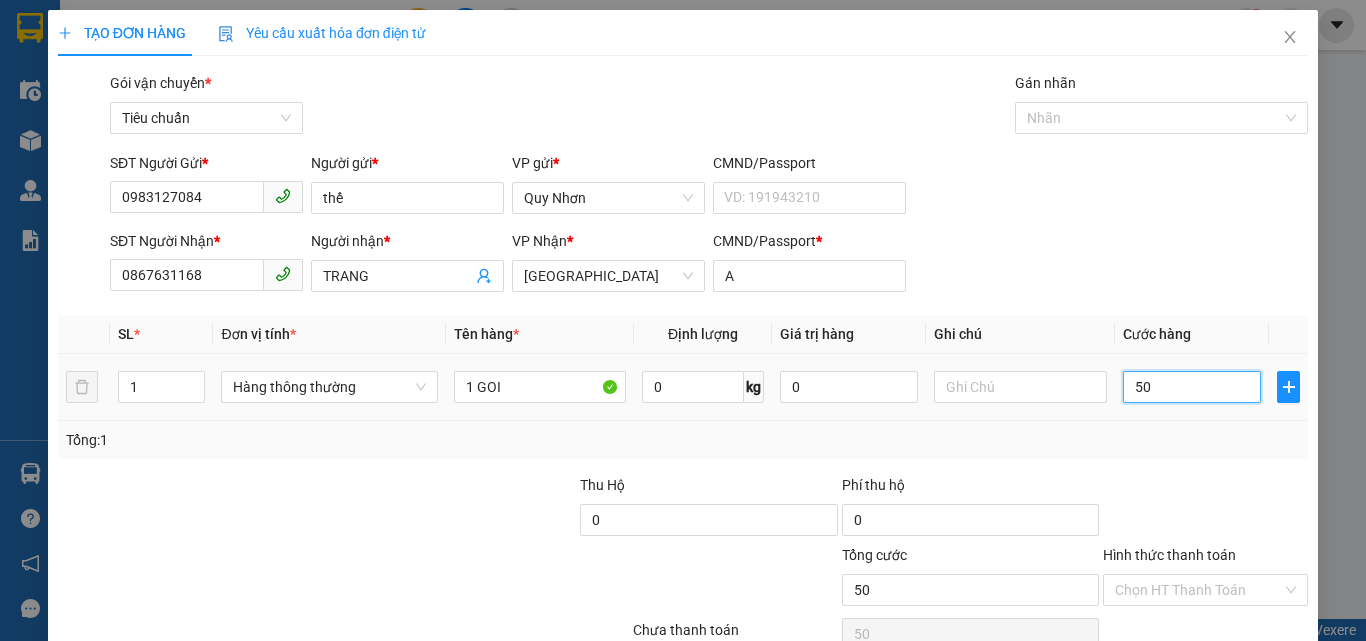 type on "500" 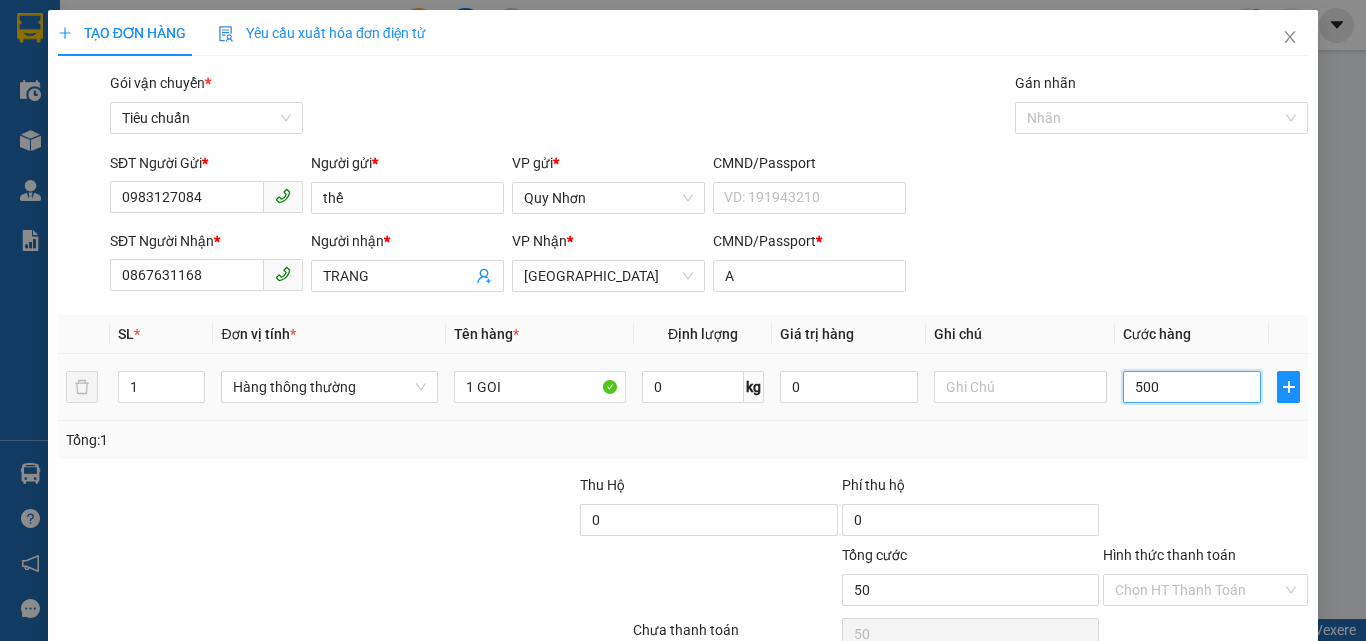 type on "500" 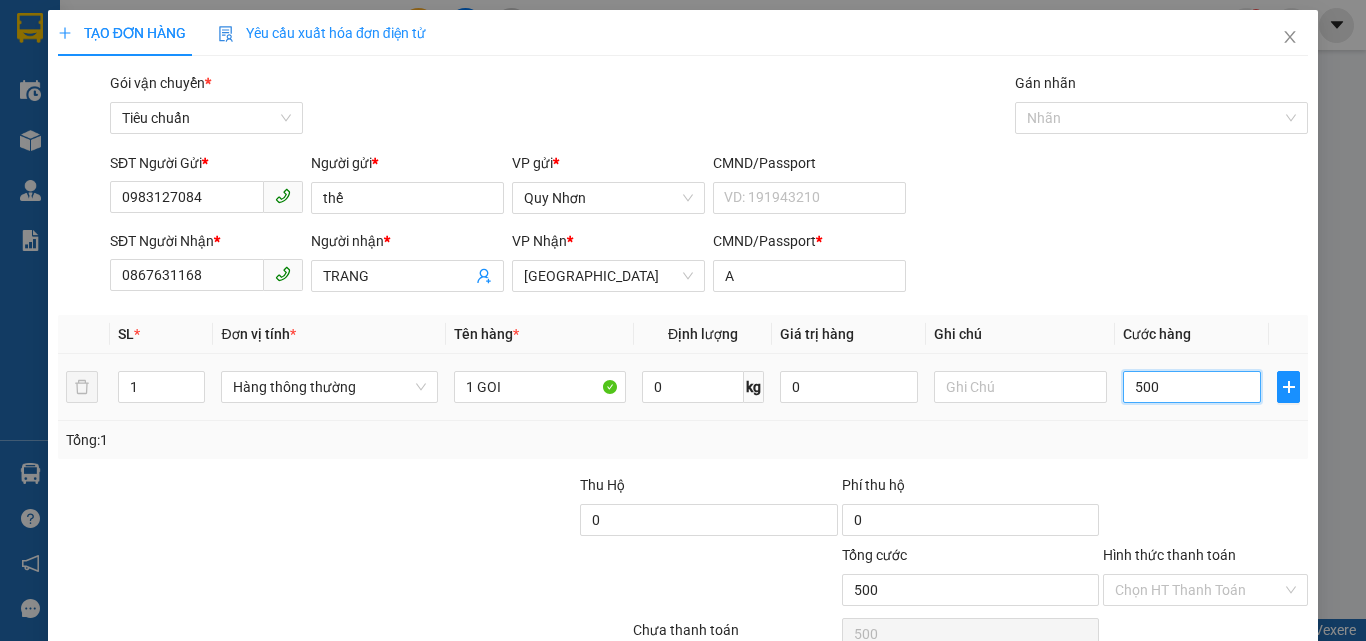 type on "5.000" 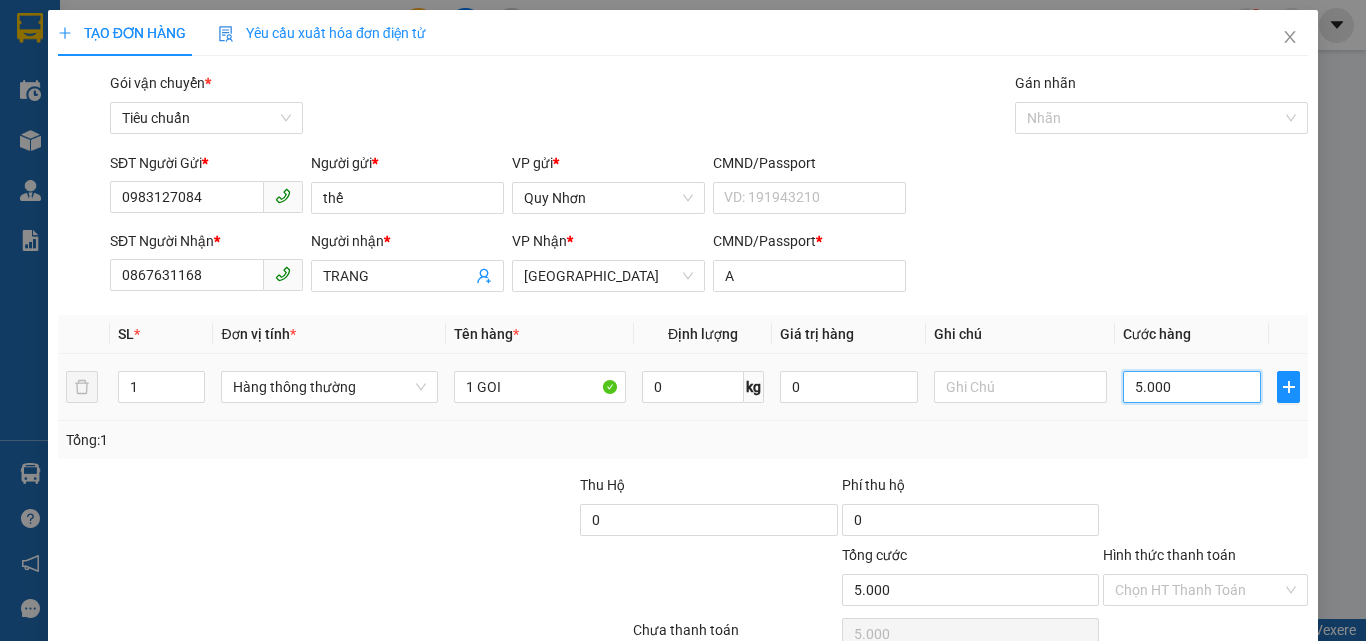 type on "50.000" 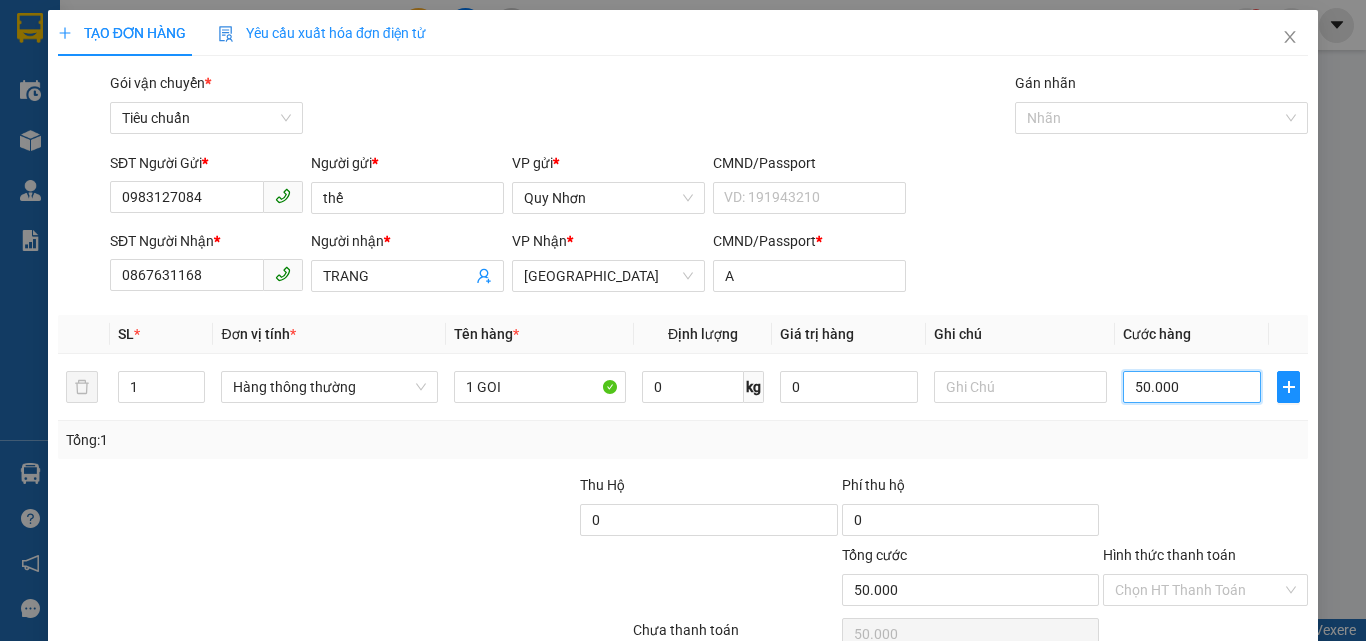 scroll, scrollTop: 99, scrollLeft: 0, axis: vertical 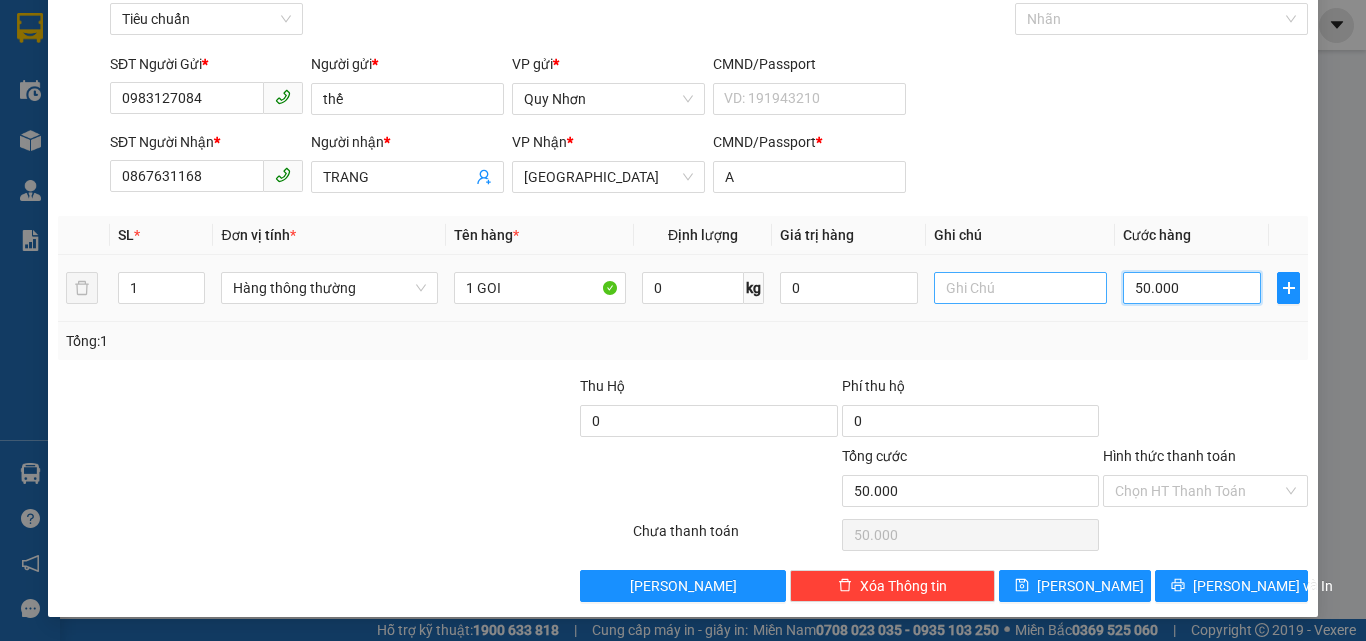 type on "50.000" 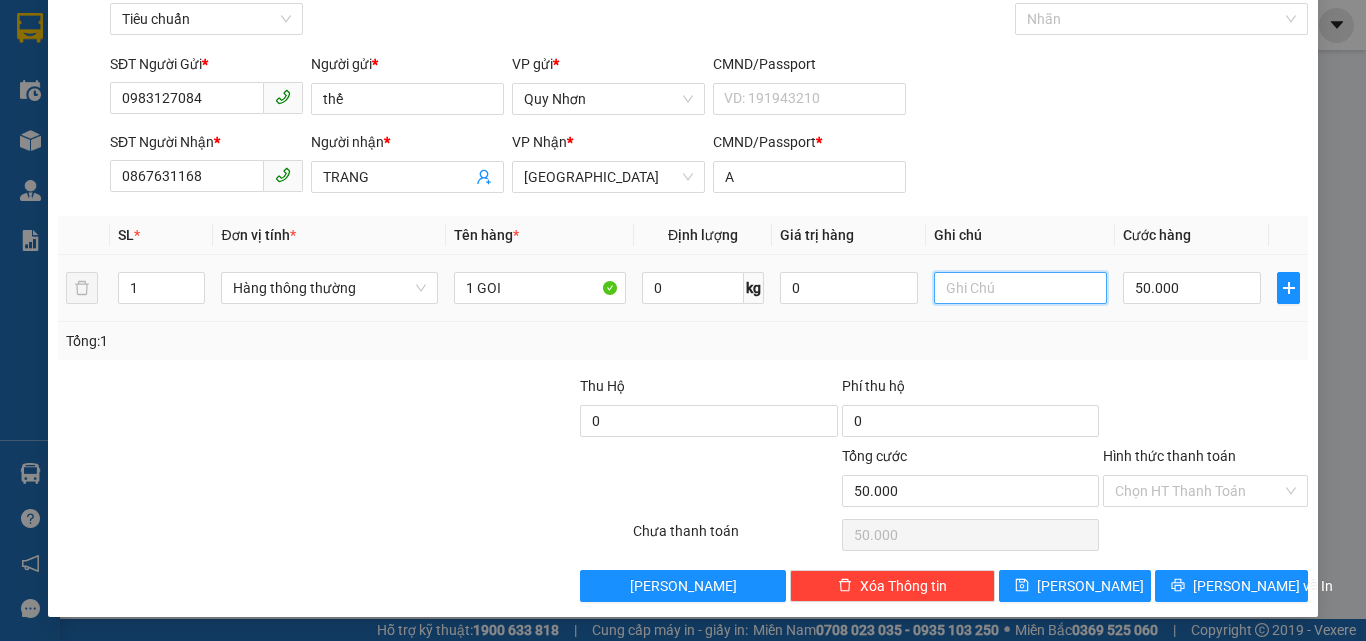 click at bounding box center (1020, 288) 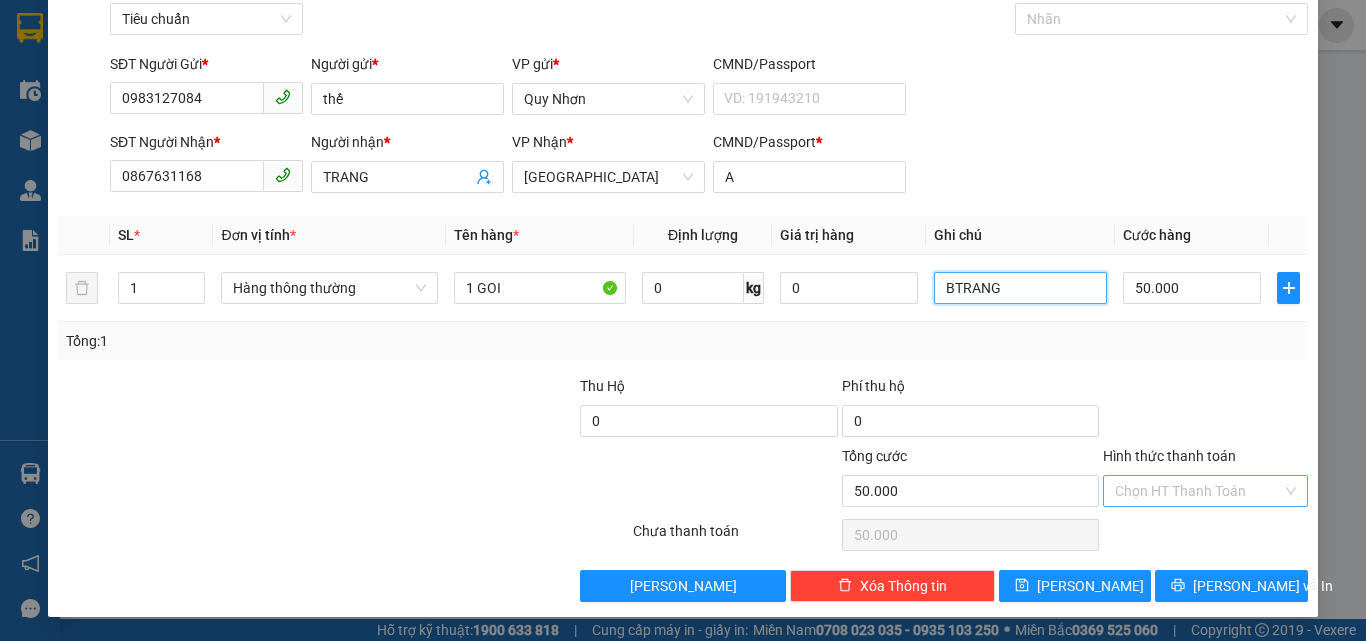 type on "BTRANG" 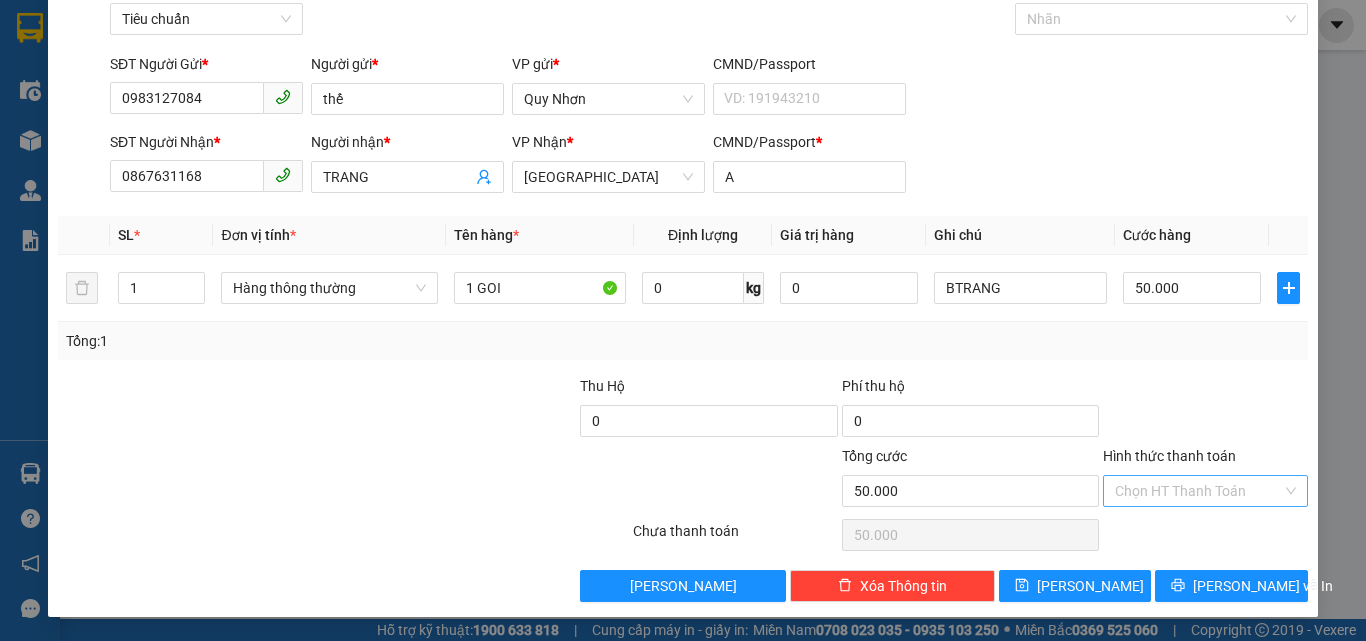 click on "Hình thức thanh toán" at bounding box center [1198, 491] 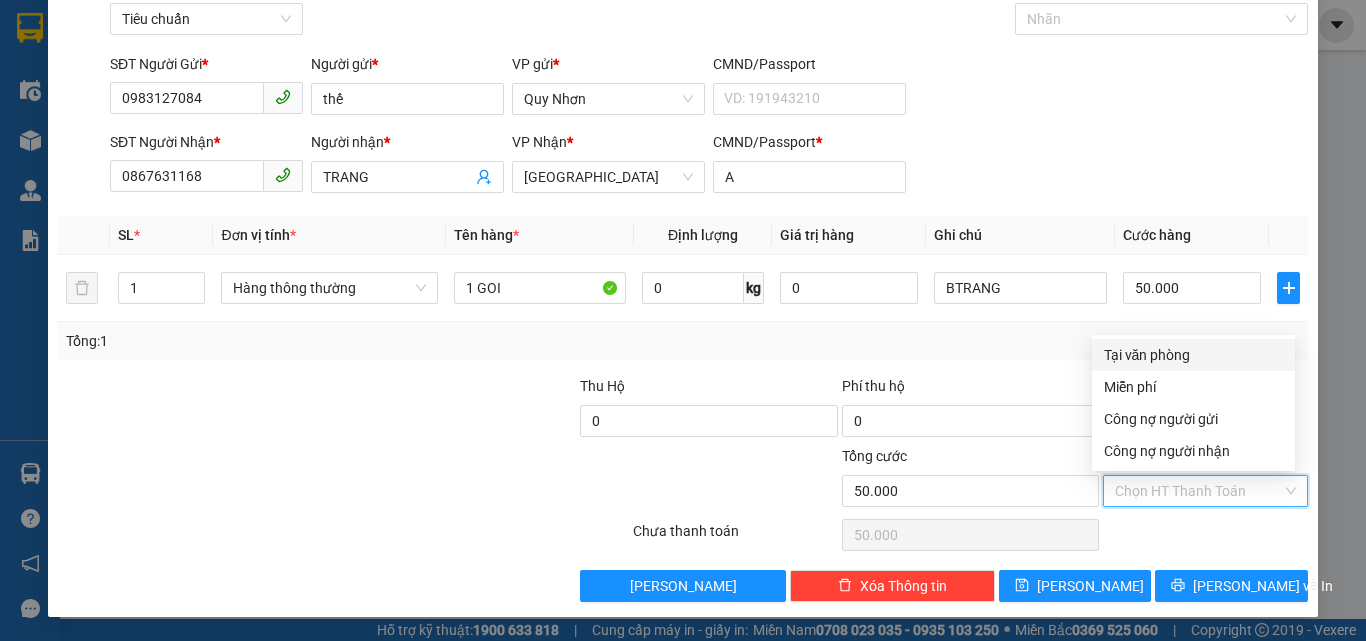 click on "Tại văn phòng" at bounding box center (1193, 355) 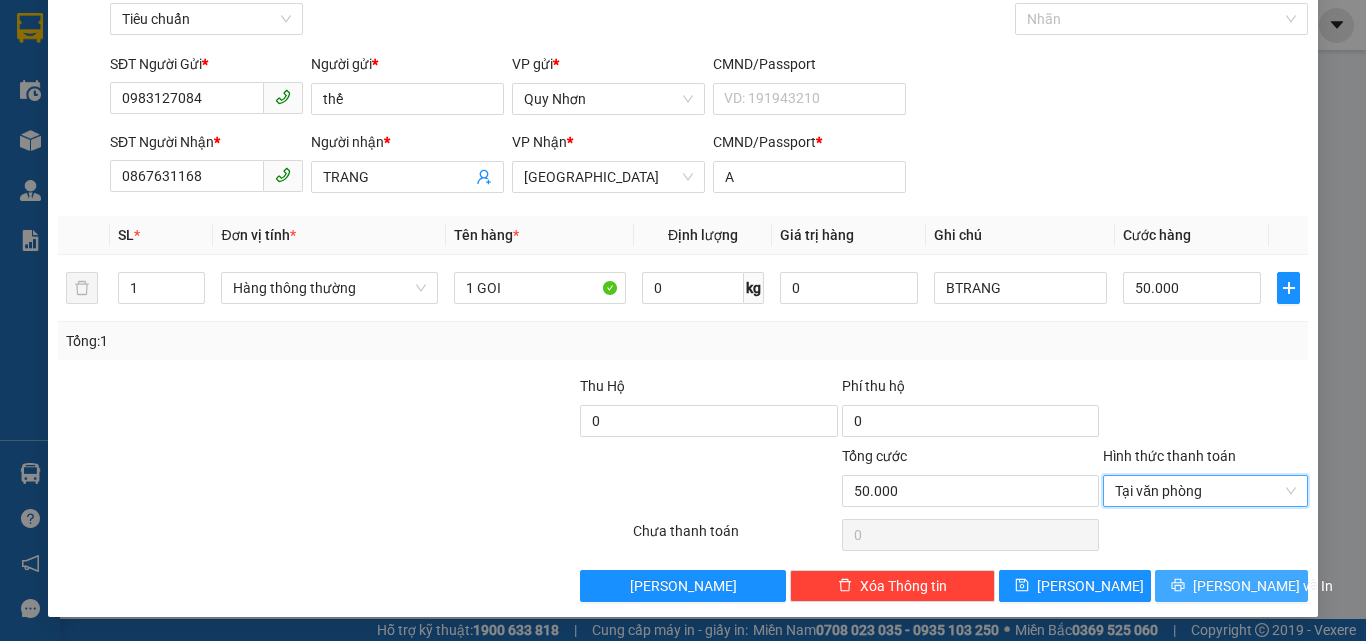 drag, startPoint x: 1195, startPoint y: 587, endPoint x: 1181, endPoint y: 578, distance: 16.643316 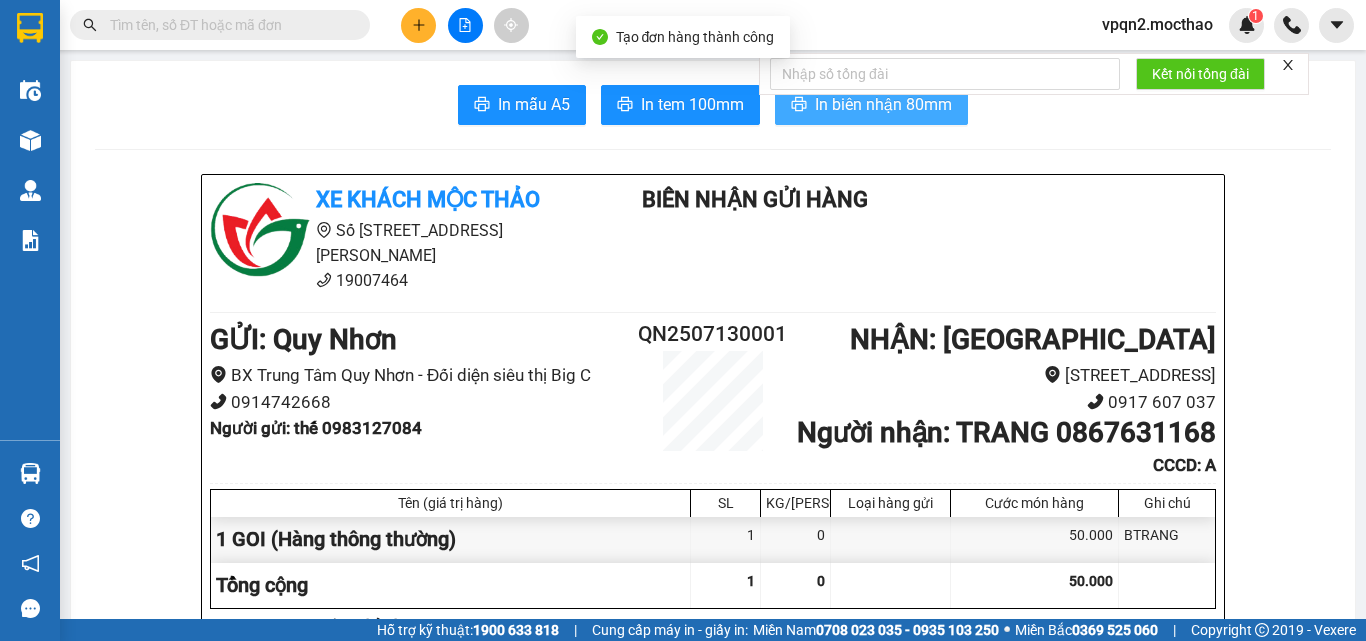 click on "In biên nhận 80mm" at bounding box center (883, 104) 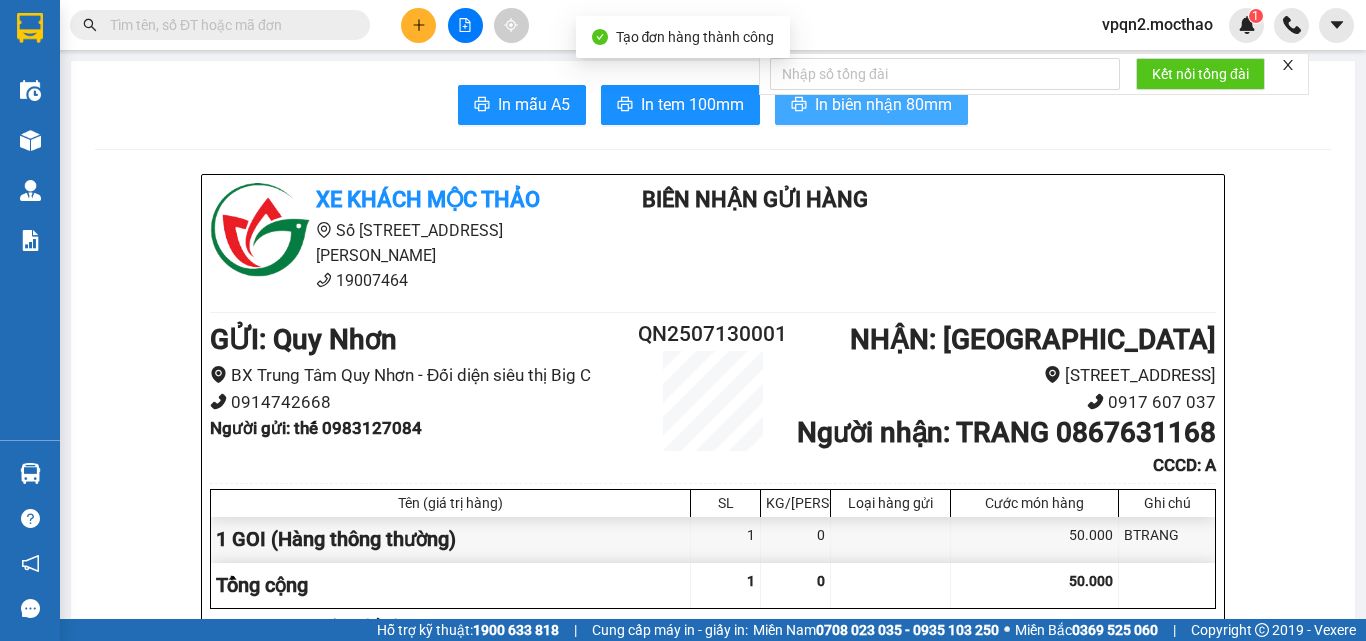 scroll, scrollTop: 0, scrollLeft: 0, axis: both 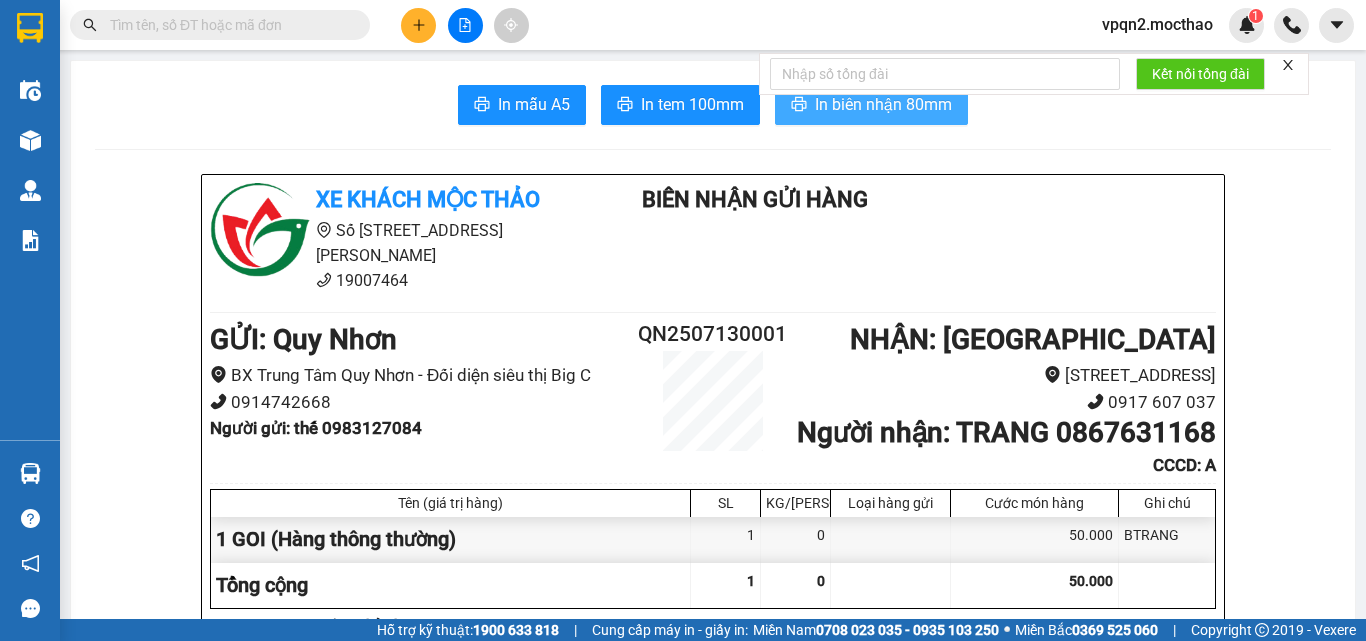 drag, startPoint x: 677, startPoint y: 104, endPoint x: 834, endPoint y: 105, distance: 157.00319 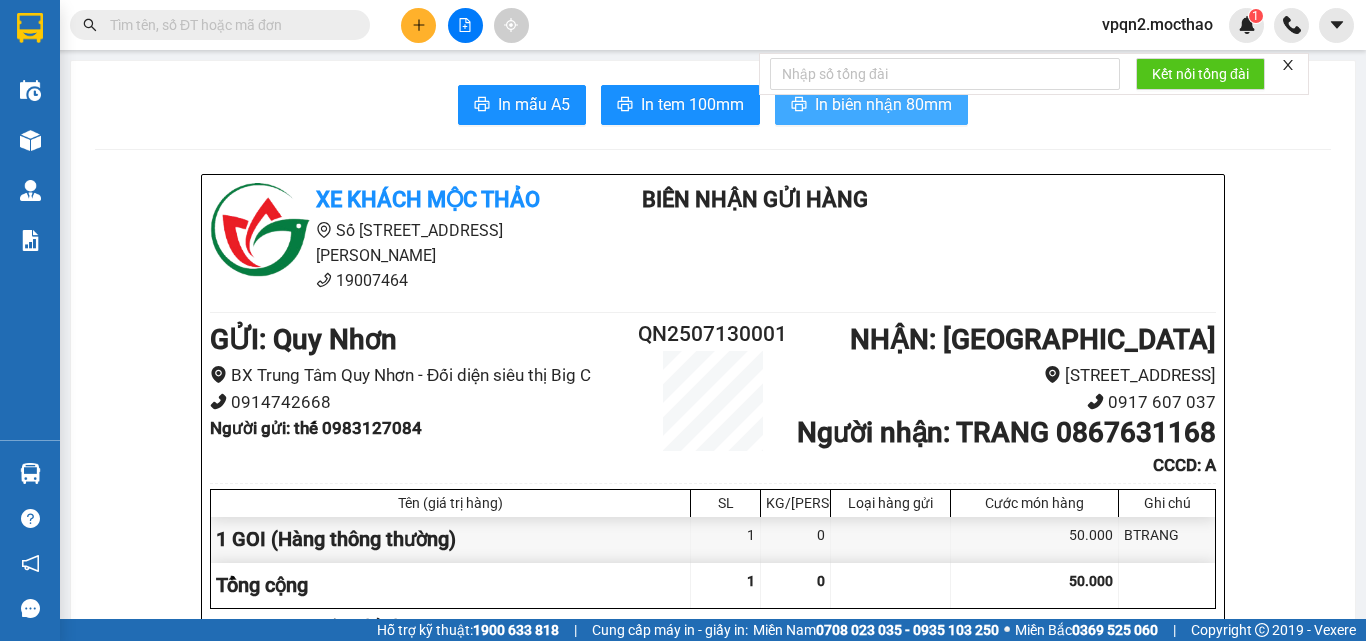 scroll, scrollTop: 0, scrollLeft: 0, axis: both 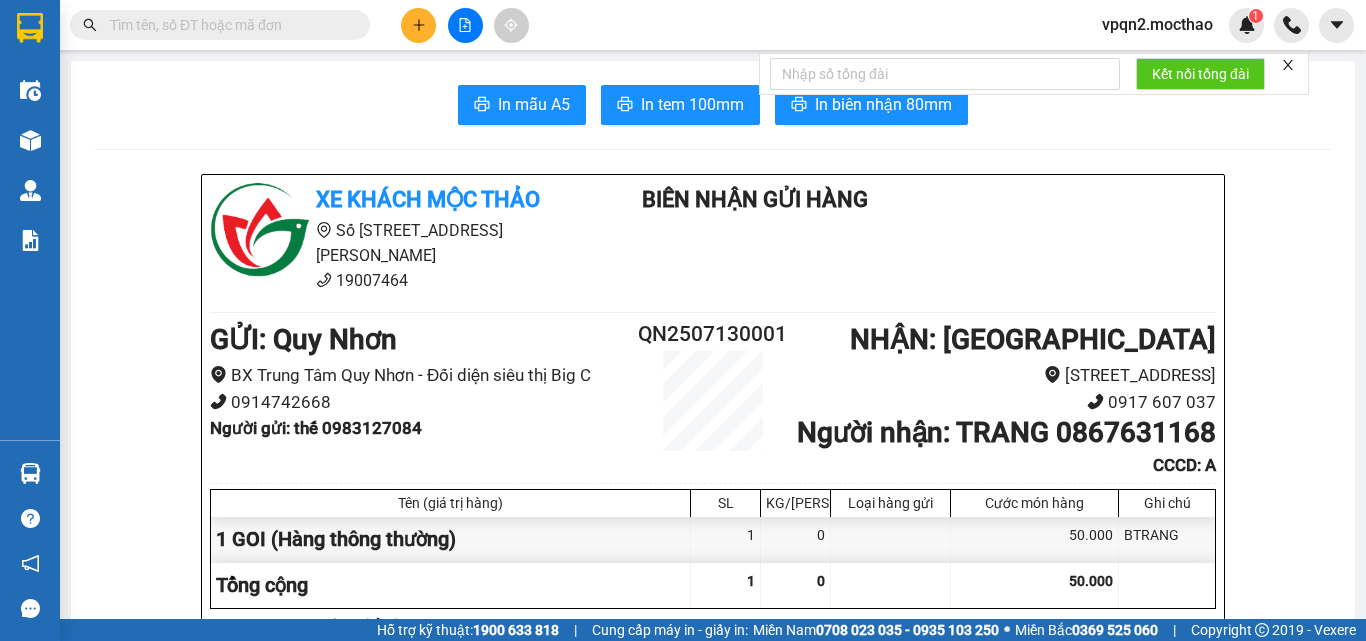 click at bounding box center [418, 25] 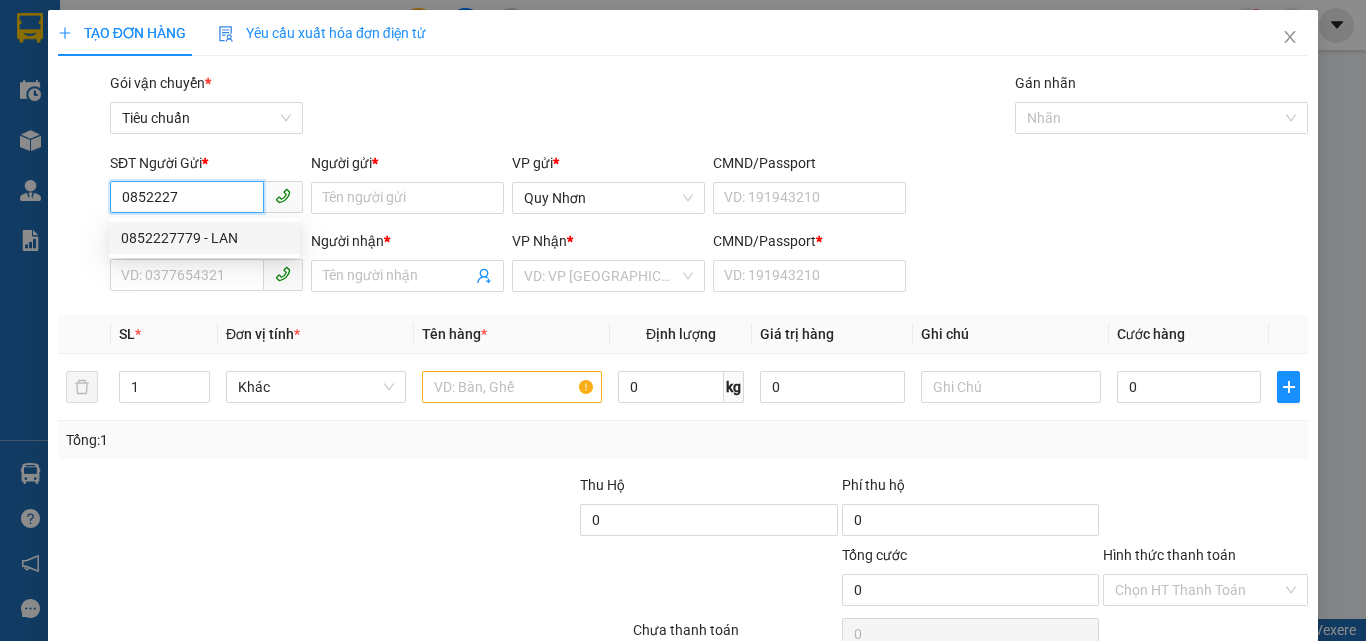 click on "0852227779 - LAN" at bounding box center (204, 238) 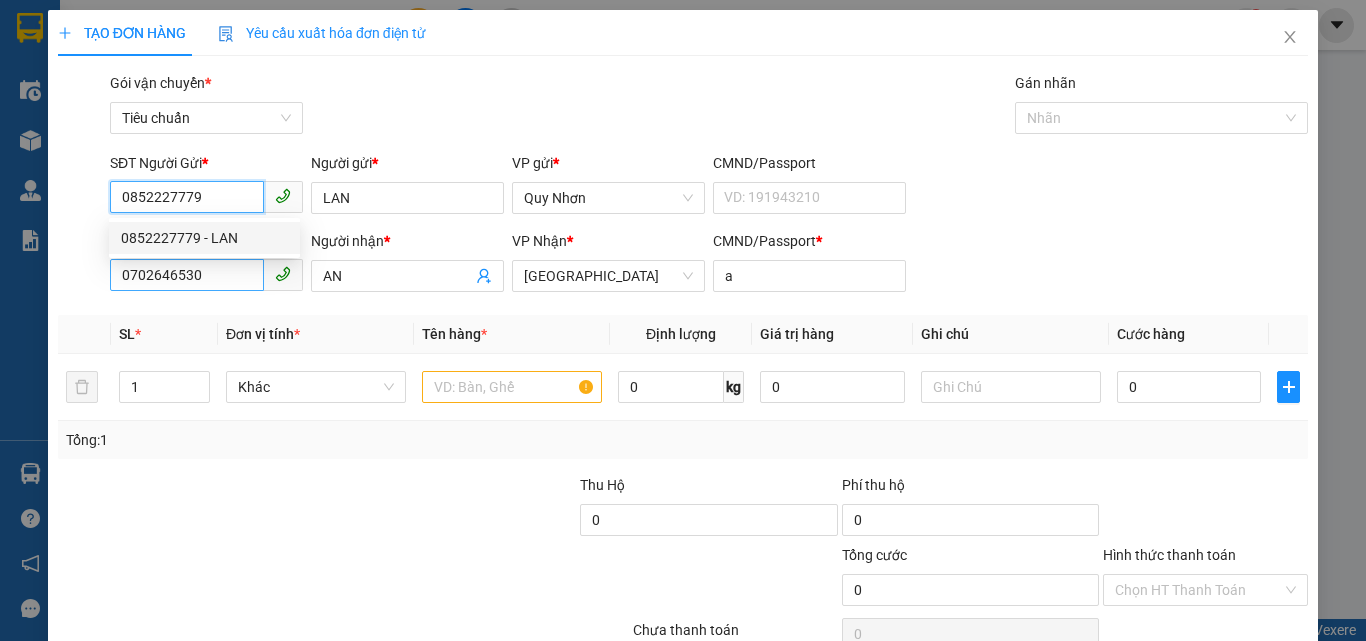 type on "30.000" 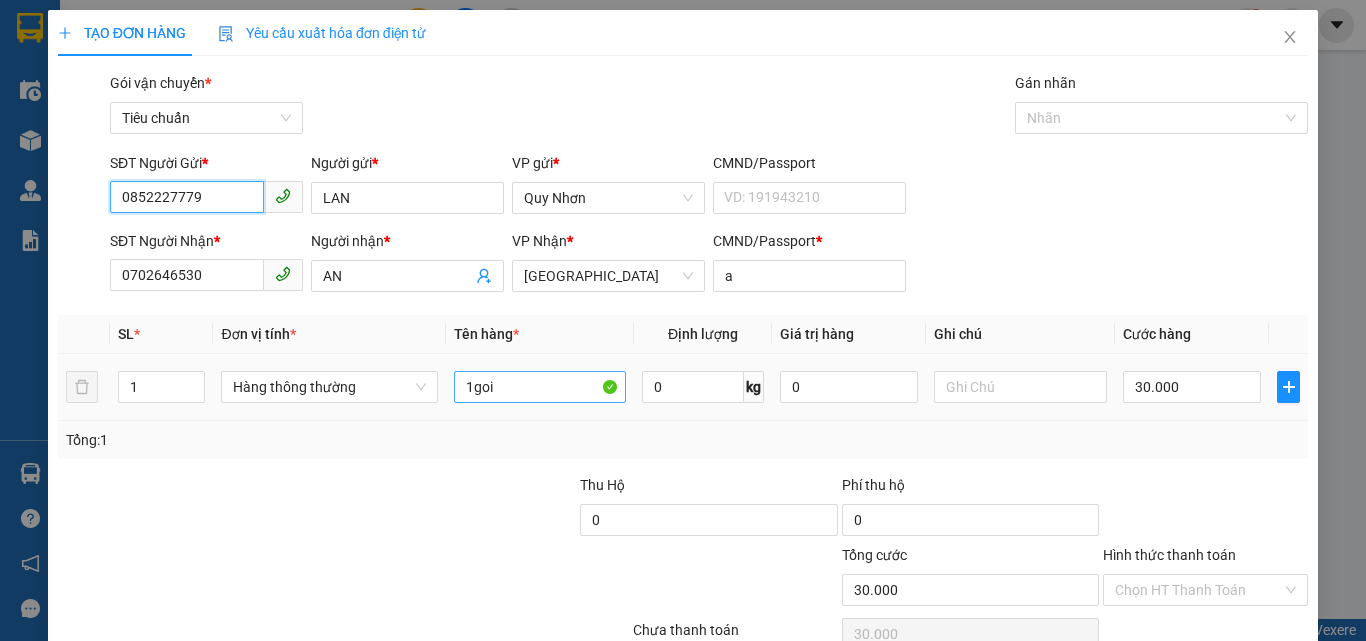 type on "0852227779" 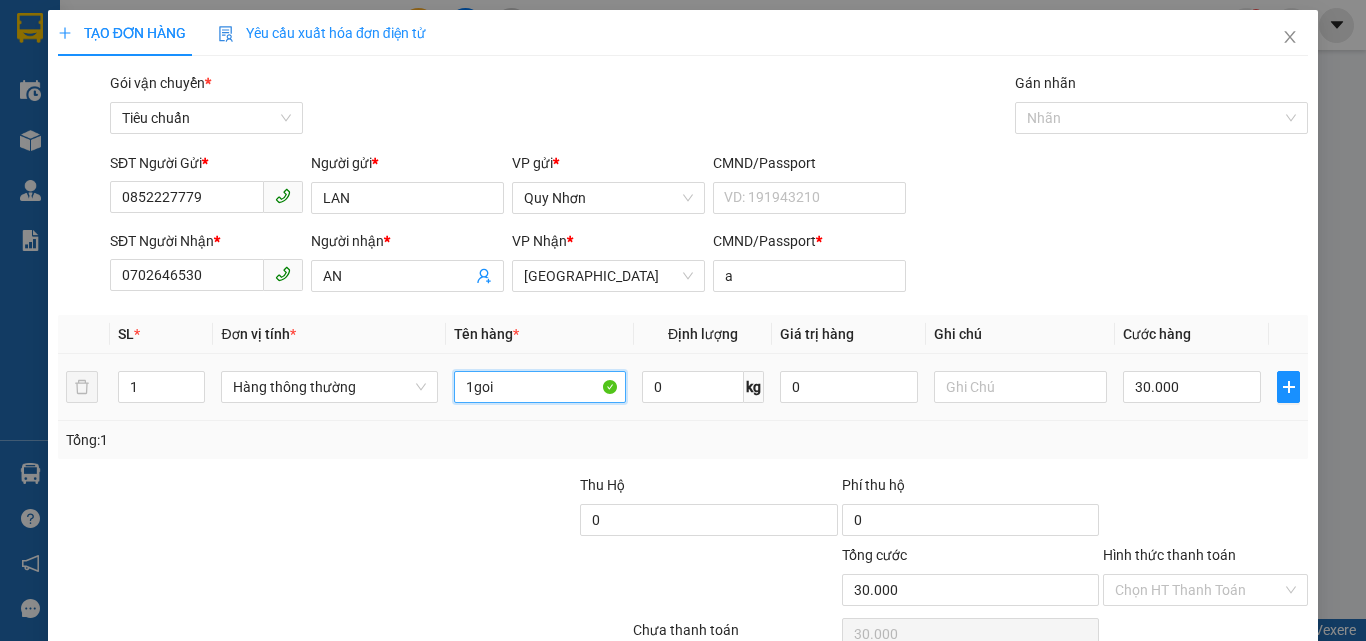 click on "1goi" at bounding box center [540, 387] 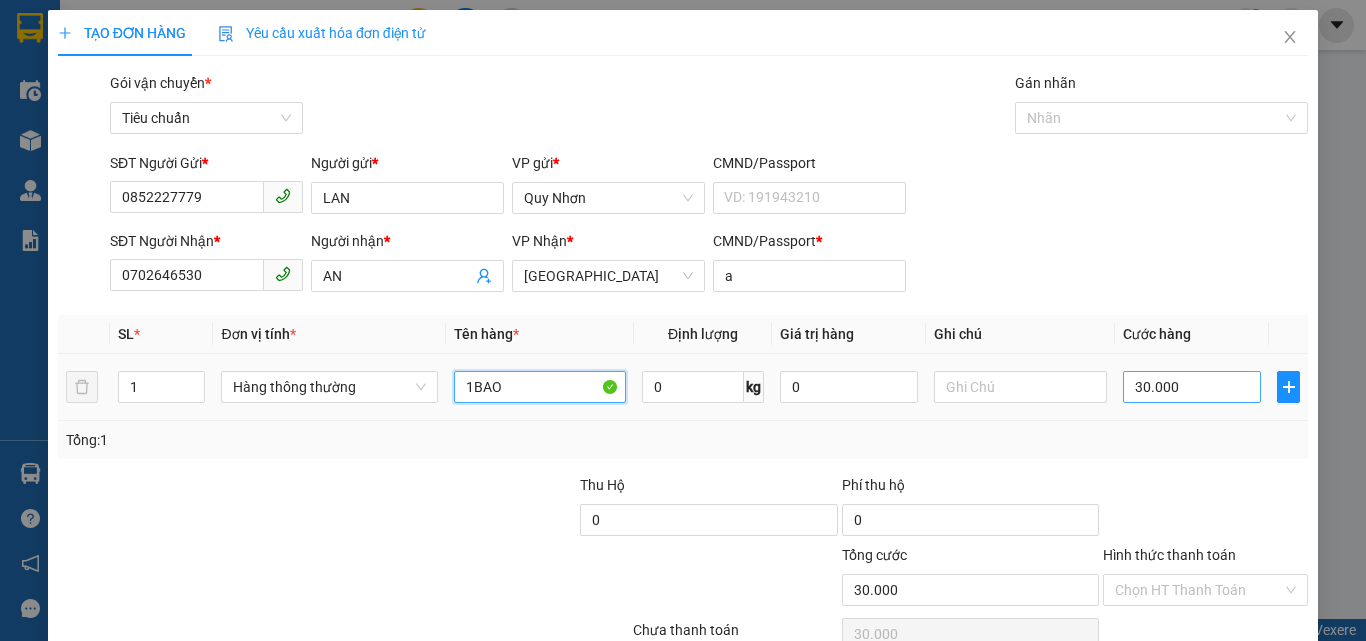 type on "1BAO" 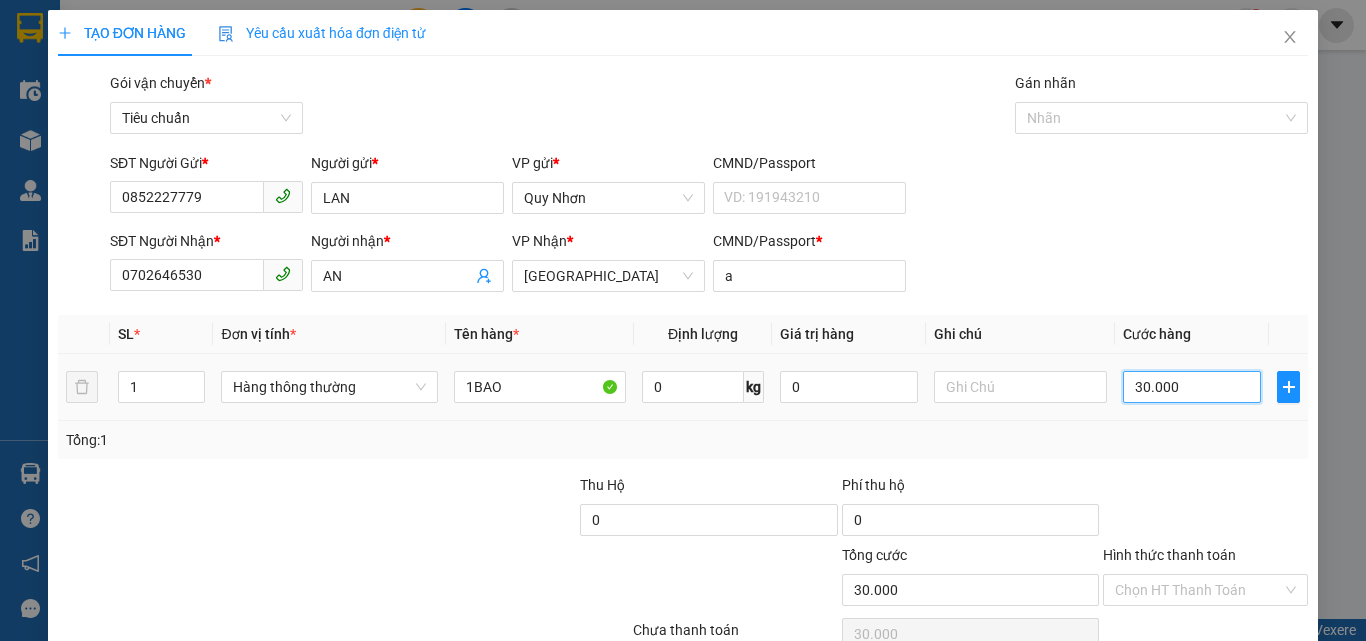 click on "30.000" at bounding box center [1192, 387] 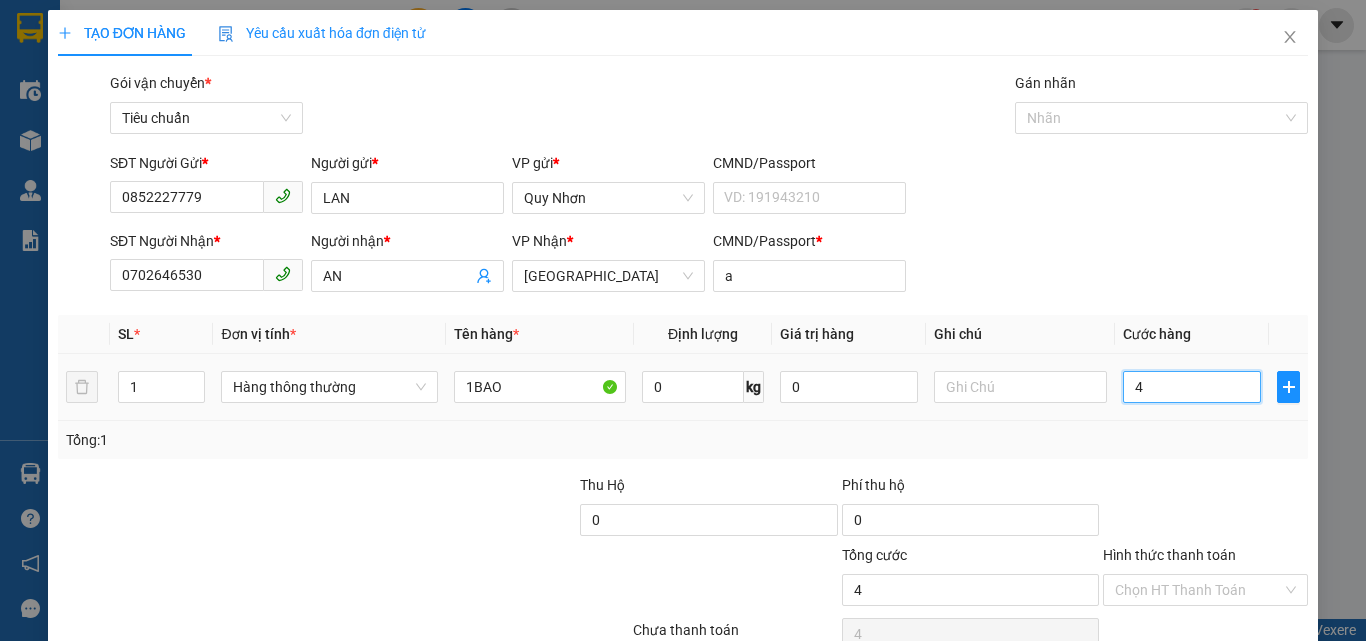 type on "40" 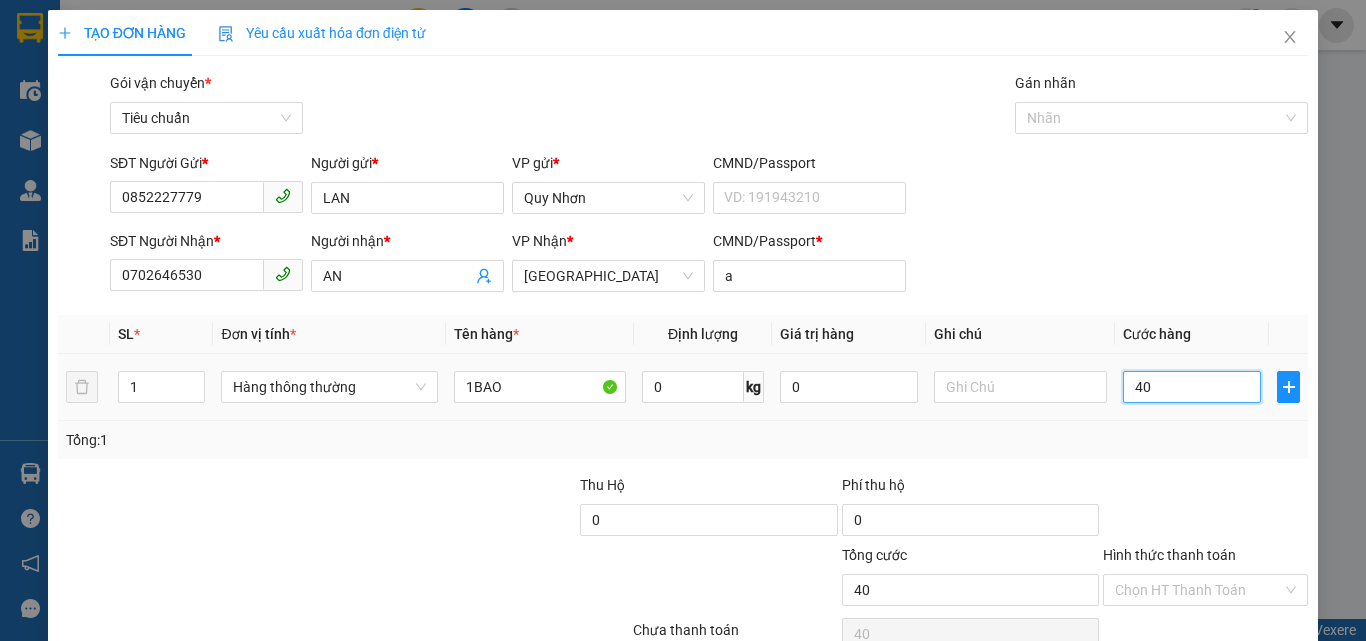 type on "400" 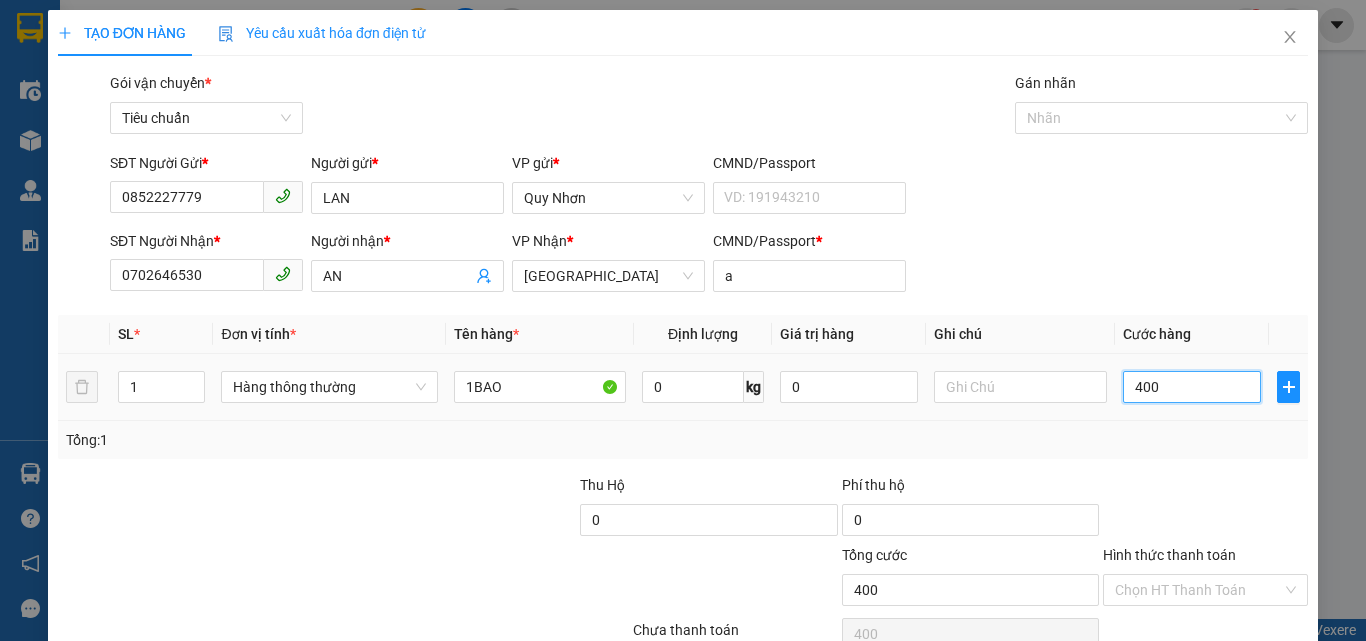 type on "4.000" 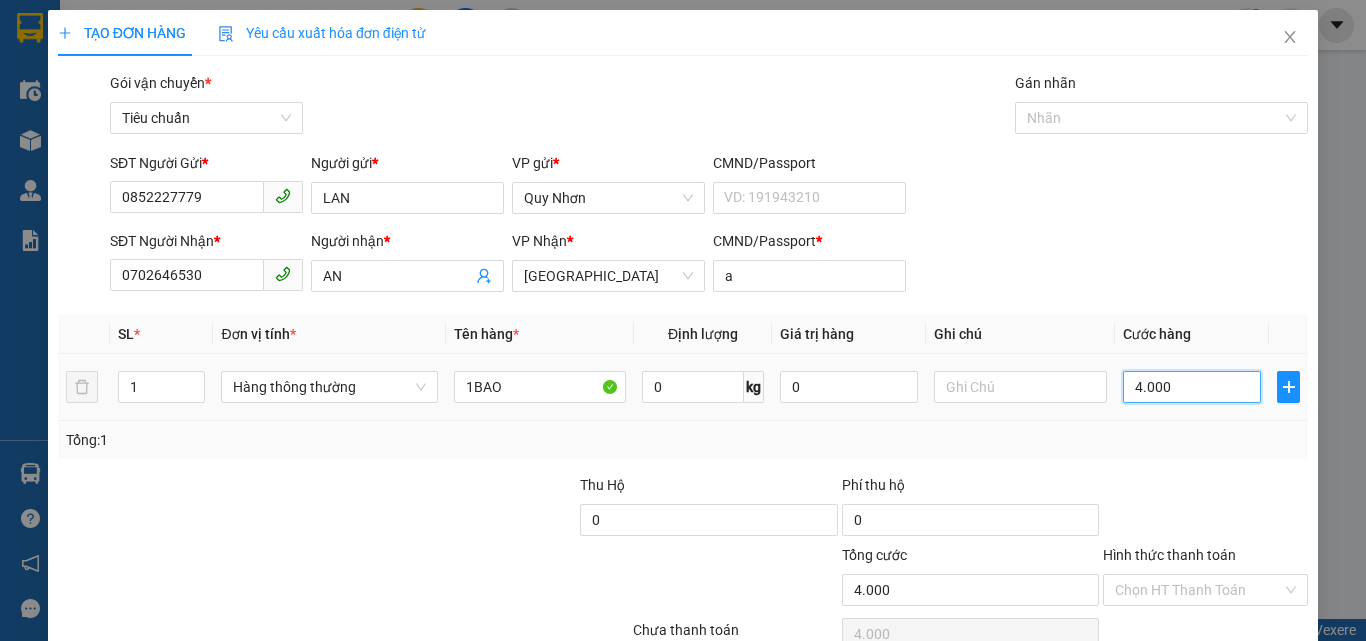 type on "40.000" 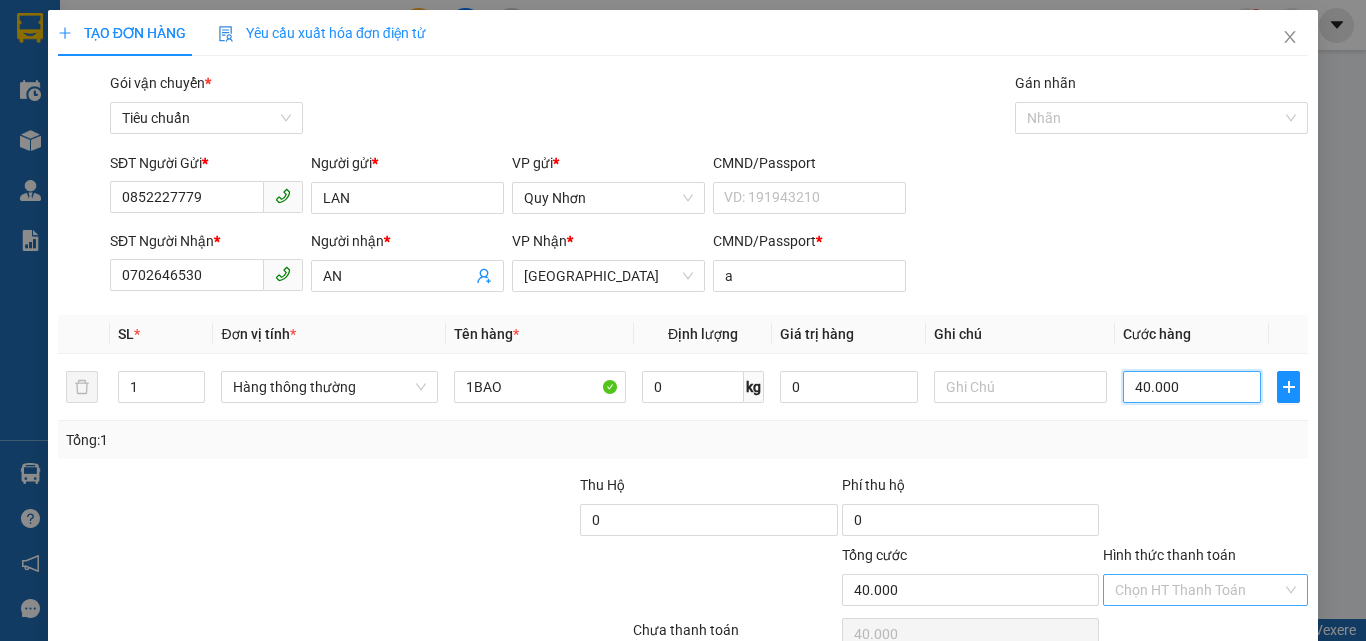 type on "40.000" 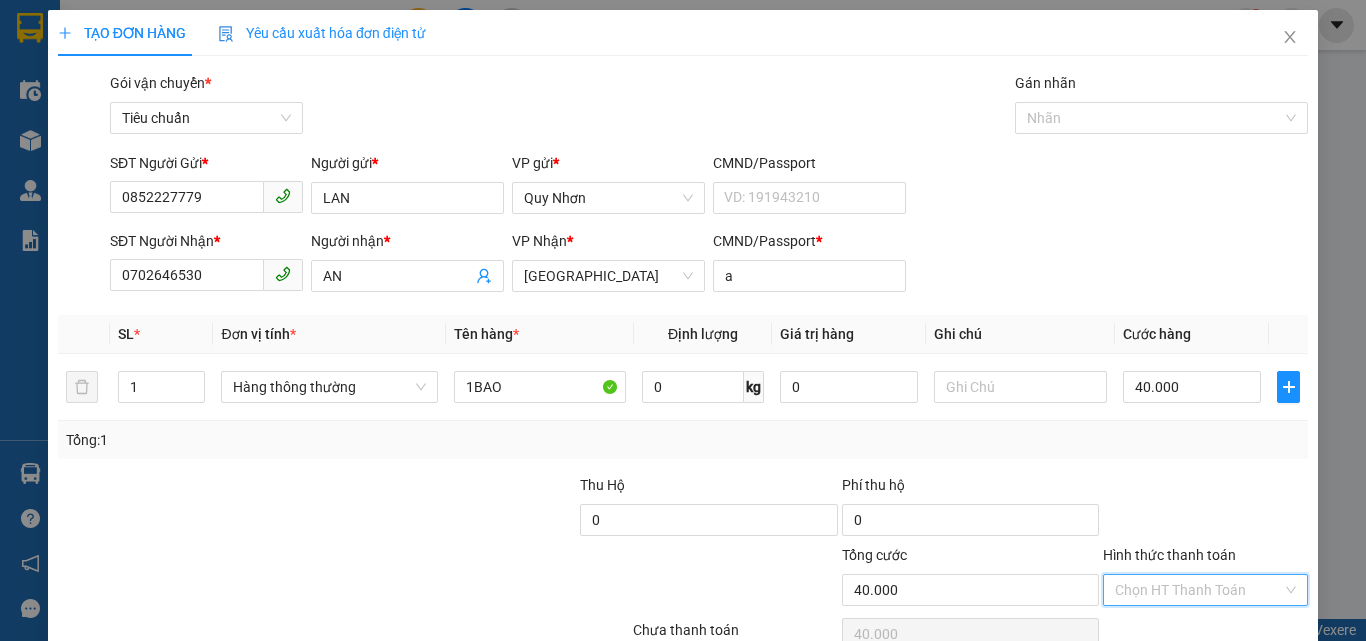 click on "Hình thức thanh toán" at bounding box center (1198, 590) 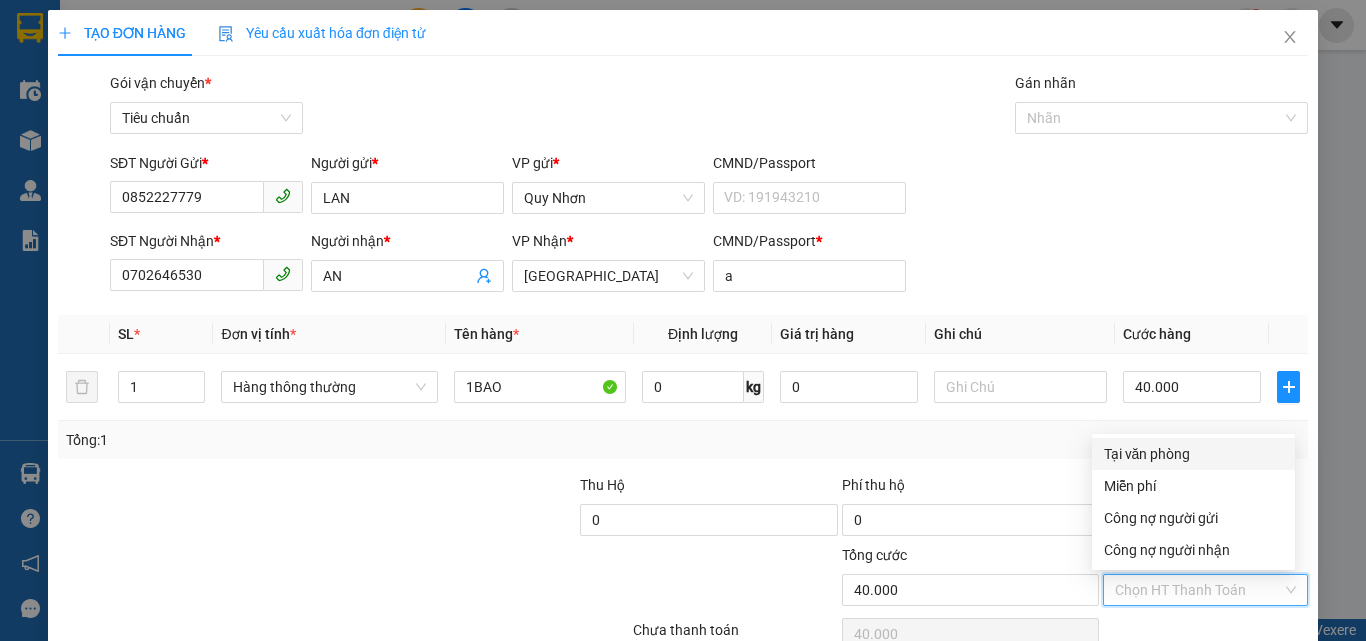 click on "Tại văn phòng" at bounding box center (1193, 454) 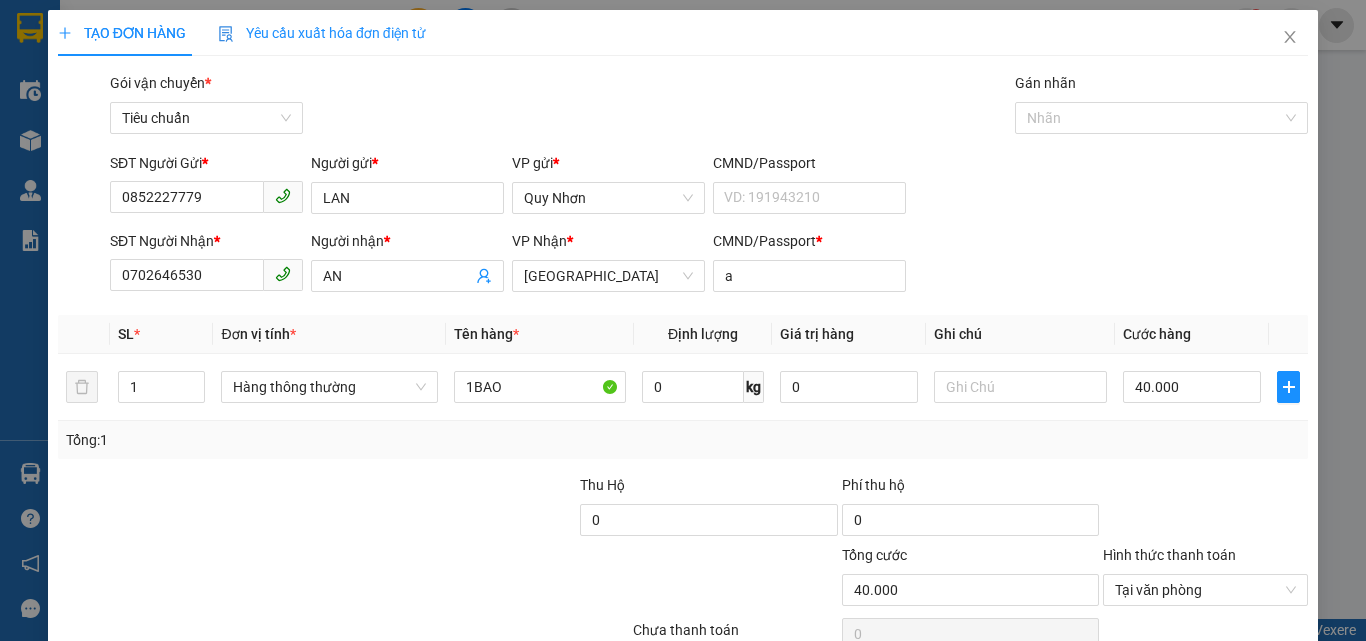click on "[PERSON_NAME] và In" at bounding box center (1231, 685) 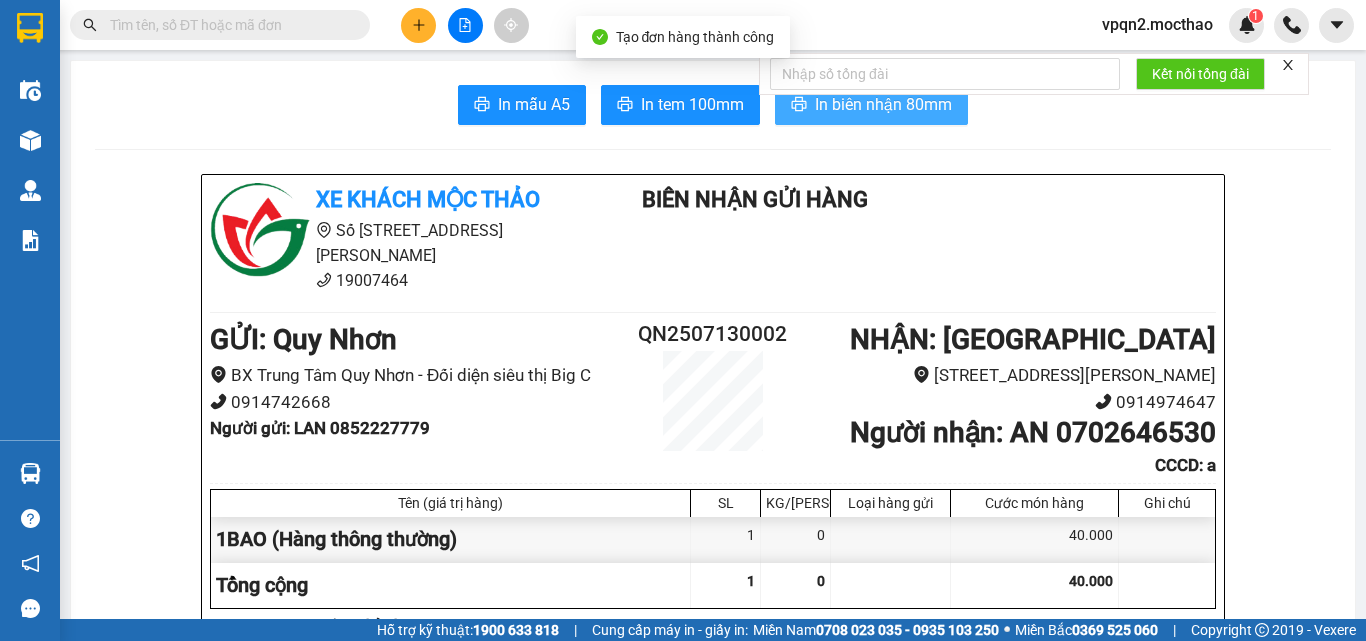 click on "In biên nhận 80mm" at bounding box center [883, 104] 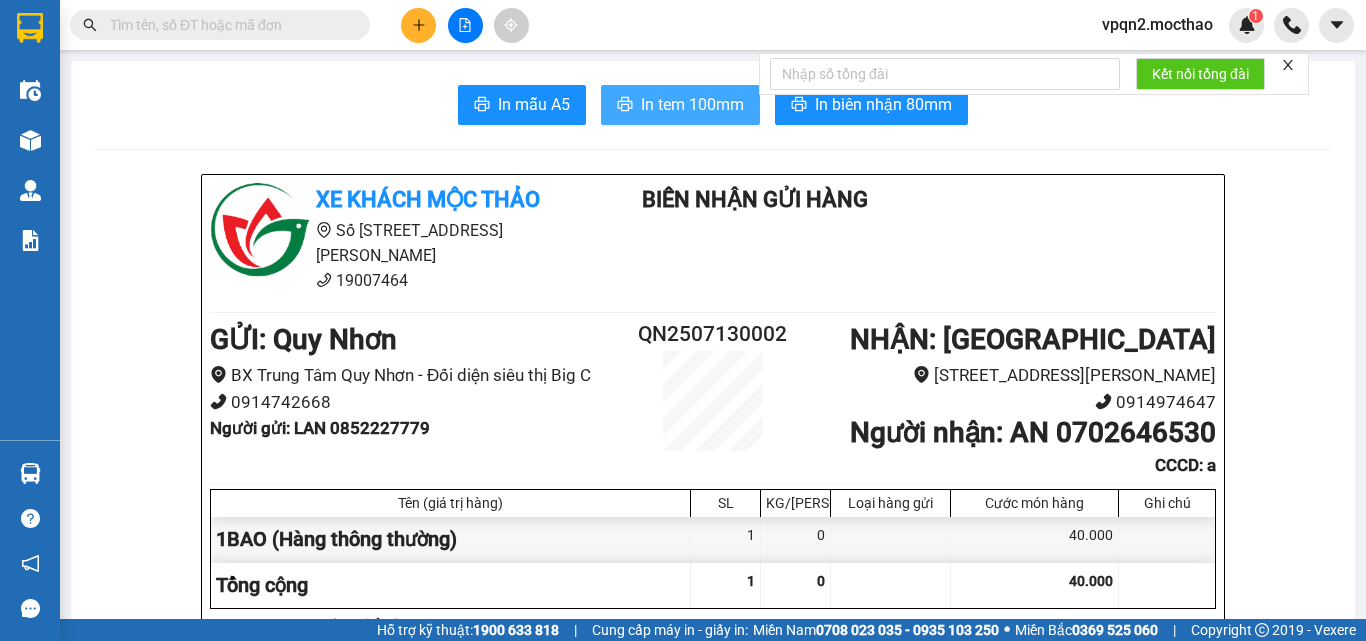 click on "In tem 100mm" at bounding box center (680, 105) 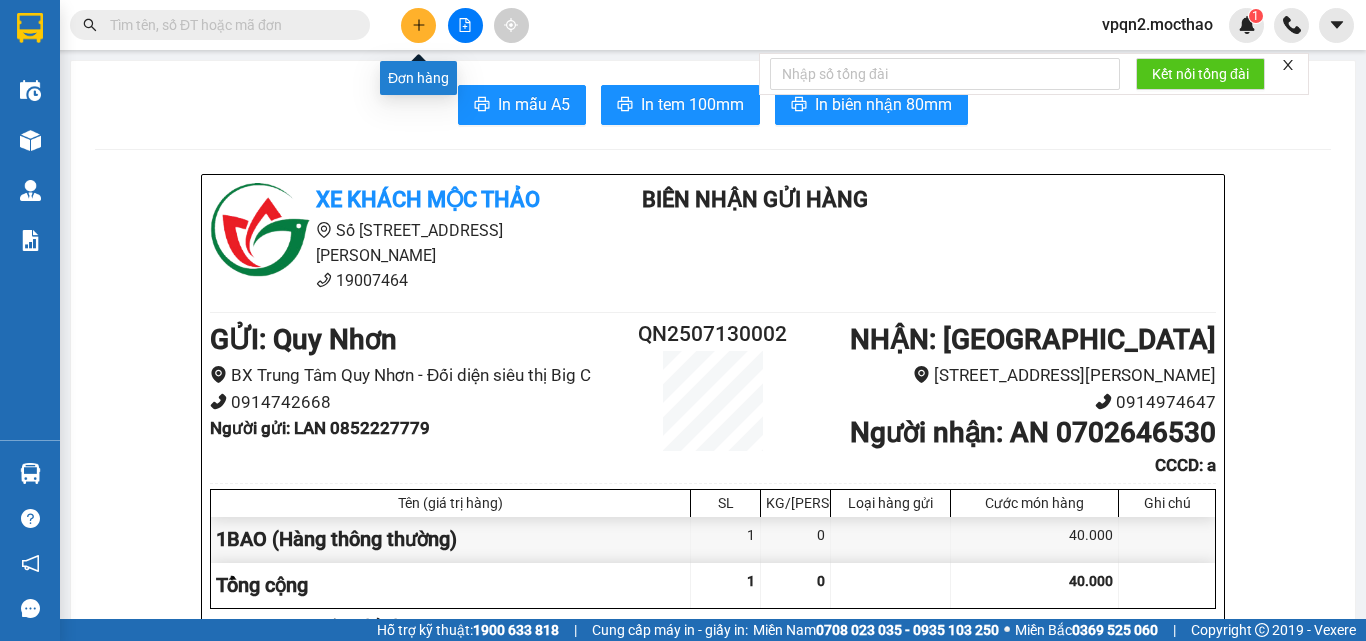 click 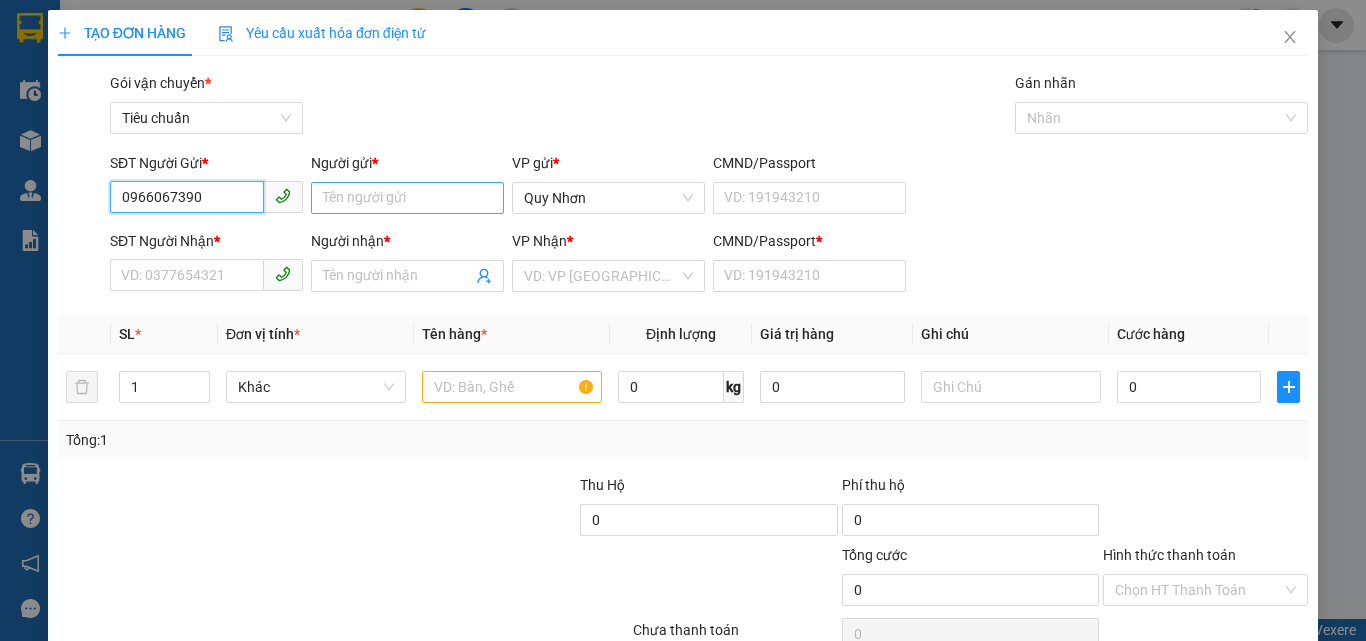 type on "0966067390" 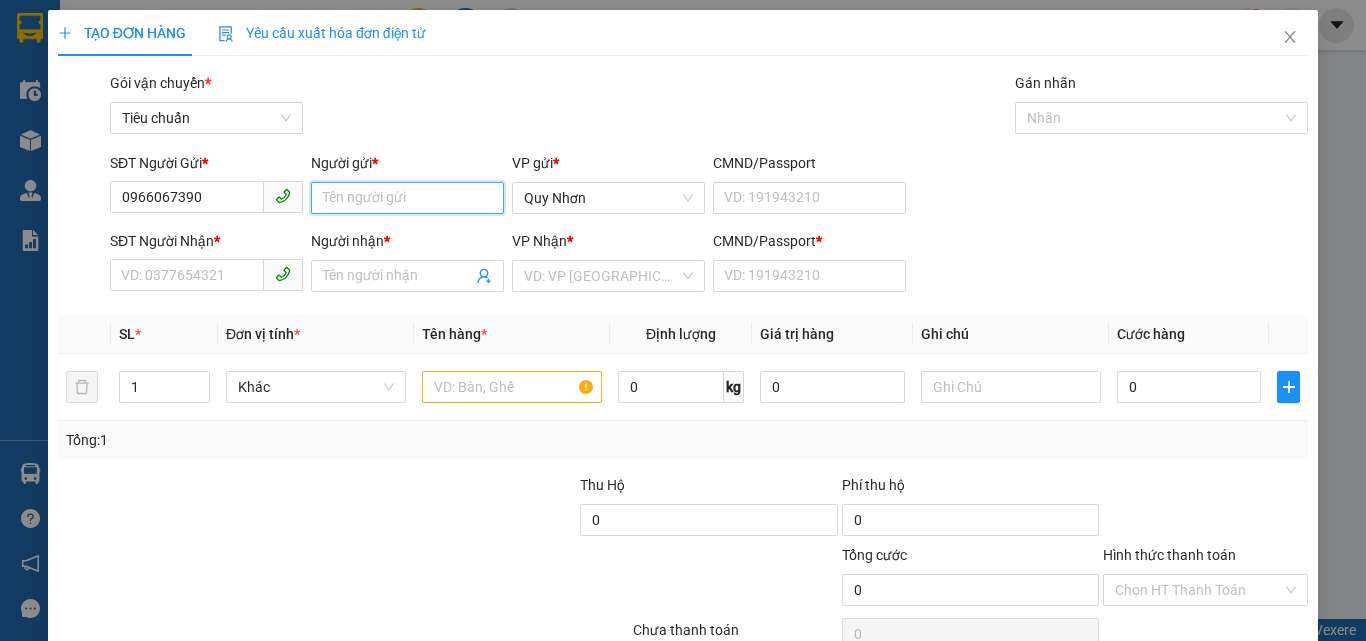 click on "Người gửi  *" at bounding box center (407, 198) 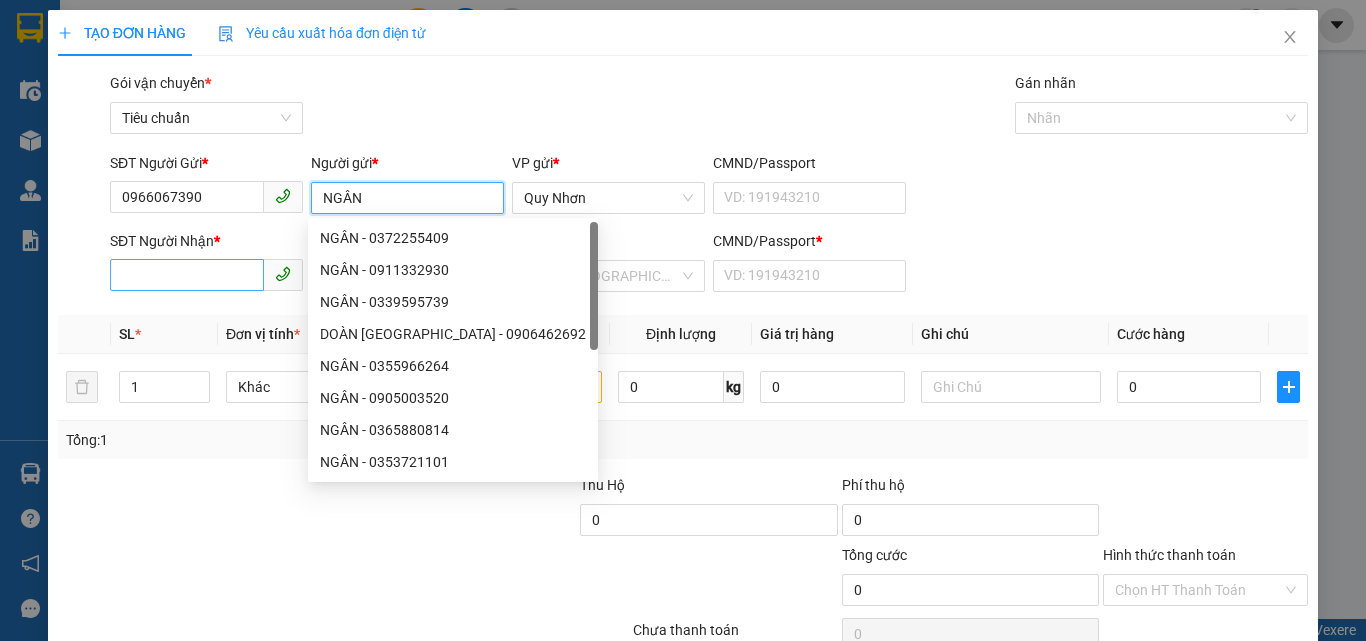 type on "NGÂN" 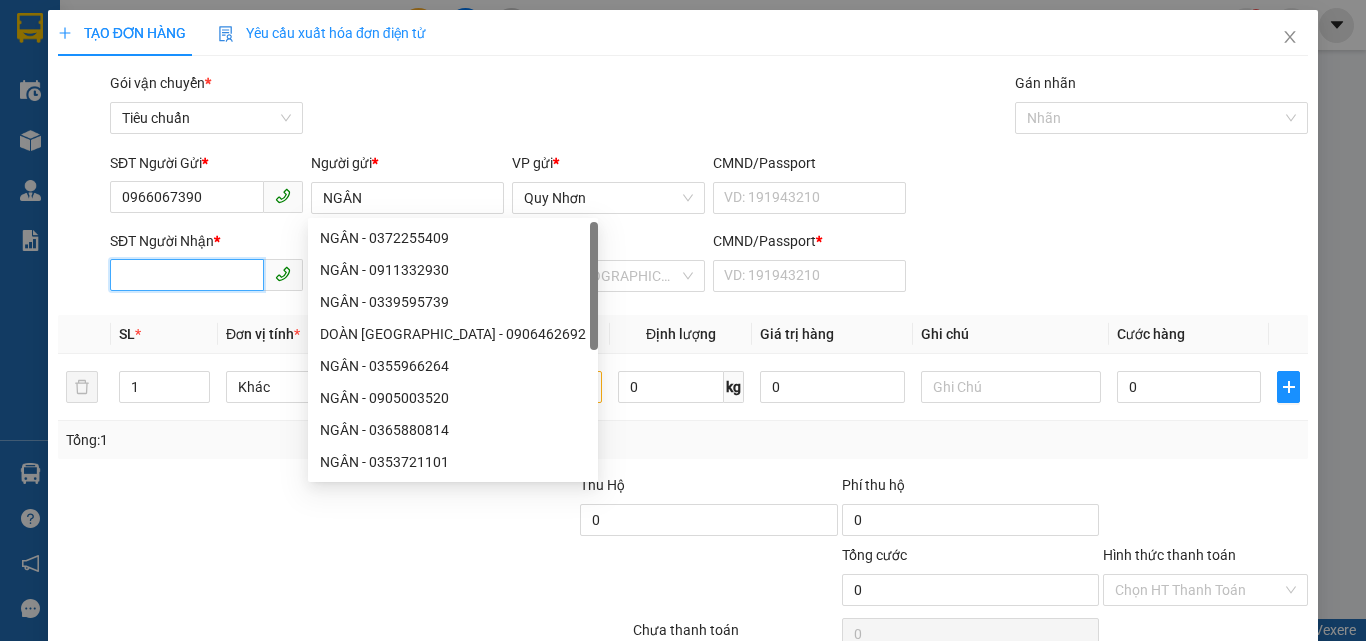 click on "SĐT Người Nhận  *" at bounding box center [187, 275] 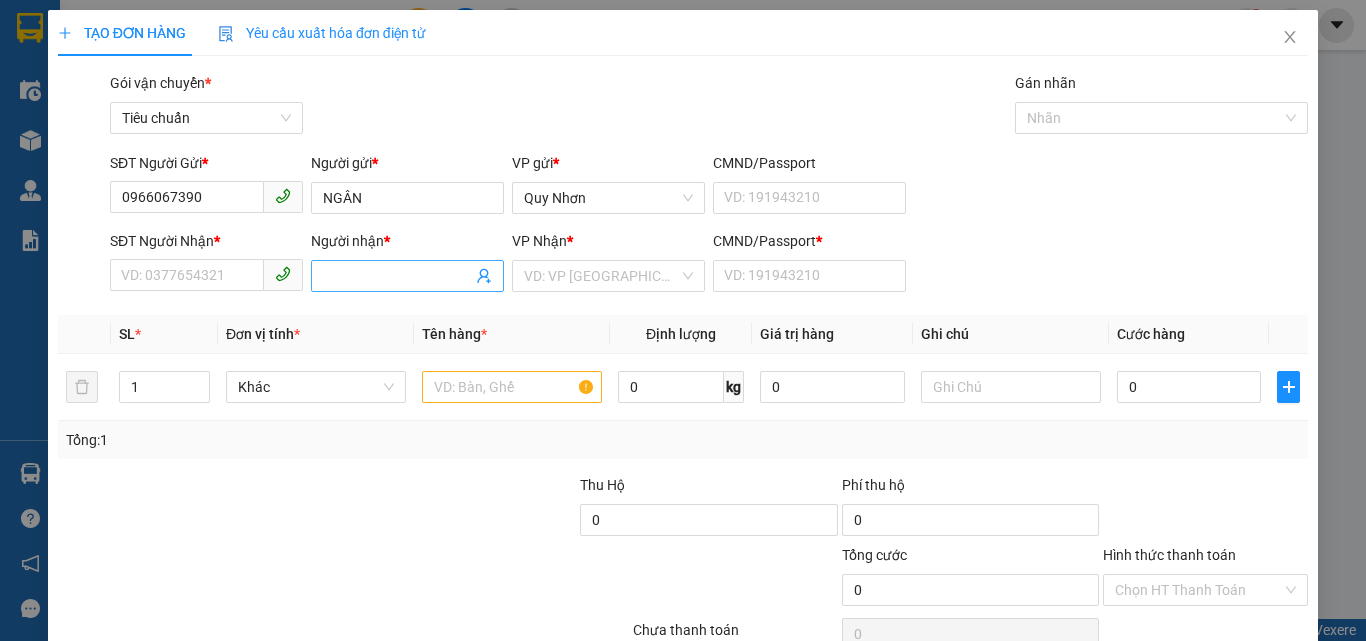 click on "Người nhận  *" at bounding box center (397, 276) 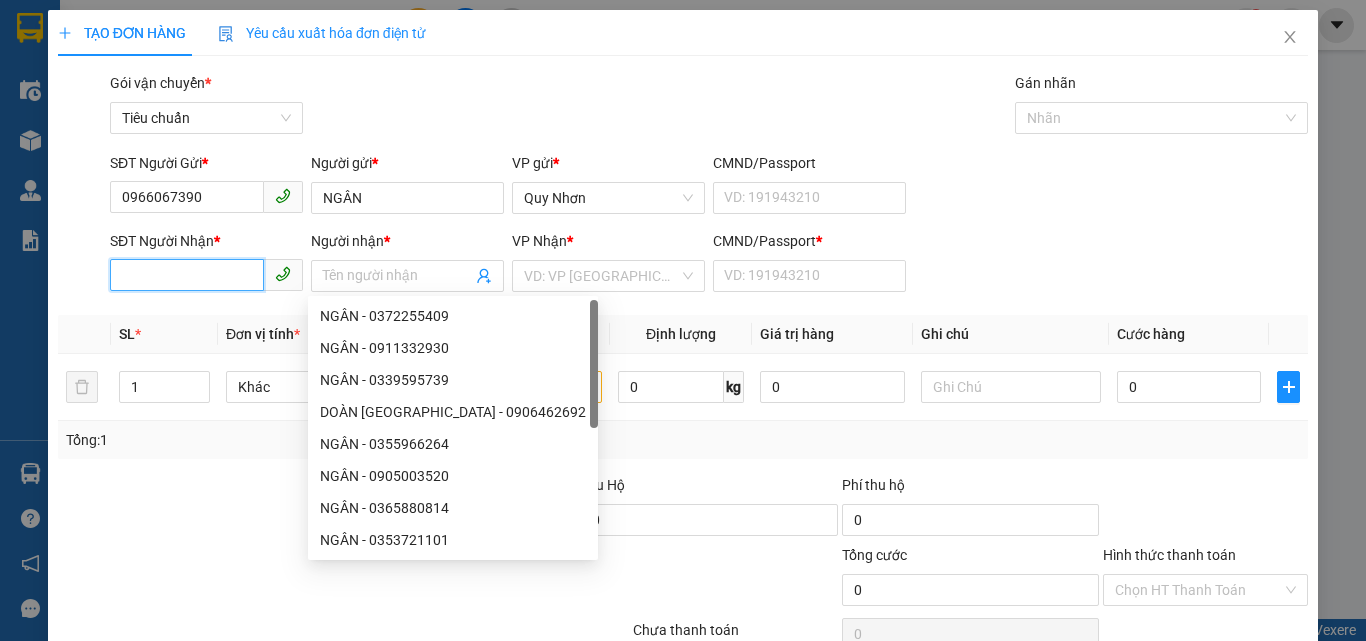 click on "SĐT Người Nhận  *" at bounding box center [187, 275] 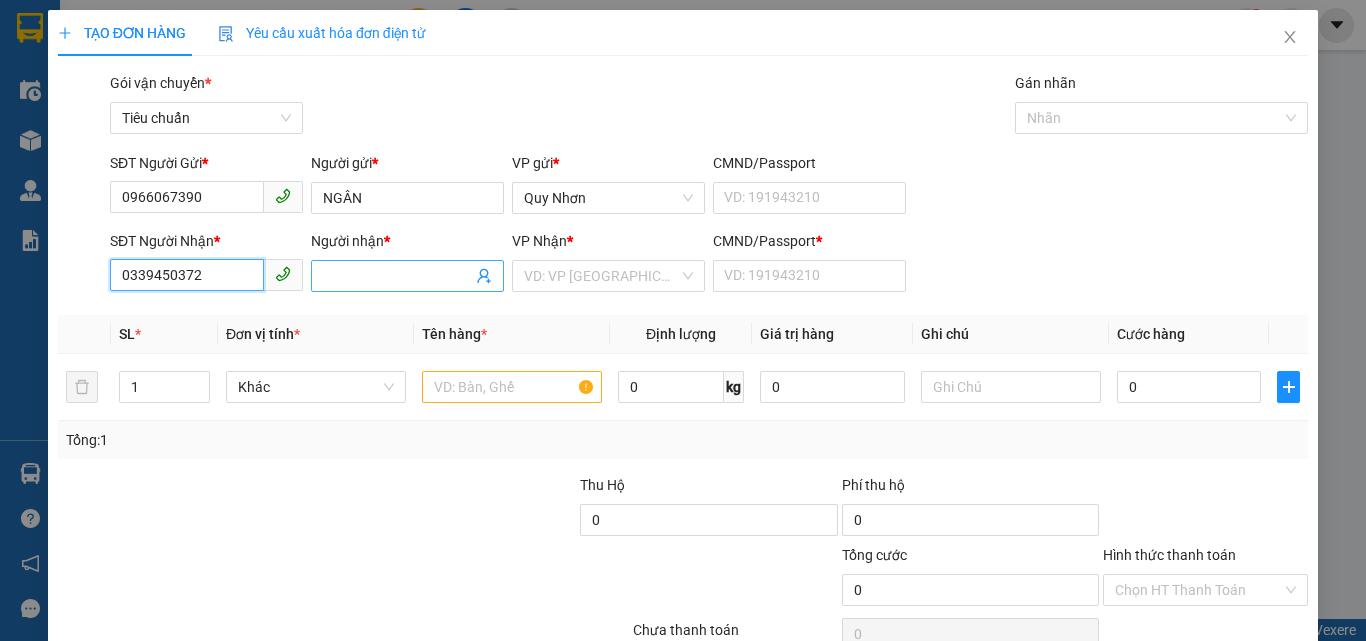 type on "0339450372" 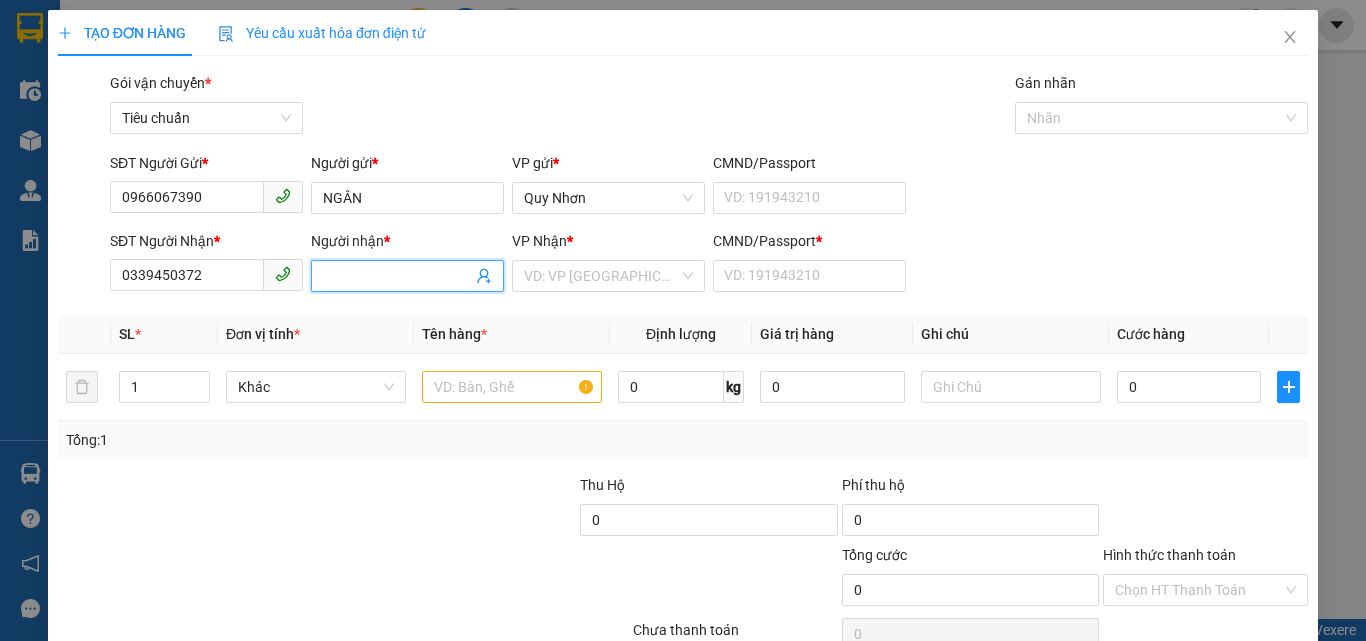 click on "Người nhận  *" at bounding box center [397, 276] 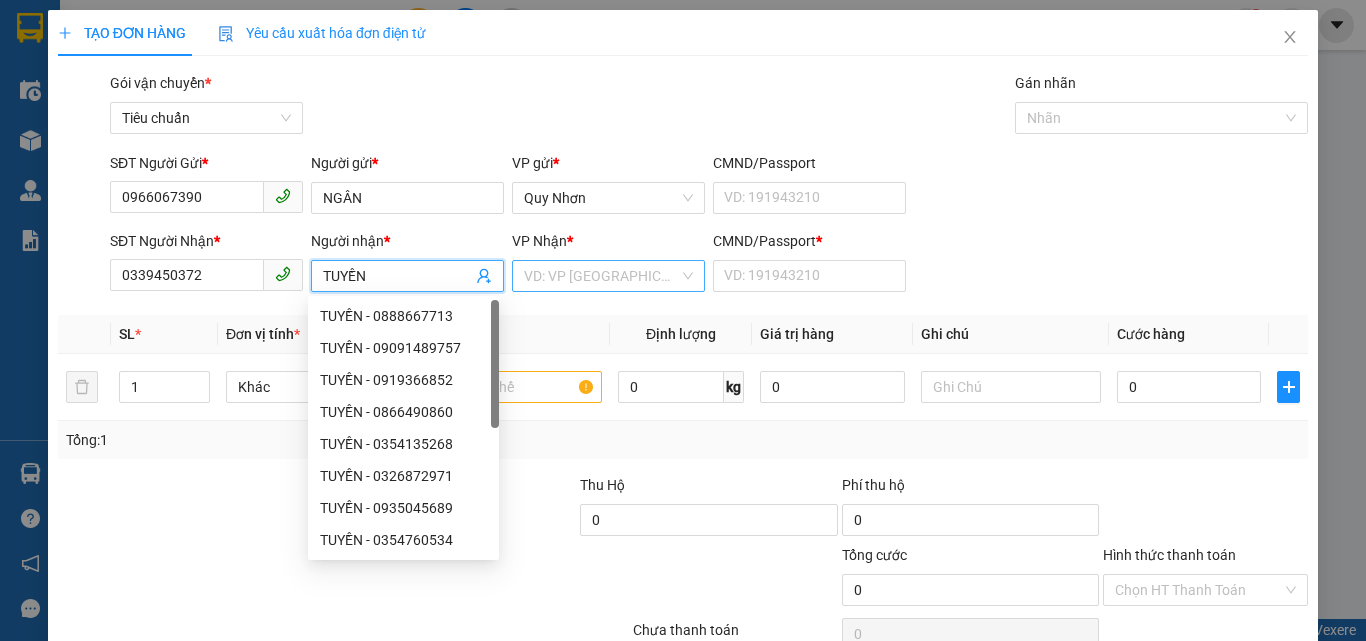 type on "TUYỀN" 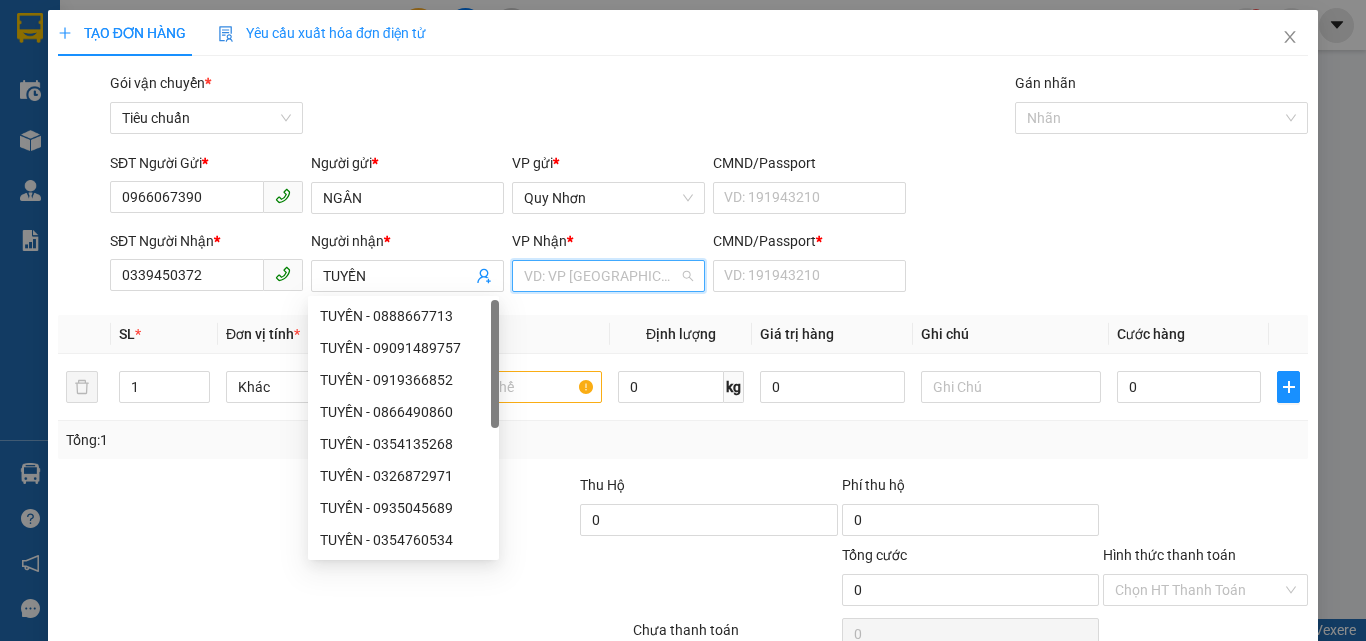 click at bounding box center [601, 276] 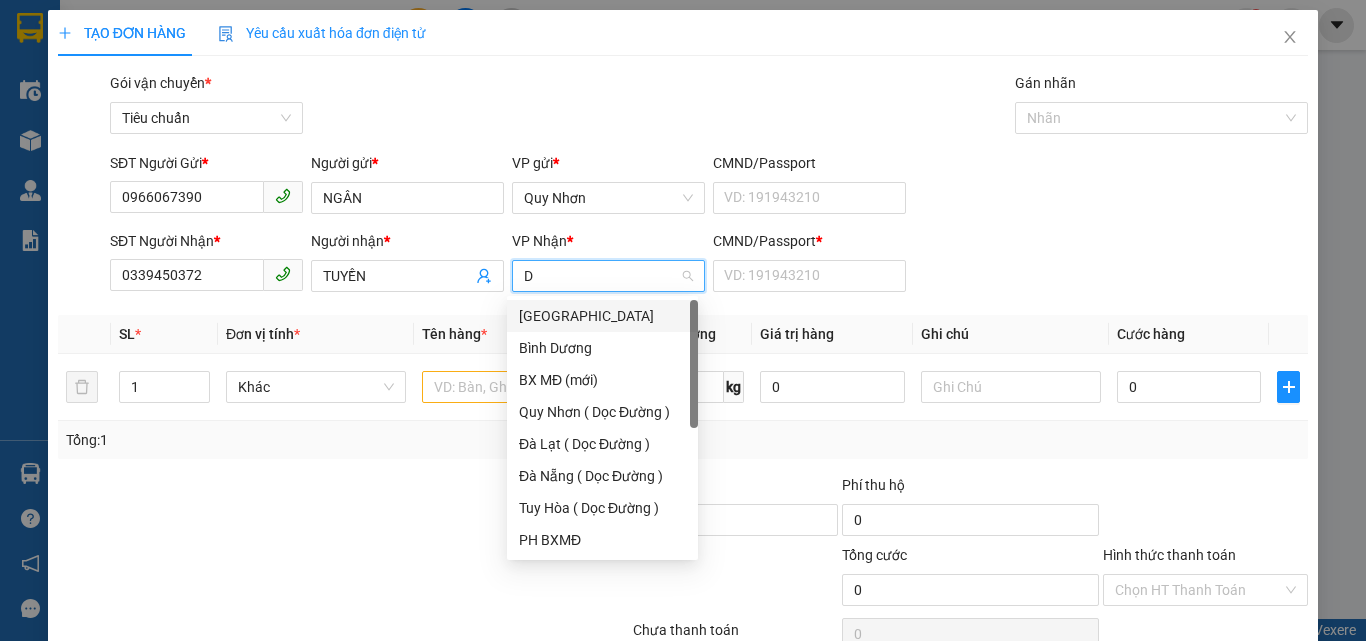 type on "DA" 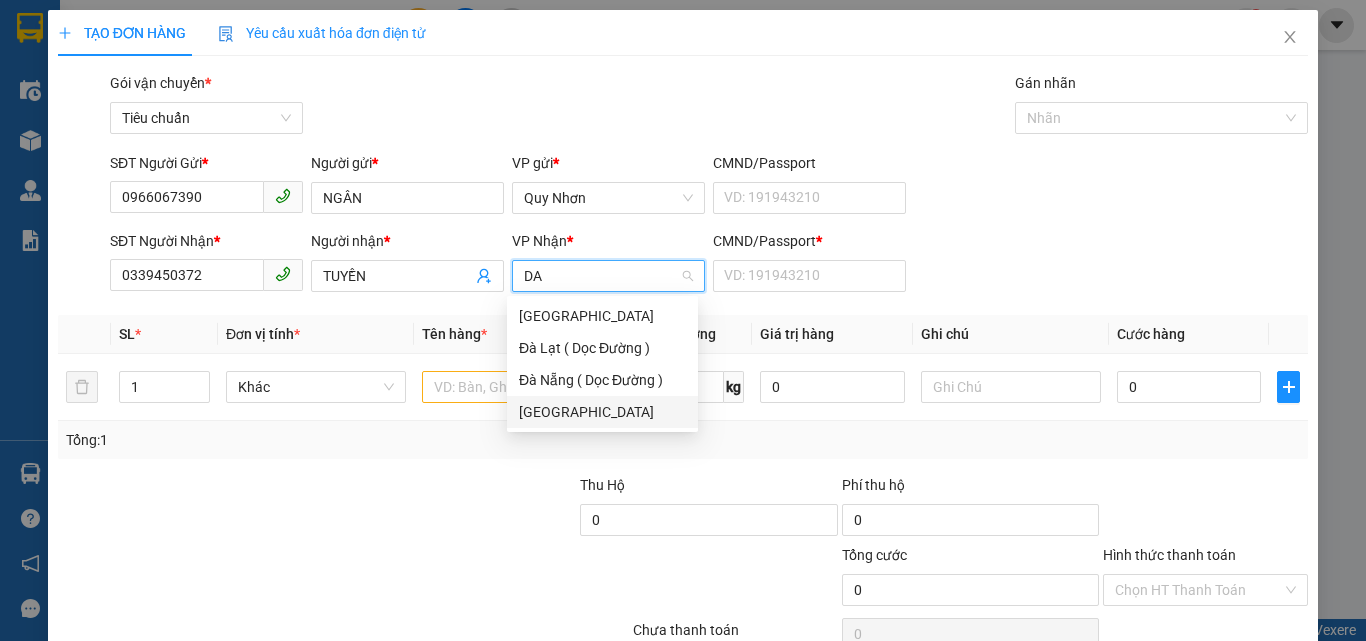 click on "[GEOGRAPHIC_DATA]" at bounding box center (602, 412) 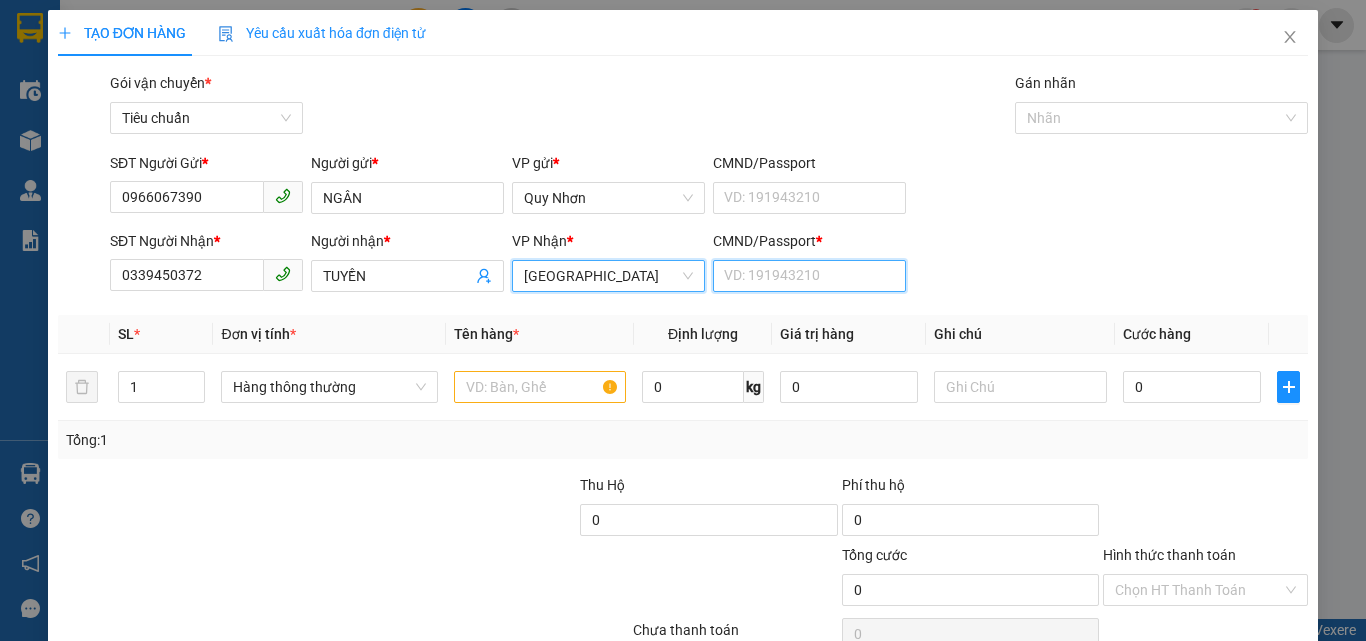 click on "CMND/Passport  *" at bounding box center (809, 276) 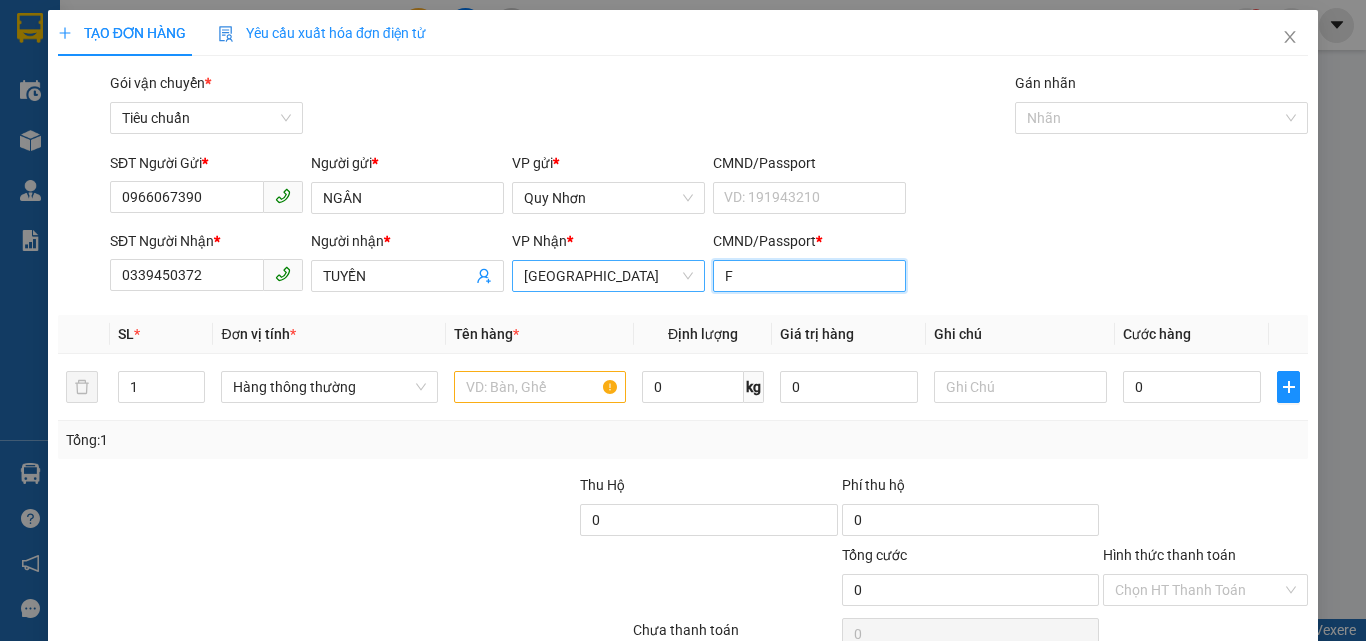 click on "[GEOGRAPHIC_DATA]" at bounding box center (608, 276) 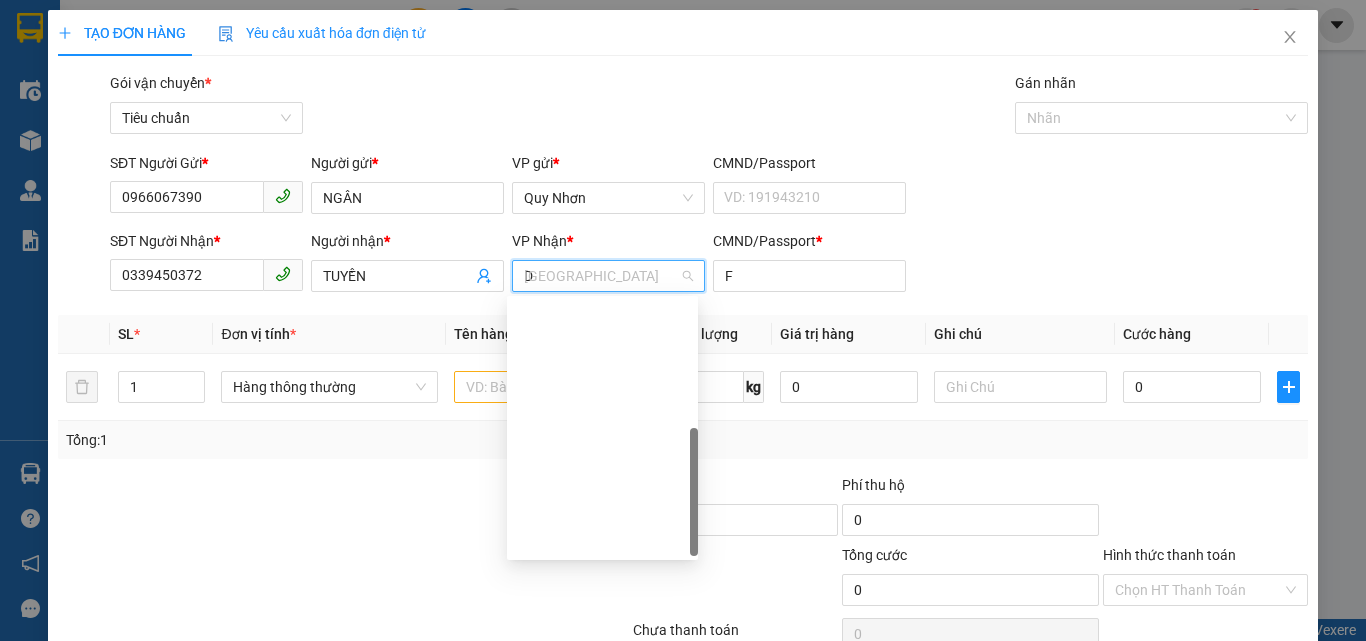 type on "DA" 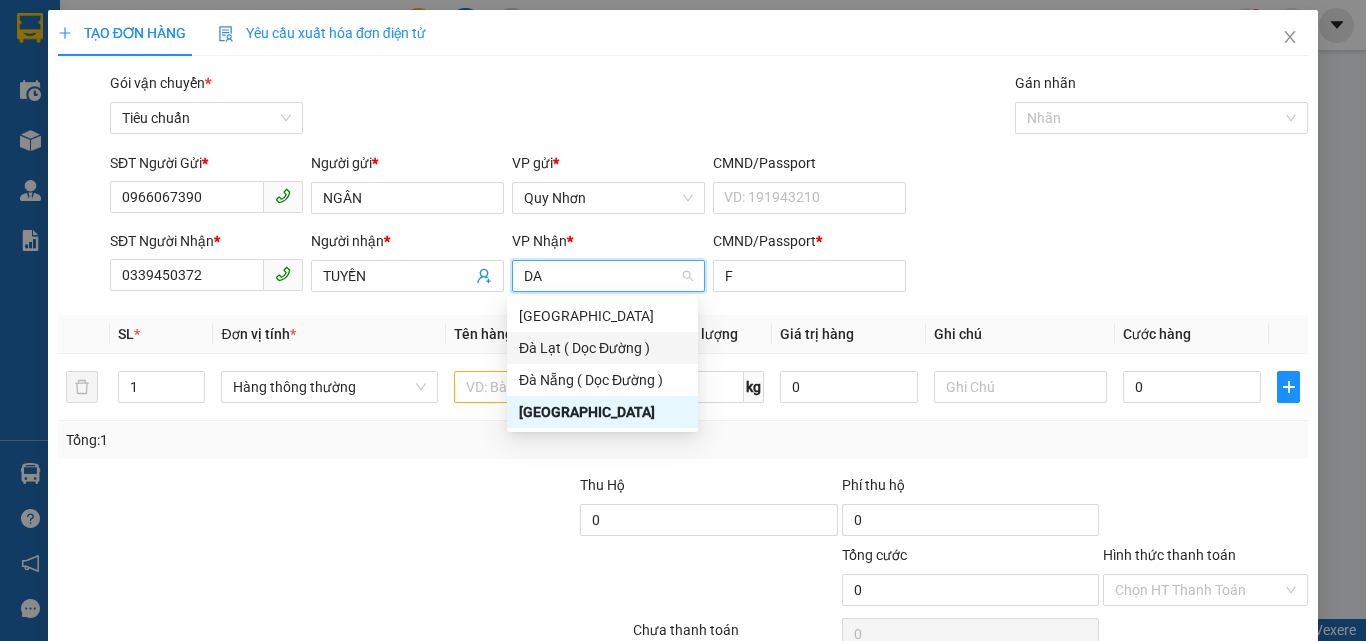 click on "Đà Lạt ( Dọc Đường )" at bounding box center [602, 348] 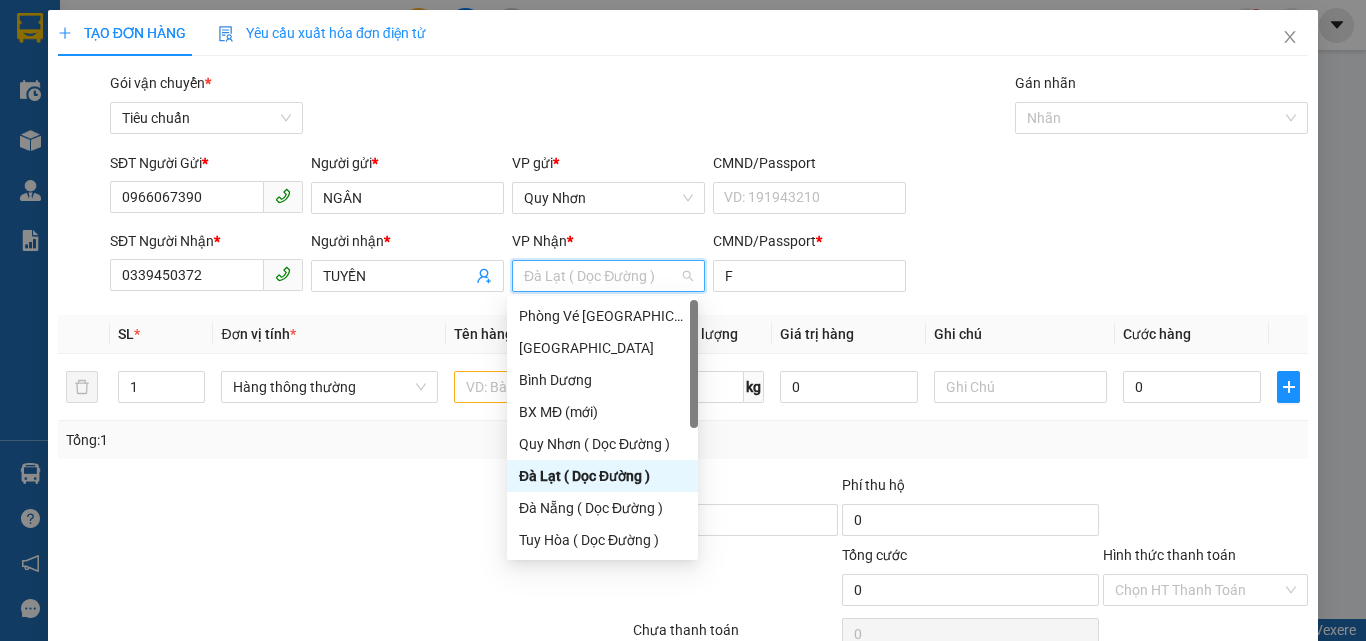 click on "Đà Lạt ( Dọc Đường )" at bounding box center [608, 276] 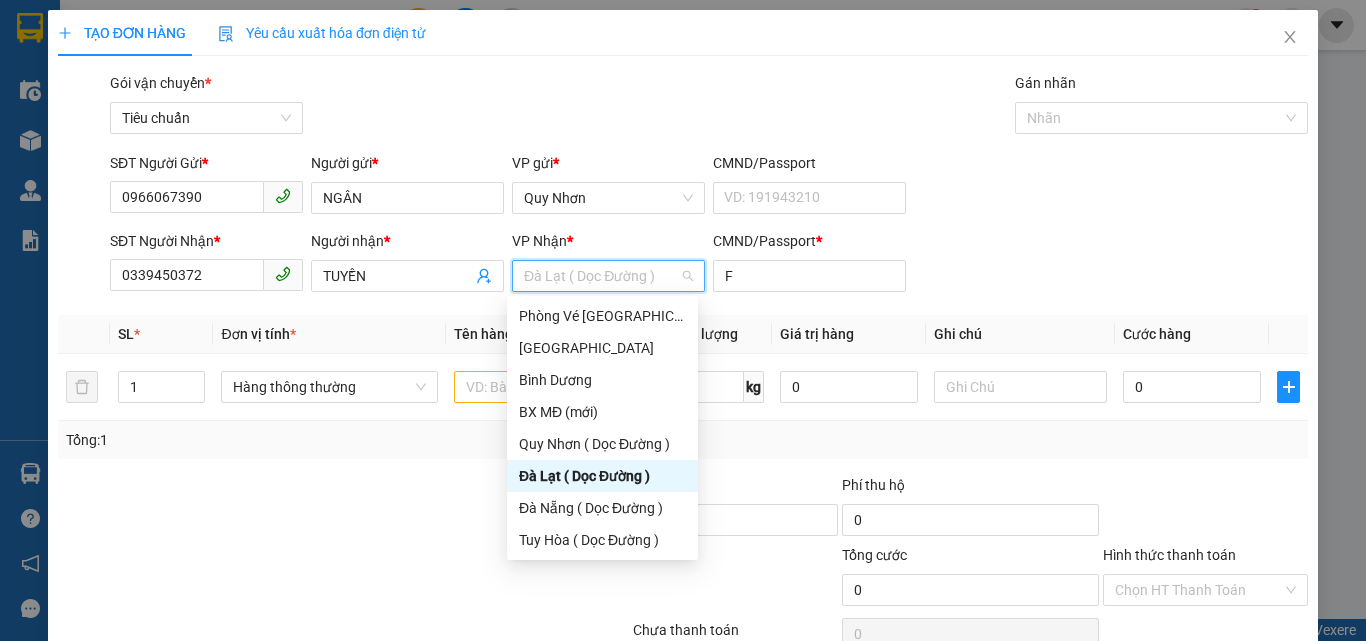 type on "K" 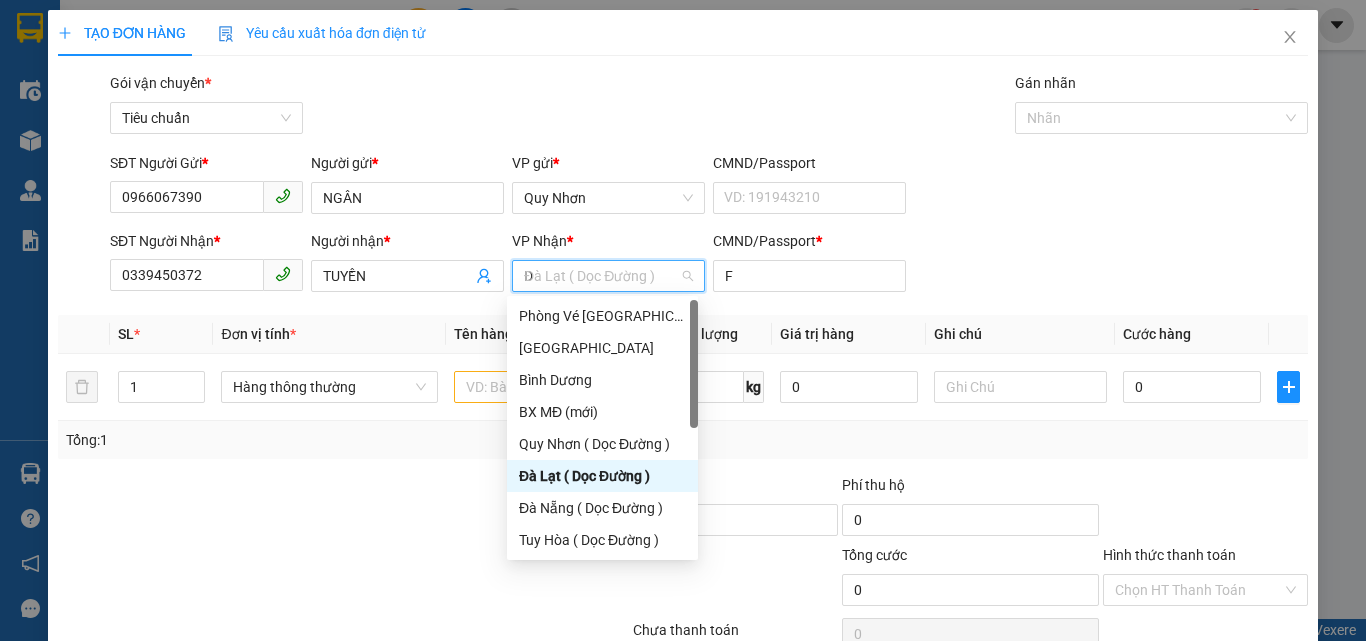 type on "DA" 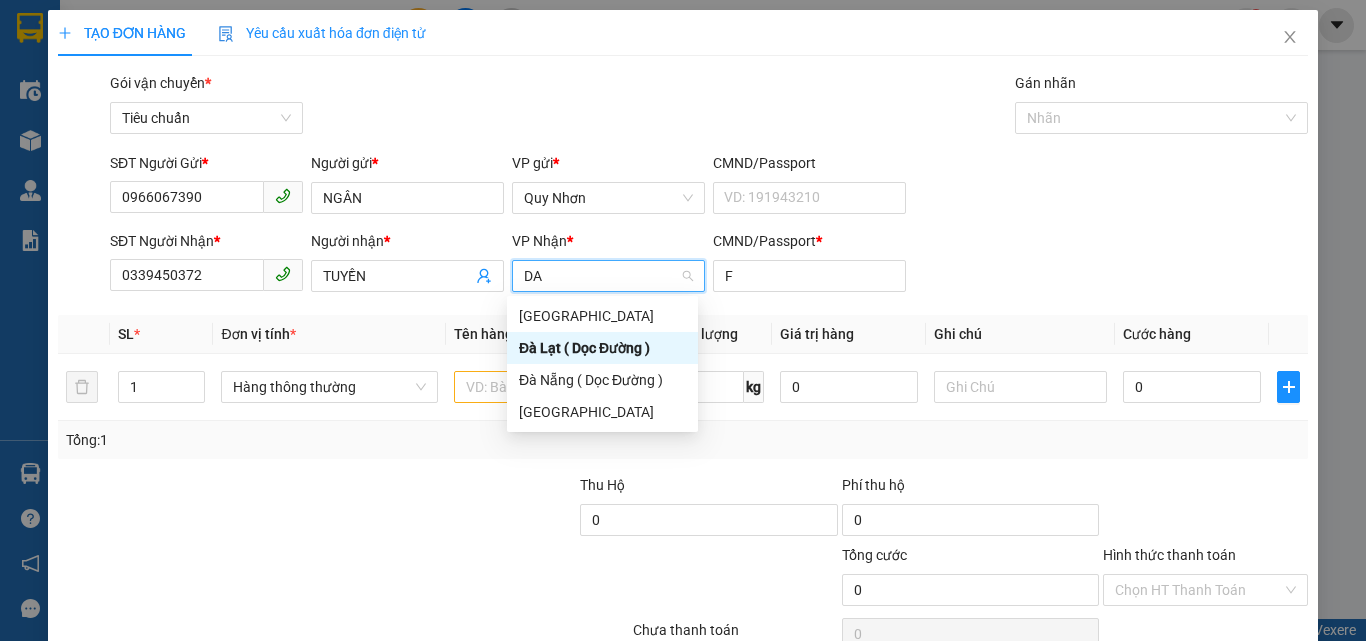 click on "Đà Lạt ( Dọc Đường )" at bounding box center (602, 348) 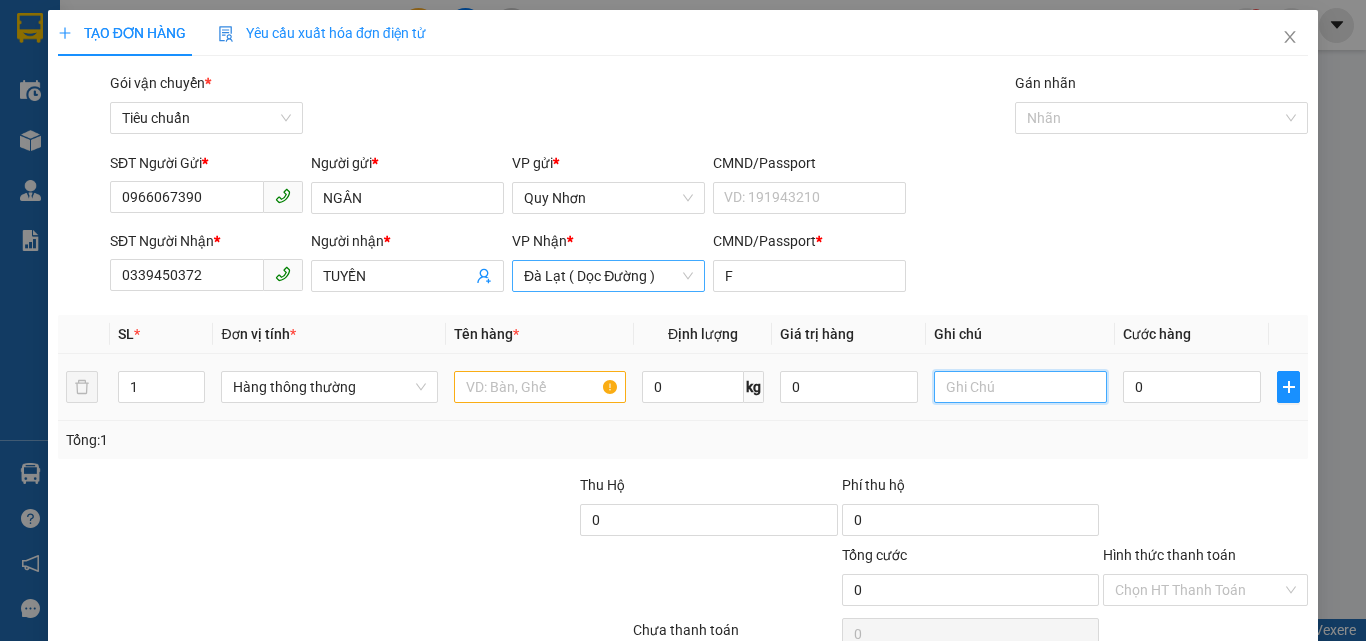drag, startPoint x: 970, startPoint y: 382, endPoint x: 812, endPoint y: 408, distance: 160.12495 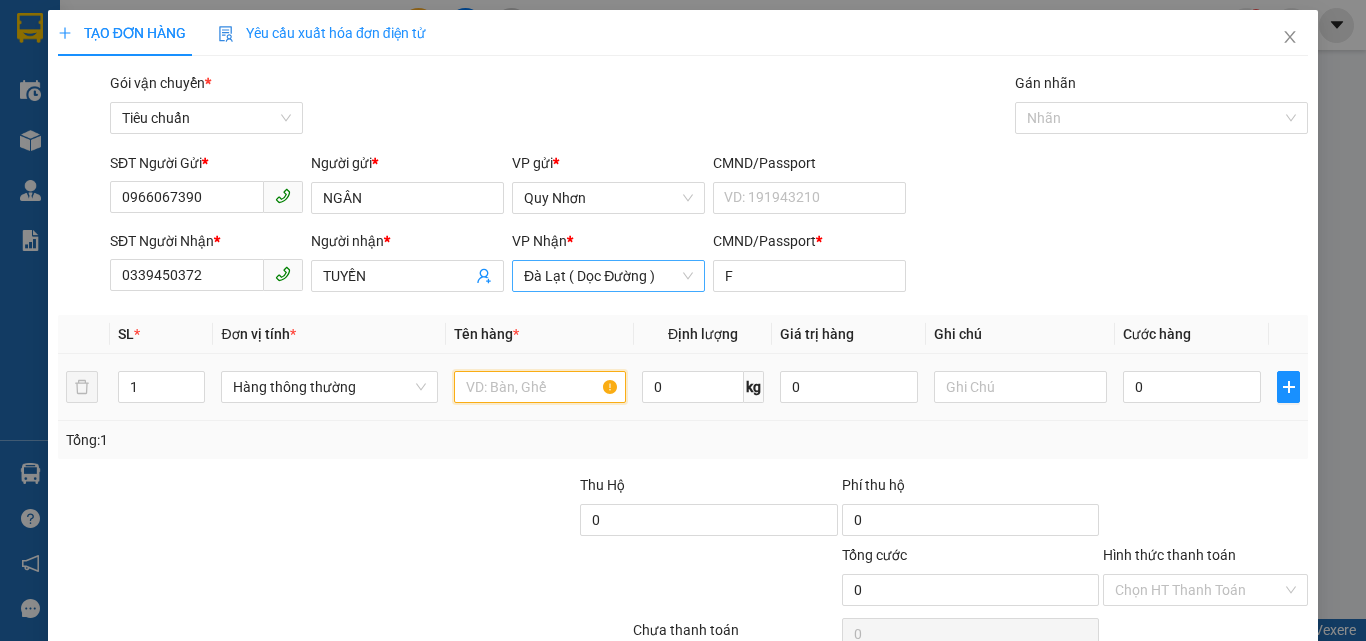 click at bounding box center [540, 387] 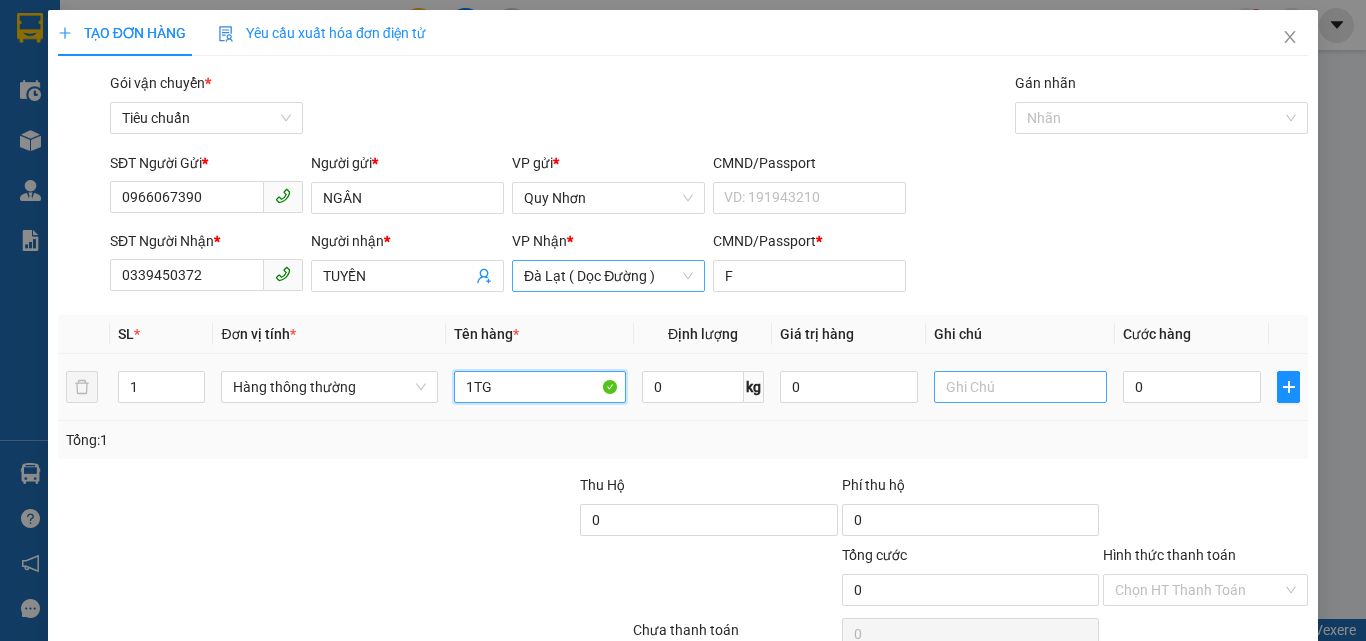 type on "1TG" 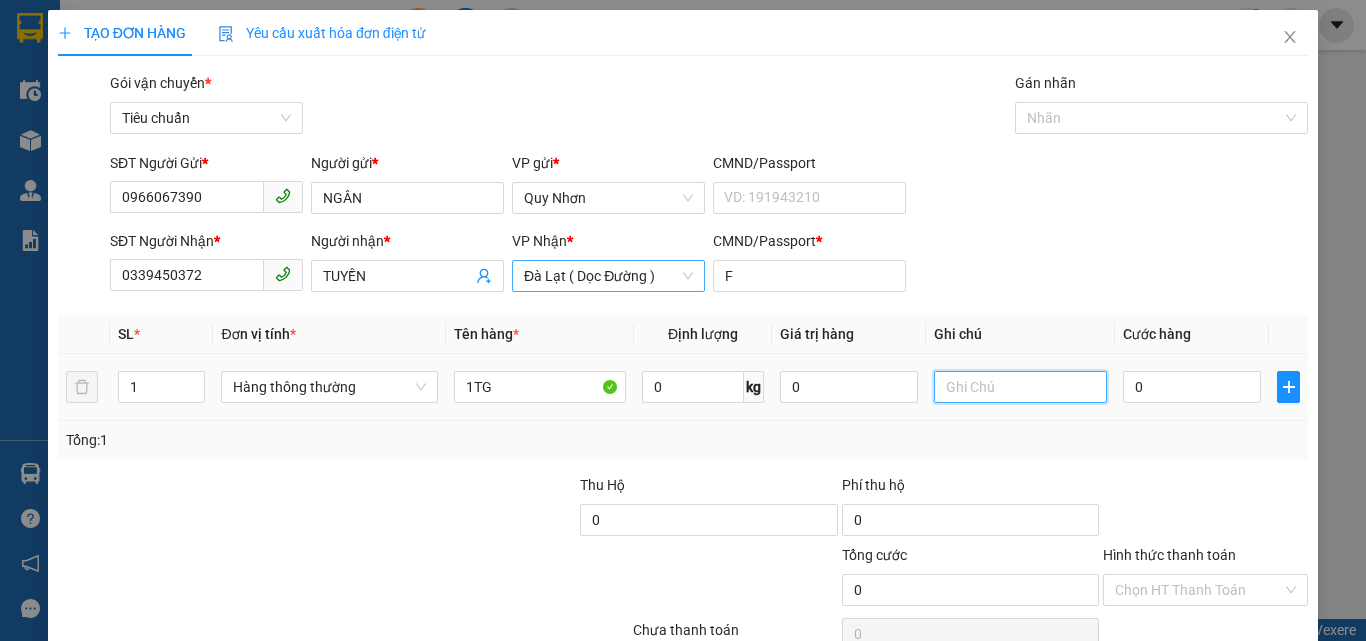 click at bounding box center (1020, 387) 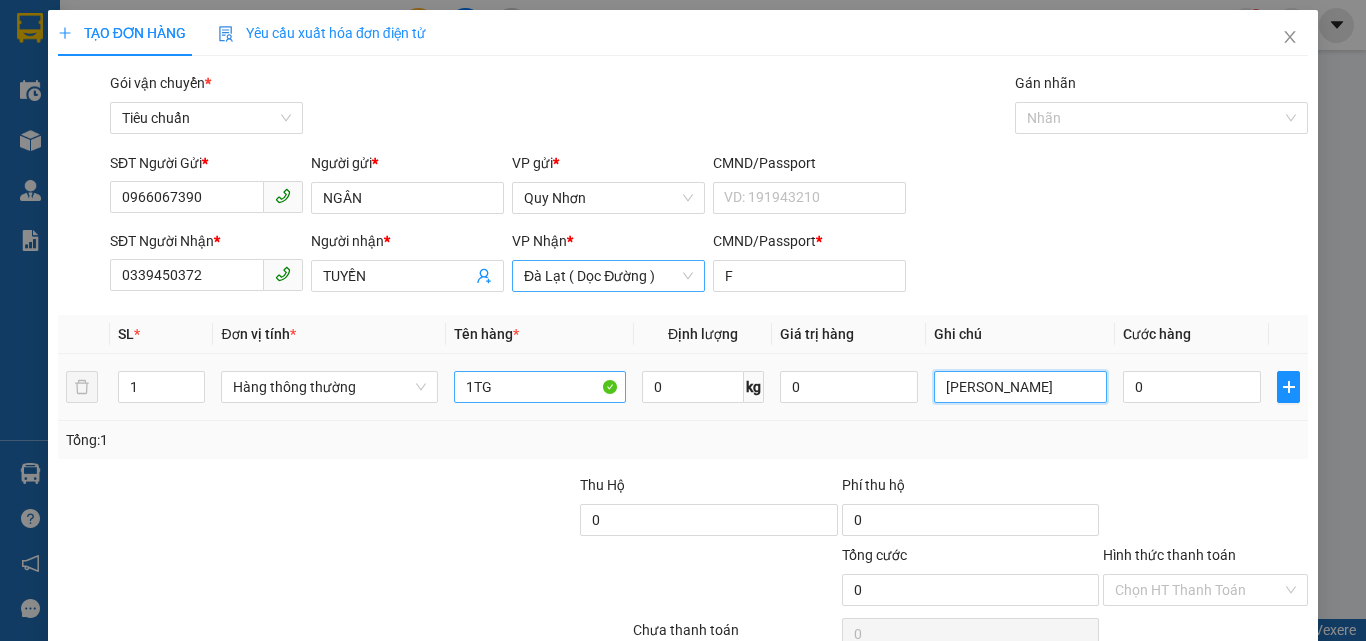 type on "[PERSON_NAME]" 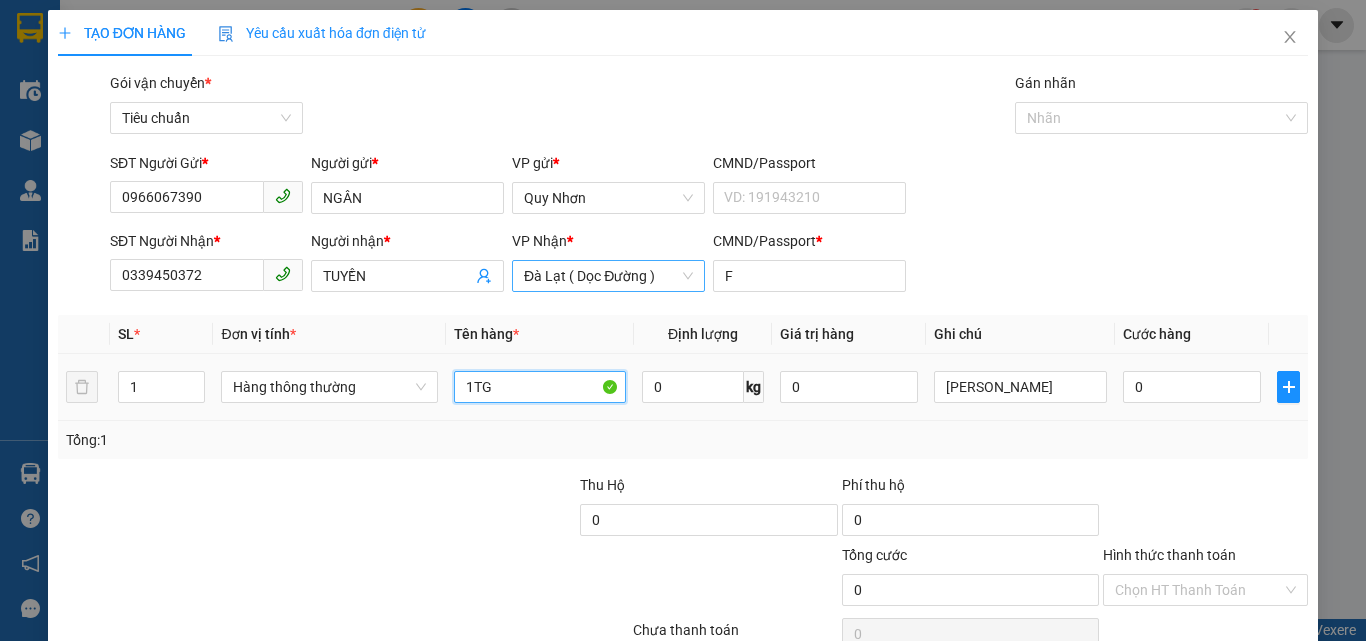 click on "1TG" at bounding box center [540, 387] 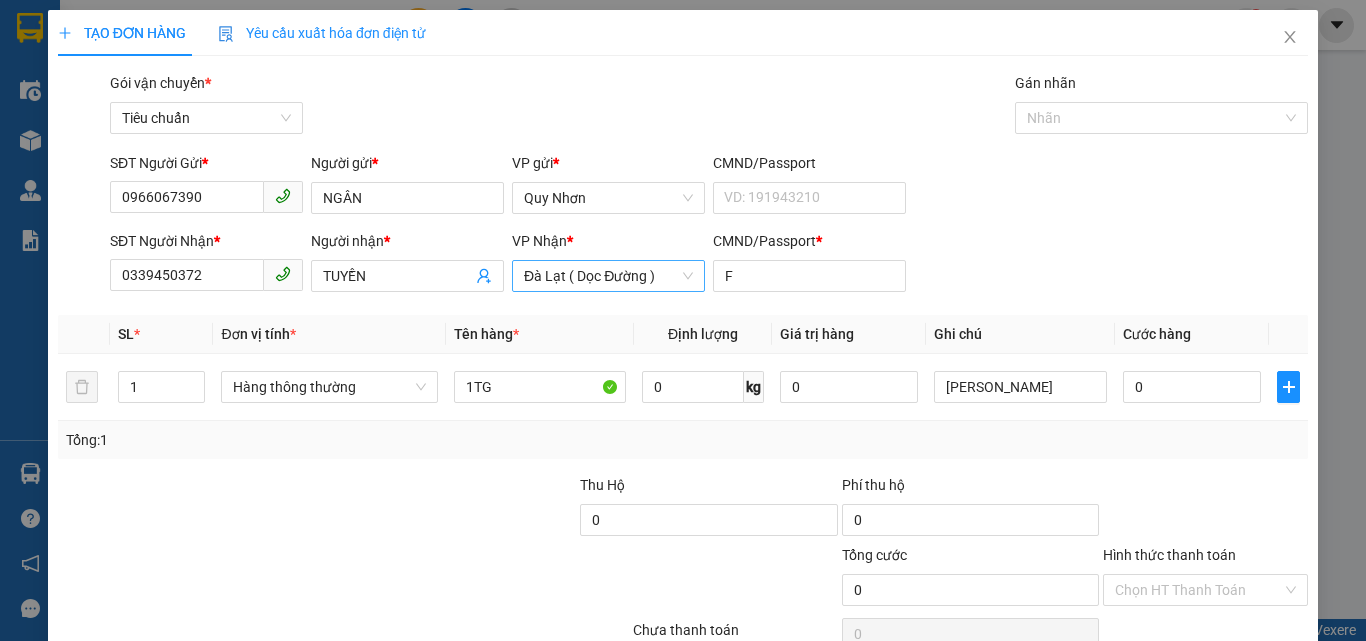 click at bounding box center (447, 509) 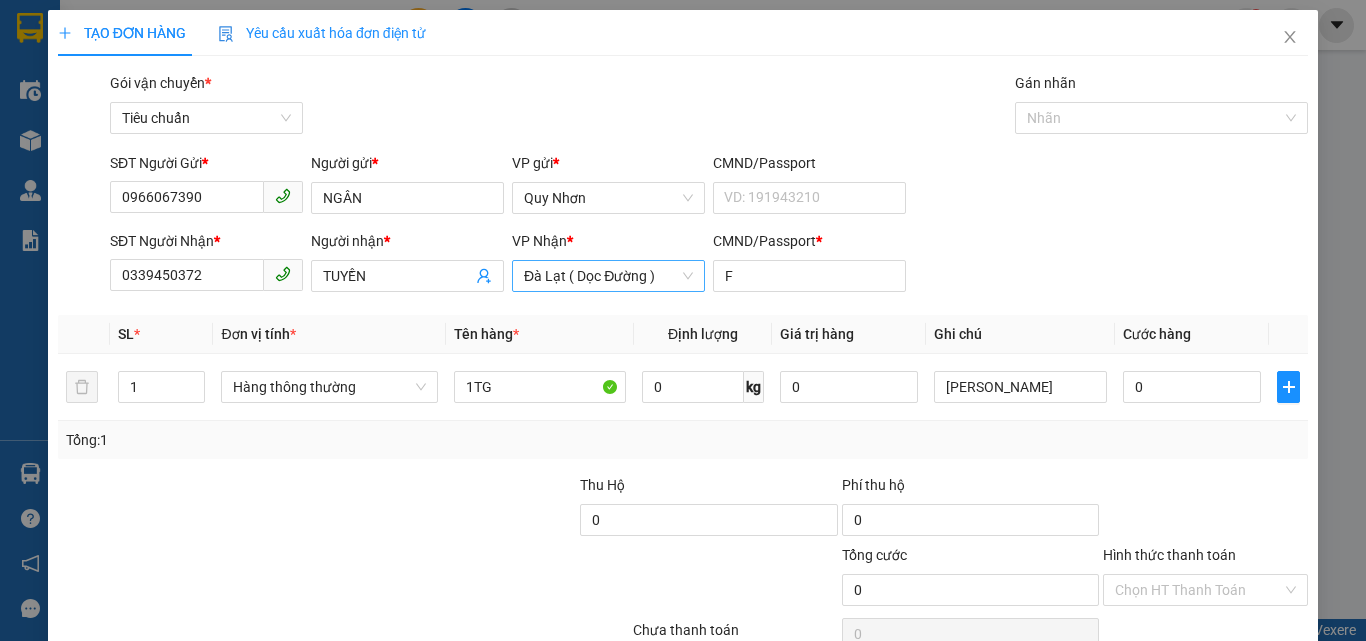 click on "Gói vận chuyển  * Tiêu chuẩn Gán nhãn   Nhãn" at bounding box center [709, 107] 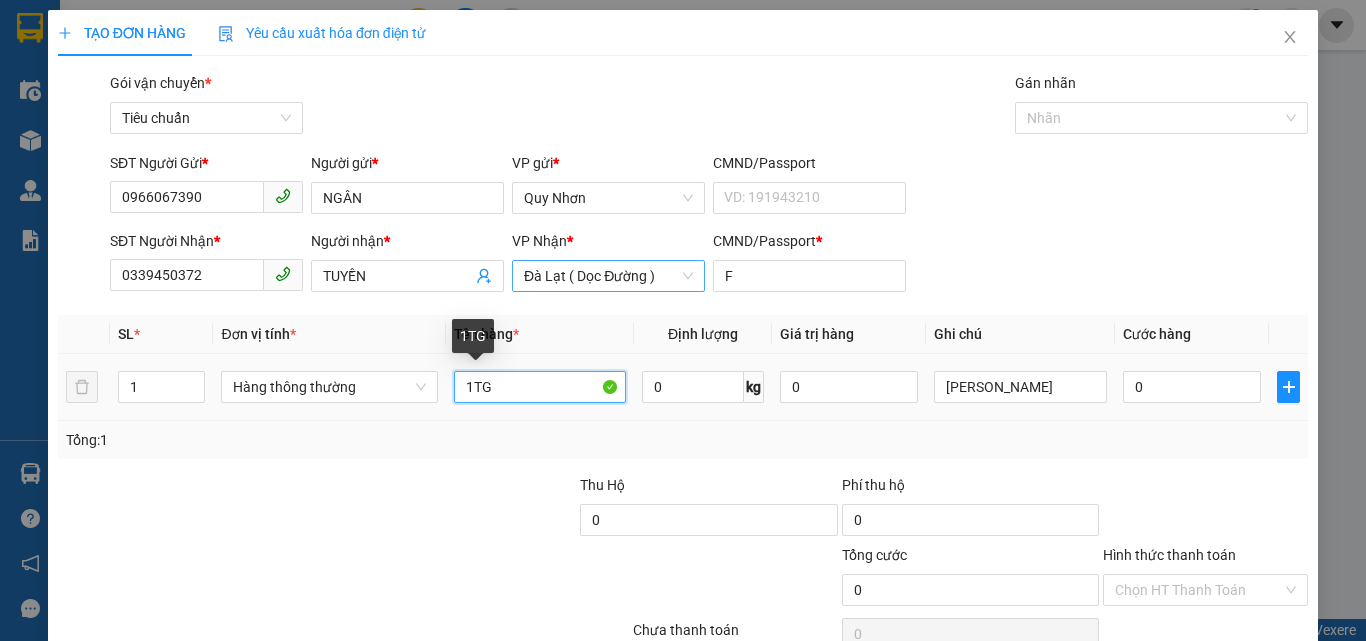 click on "1TG" at bounding box center [540, 387] 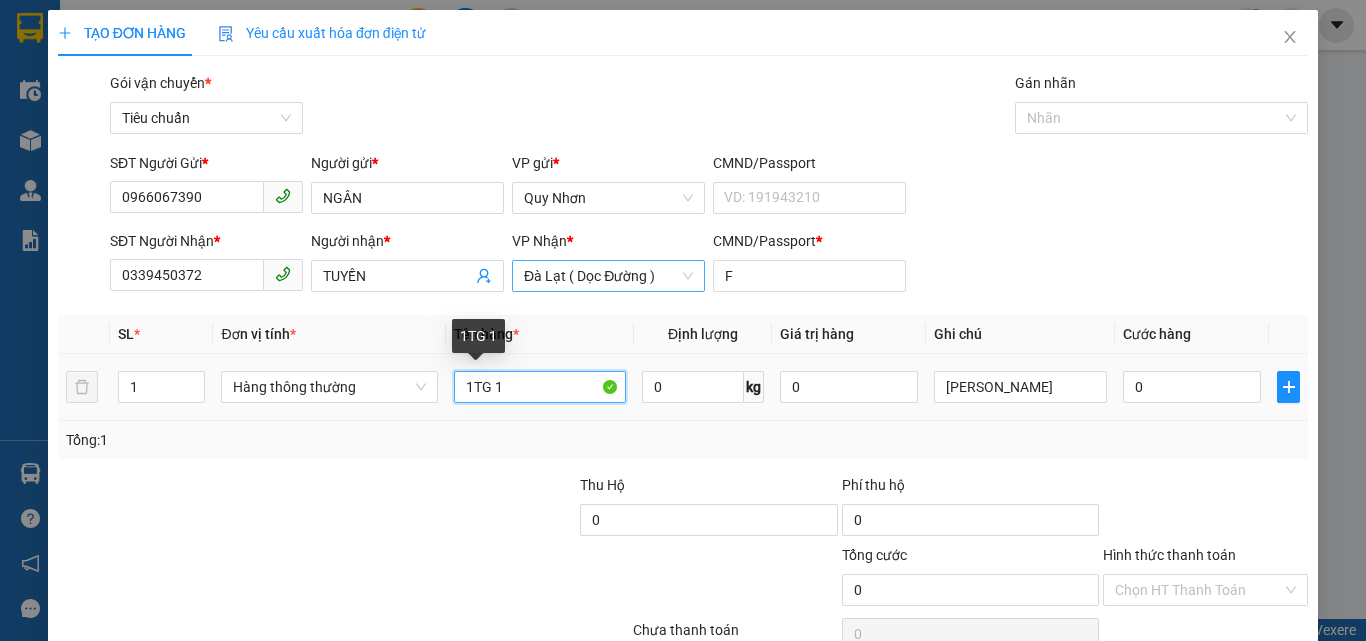 type on "1TG" 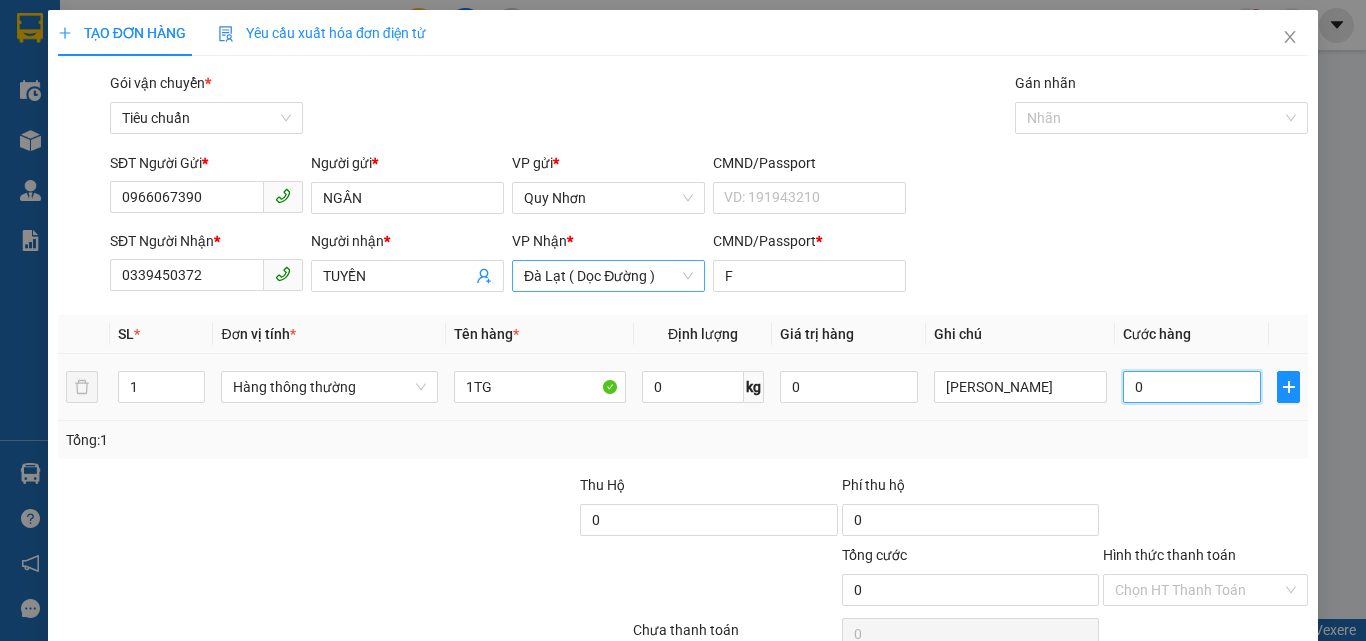 click on "0" at bounding box center [1192, 387] 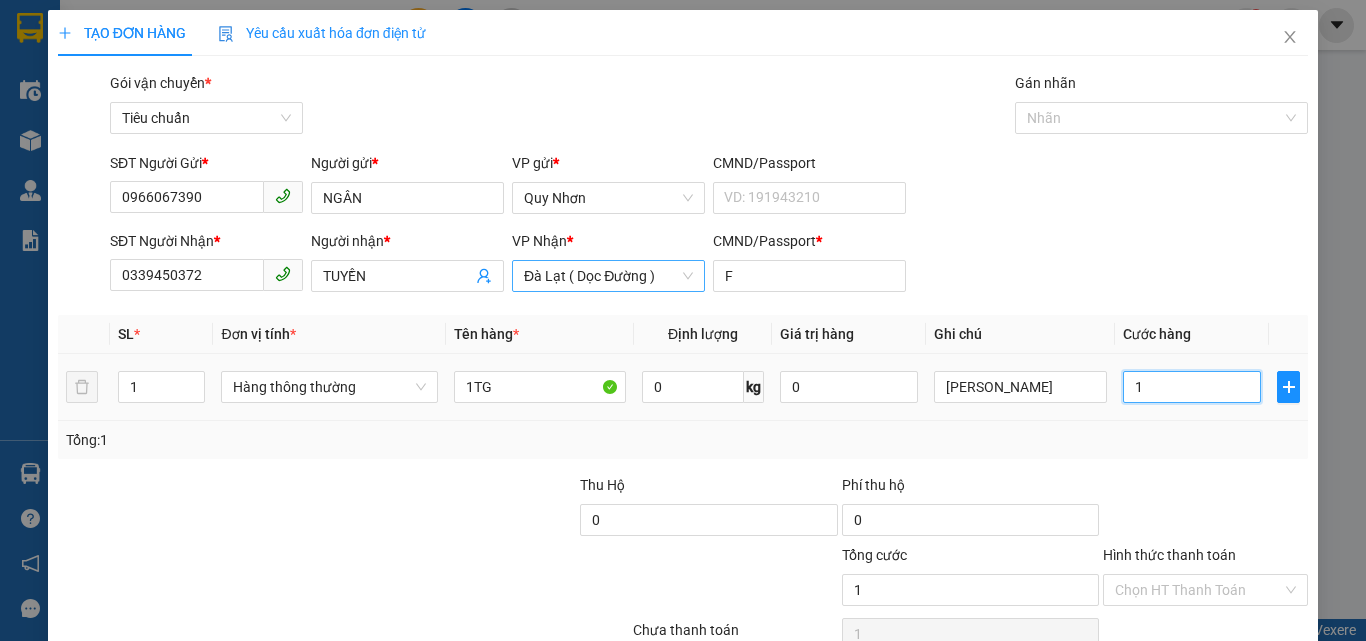 type on "12" 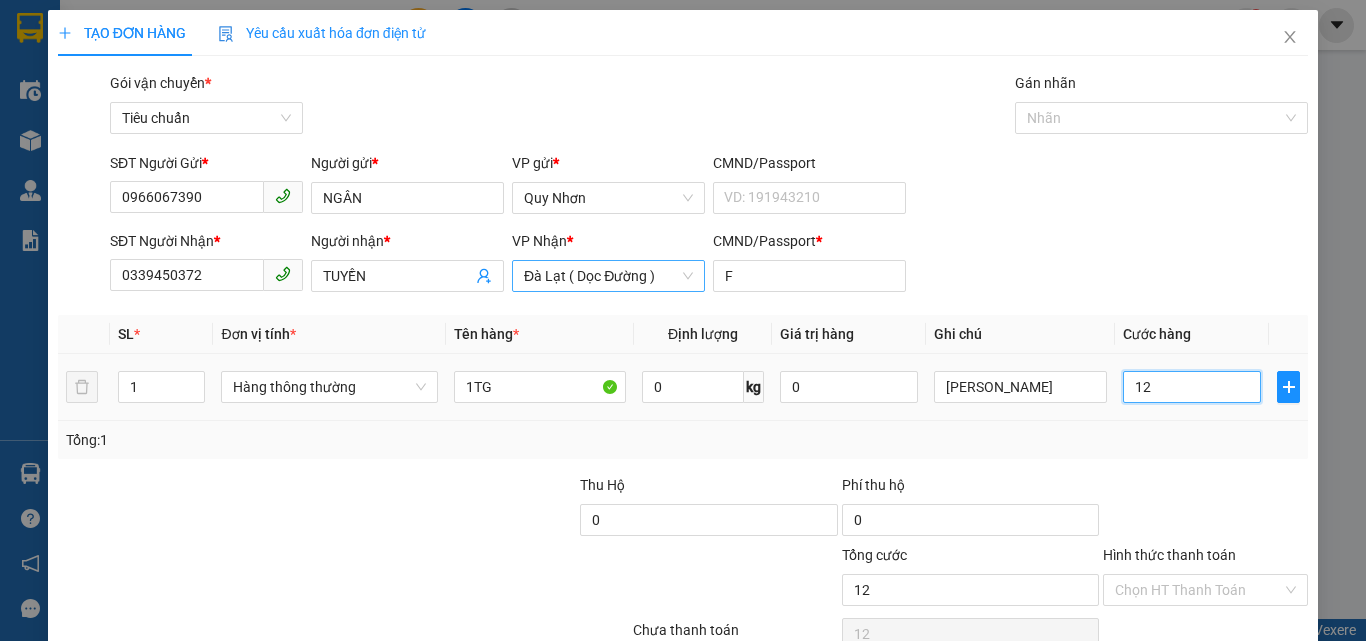 type on "120" 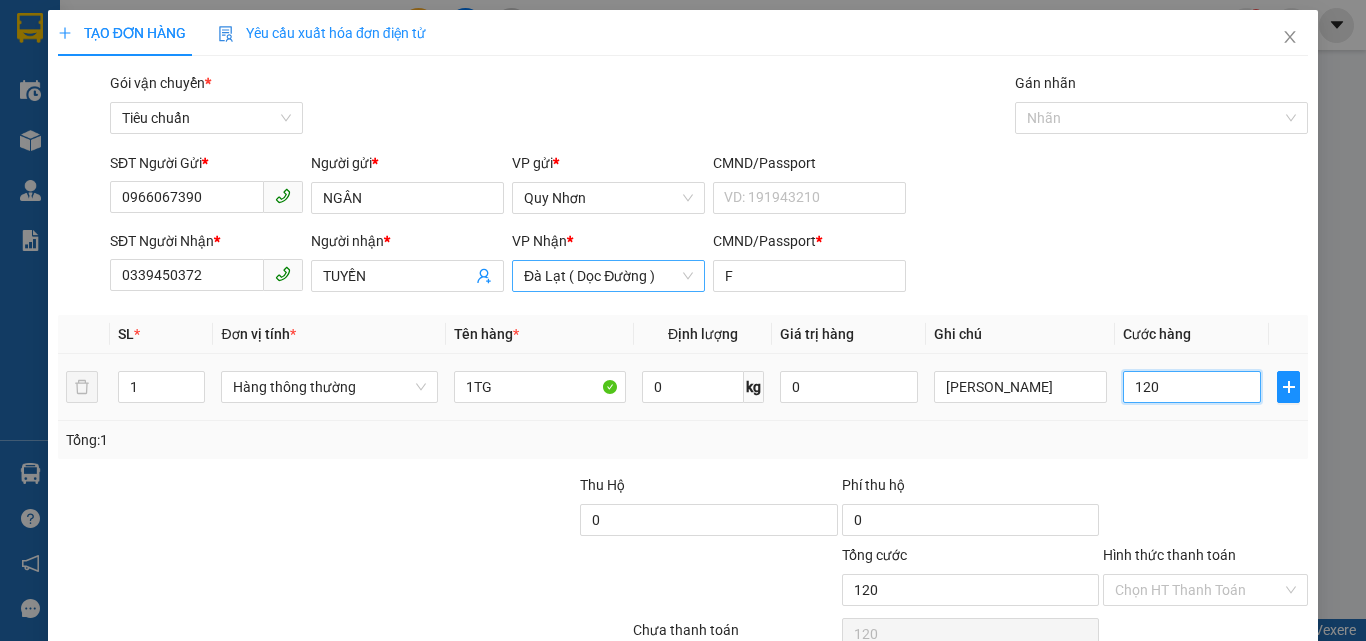 type on "1.200" 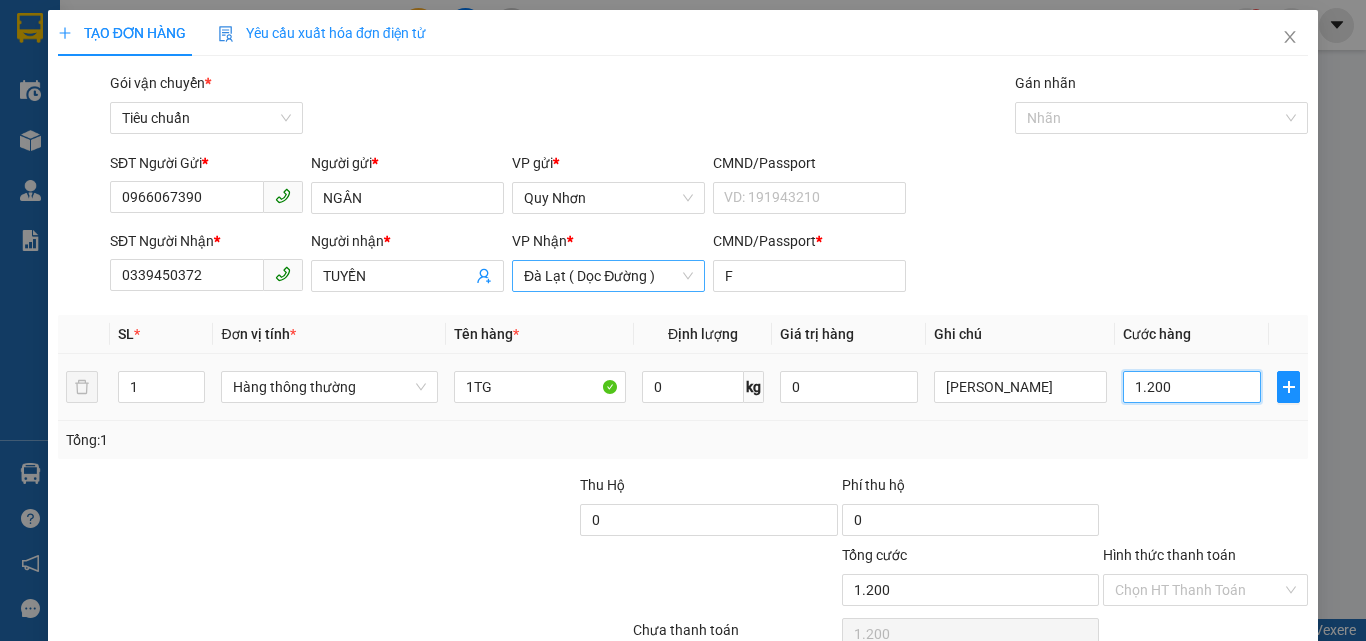 type on "12.000" 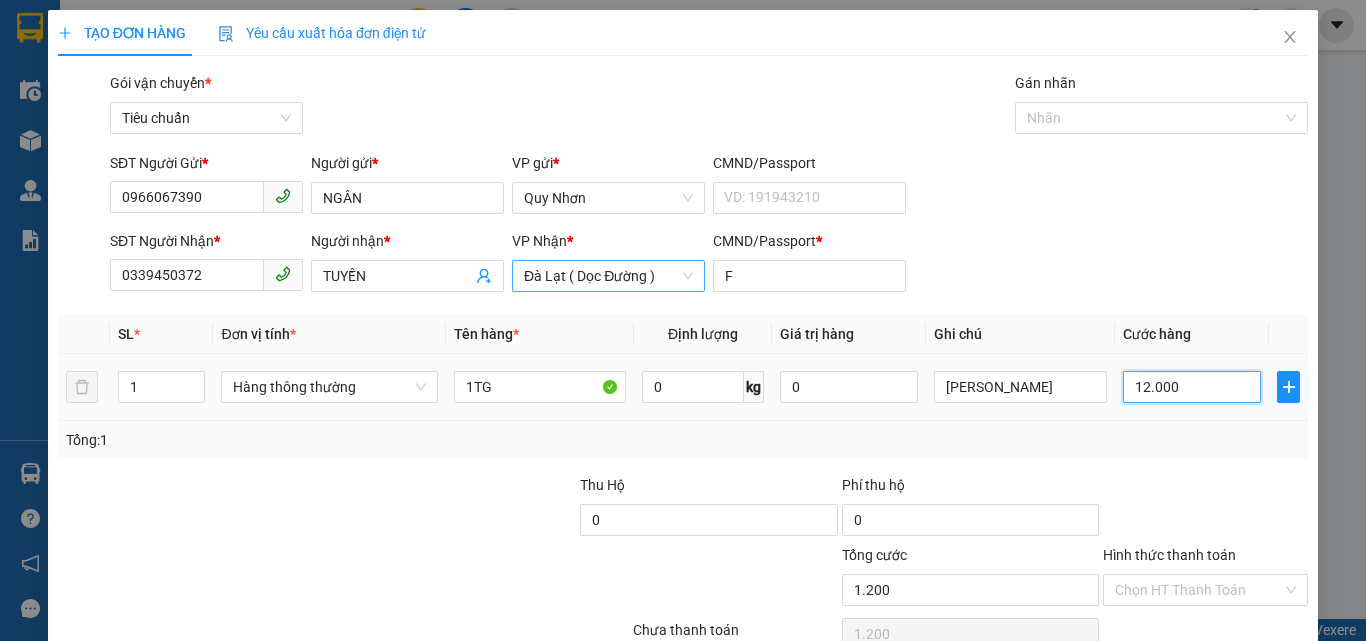type on "12.000" 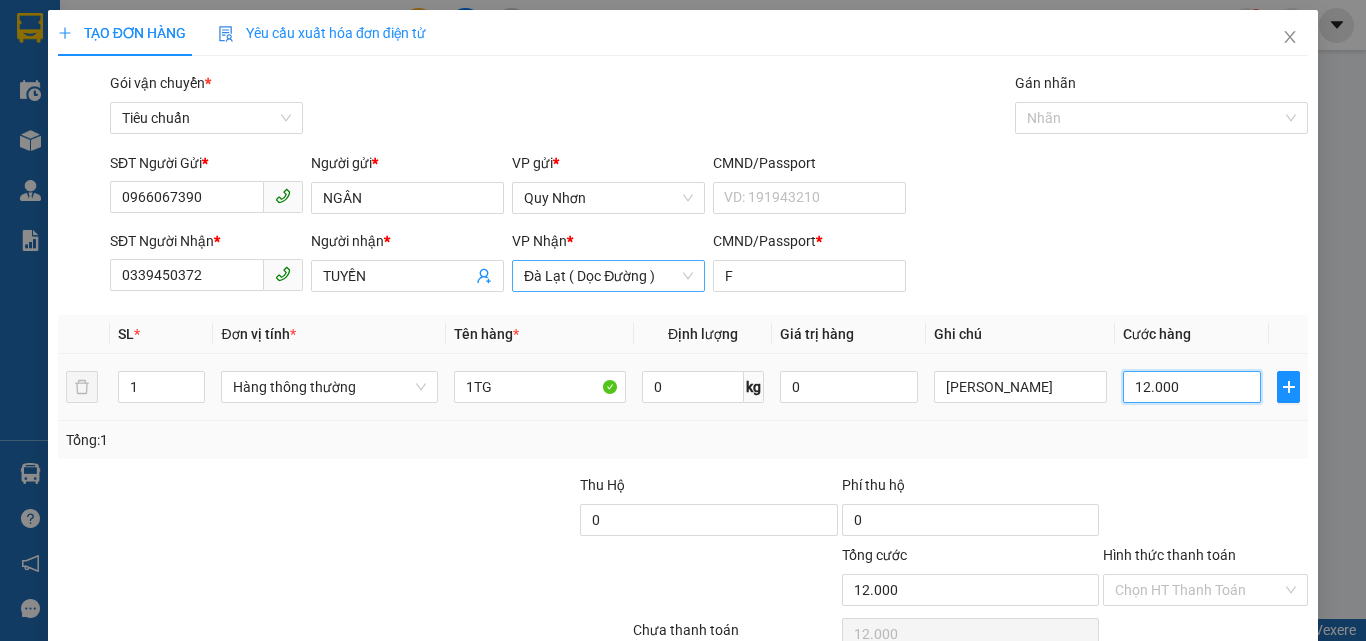 type on "120.000" 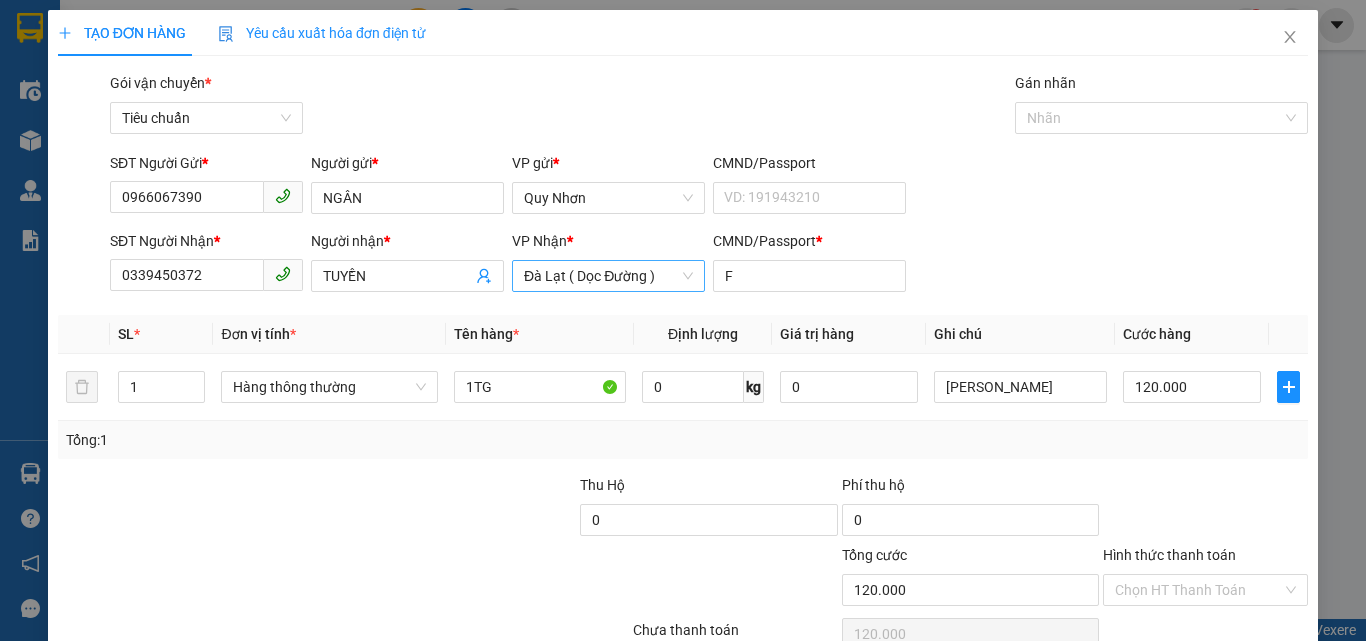 drag, startPoint x: 1166, startPoint y: 485, endPoint x: 1166, endPoint y: 471, distance: 14 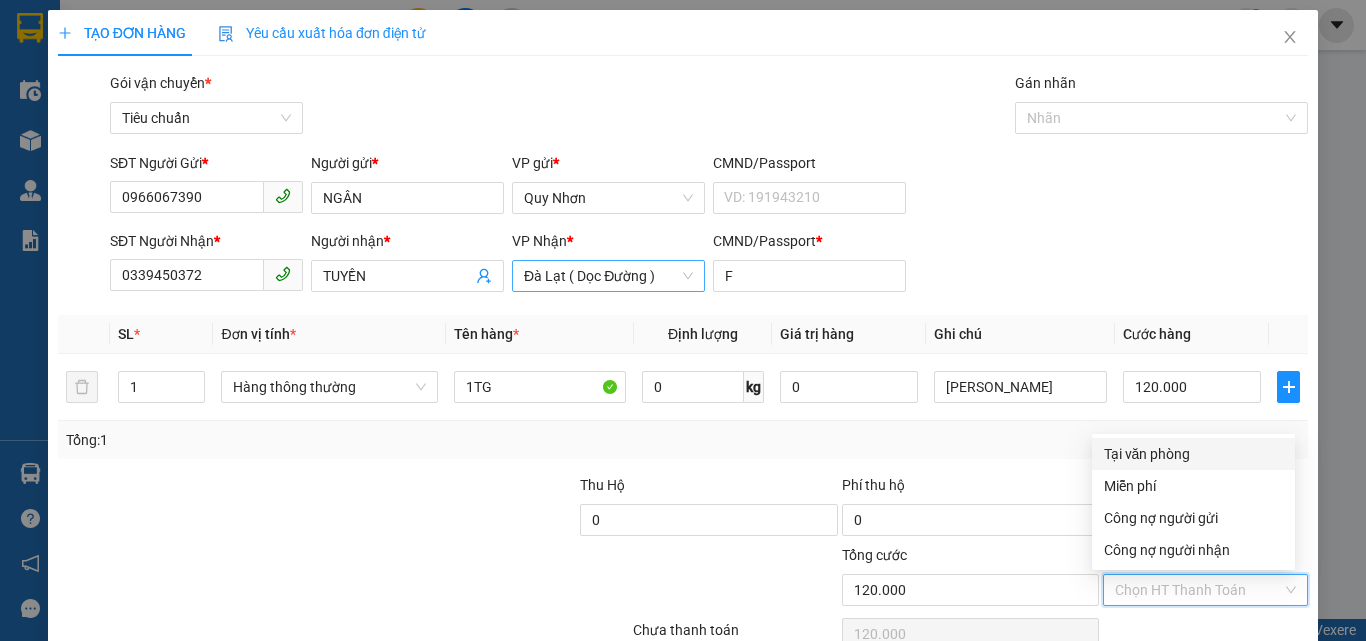 click on "Tại văn phòng" at bounding box center (1193, 454) 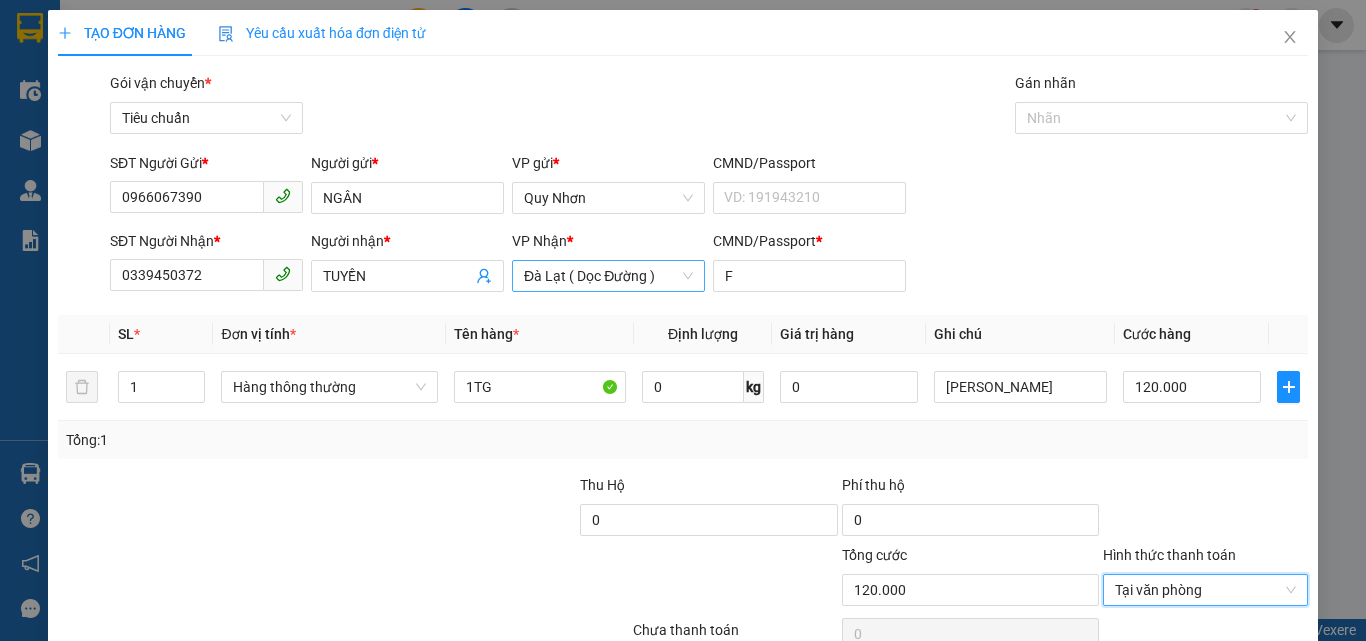 click 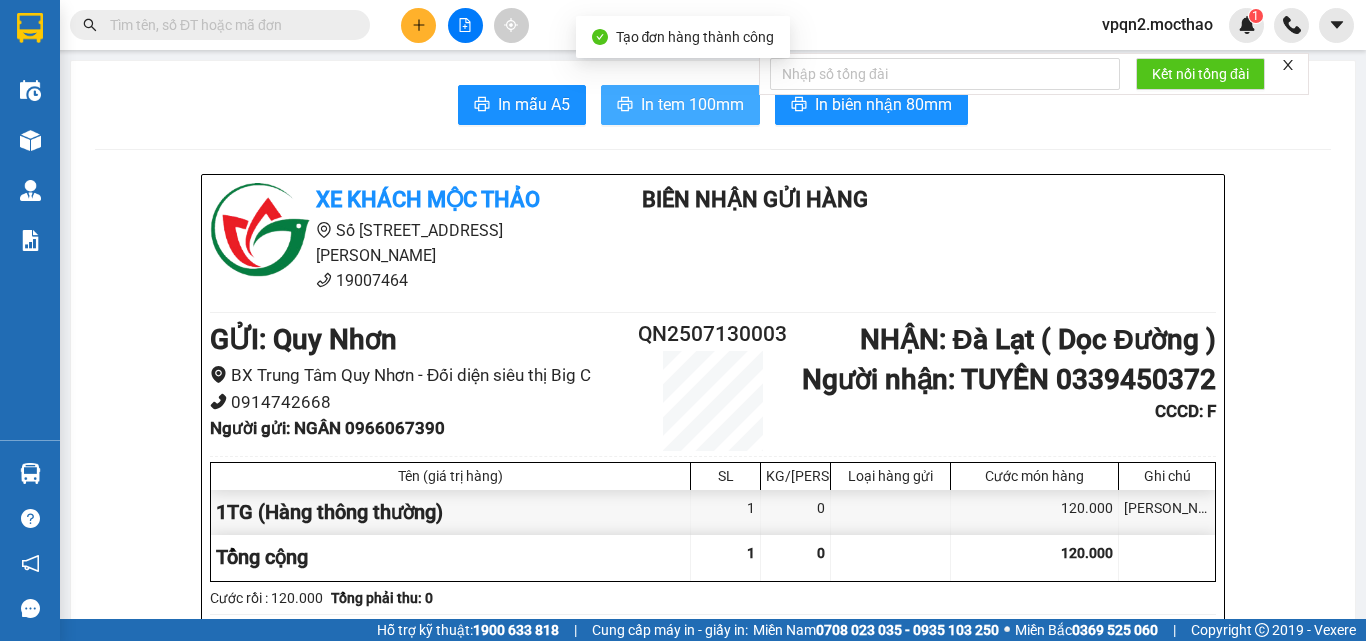 click on "In tem 100mm" at bounding box center [692, 104] 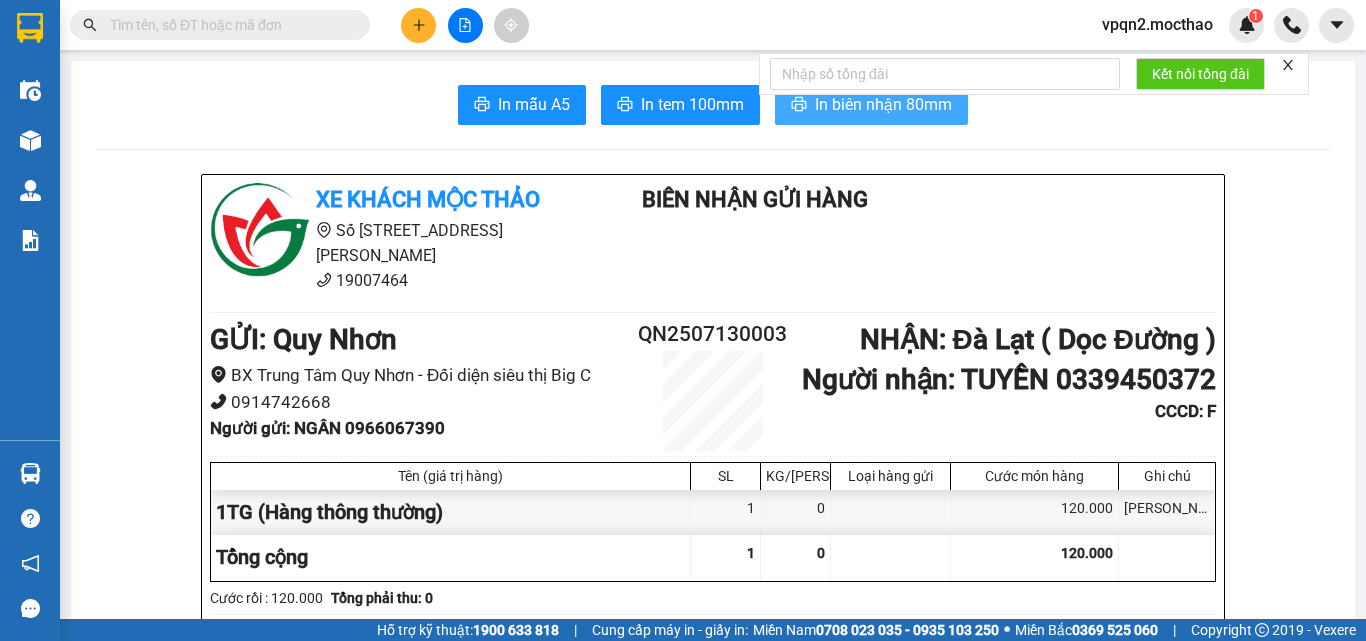 drag, startPoint x: 844, startPoint y: 108, endPoint x: 993, endPoint y: 96, distance: 149.48244 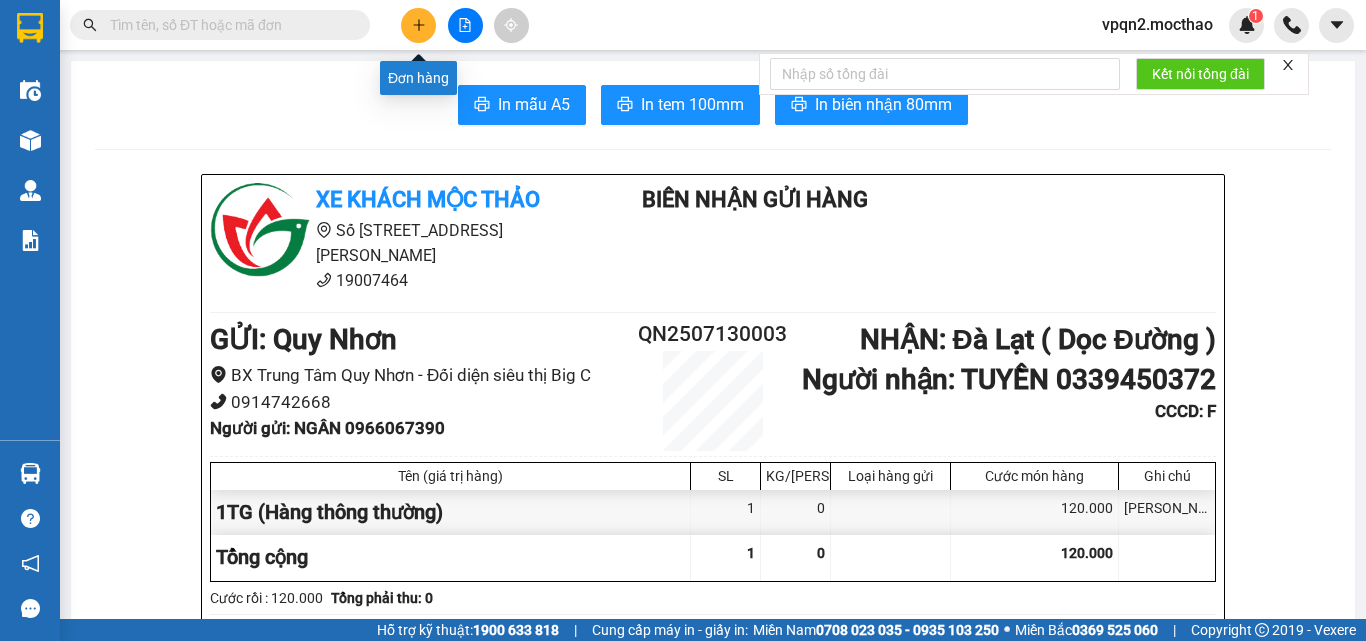click at bounding box center (418, 25) 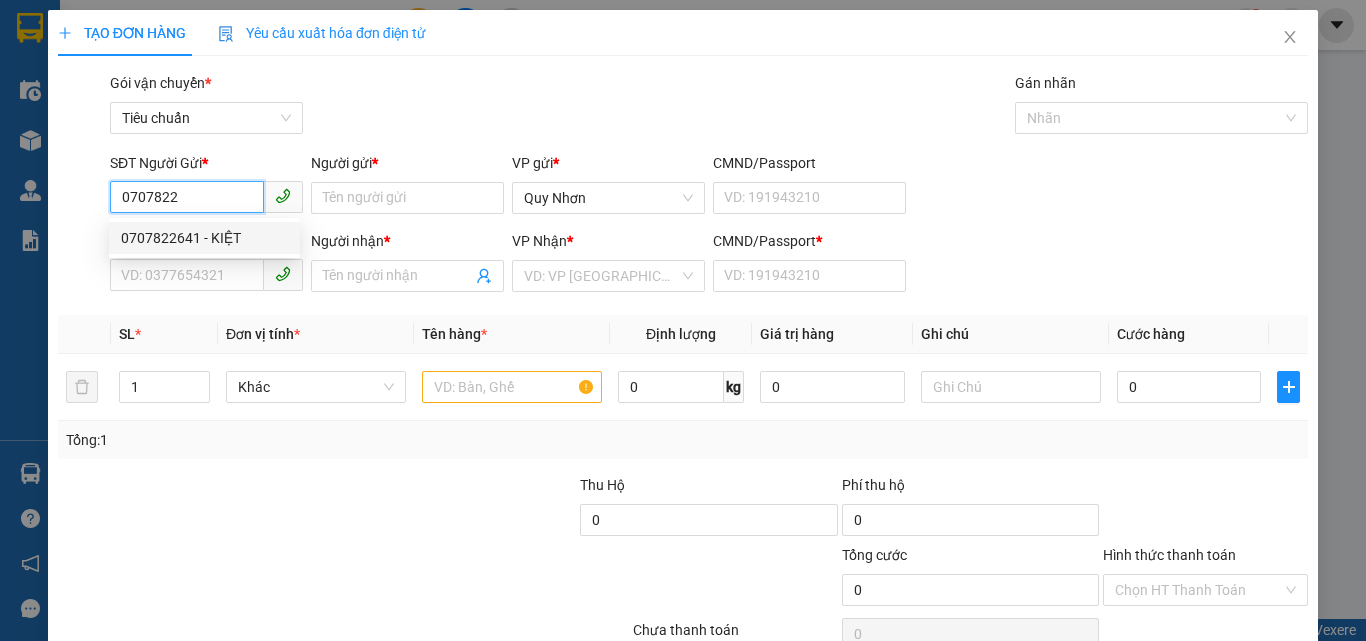 click on "0707822641 - KIỆT" at bounding box center [204, 238] 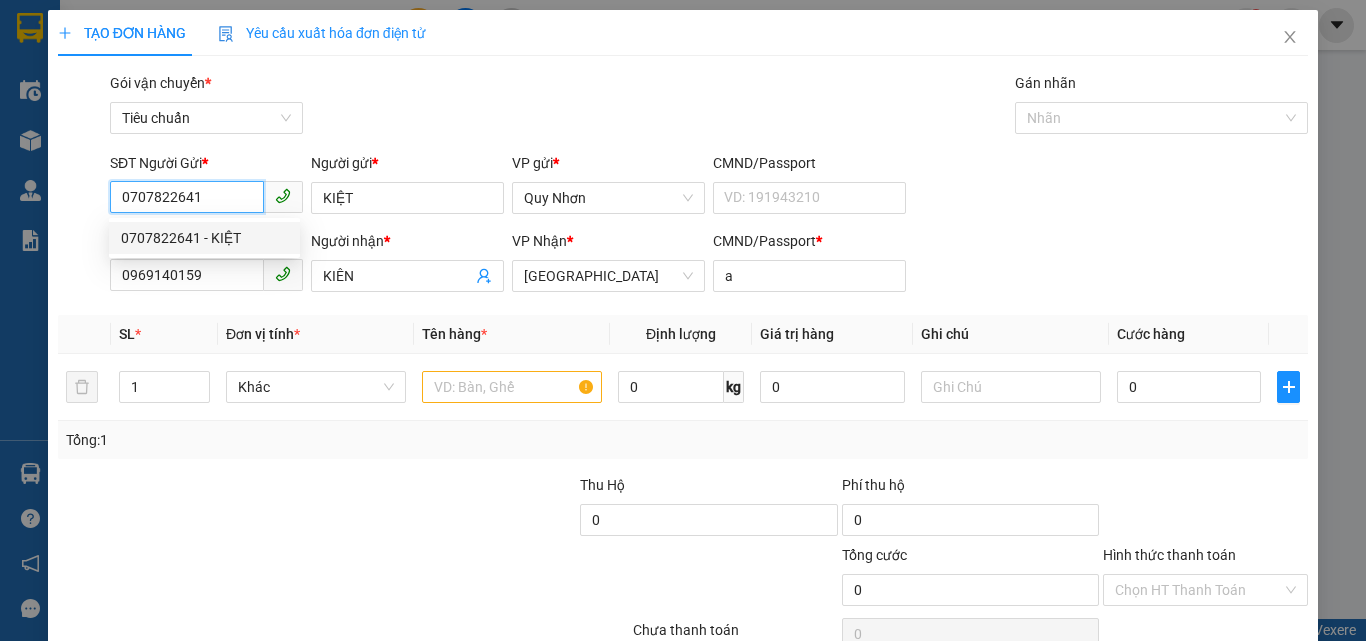 type on "50.000" 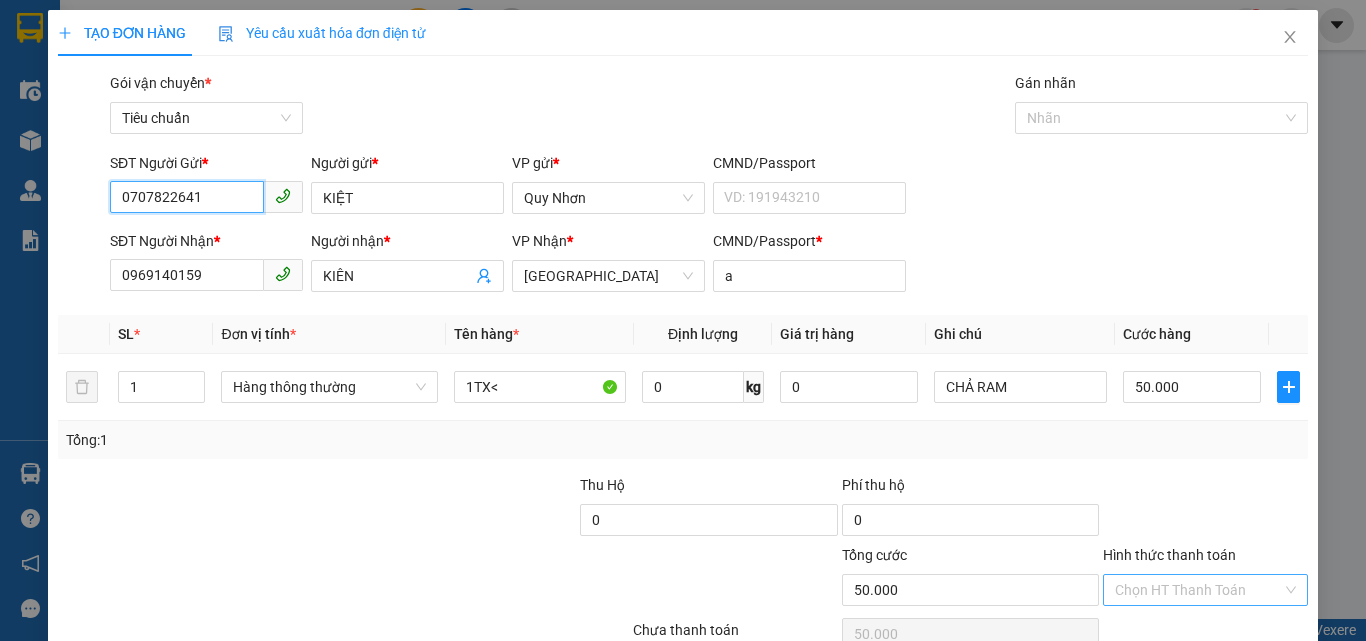 type on "0707822641" 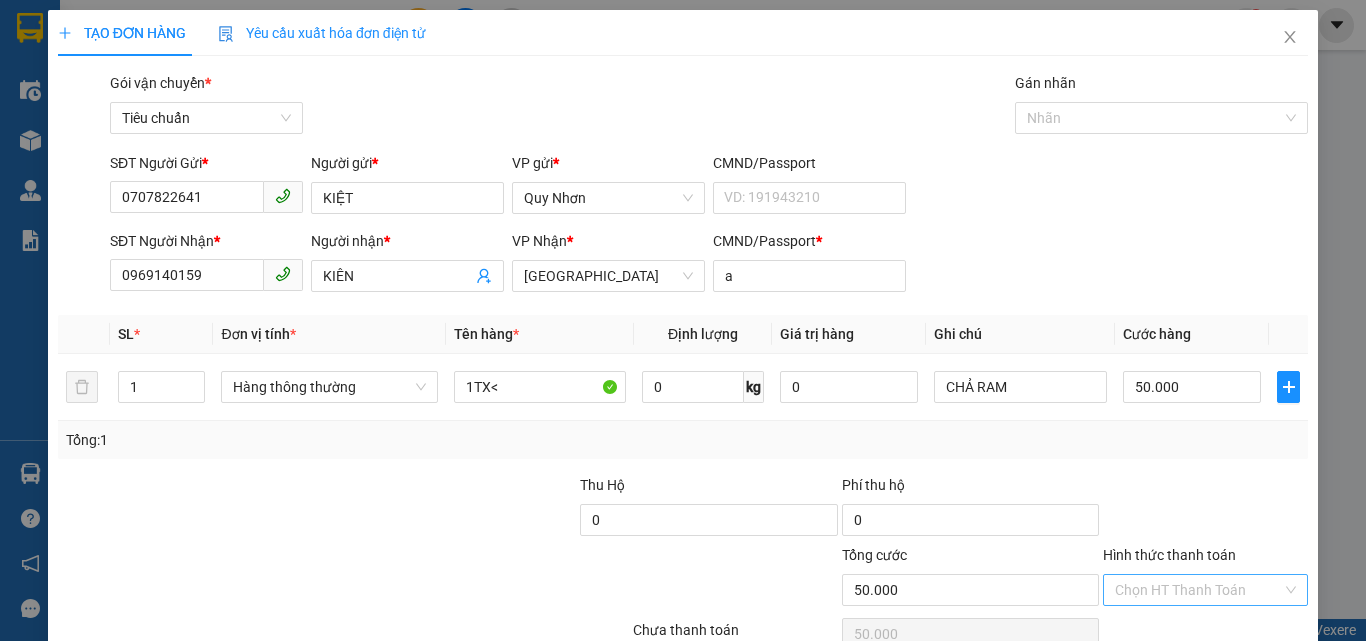 click on "Chọn HT Thanh Toán" at bounding box center (1205, 590) 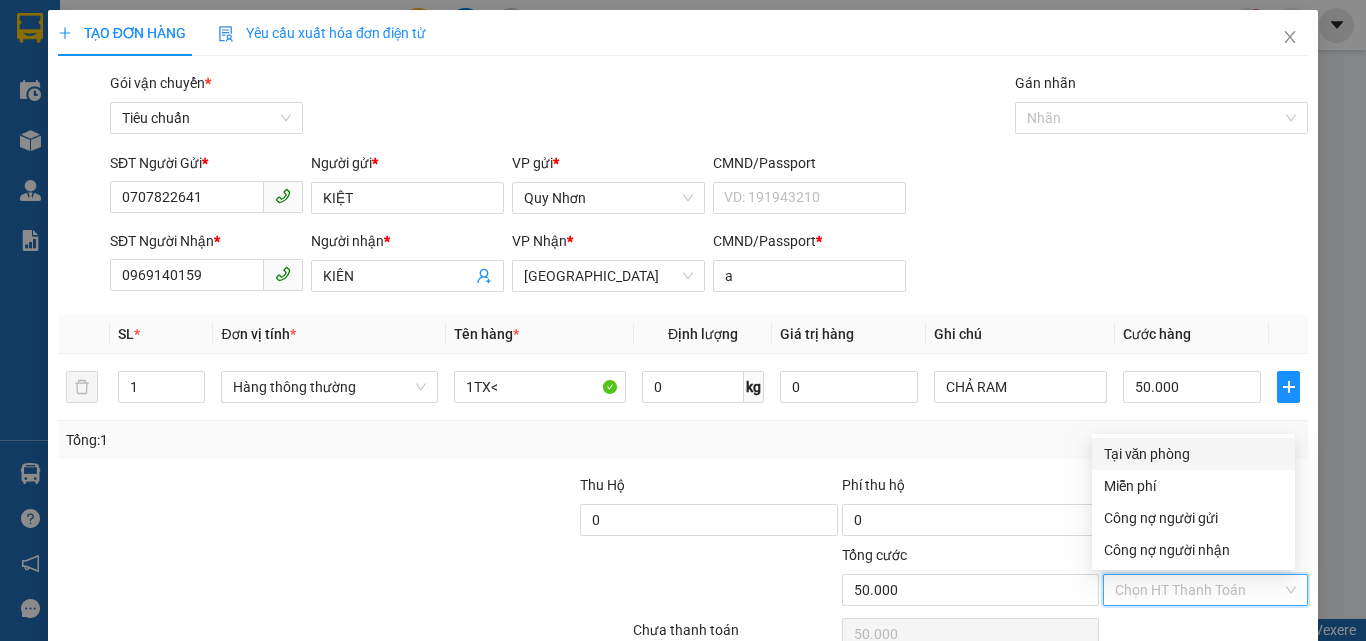click on "Tại văn phòng" at bounding box center [1193, 454] 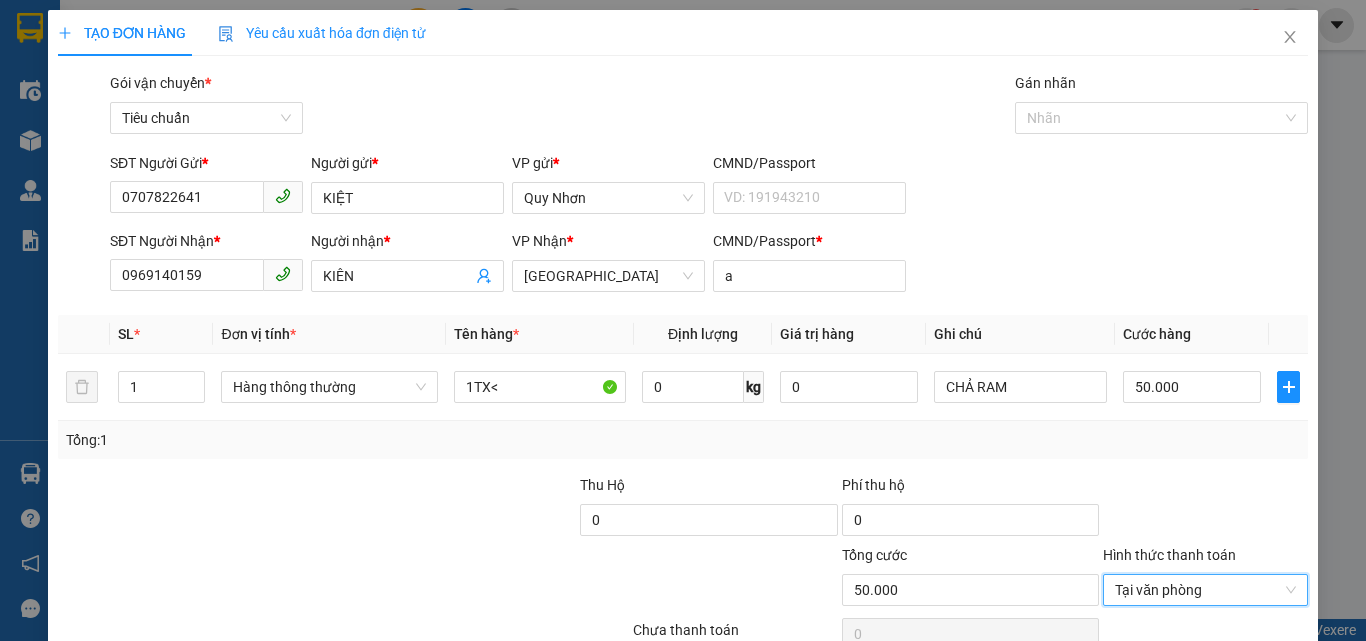 click on "[PERSON_NAME] và In" at bounding box center [1231, 685] 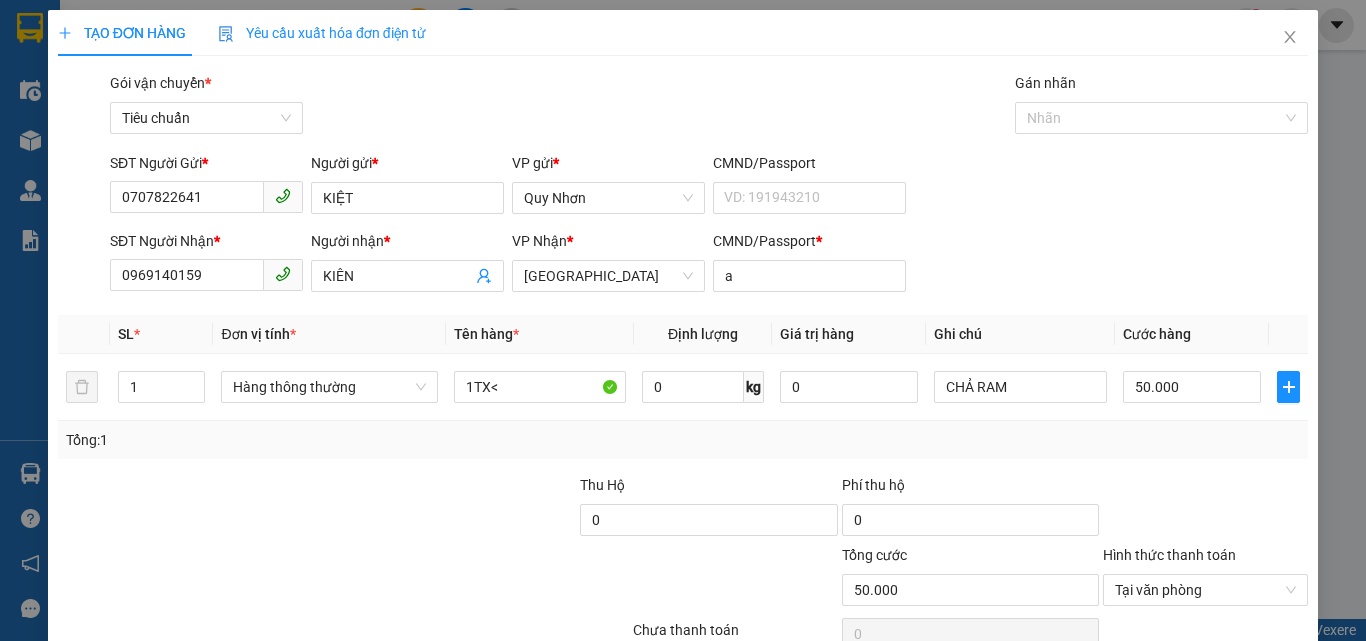 click at bounding box center (1182, 685) 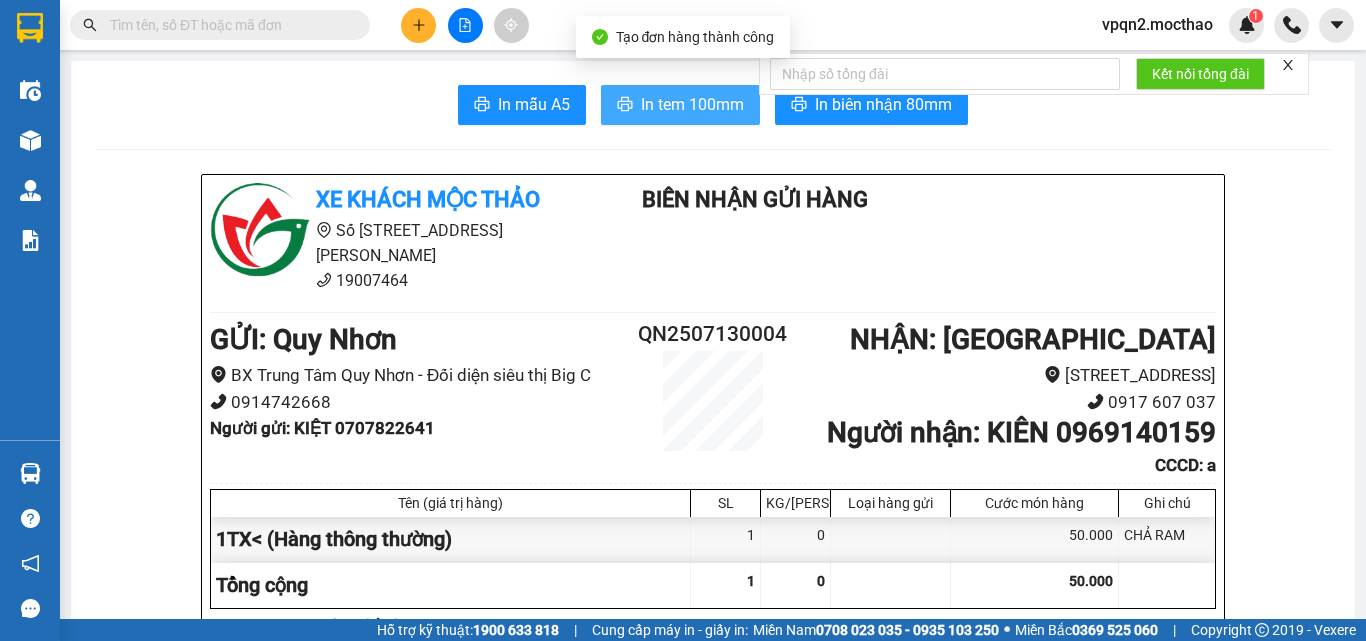 drag, startPoint x: 686, startPoint y: 112, endPoint x: 719, endPoint y: 123, distance: 34.785053 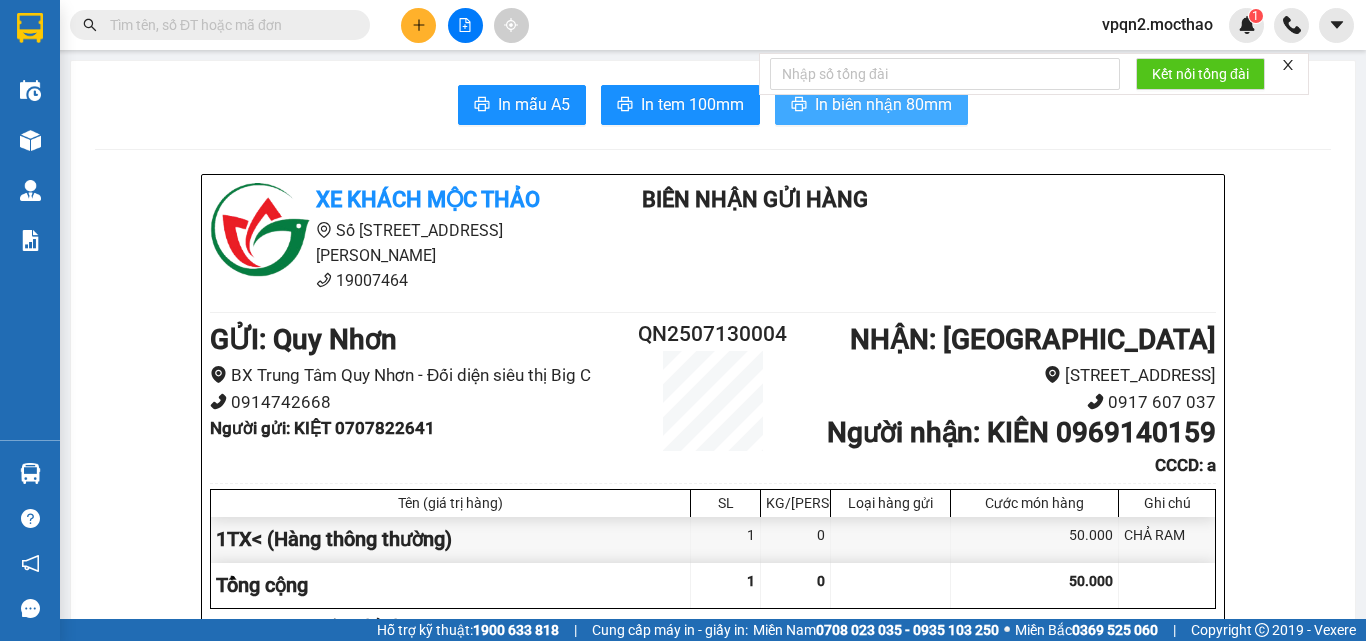 click on "In biên nhận 80mm" at bounding box center (871, 105) 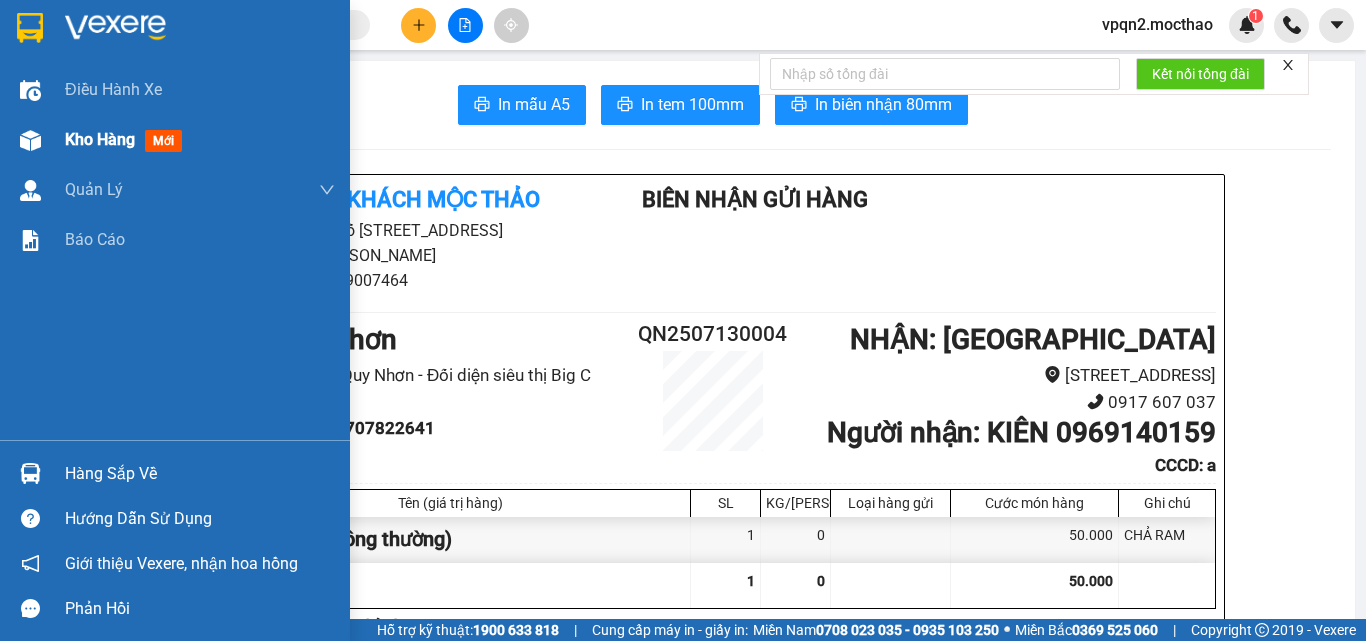 click on "mới" at bounding box center [163, 141] 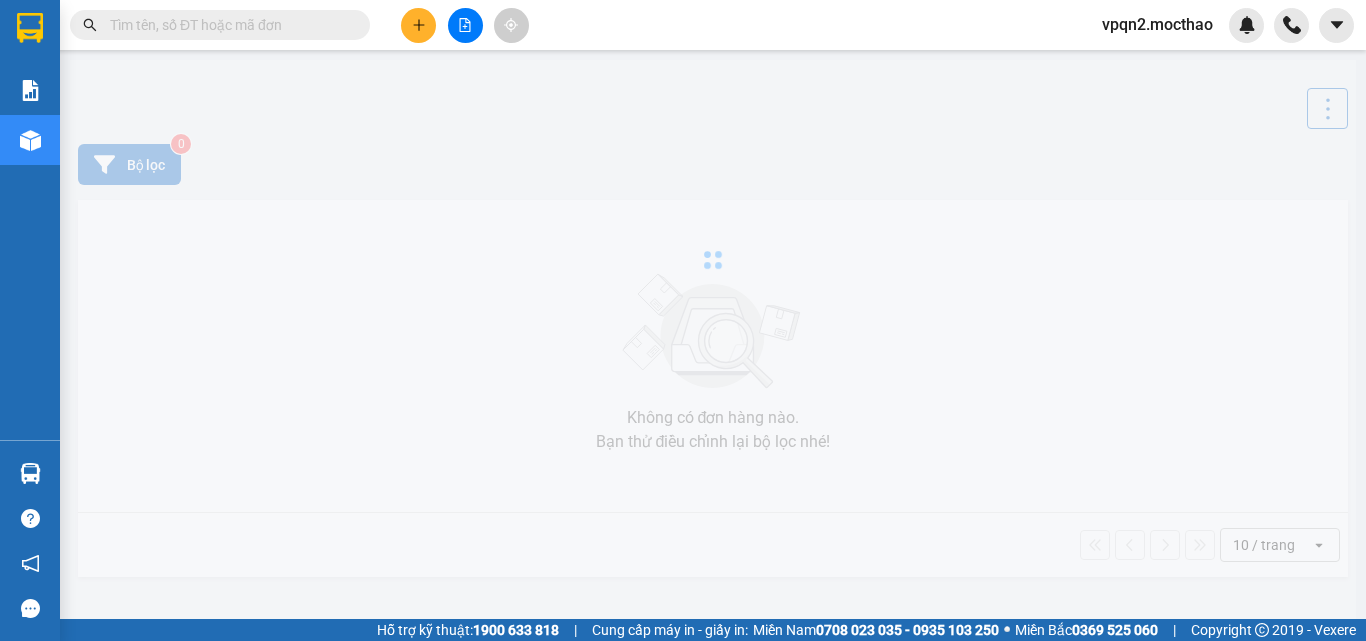 scroll, scrollTop: 0, scrollLeft: 0, axis: both 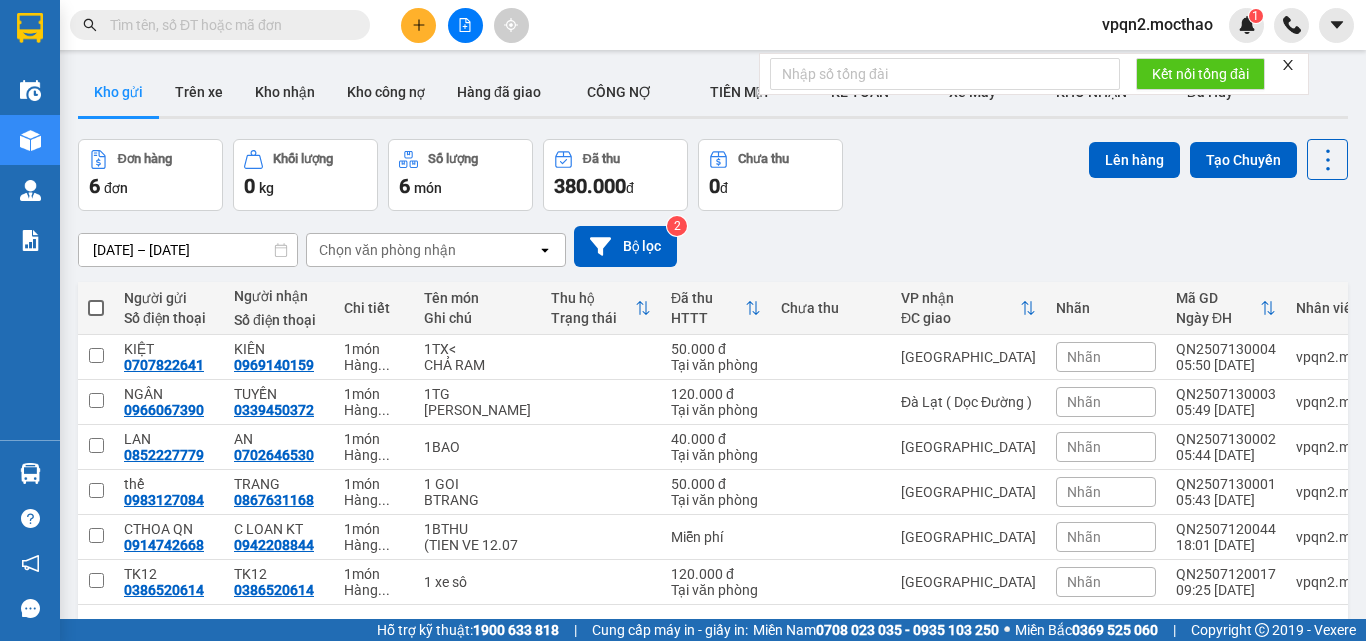 click 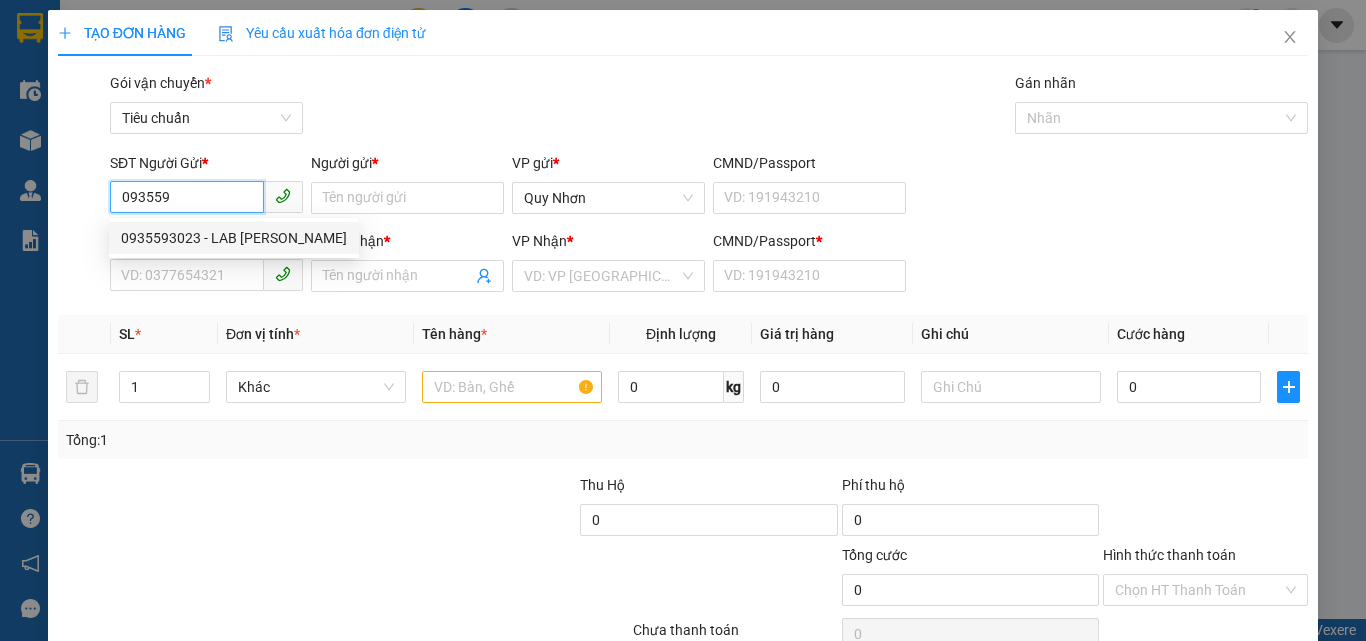click on "0935593023 - LAB [PERSON_NAME]" at bounding box center (234, 238) 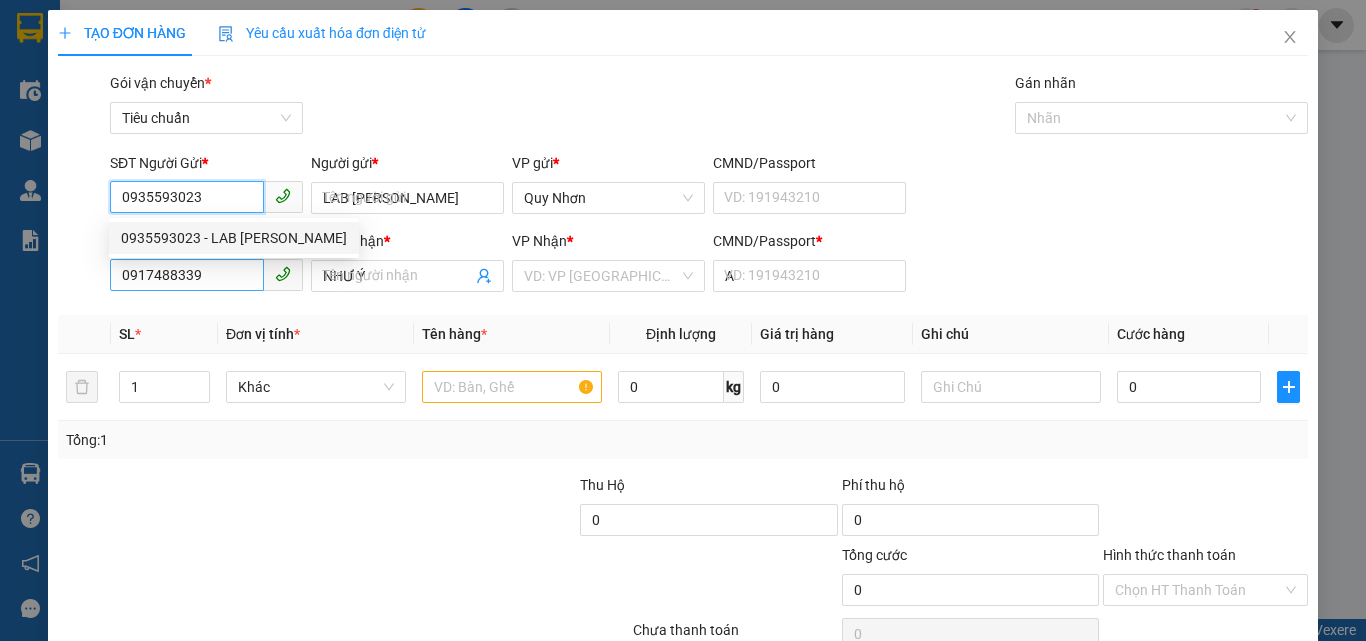 type on "20.000" 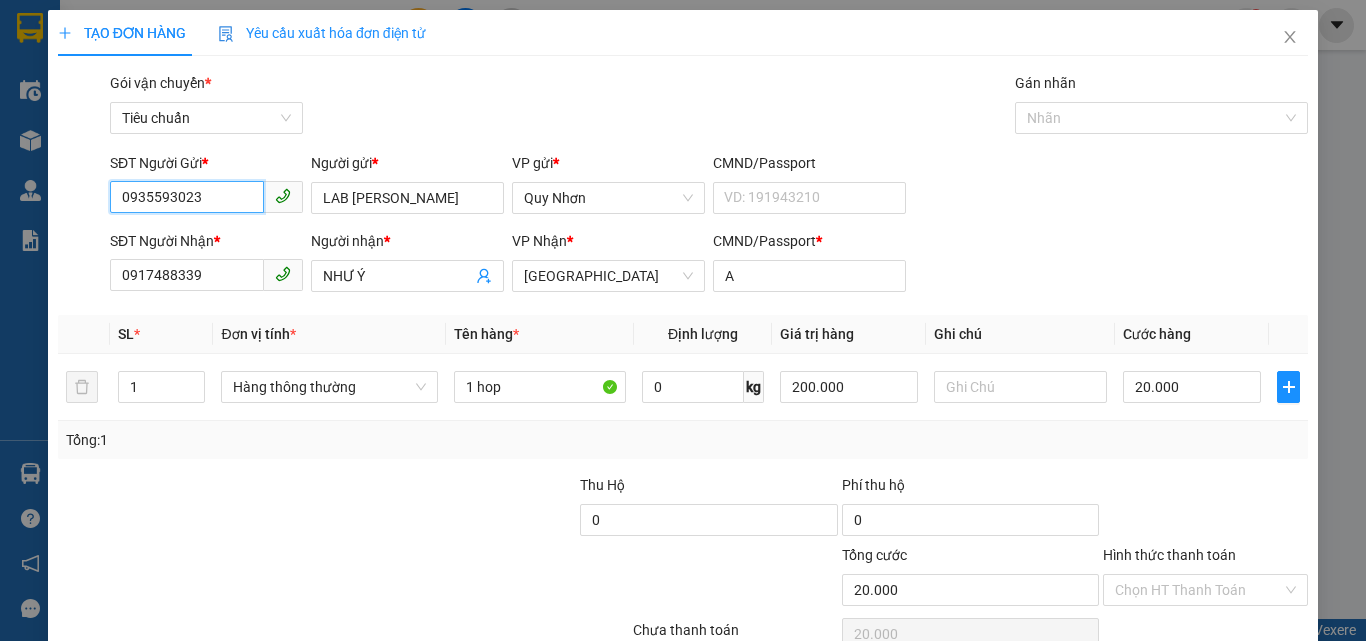 scroll, scrollTop: 99, scrollLeft: 0, axis: vertical 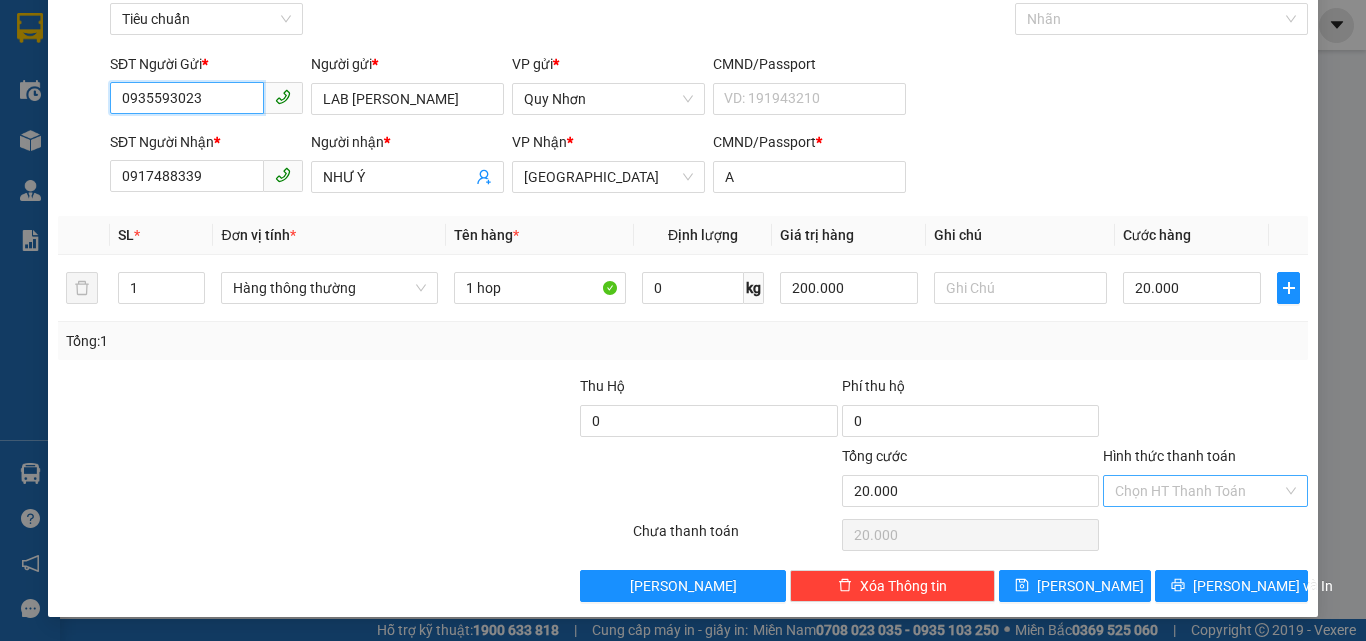 type on "0935593023" 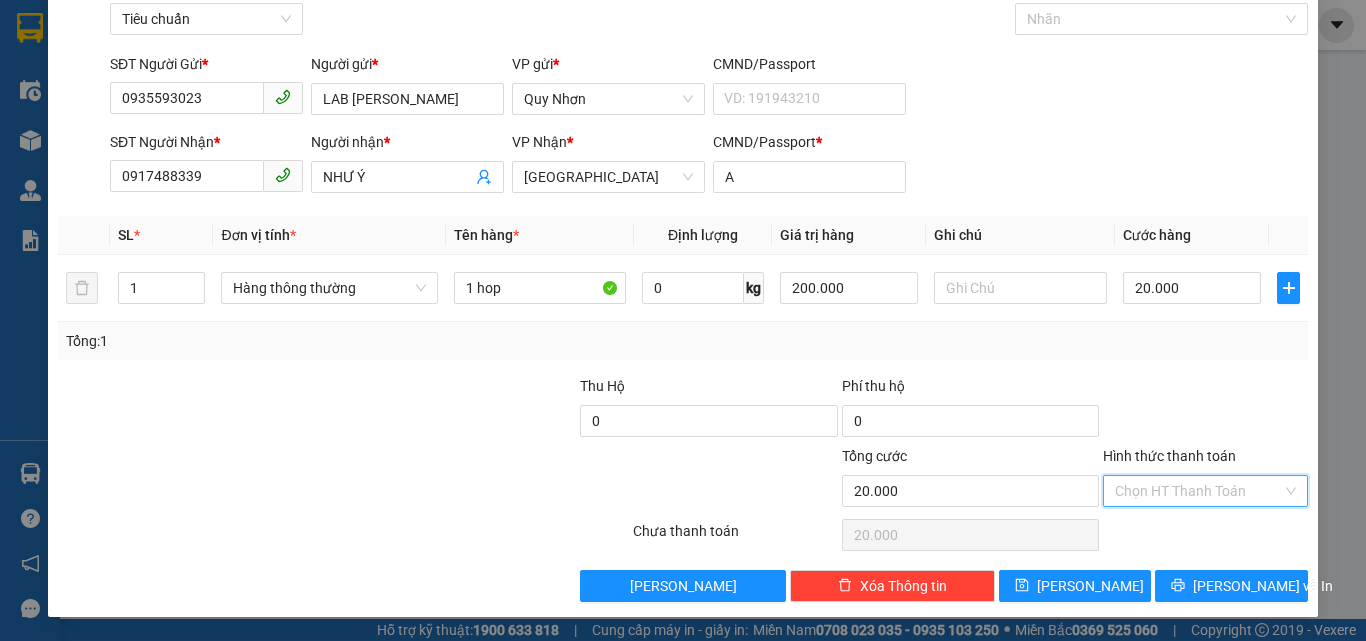click on "Hình thức thanh toán" at bounding box center [1198, 491] 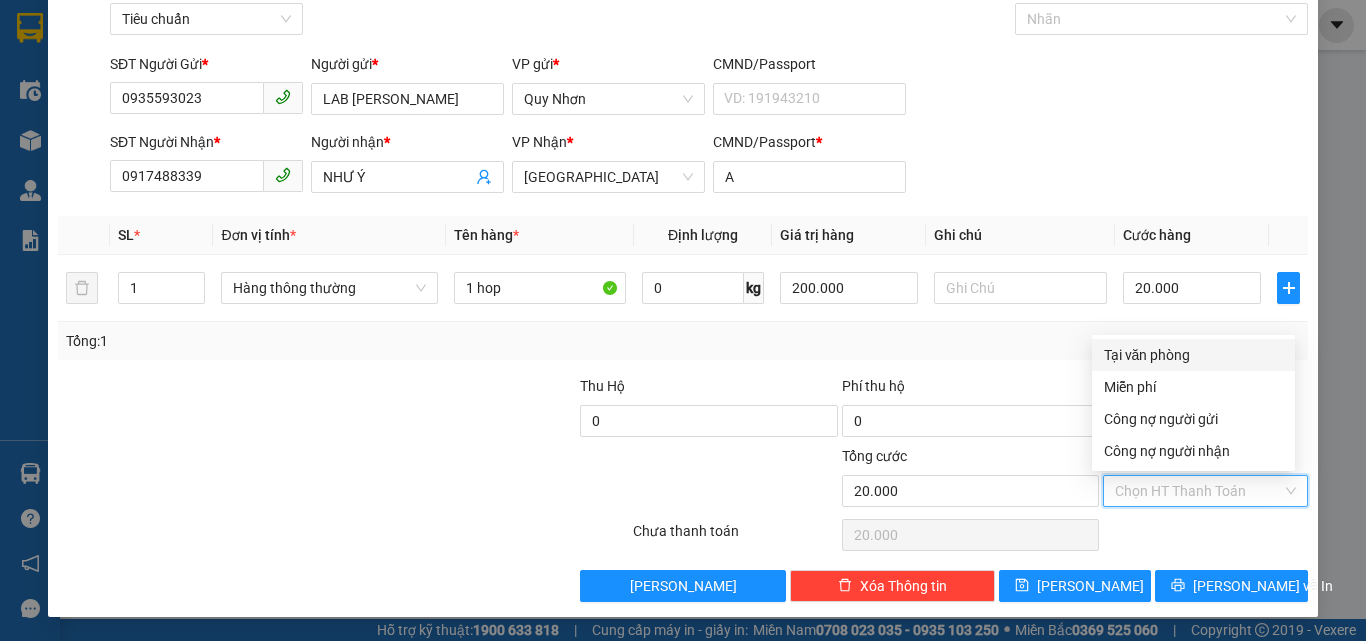 drag, startPoint x: 1183, startPoint y: 355, endPoint x: 1206, endPoint y: 515, distance: 161.64467 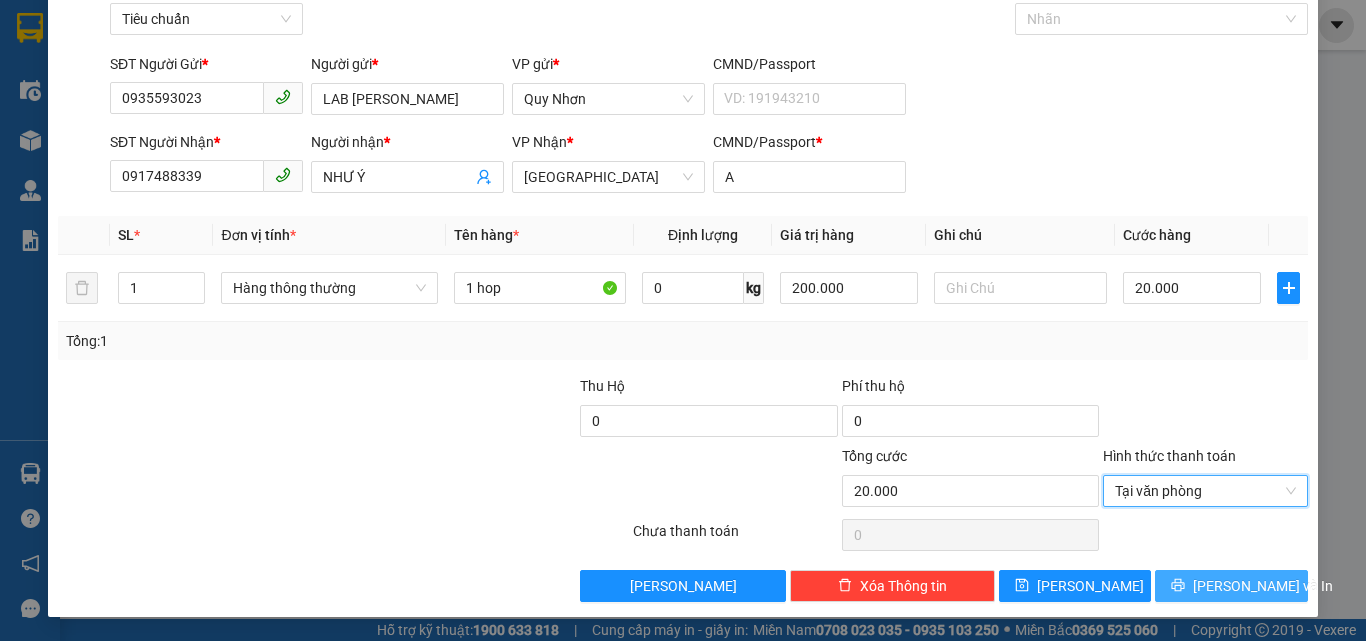 click on "[PERSON_NAME] và In" at bounding box center (1231, 586) 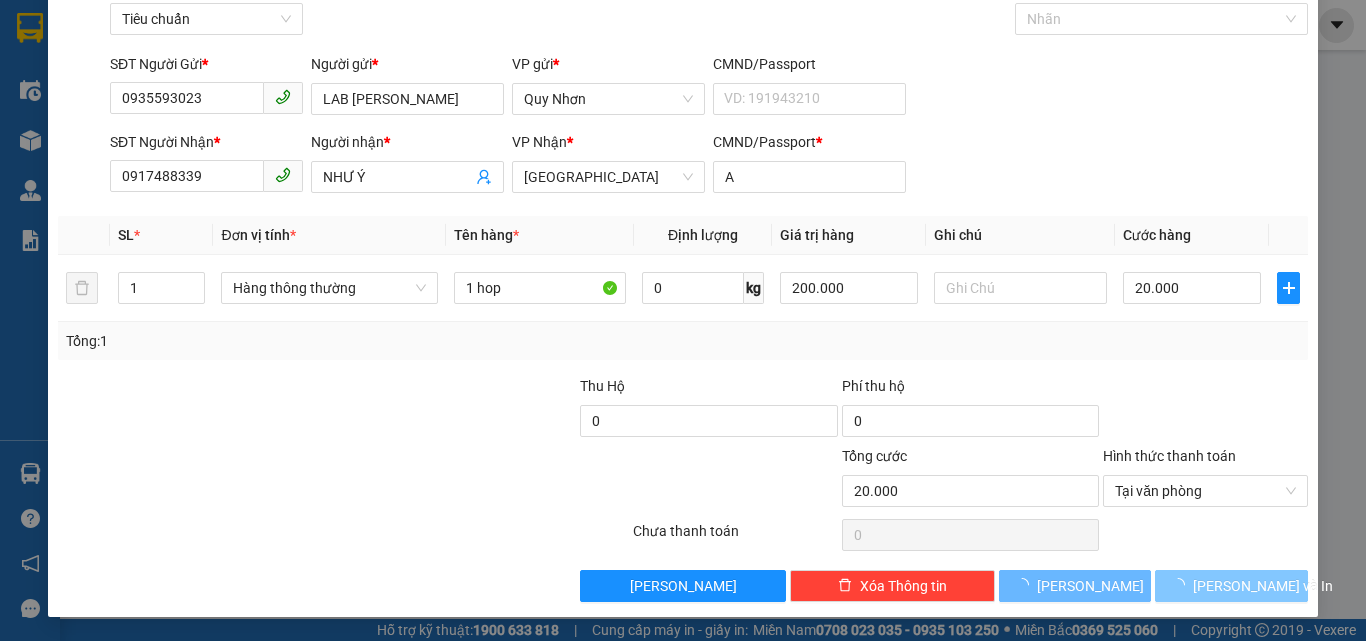 drag, startPoint x: 1174, startPoint y: 584, endPoint x: 707, endPoint y: 273, distance: 561.07935 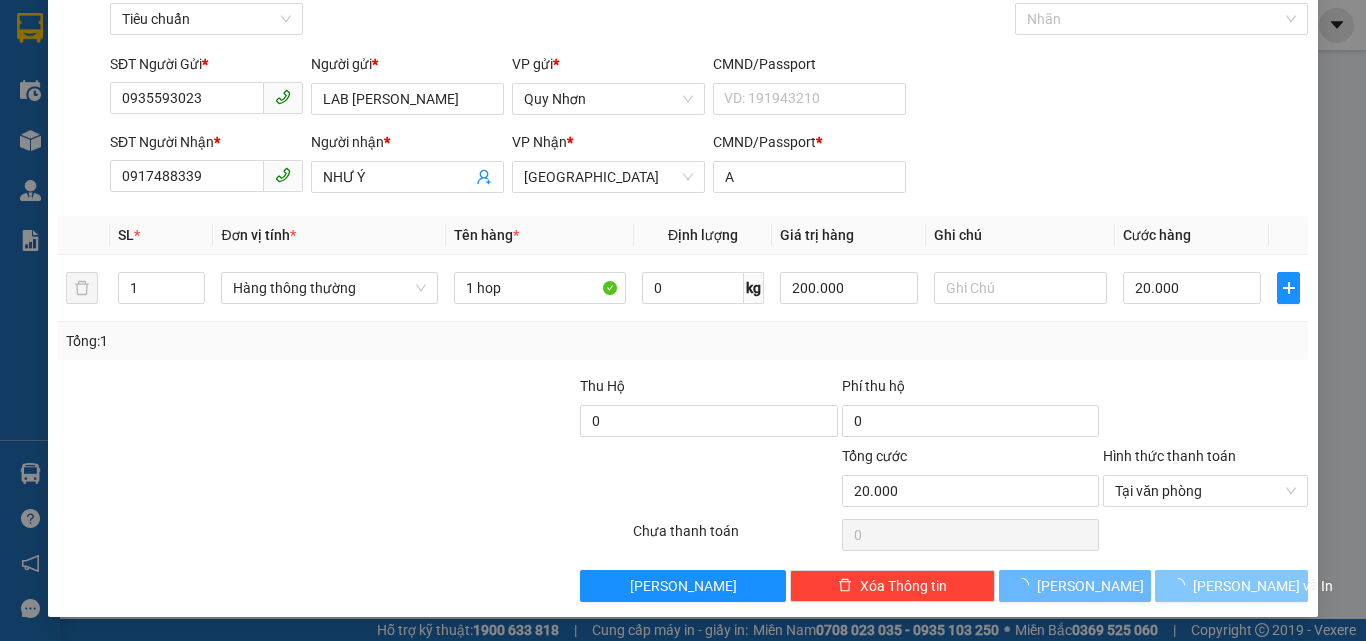 click on "[PERSON_NAME] và In" at bounding box center (1231, 586) 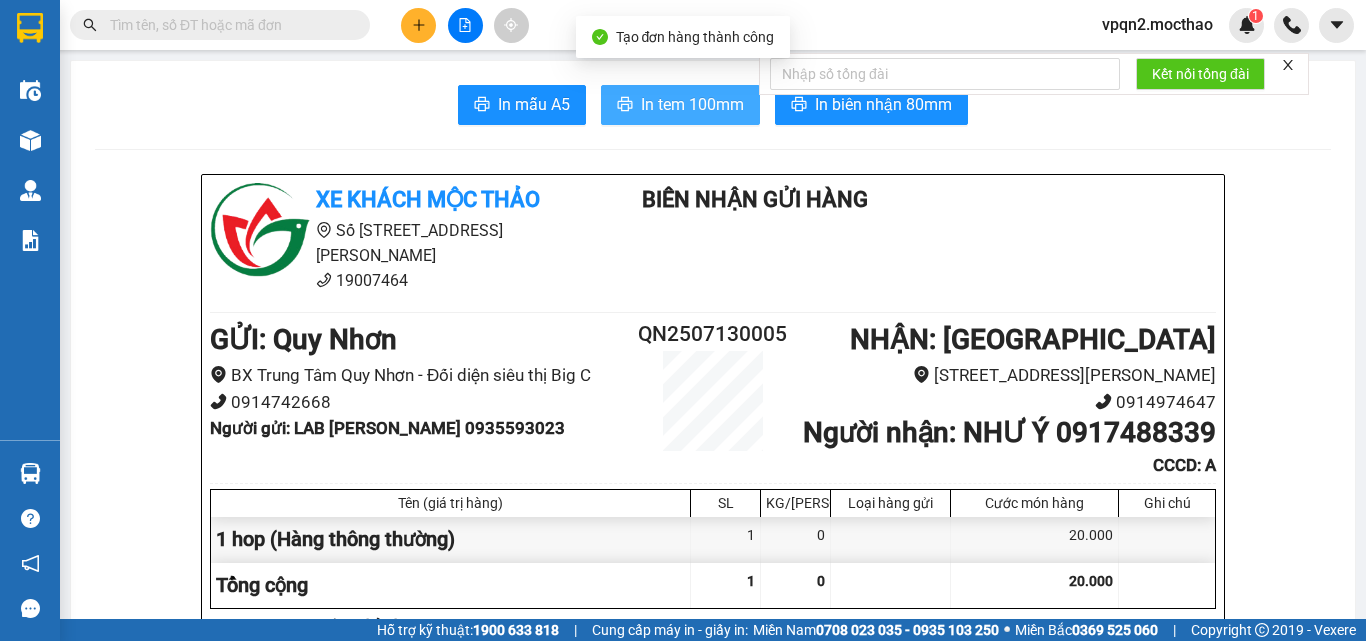 click on "In tem 100mm" at bounding box center [692, 104] 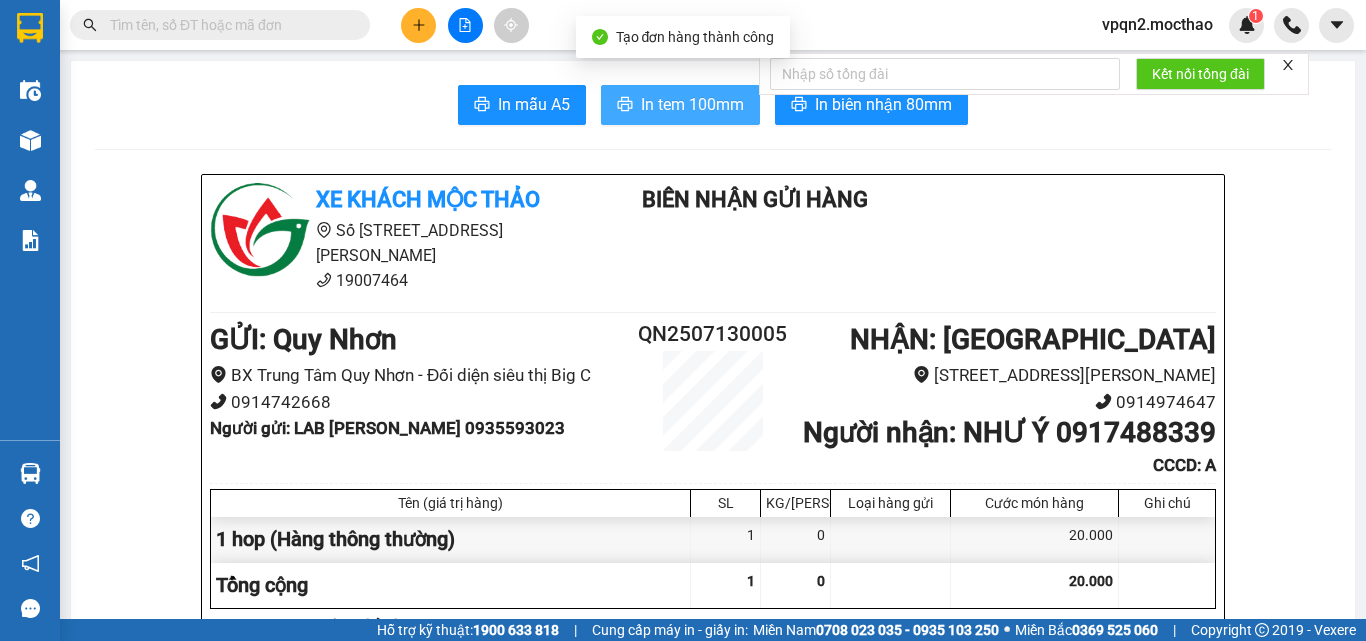 scroll, scrollTop: 0, scrollLeft: 0, axis: both 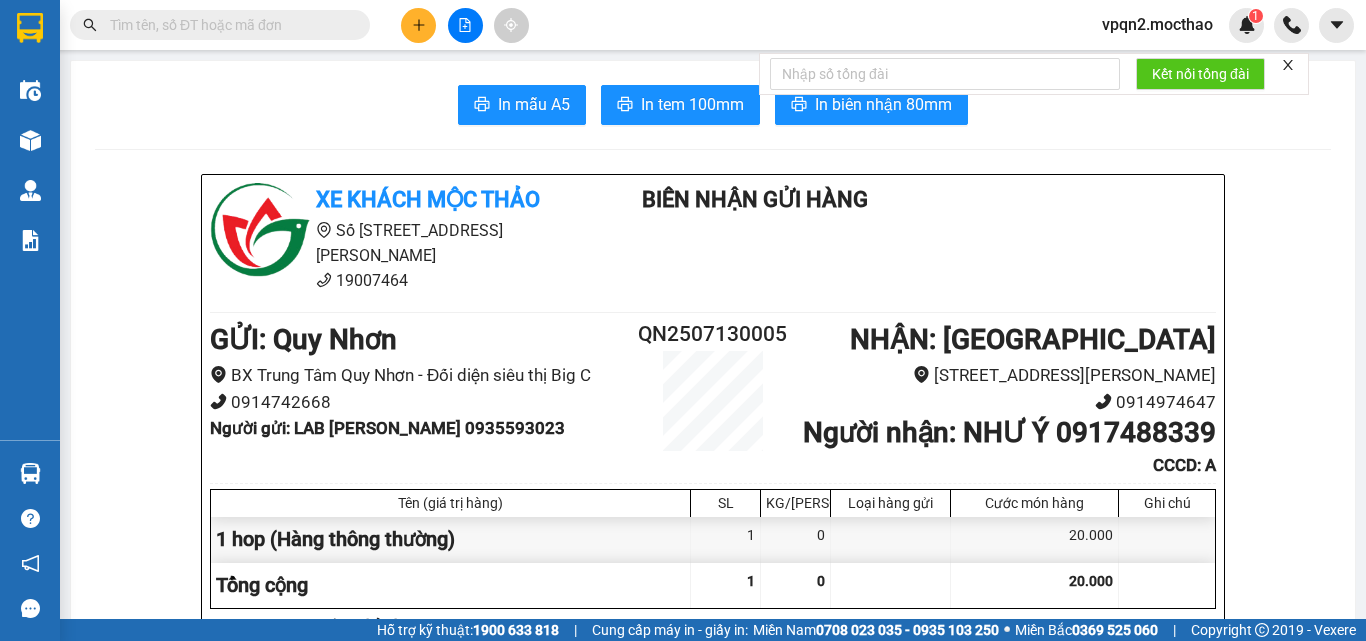 click at bounding box center [465, 25] 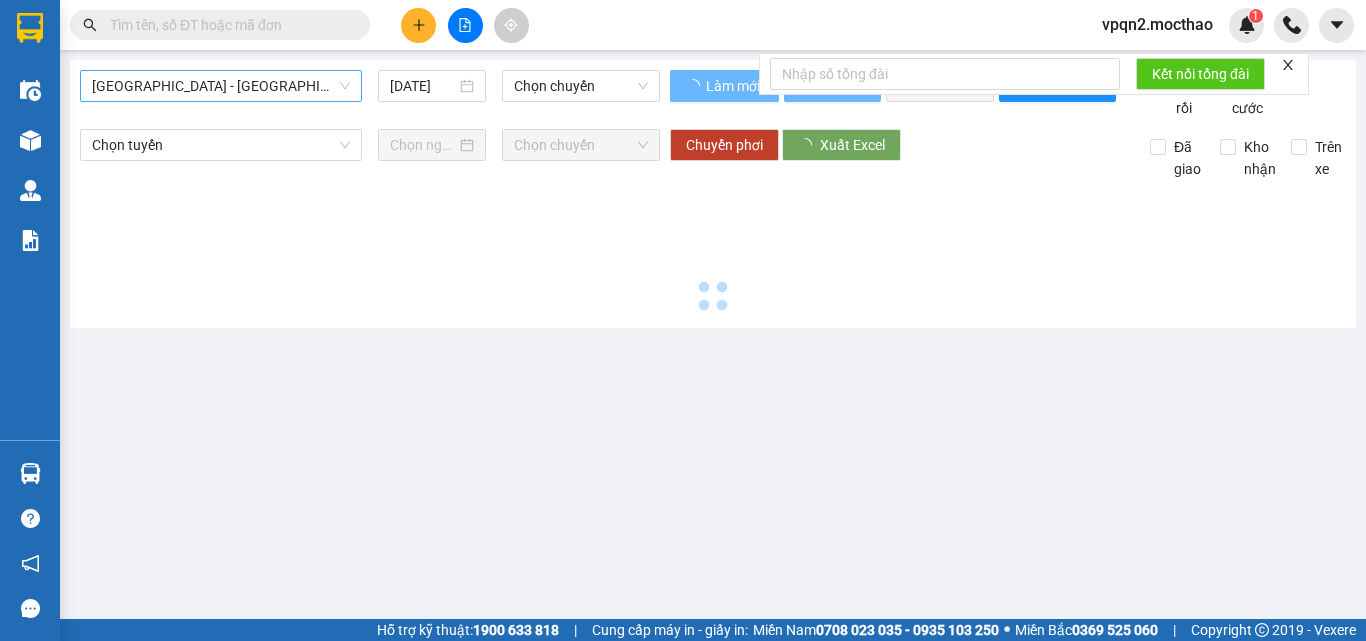 click on "[GEOGRAPHIC_DATA] - [GEOGRAPHIC_DATA]" at bounding box center (221, 86) 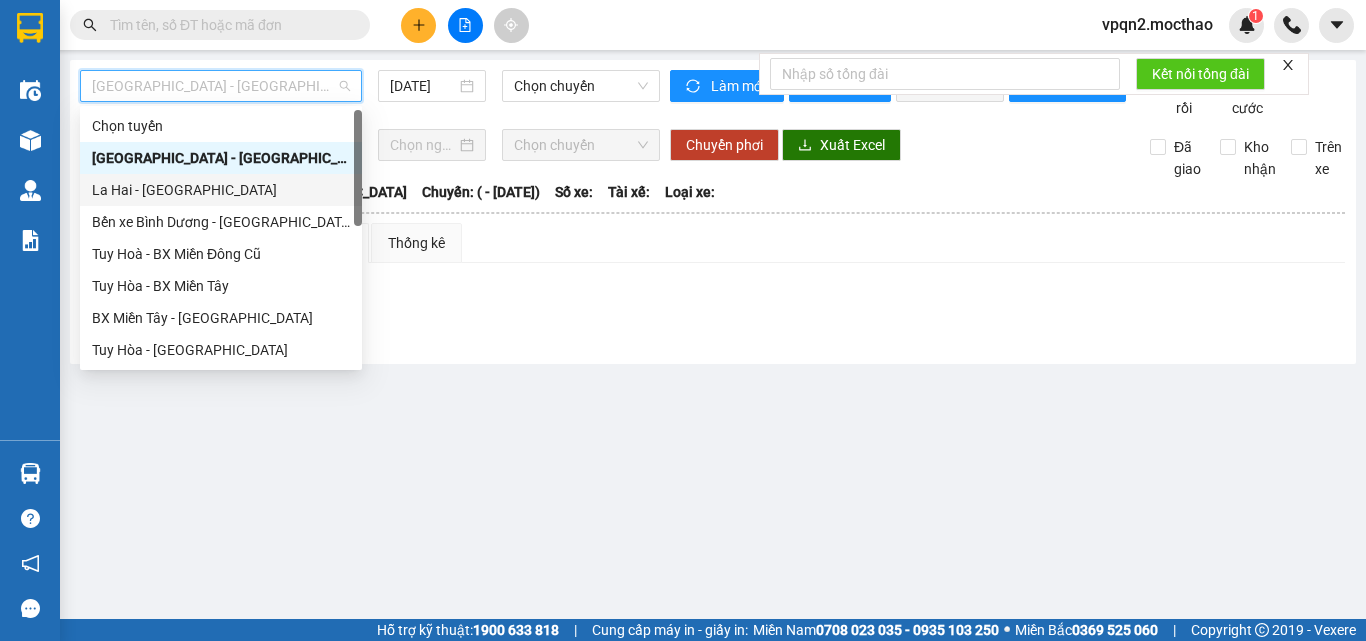 scroll, scrollTop: 300, scrollLeft: 0, axis: vertical 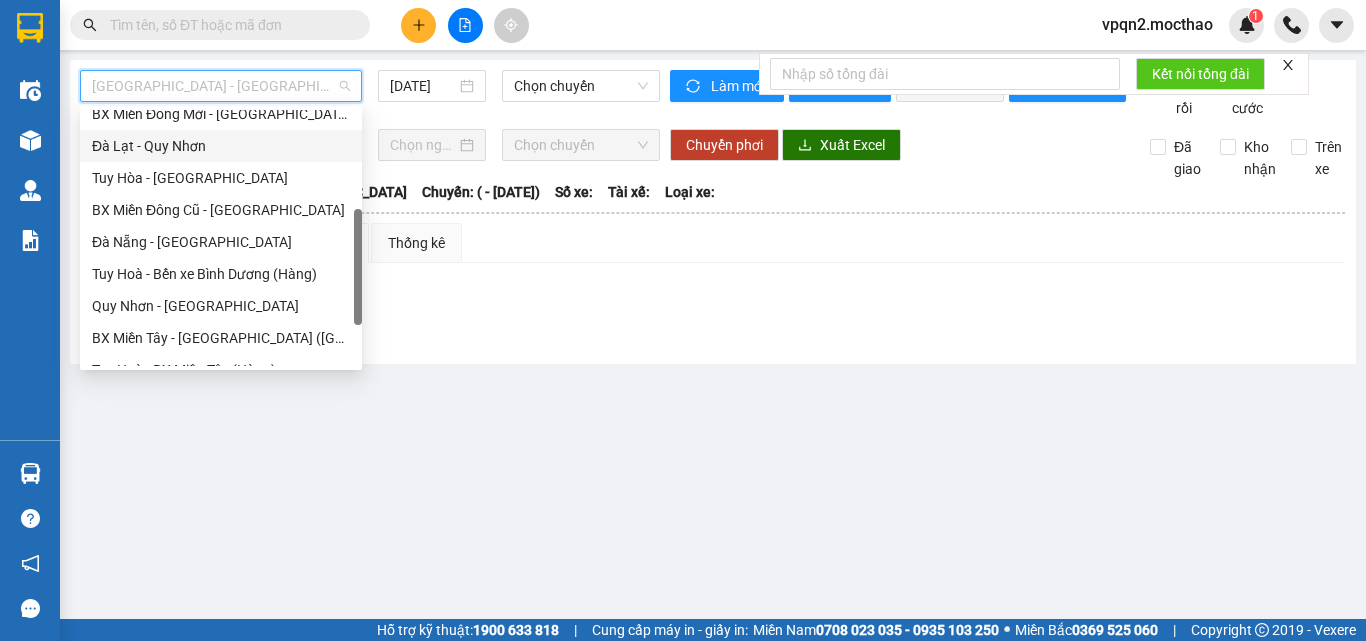click on "Đà Lạt - Quy Nhơn" at bounding box center (221, 146) 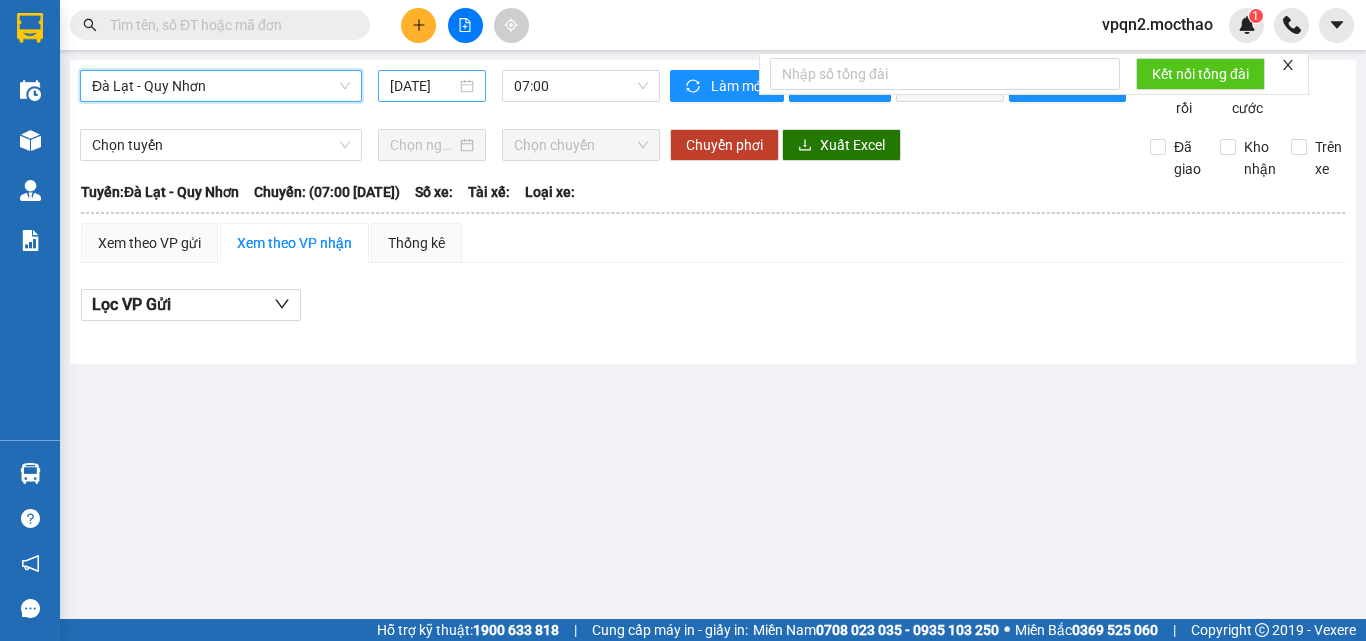 click on "[DATE]" at bounding box center (423, 86) 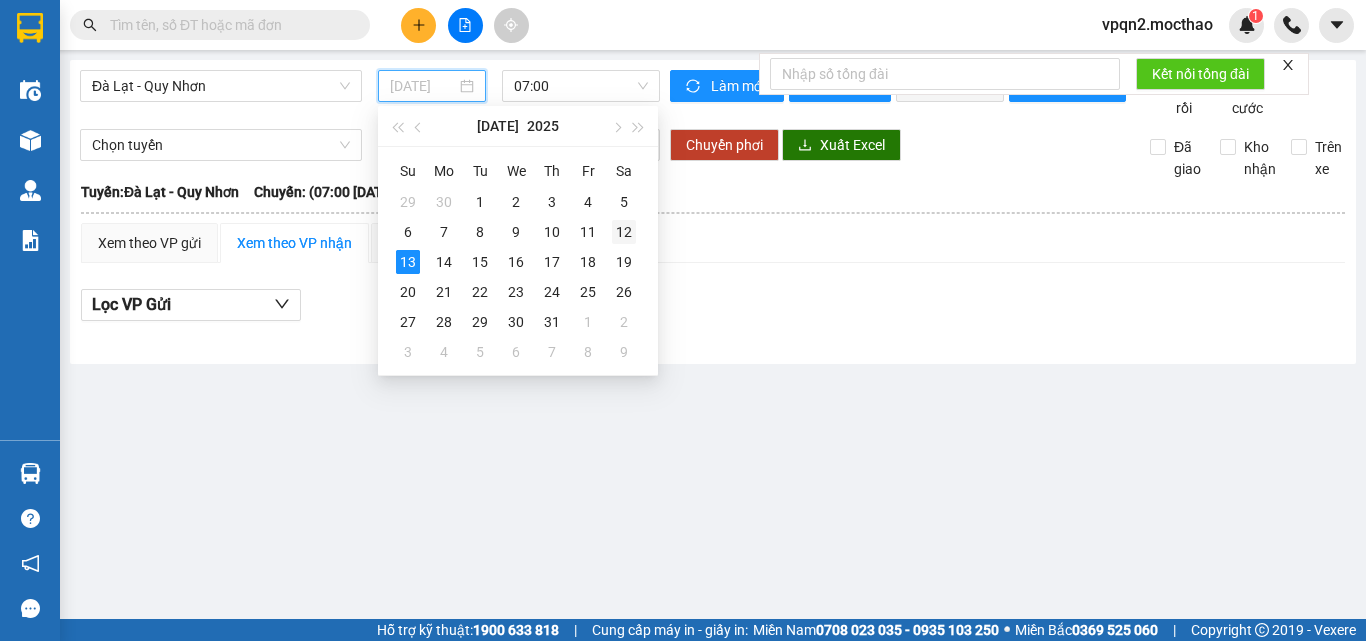 click on "12" at bounding box center (624, 232) 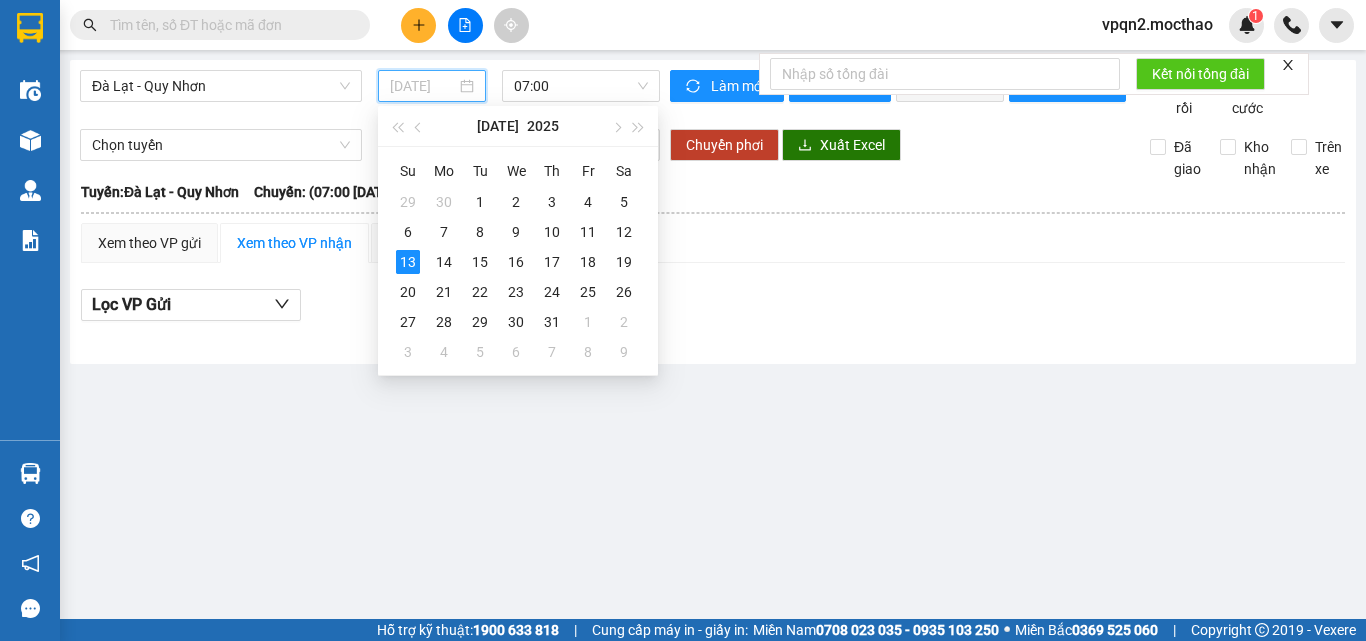 type on "[DATE]" 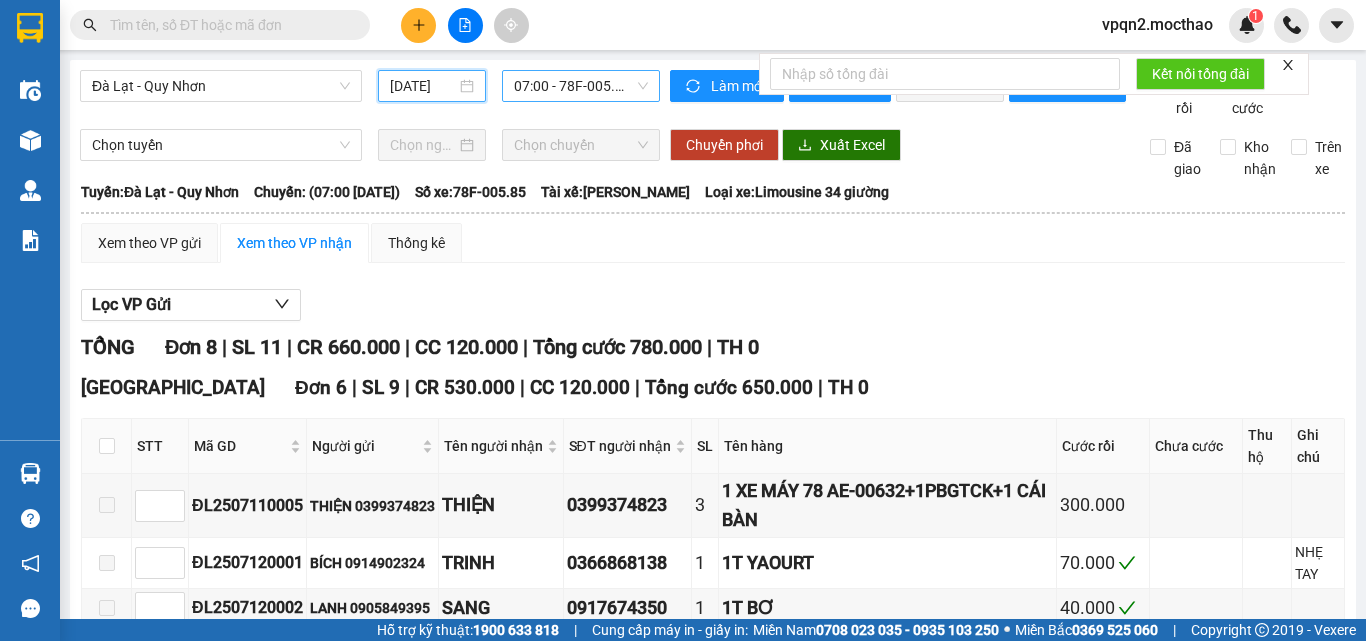 click on "07:00     - 78F-005.85" at bounding box center (581, 86) 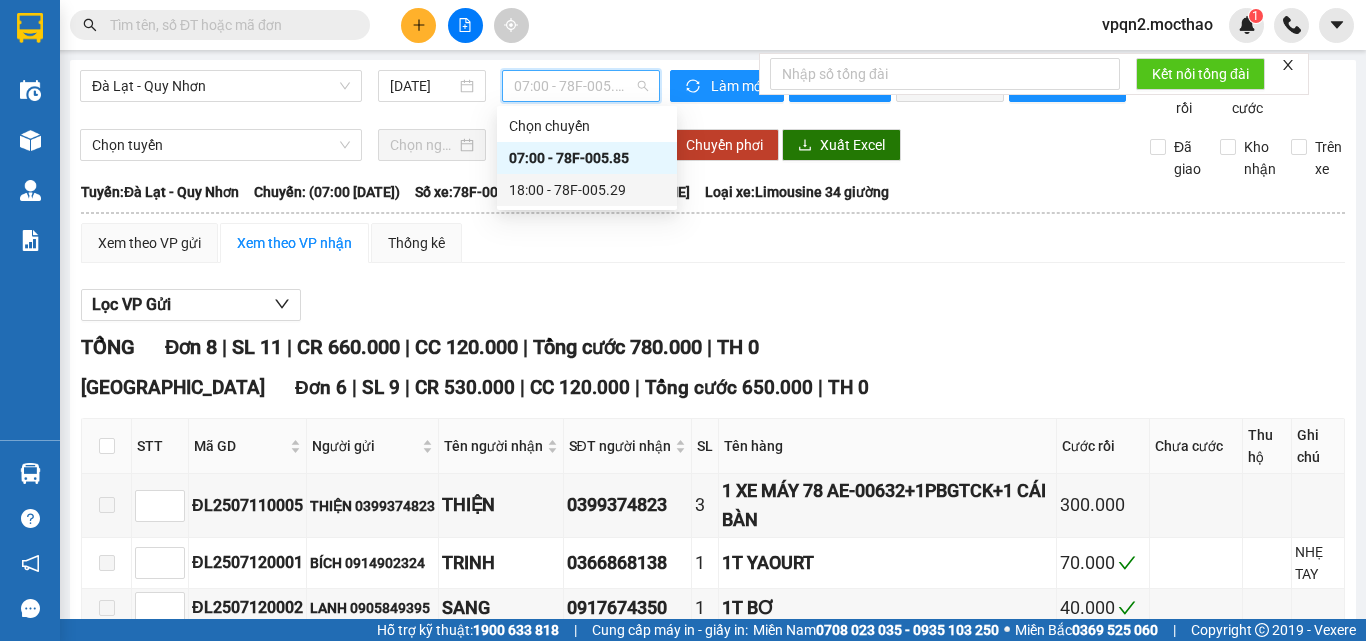 click on "18:00     - 78F-005.29" at bounding box center [587, 190] 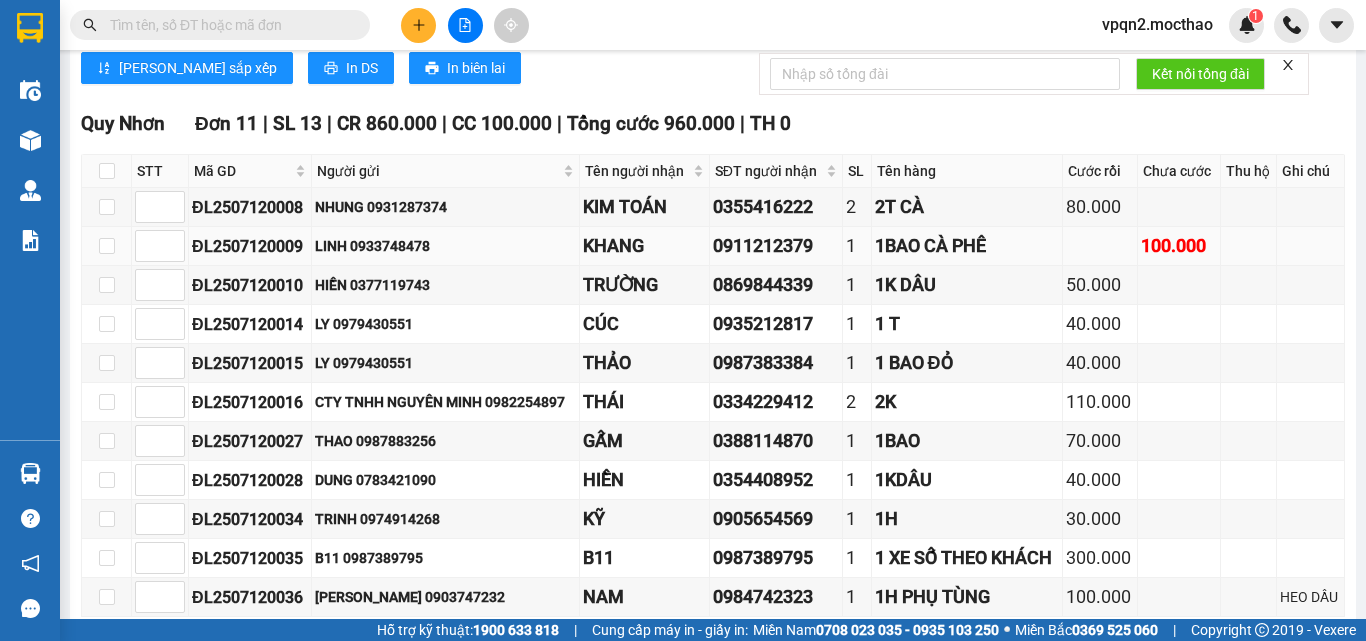 scroll, scrollTop: 1100, scrollLeft: 0, axis: vertical 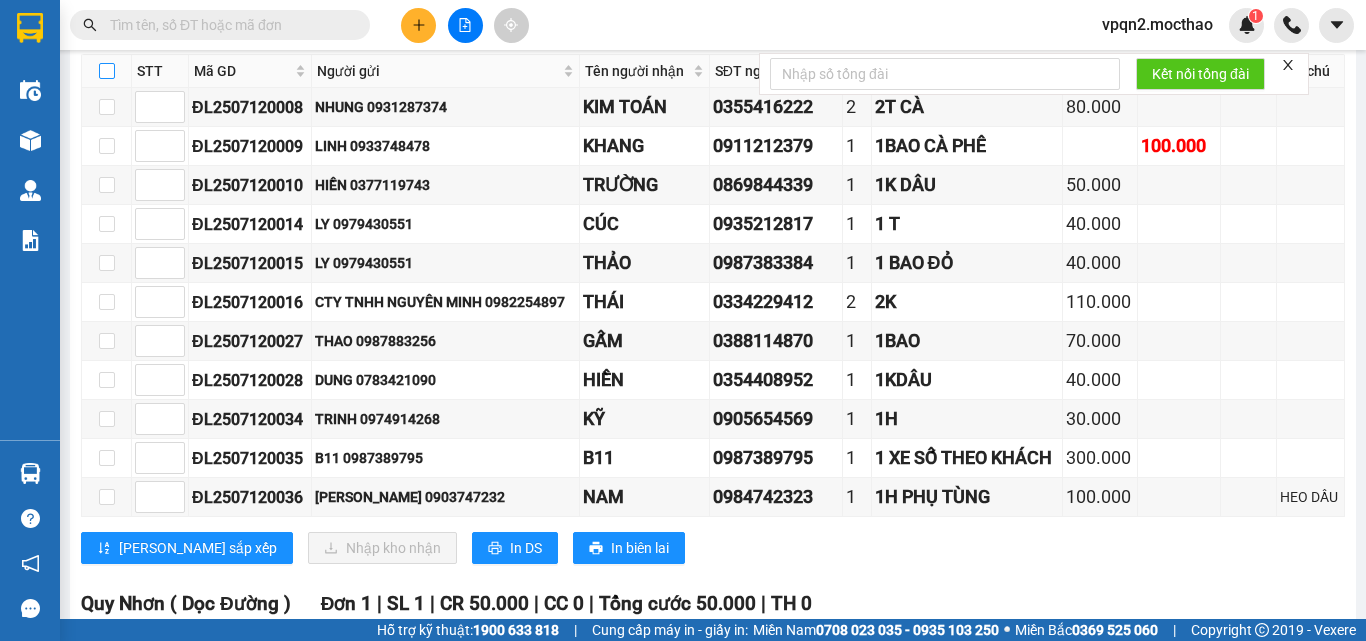 click at bounding box center [107, 71] 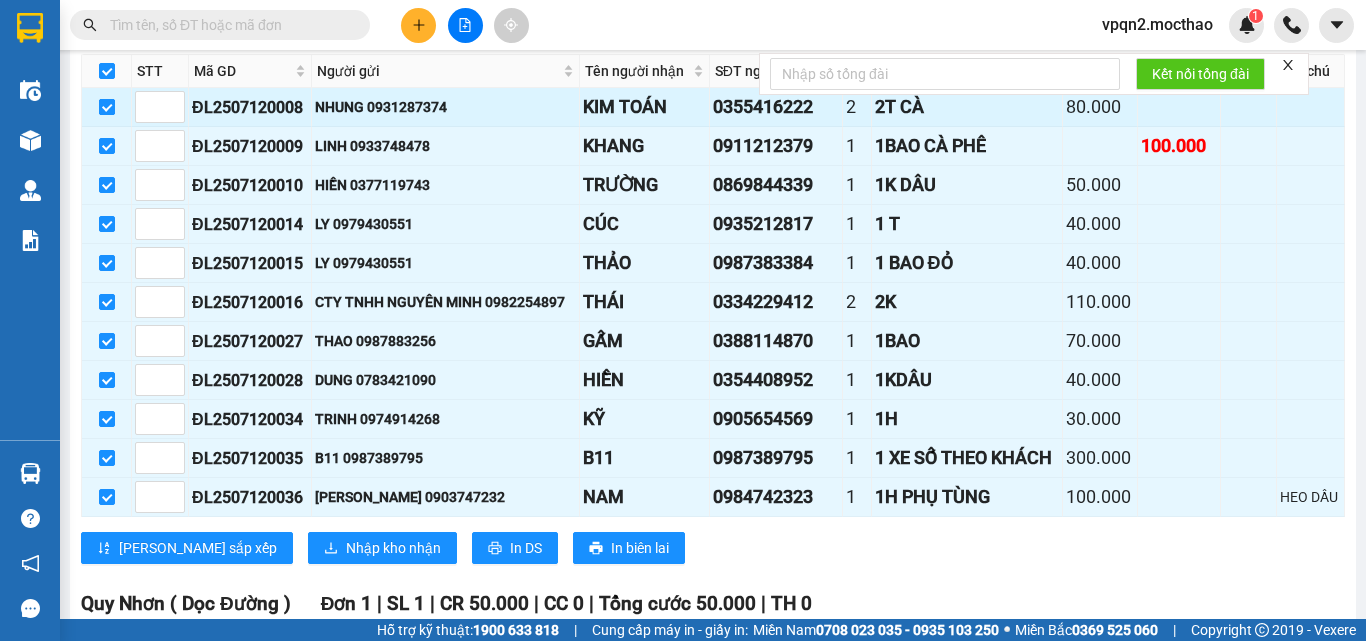 click at bounding box center [107, 107] 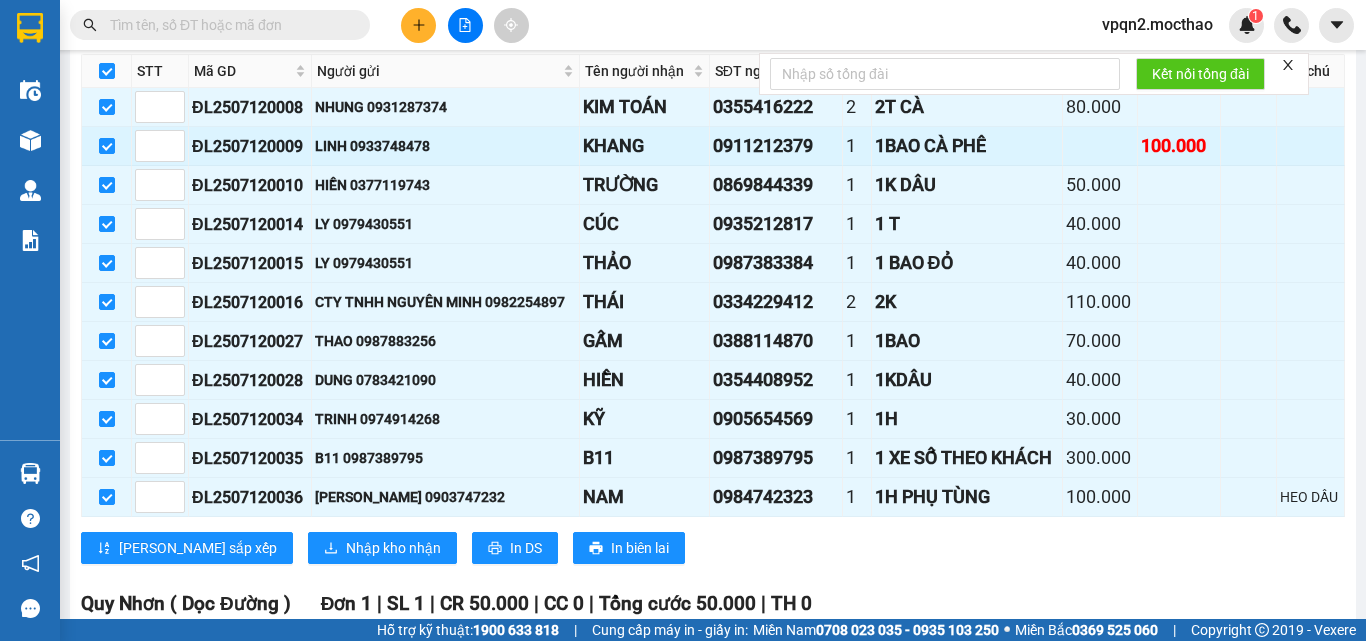 checkbox on "false" 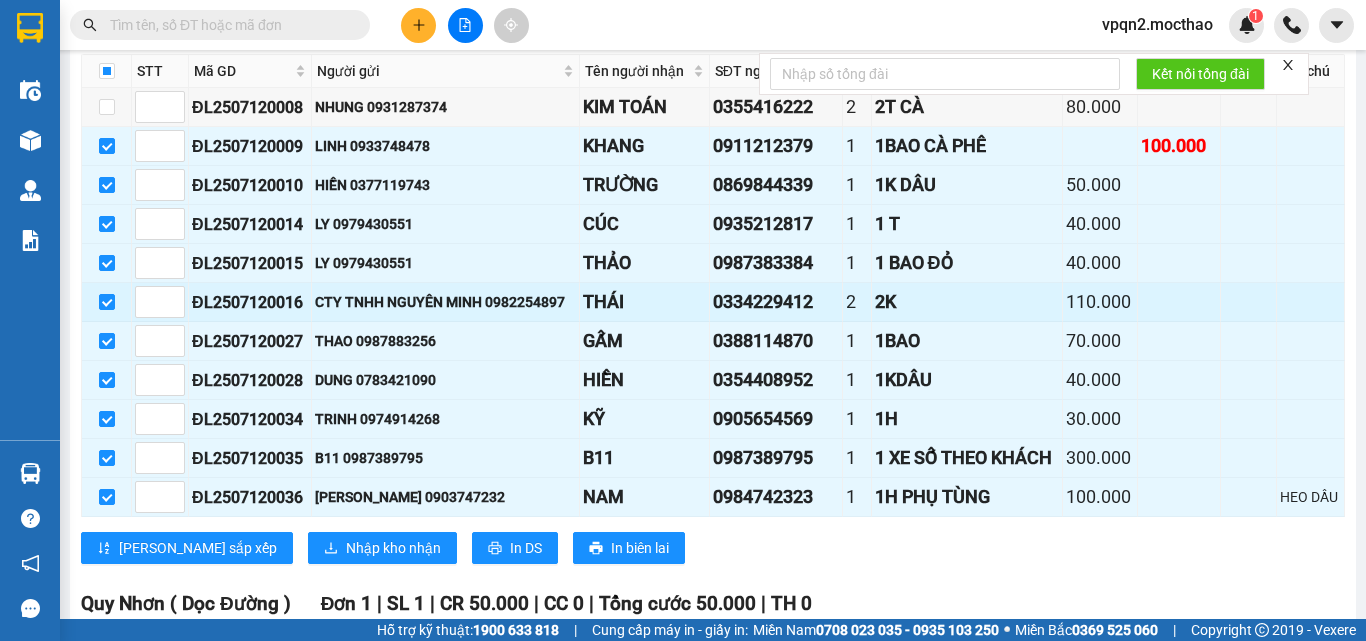 click at bounding box center [107, 302] 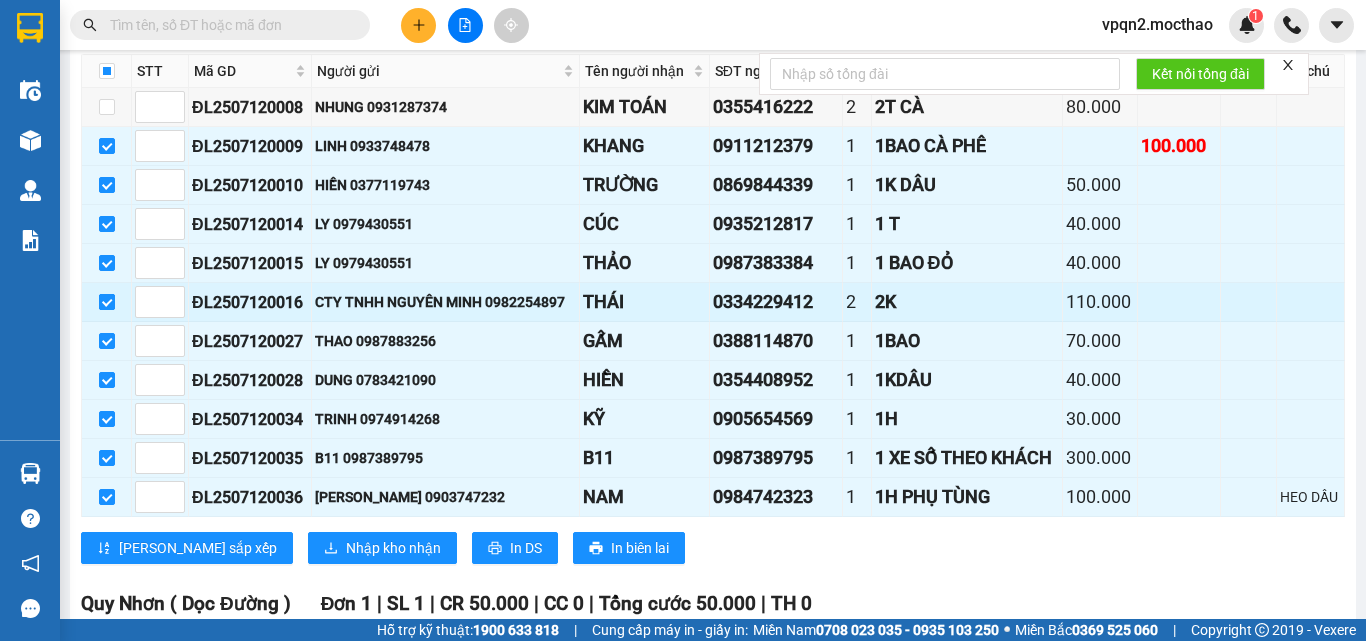 click at bounding box center [107, 302] 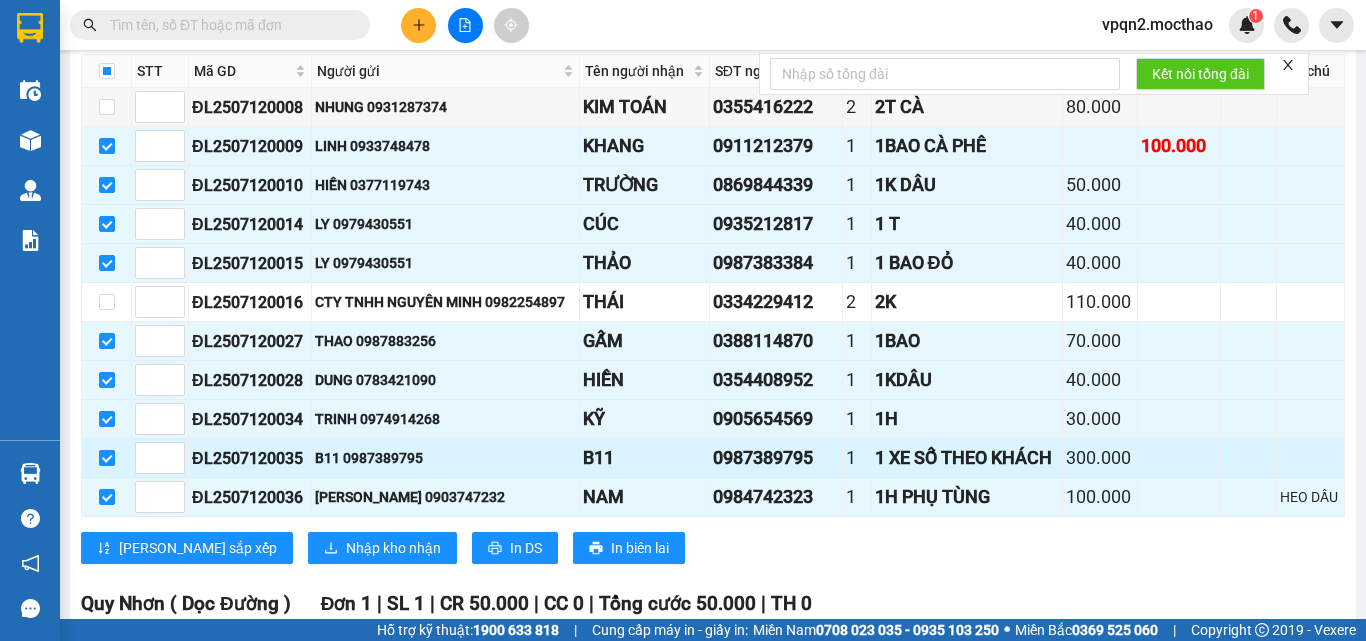click at bounding box center (107, 458) 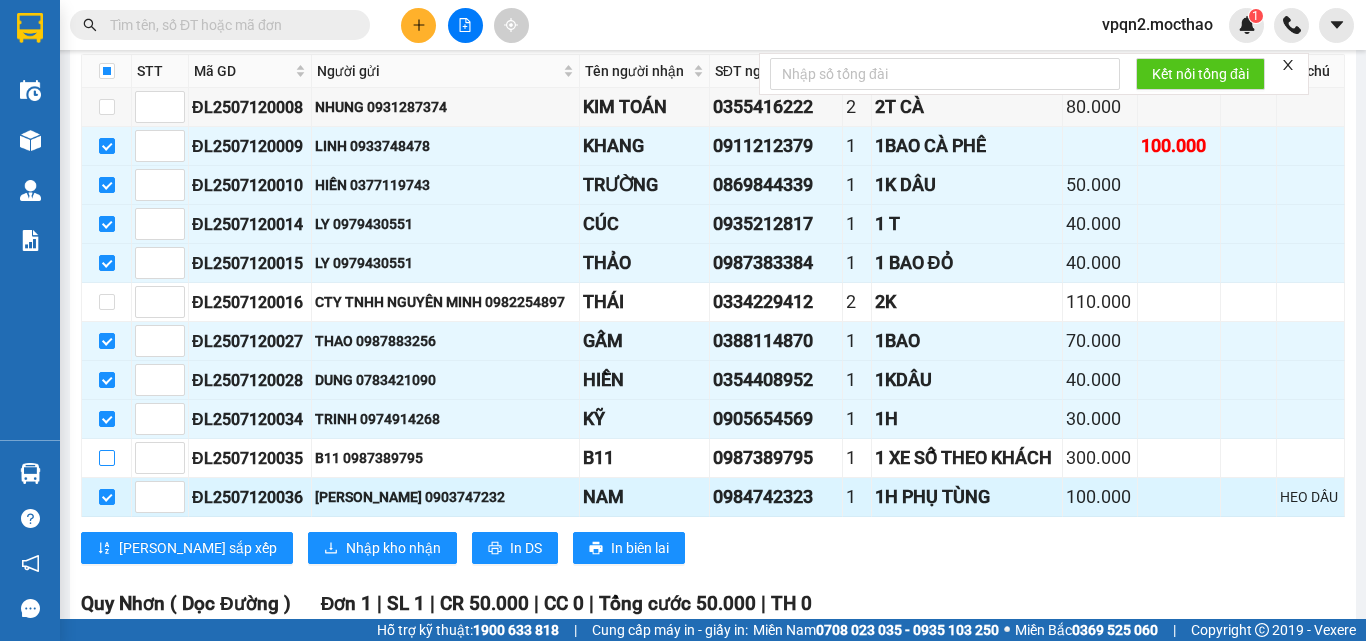 scroll, scrollTop: 1200, scrollLeft: 0, axis: vertical 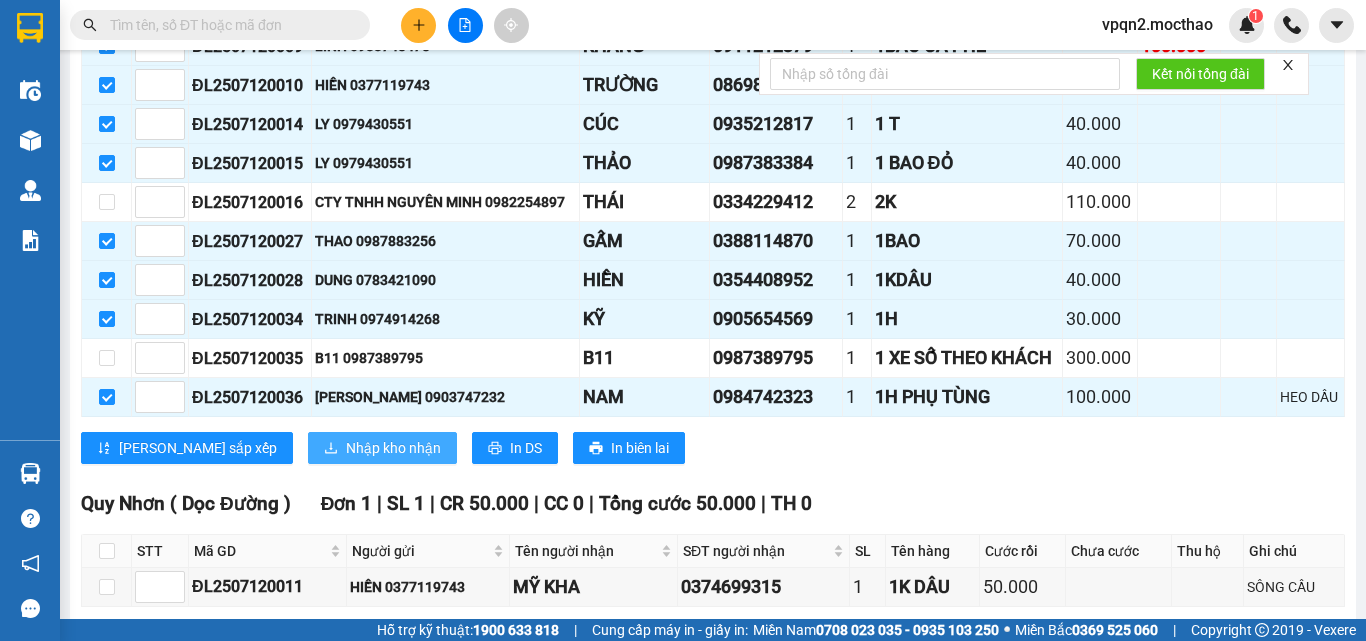 click on "Nhập kho nhận" at bounding box center [393, 448] 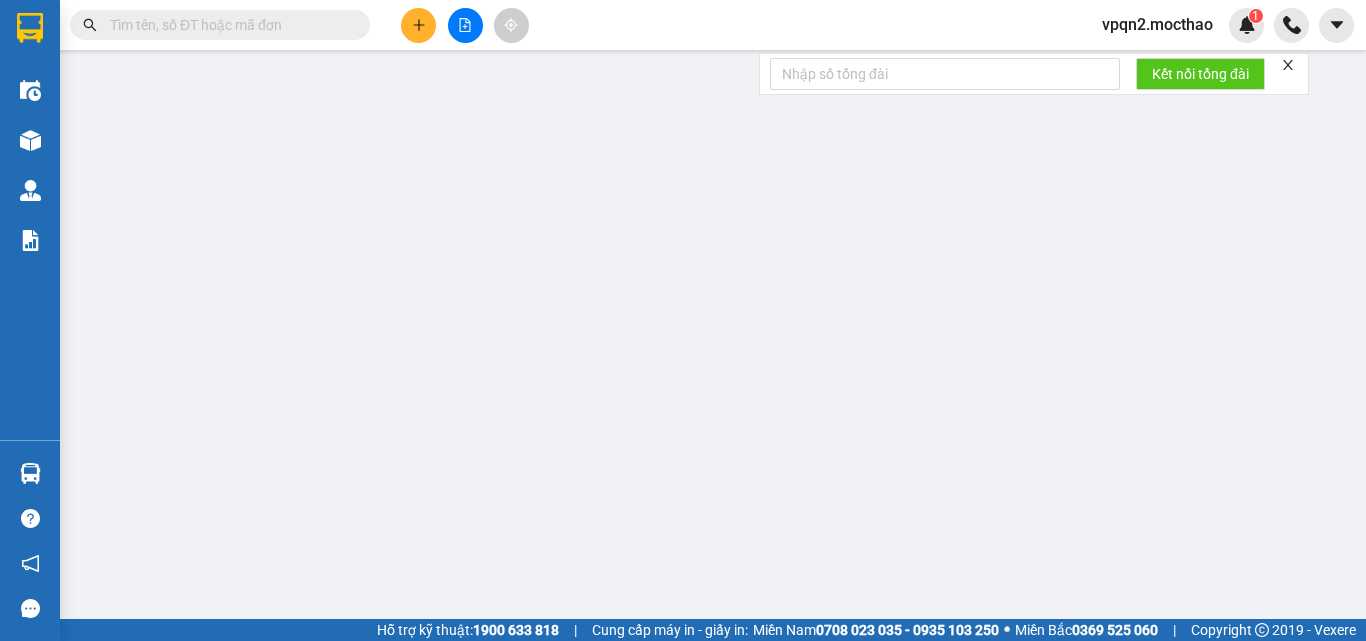 scroll, scrollTop: 0, scrollLeft: 0, axis: both 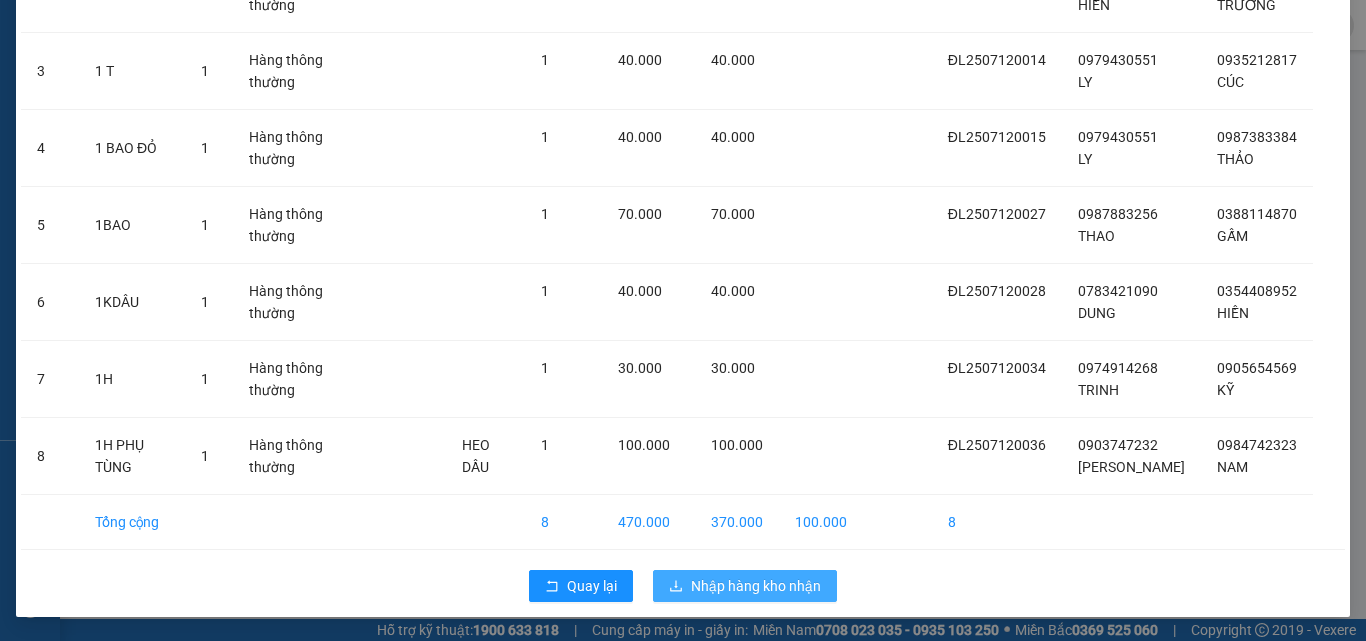 click on "Nhập hàng kho nhận" at bounding box center [756, 586] 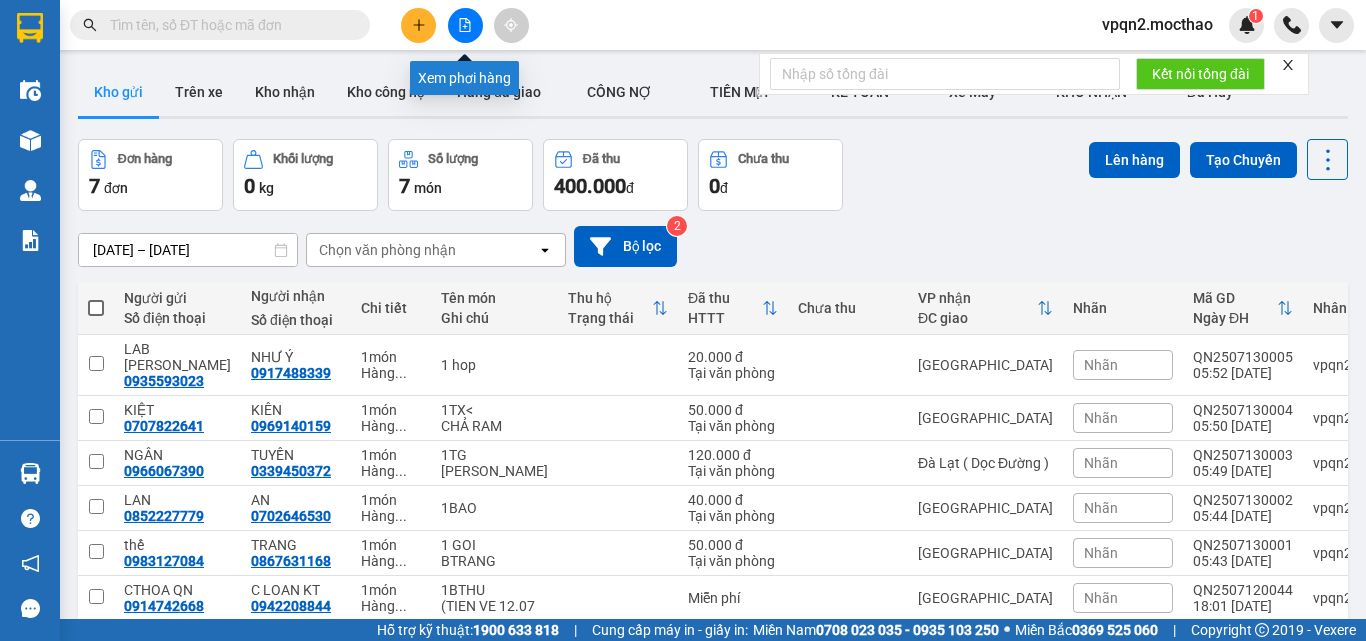 click 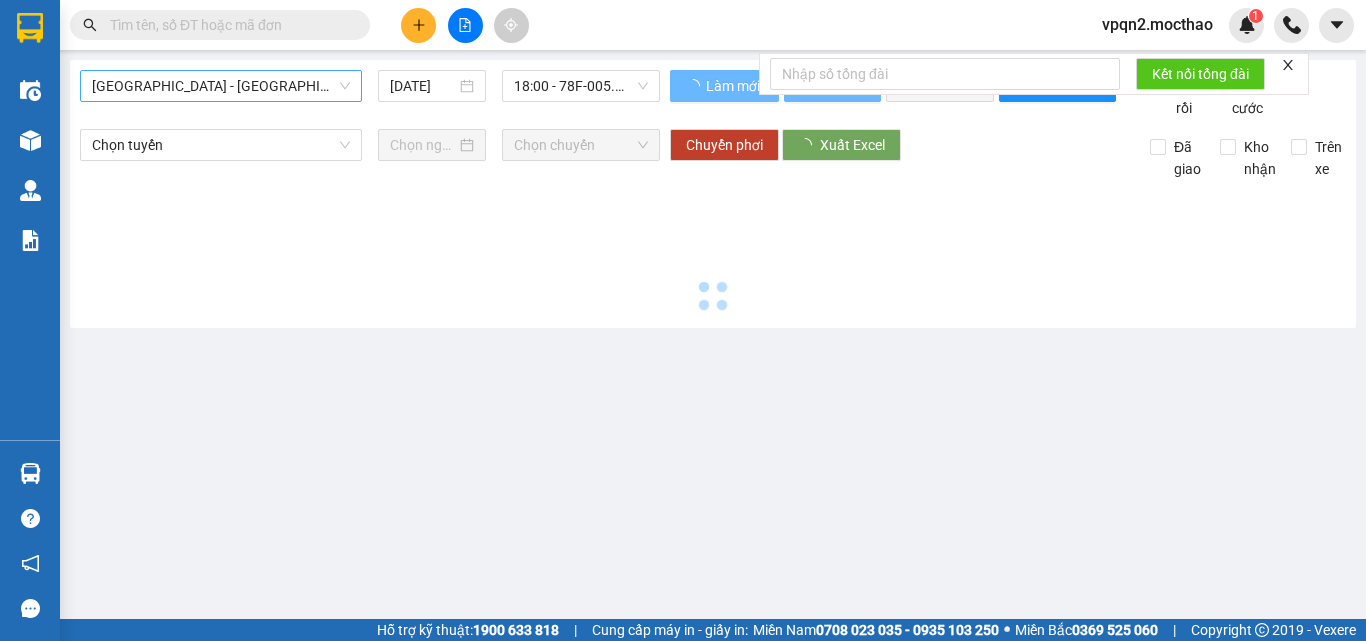 type on "[DATE]" 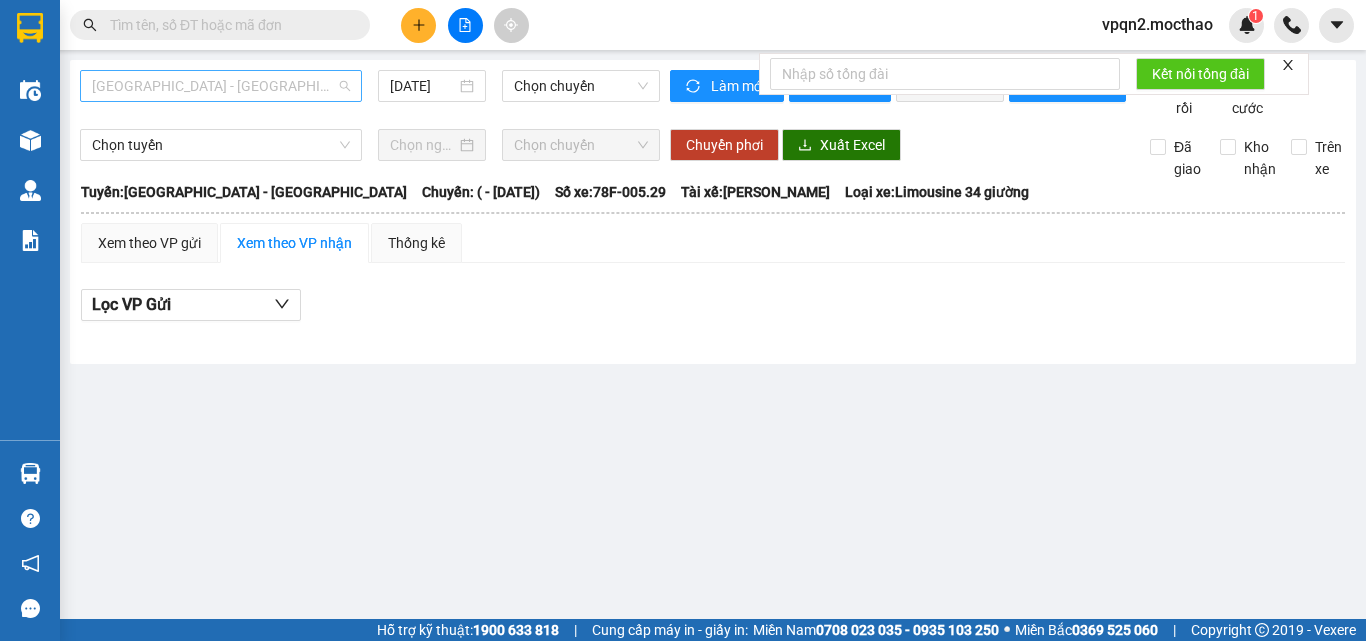 click on "[GEOGRAPHIC_DATA] - [GEOGRAPHIC_DATA]" at bounding box center (221, 86) 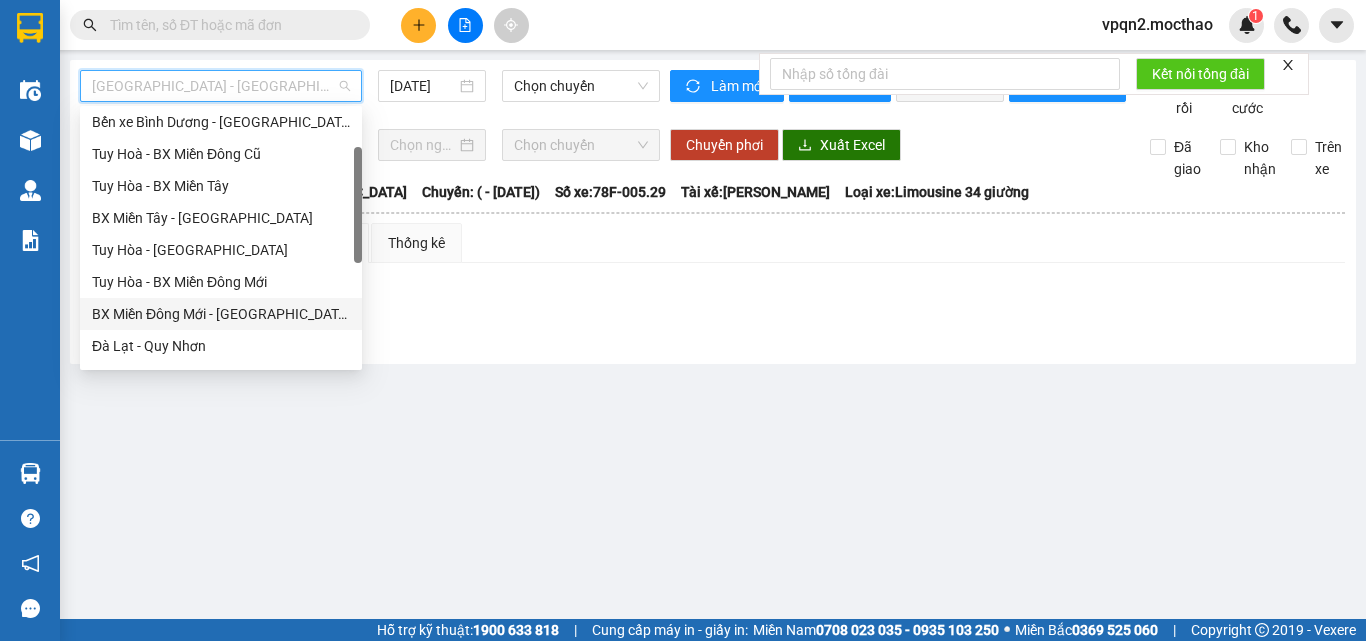 scroll, scrollTop: 200, scrollLeft: 0, axis: vertical 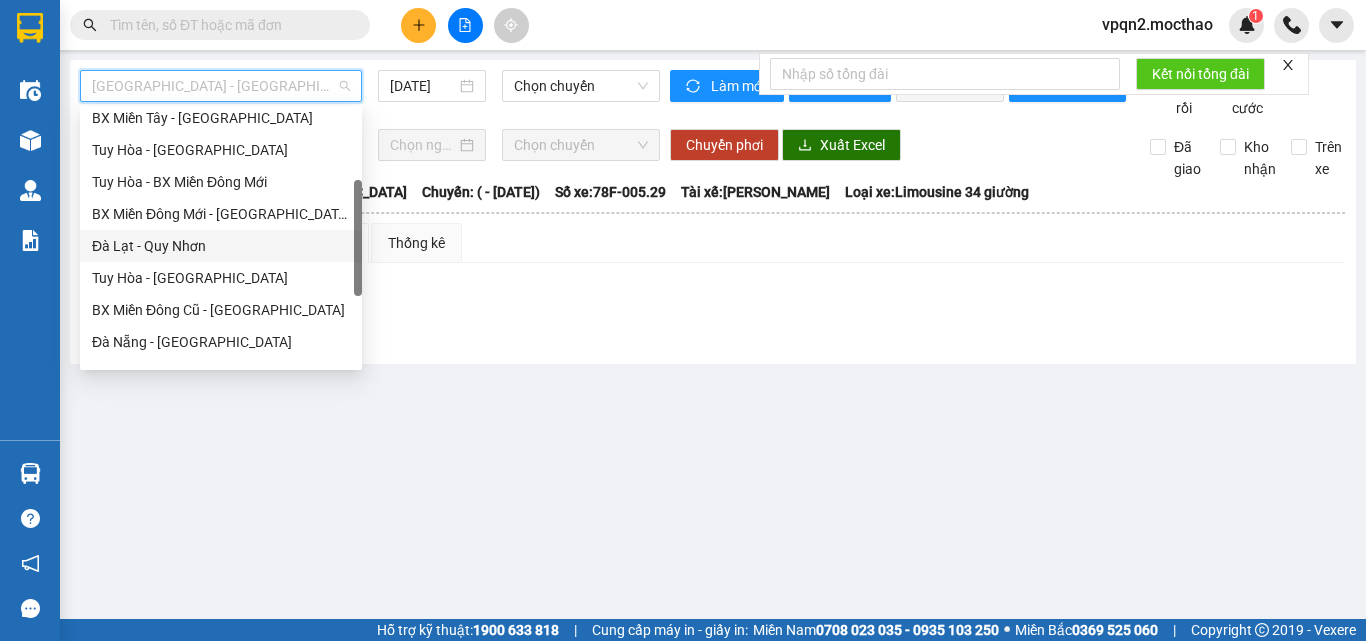 click on "Đà Lạt - Quy Nhơn" at bounding box center [221, 246] 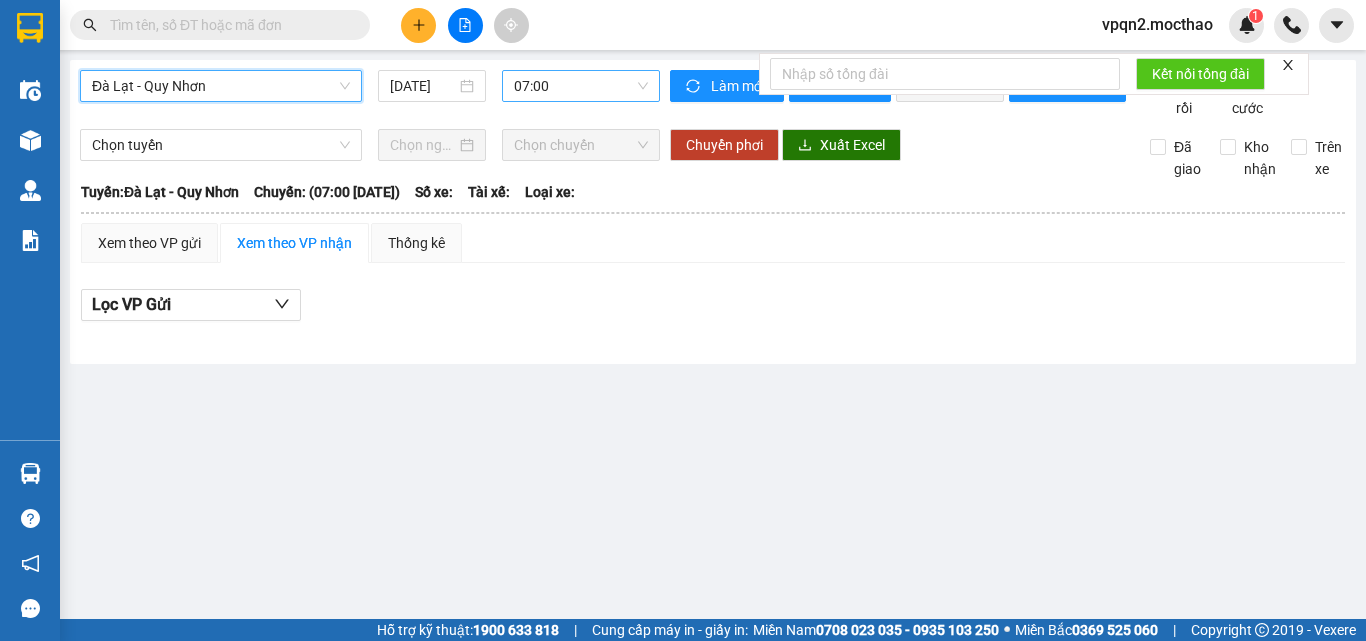 click on "07:00" at bounding box center (581, 86) 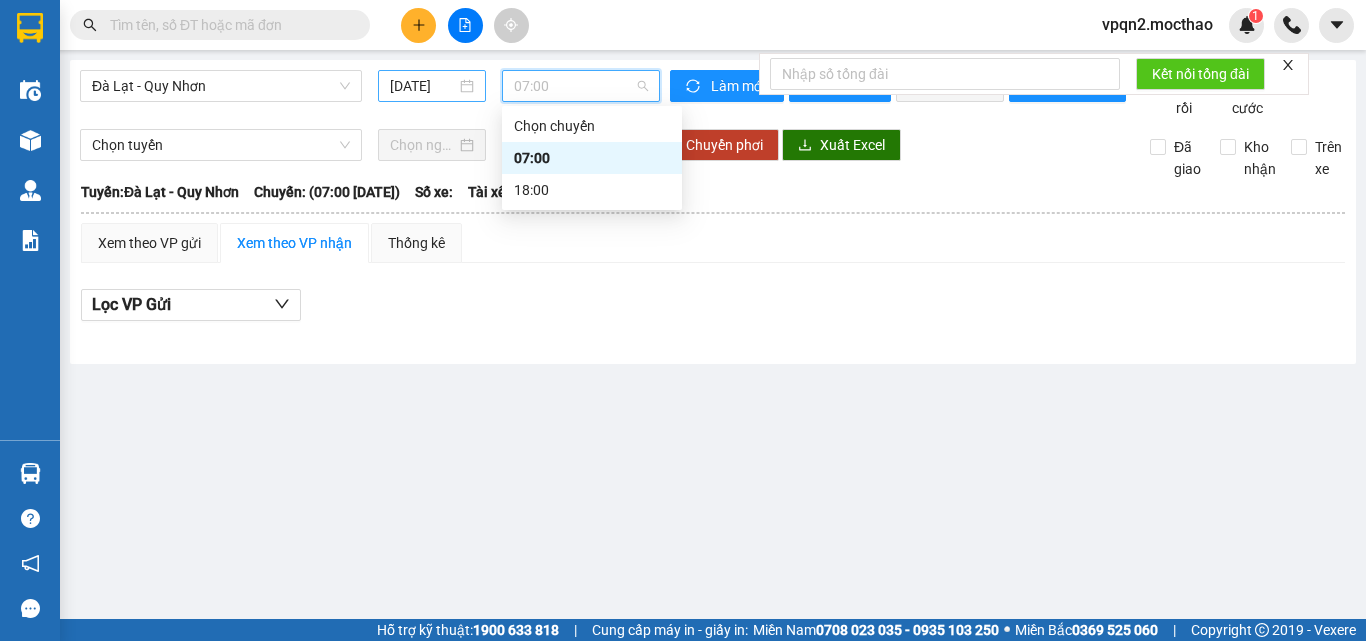 click on "[DATE]" at bounding box center (432, 86) 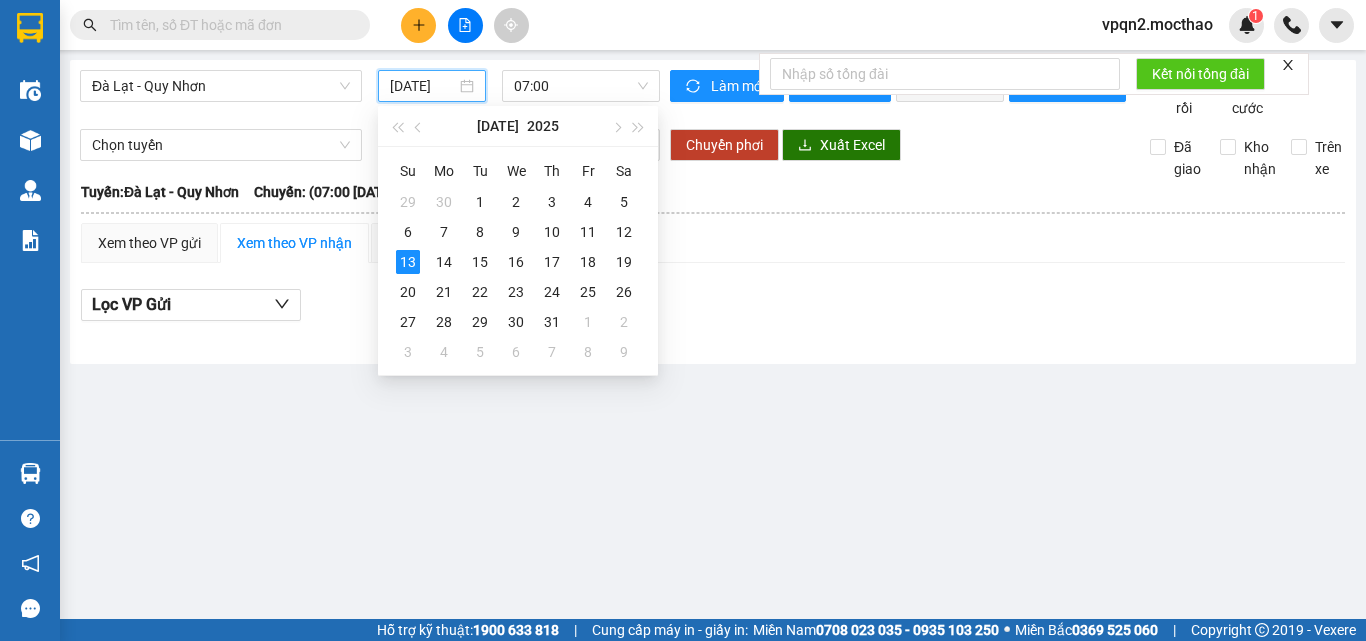 scroll, scrollTop: 0, scrollLeft: 5, axis: horizontal 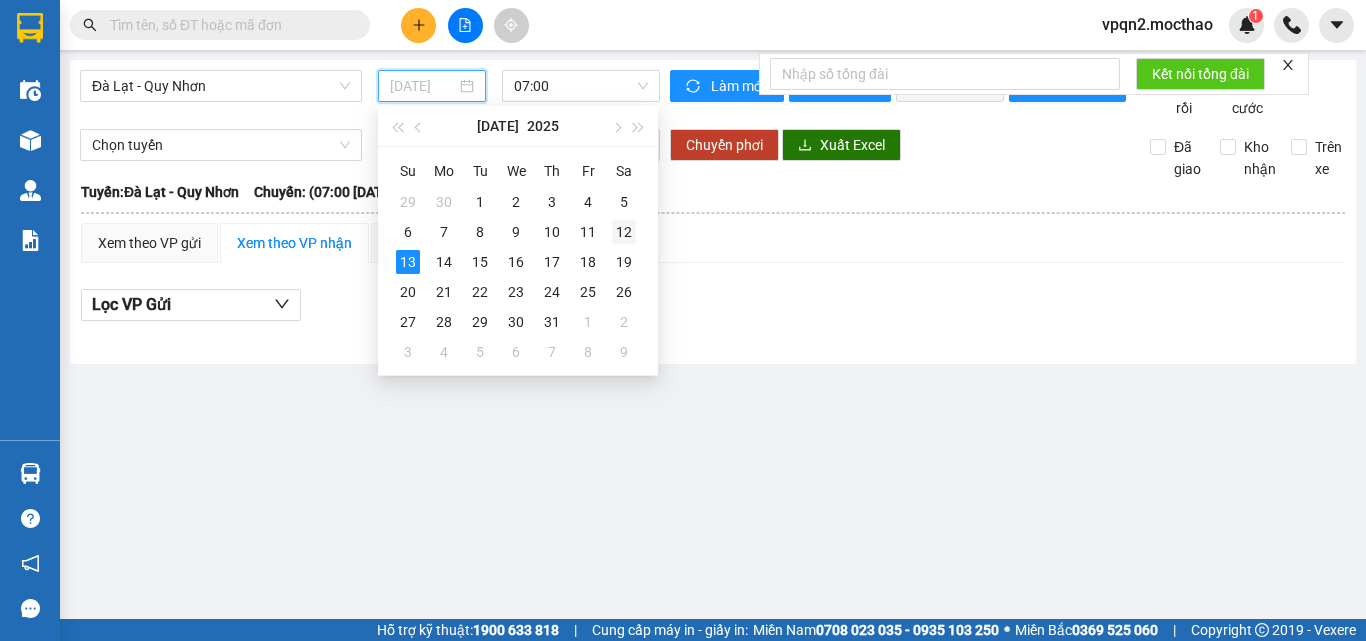 click on "12" at bounding box center [624, 232] 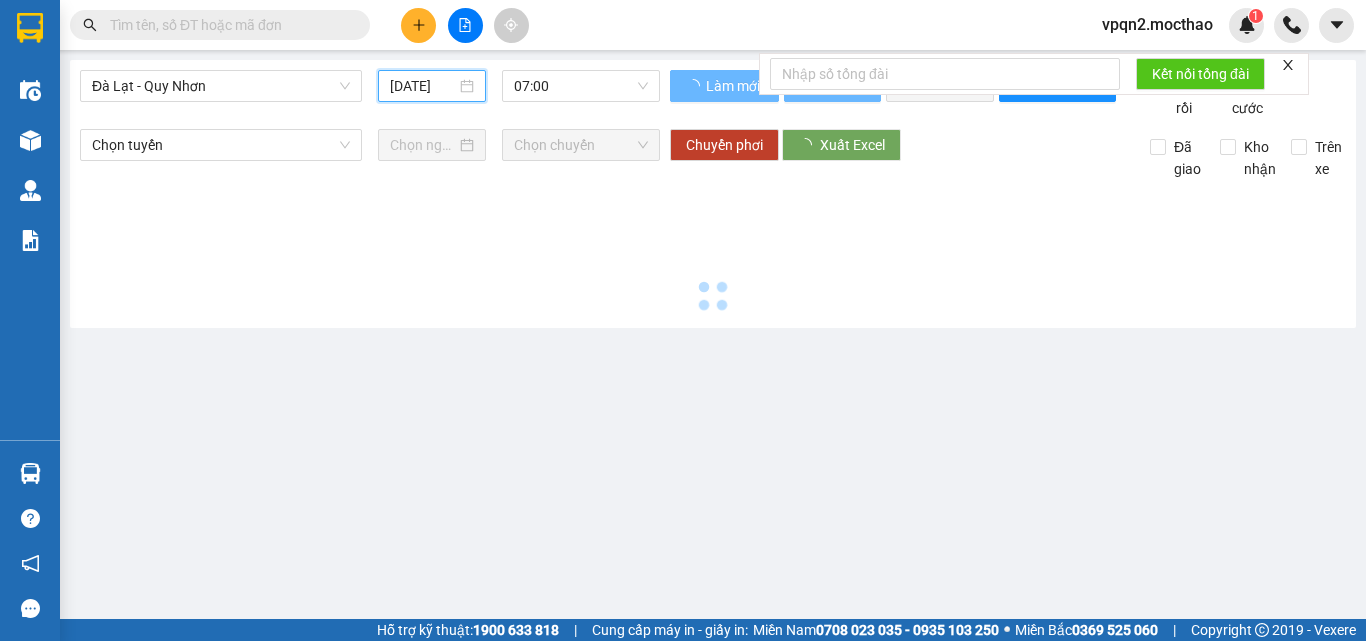type on "[DATE]" 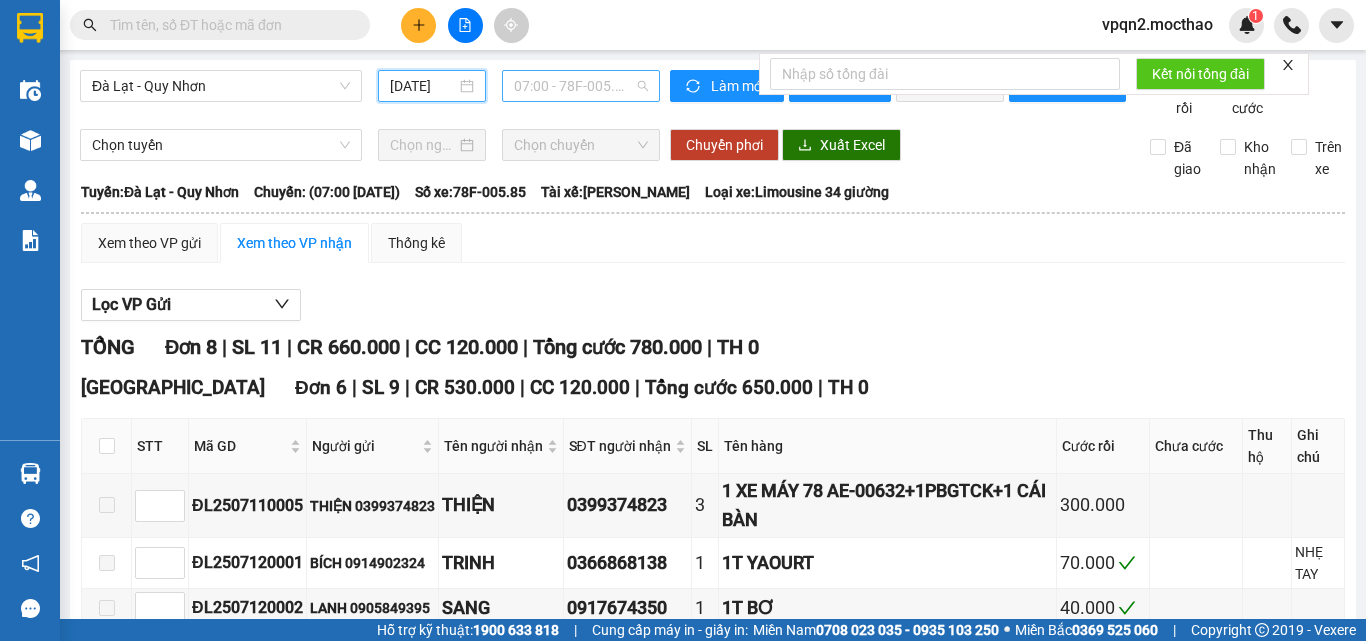 click on "07:00     - 78F-005.85" at bounding box center (581, 86) 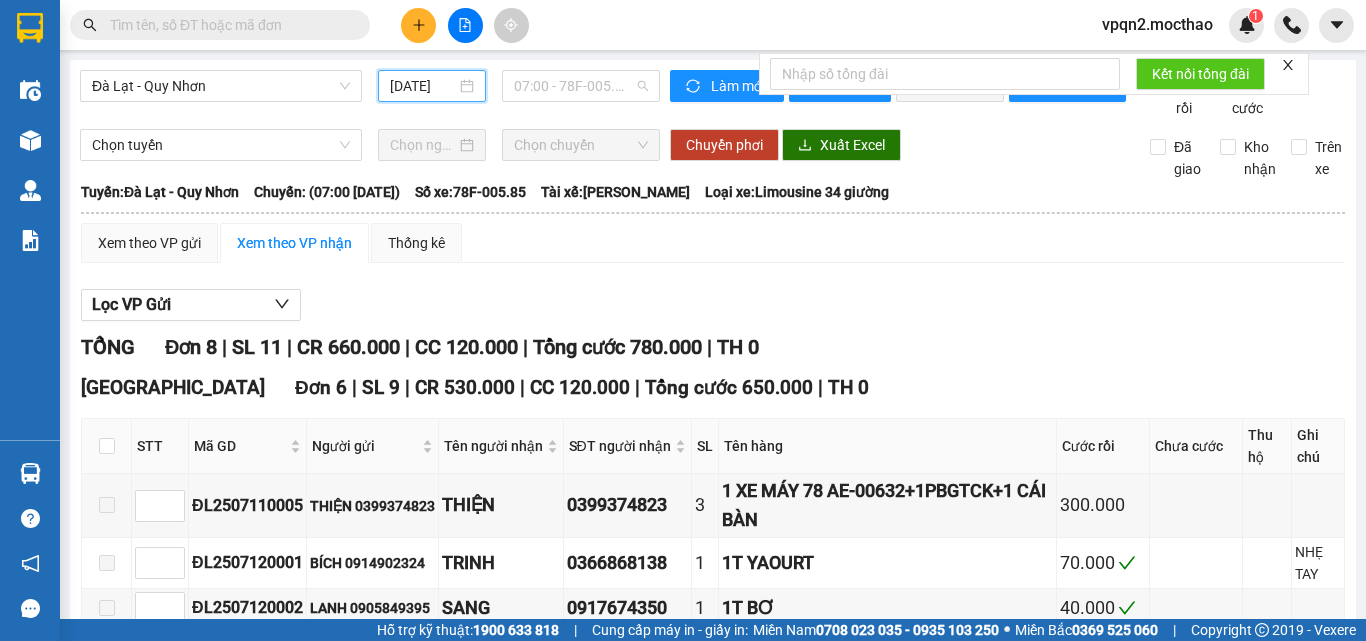 scroll, scrollTop: 0, scrollLeft: 0, axis: both 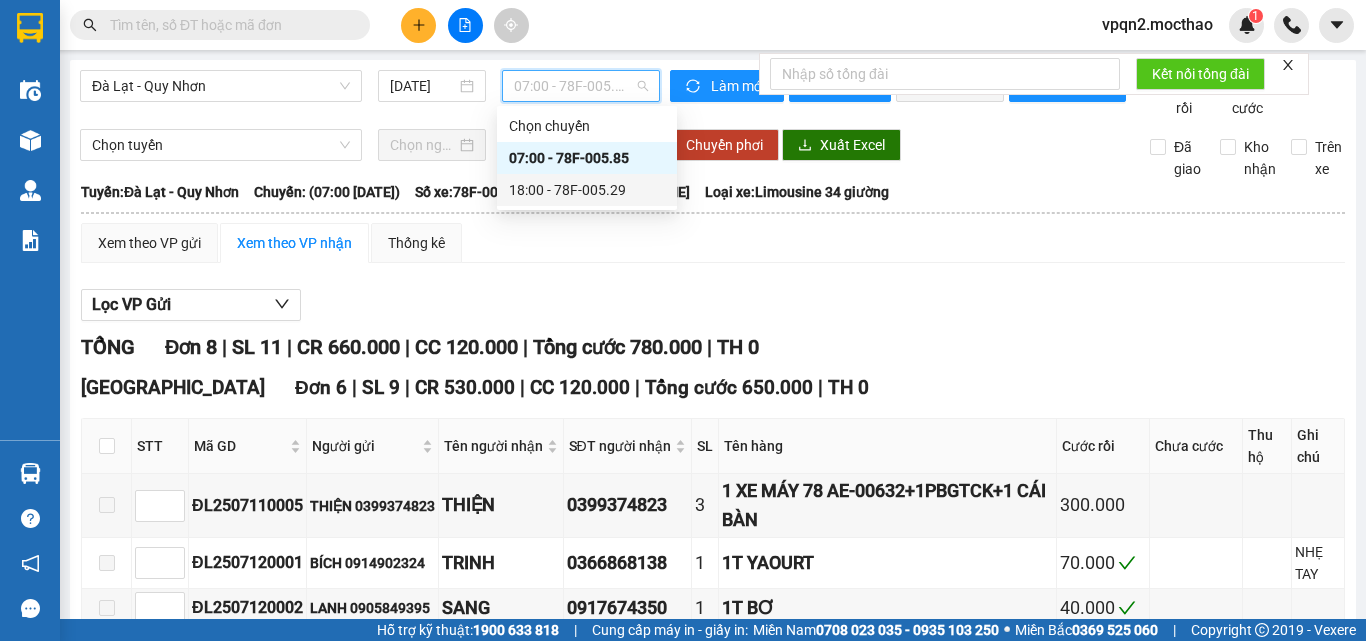 click on "18:00     - 78F-005.29" at bounding box center [587, 190] 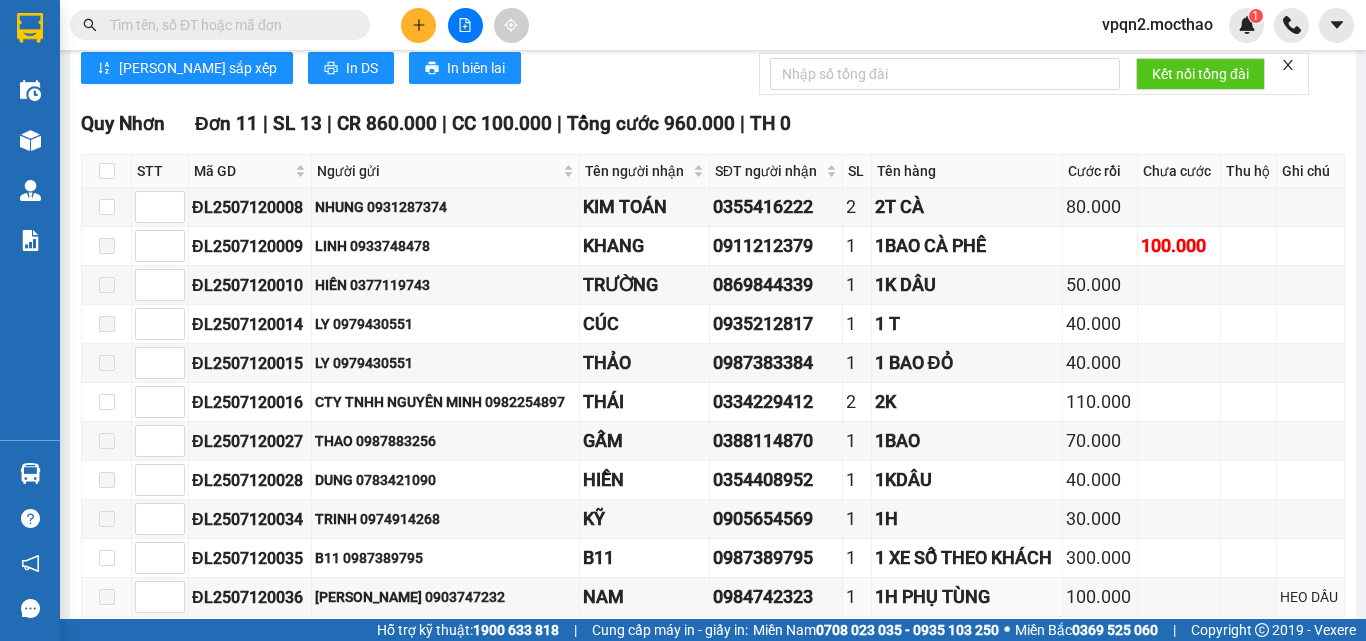scroll, scrollTop: 1500, scrollLeft: 0, axis: vertical 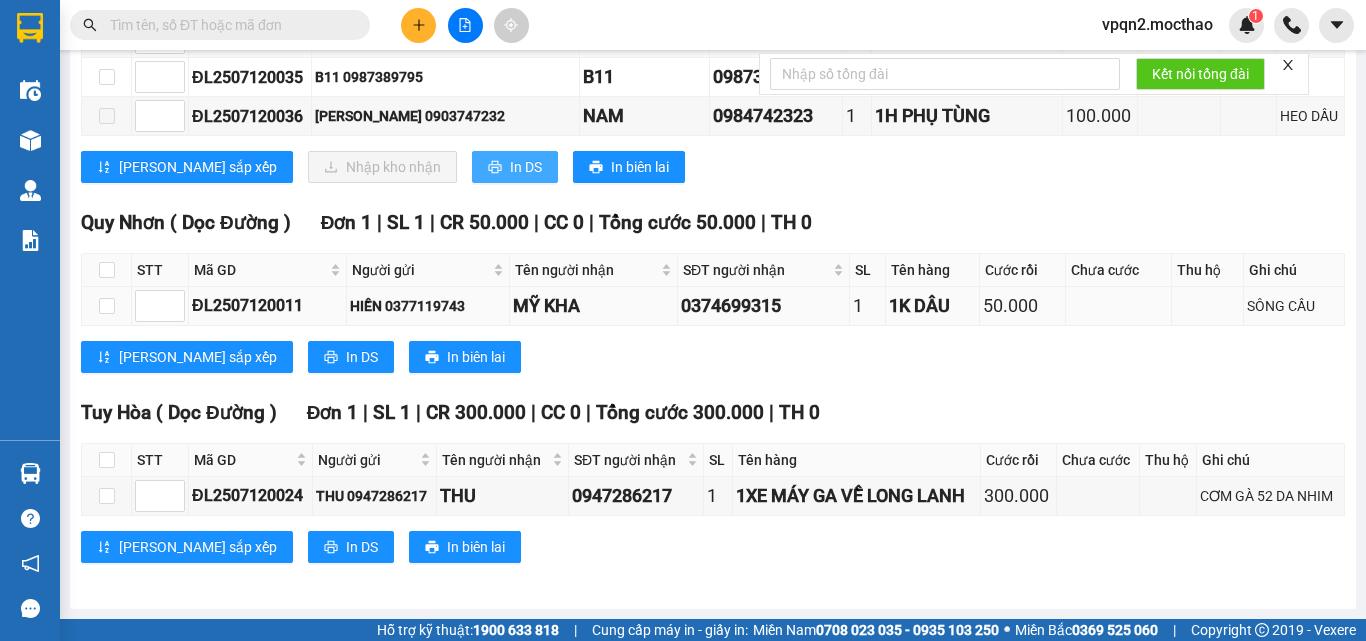drag, startPoint x: 425, startPoint y: 208, endPoint x: 1077, endPoint y: 343, distance: 665.8295 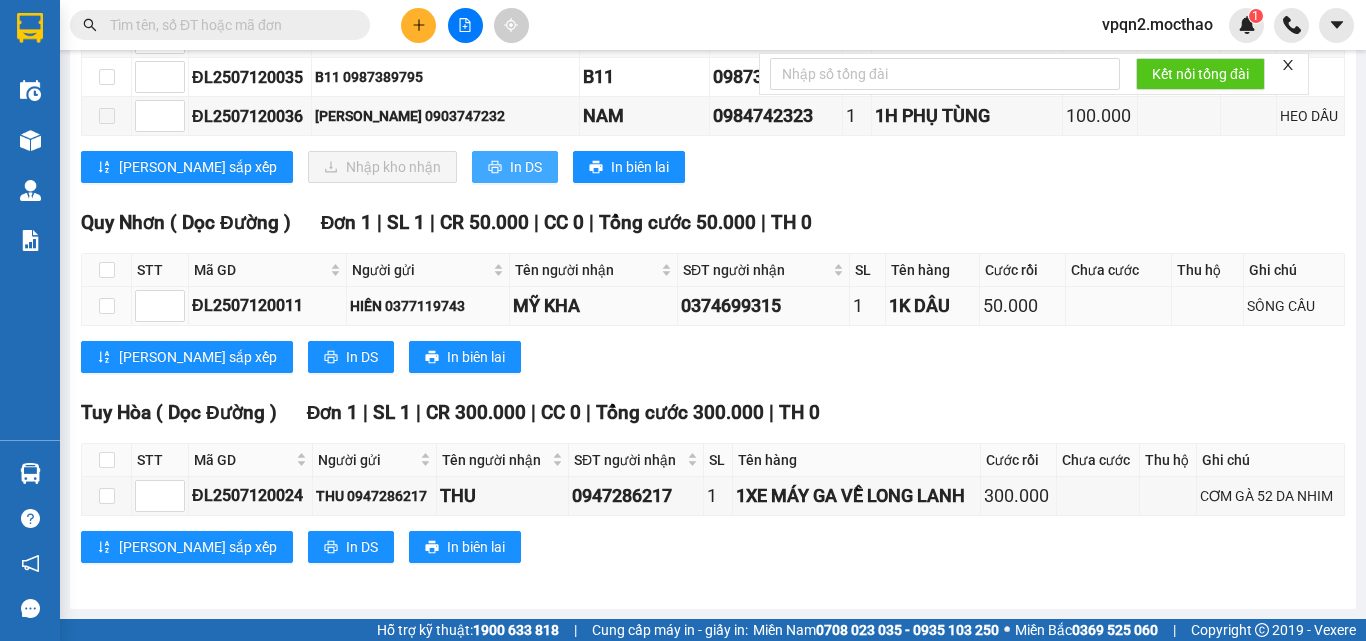 scroll, scrollTop: 0, scrollLeft: 0, axis: both 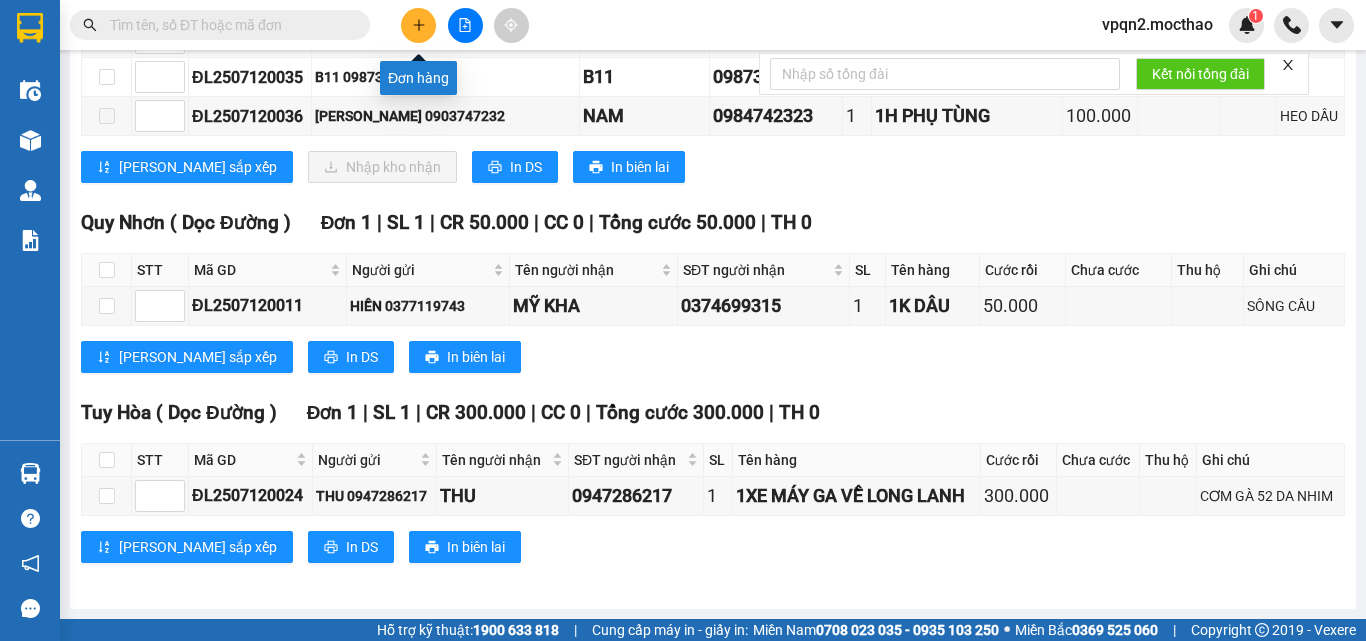 click at bounding box center (418, 25) 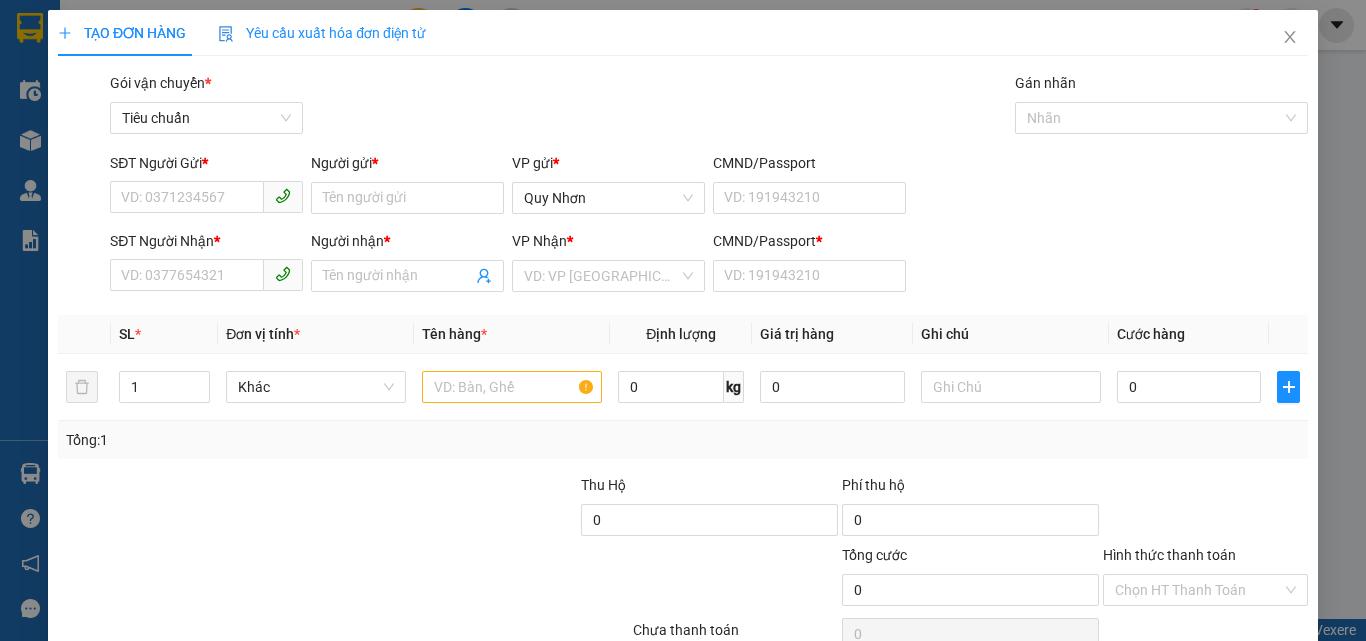 scroll, scrollTop: 0, scrollLeft: 0, axis: both 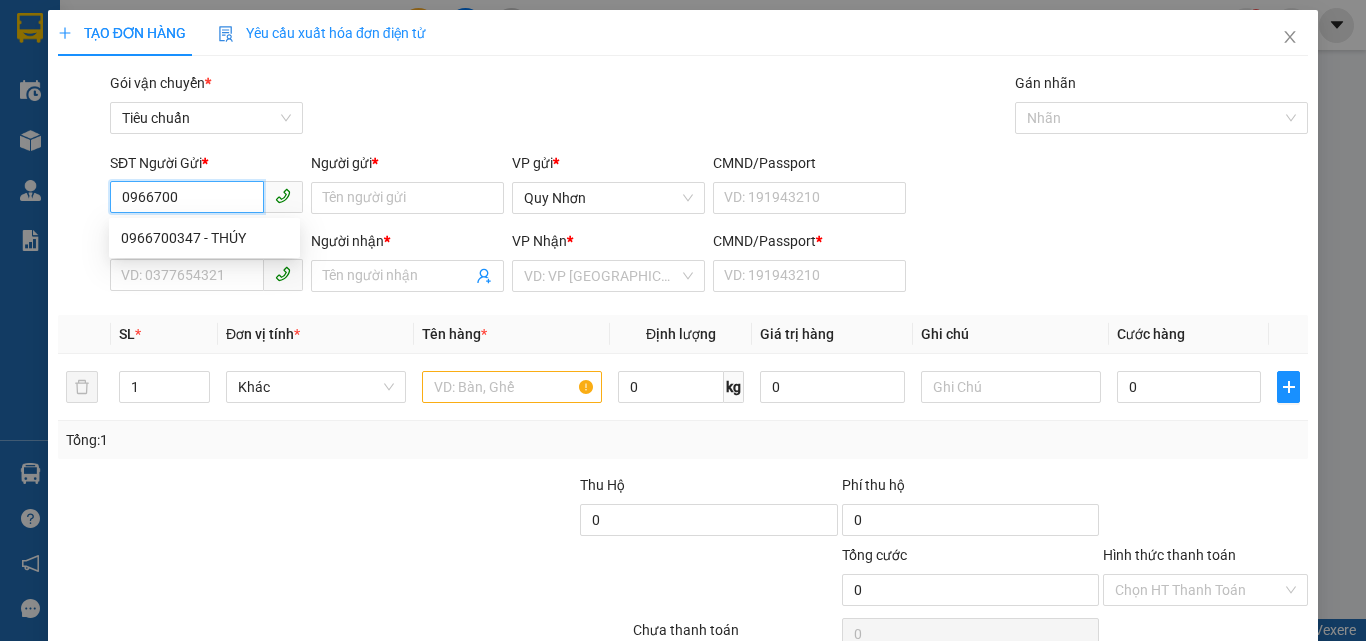 click on "0966700347 - THÚY" at bounding box center (204, 238) 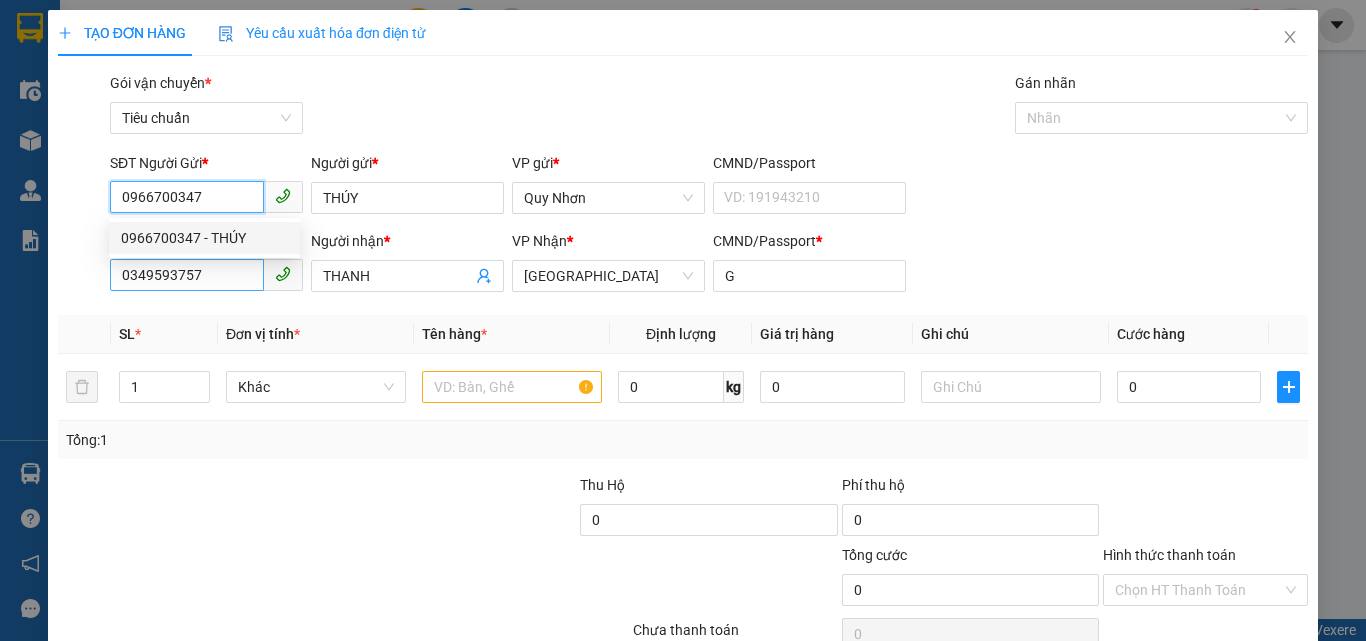 type on "30.000" 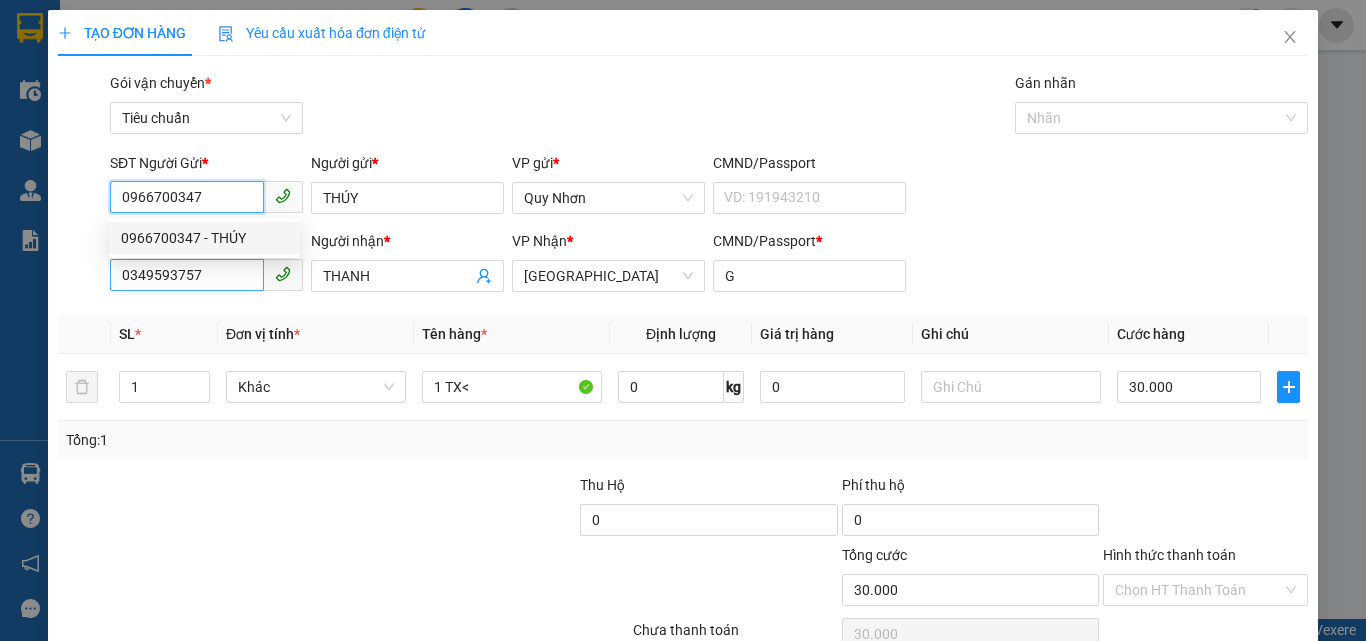 type on "0966700347" 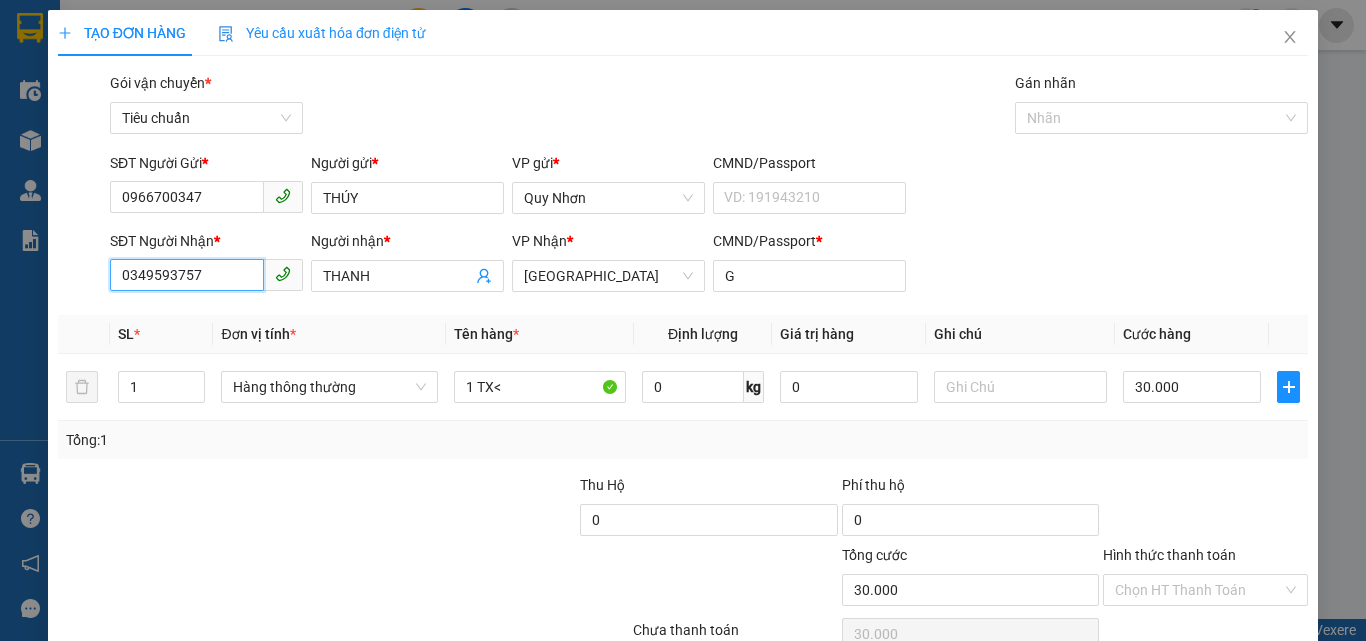 click on "0349593757" at bounding box center [187, 275] 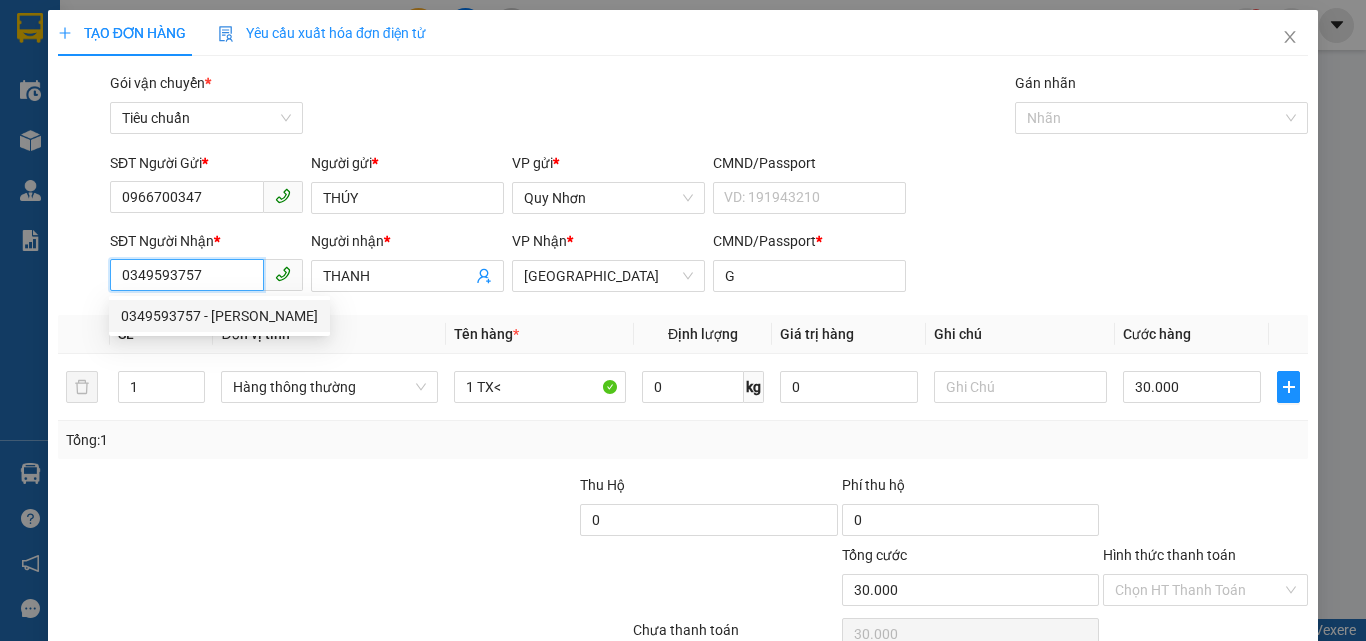click on "0349593757" at bounding box center (187, 275) 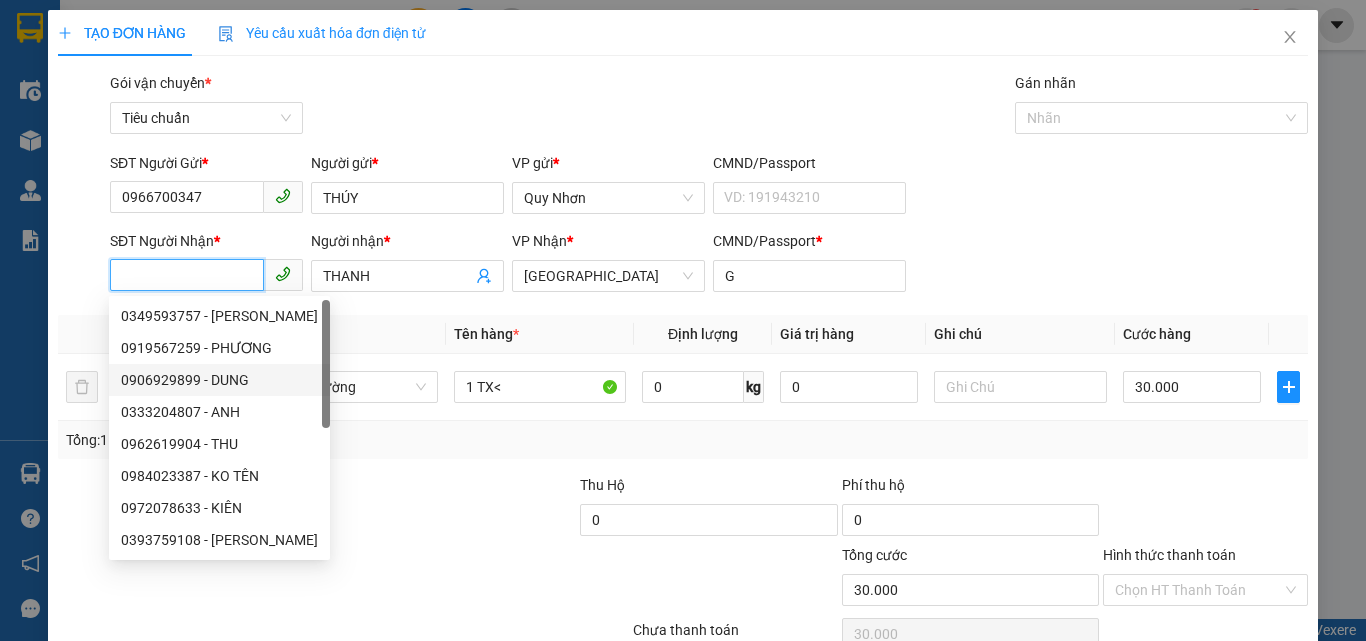 click on "0906929899 - DUNG" at bounding box center [219, 380] 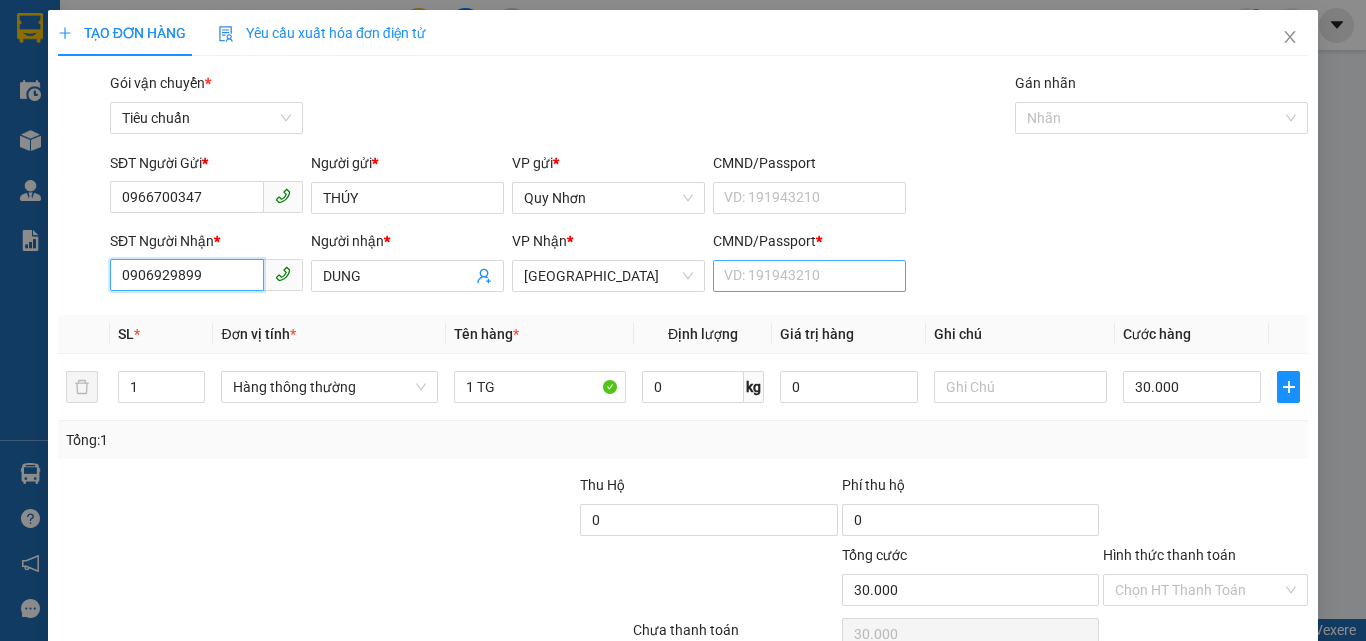 type on "0906929899" 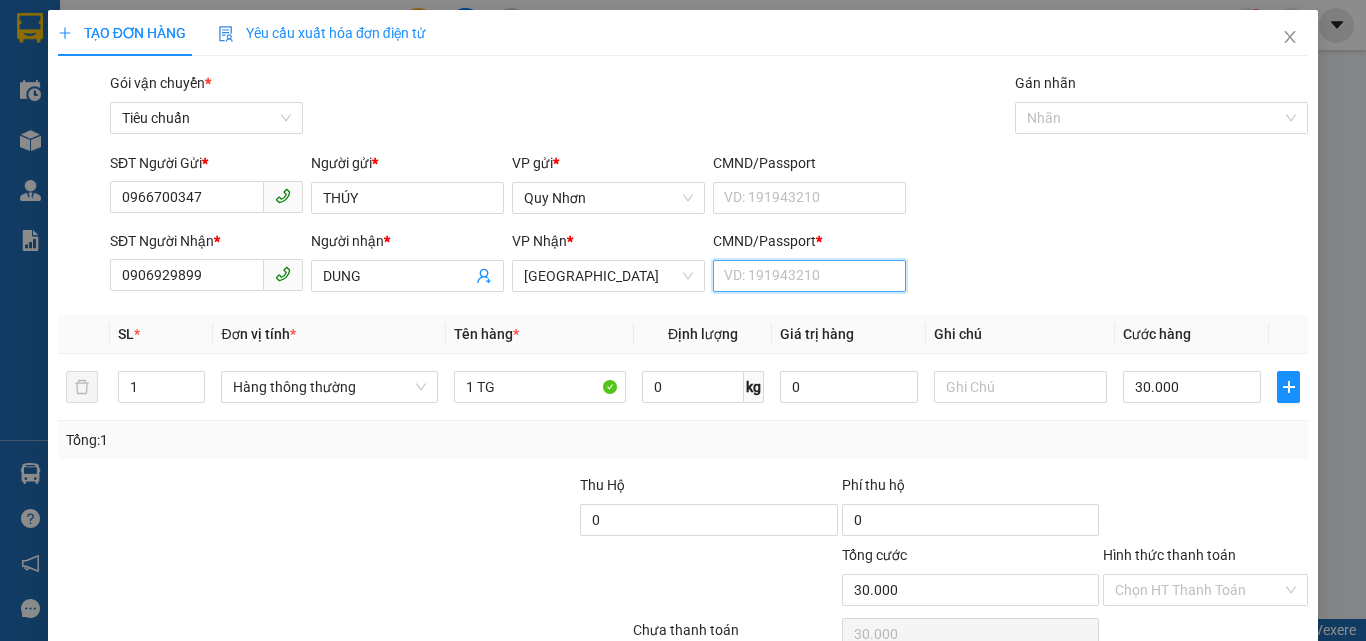 click on "CMND/Passport  *" at bounding box center [809, 276] 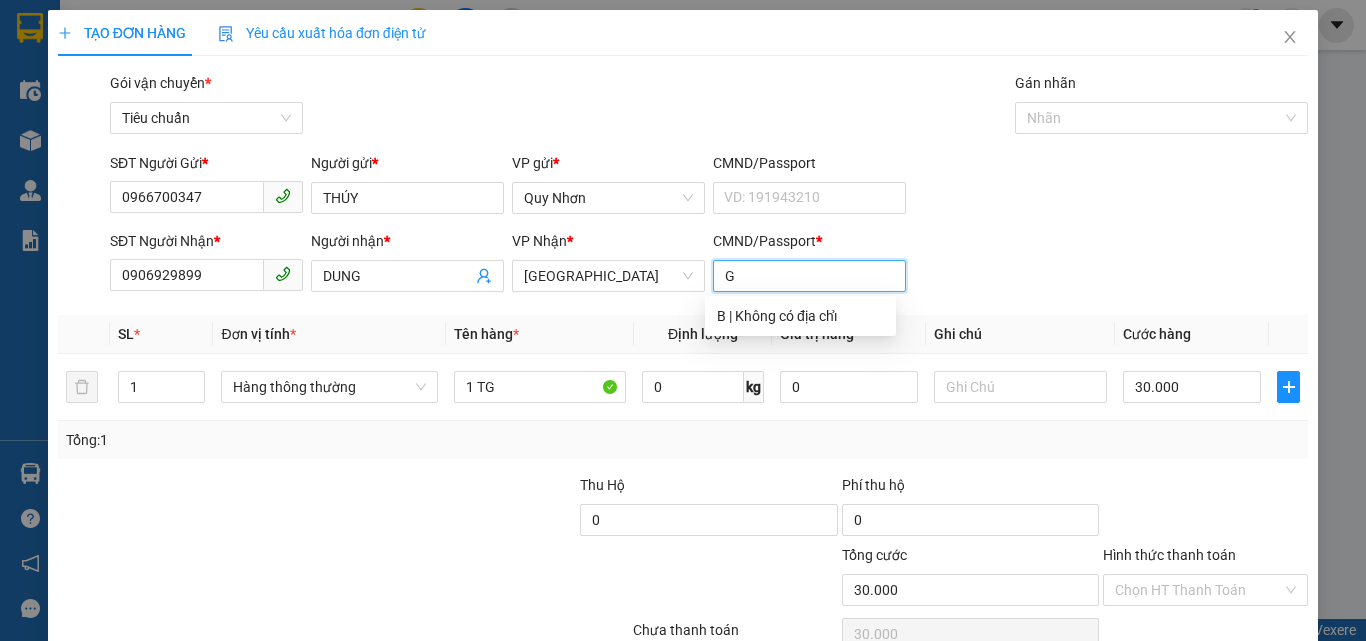 scroll, scrollTop: 99, scrollLeft: 0, axis: vertical 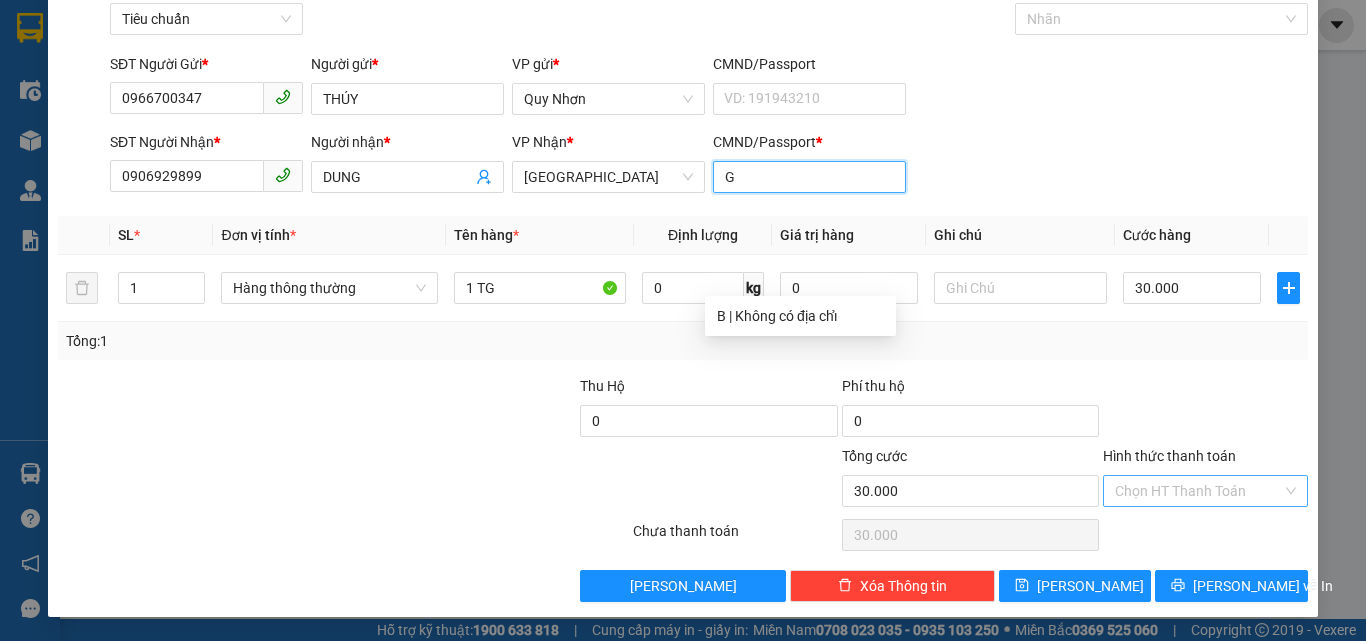 type on "G" 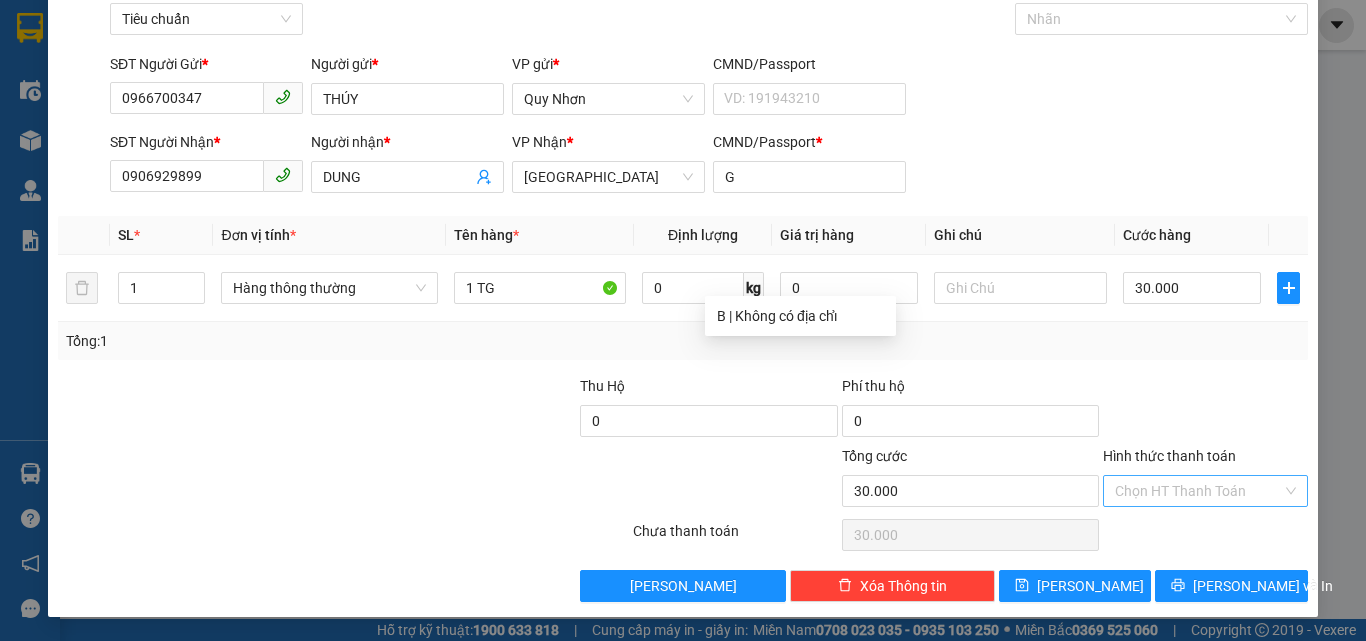 click on "Hình thức thanh toán" at bounding box center [1198, 491] 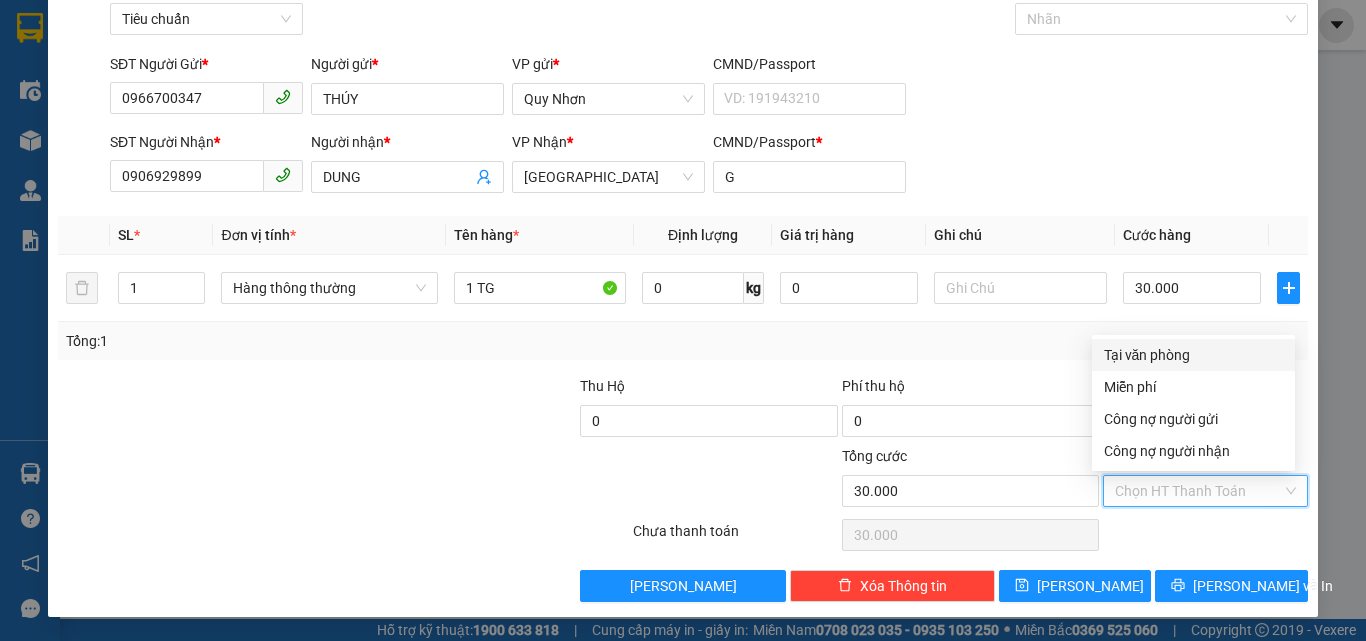 click on "Tại văn phòng" at bounding box center [1193, 355] 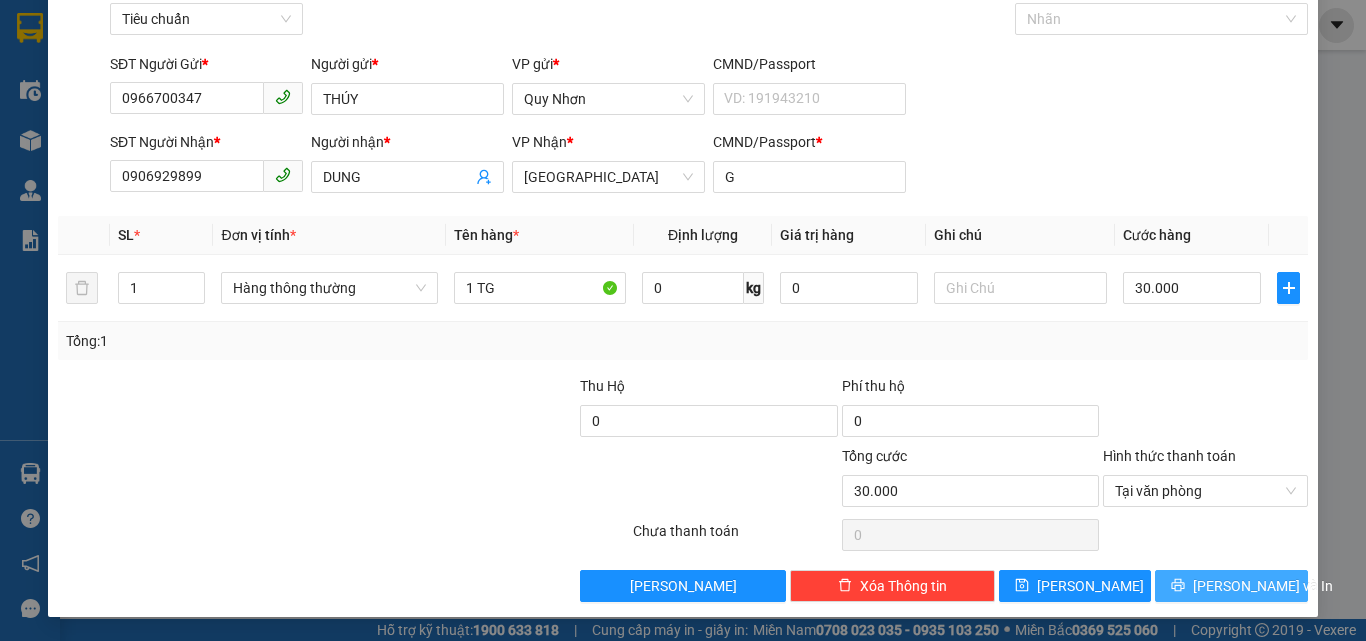 click on "[PERSON_NAME] và In" at bounding box center (1231, 586) 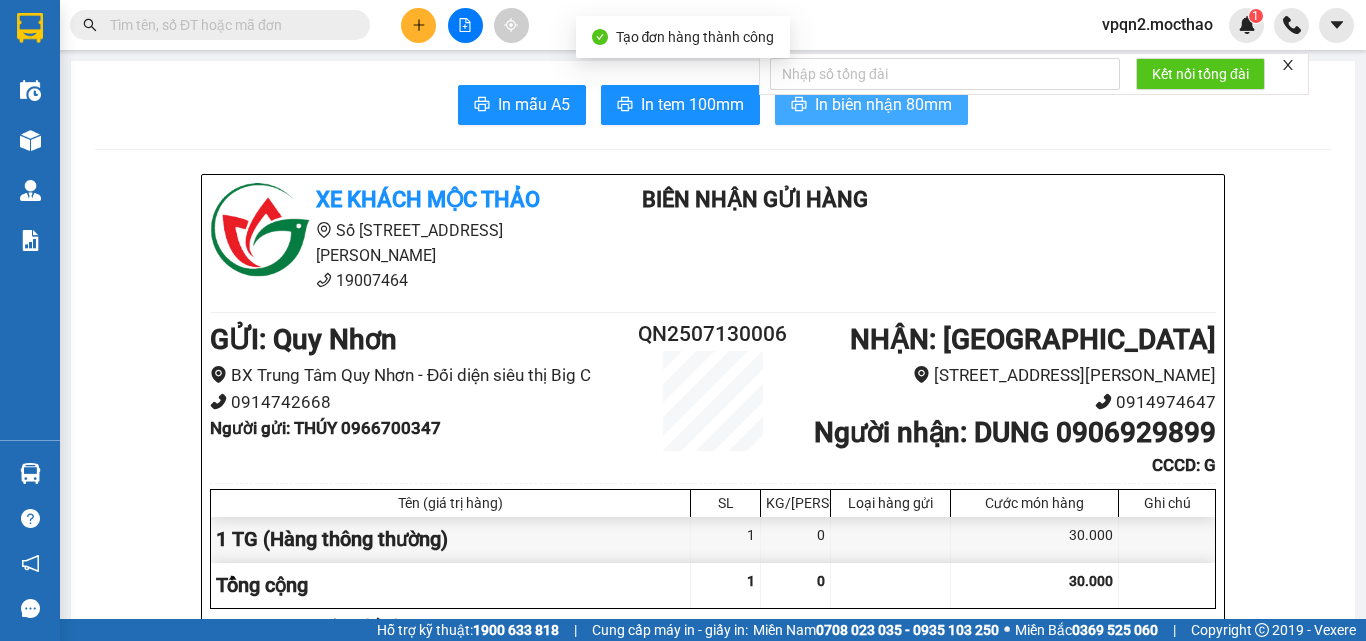 click on "In biên nhận 80mm" at bounding box center [883, 104] 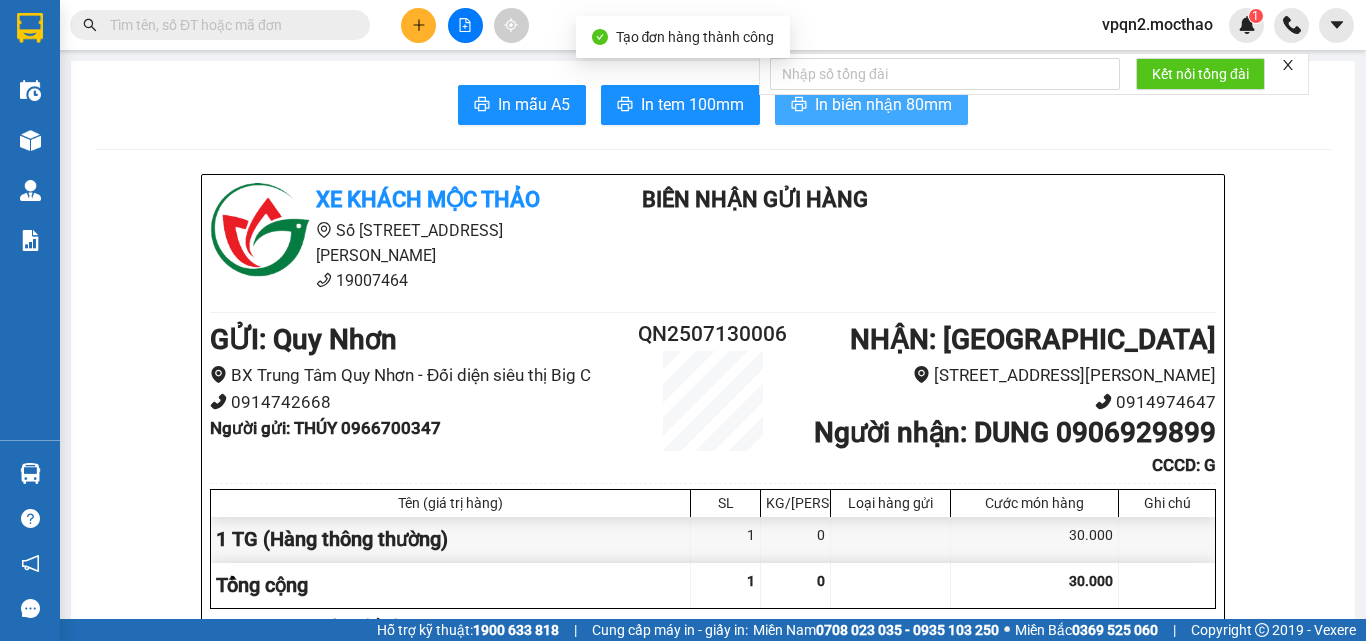 scroll, scrollTop: 0, scrollLeft: 0, axis: both 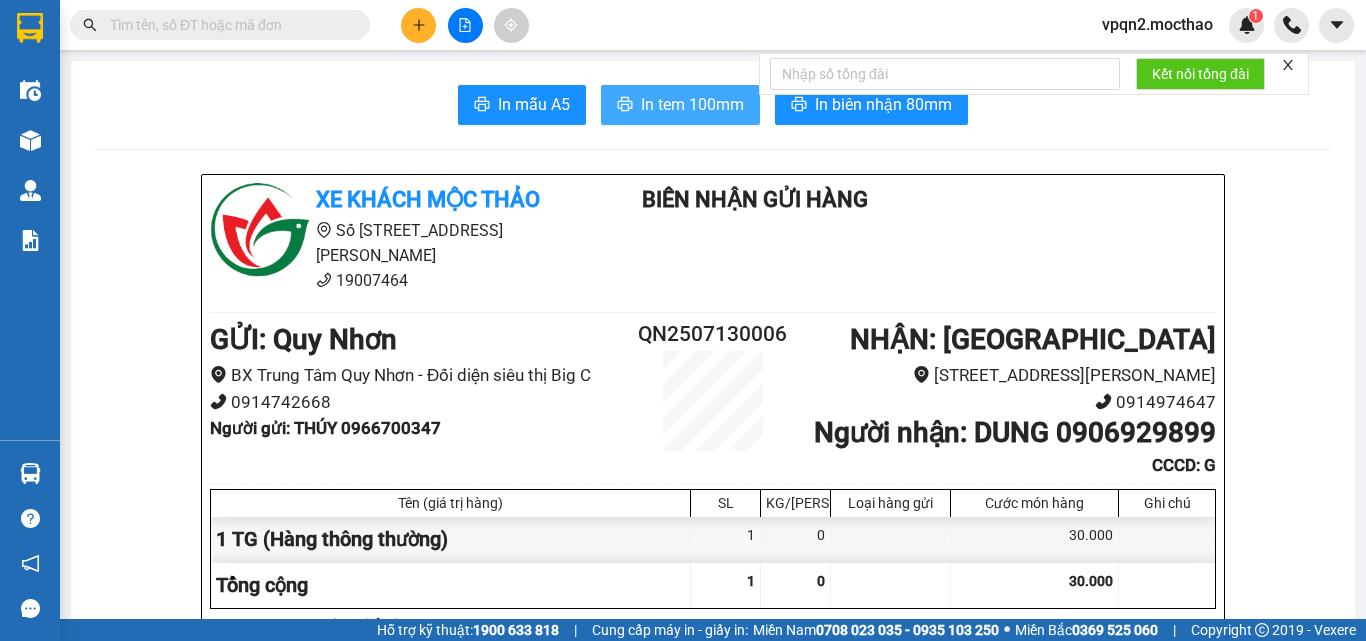 click on "In tem 100mm" at bounding box center [692, 104] 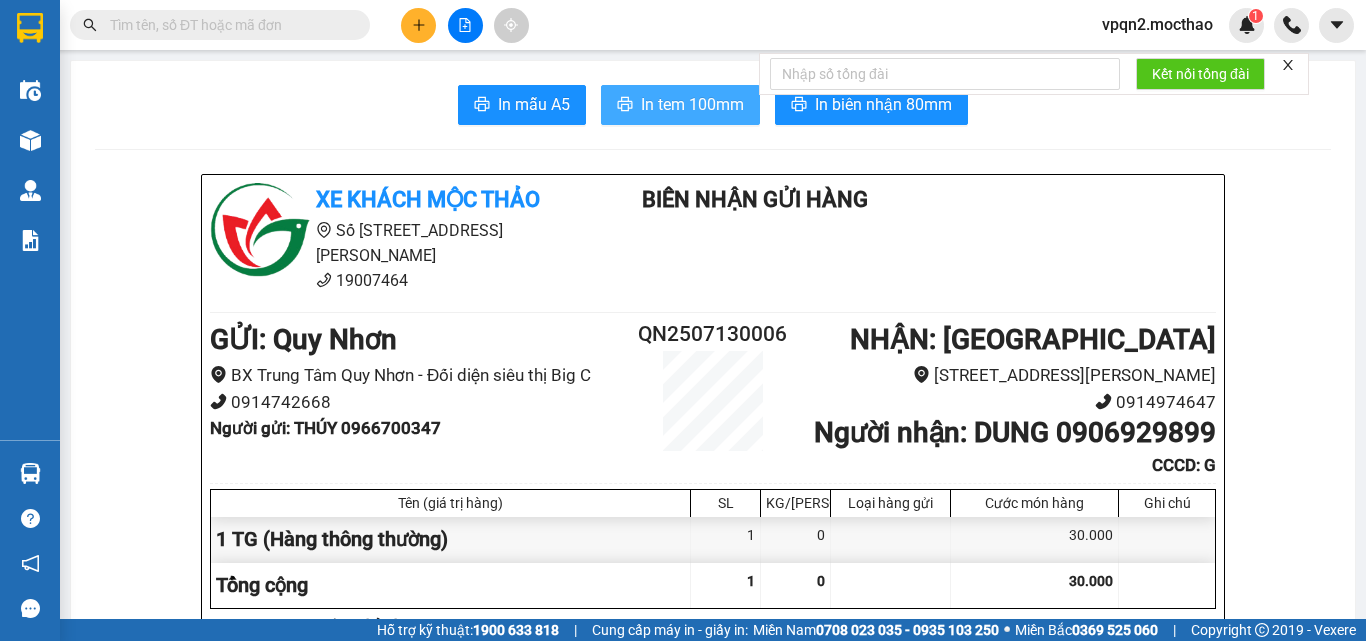 scroll, scrollTop: 0, scrollLeft: 0, axis: both 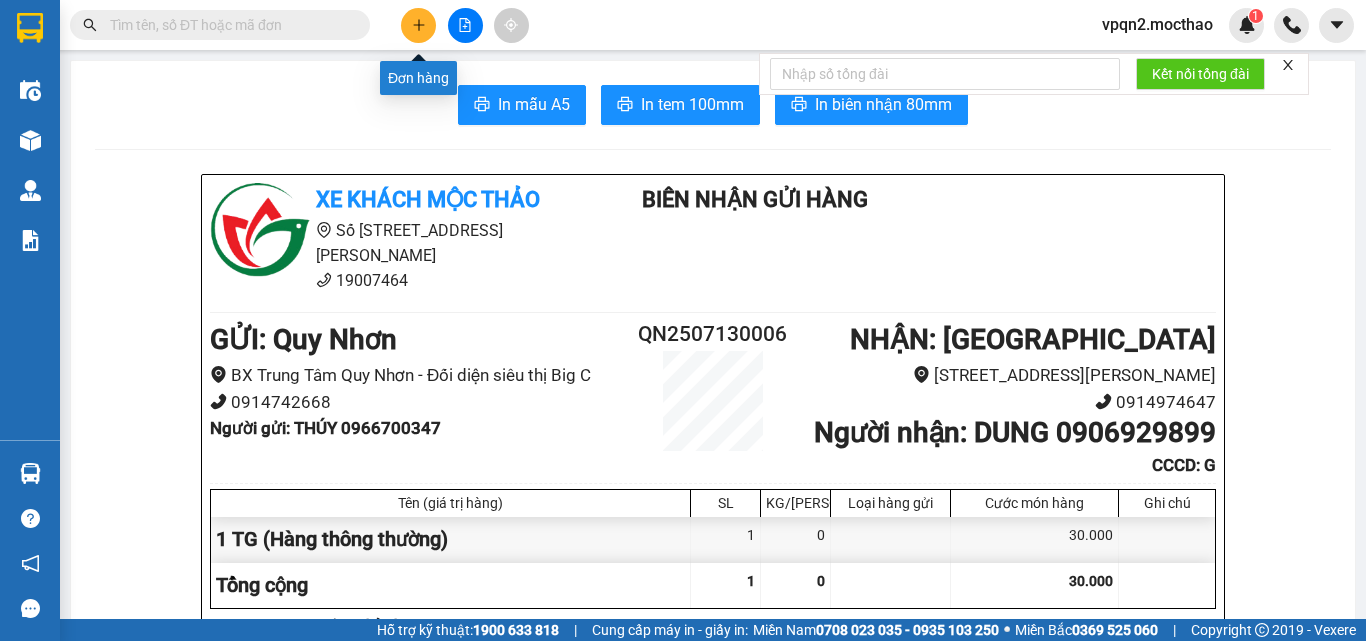 click 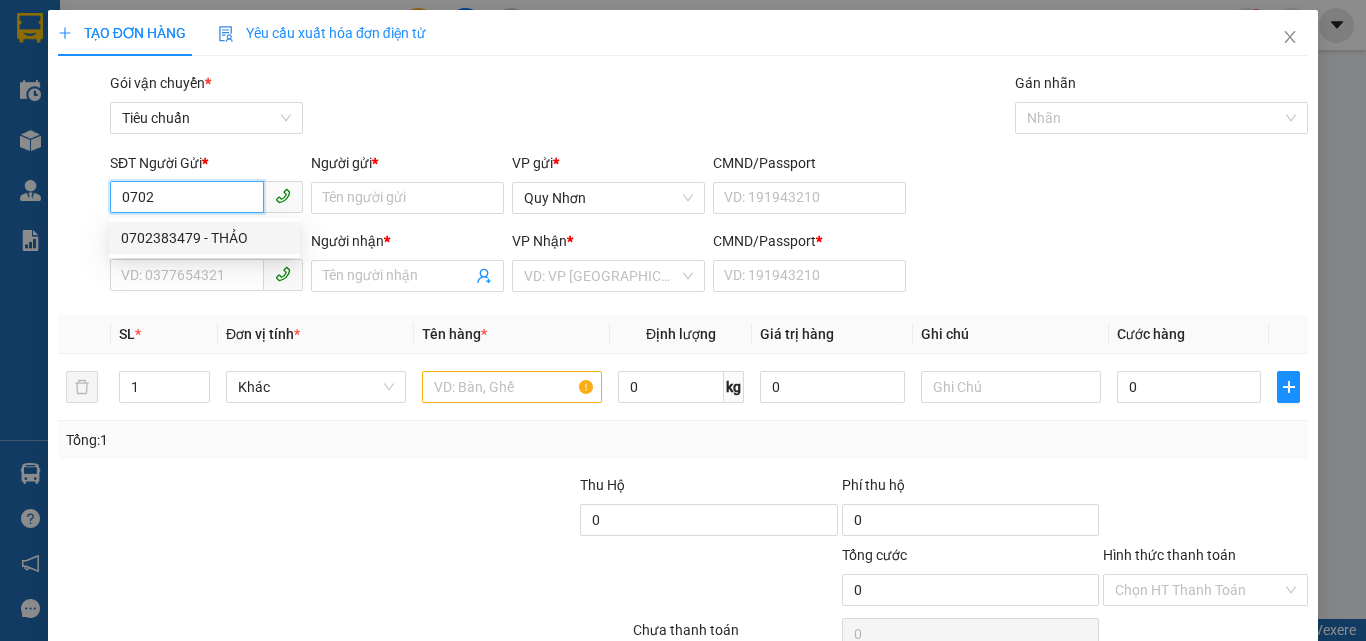 click on "0702383479 - THẢO" at bounding box center (204, 238) 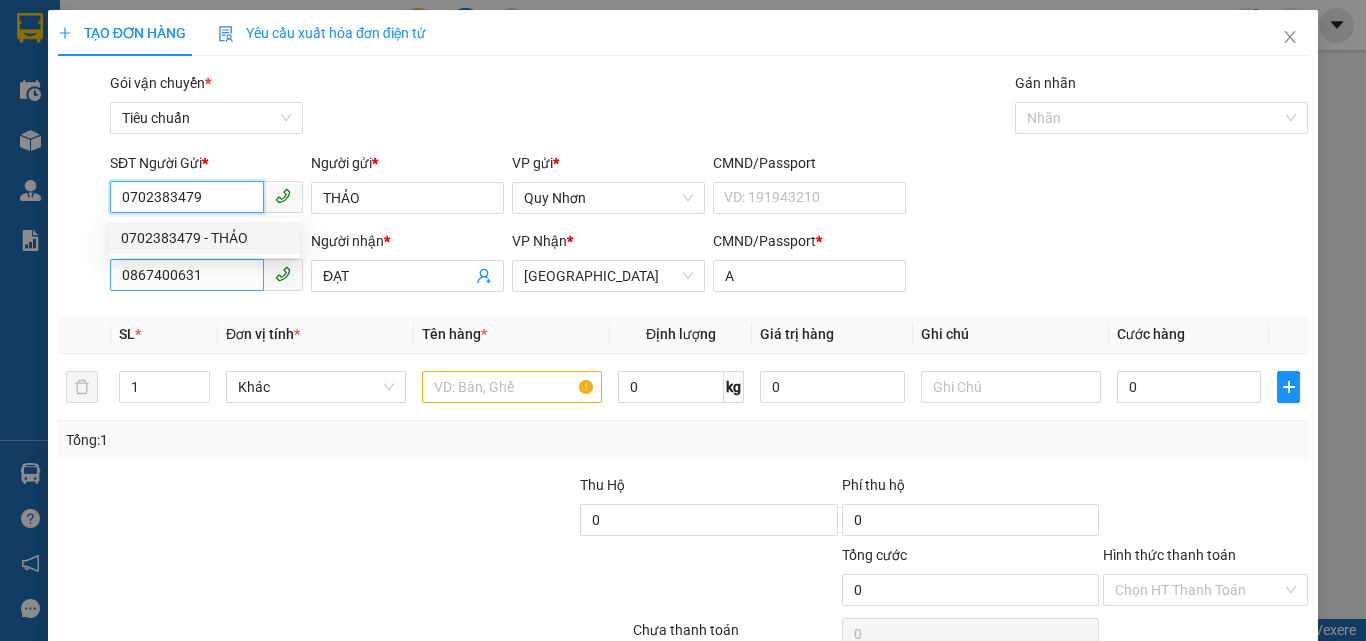 type on "50.000" 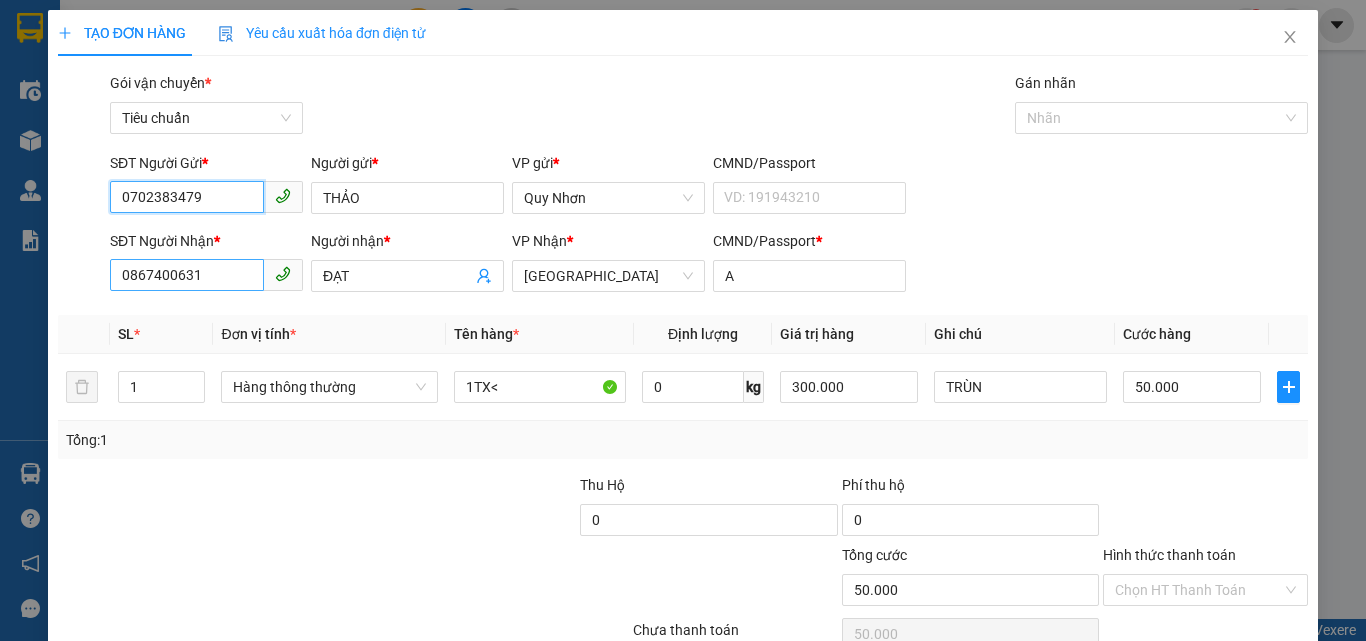 type on "0702383479" 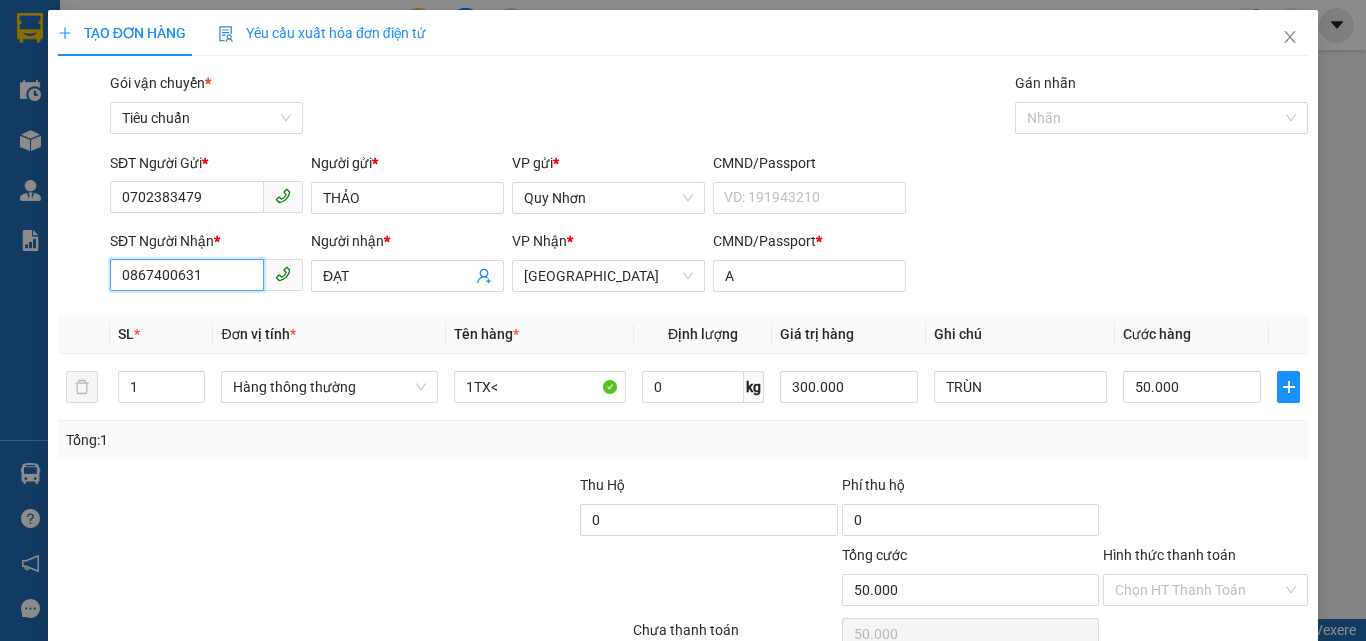 click on "0867400631" at bounding box center [187, 275] 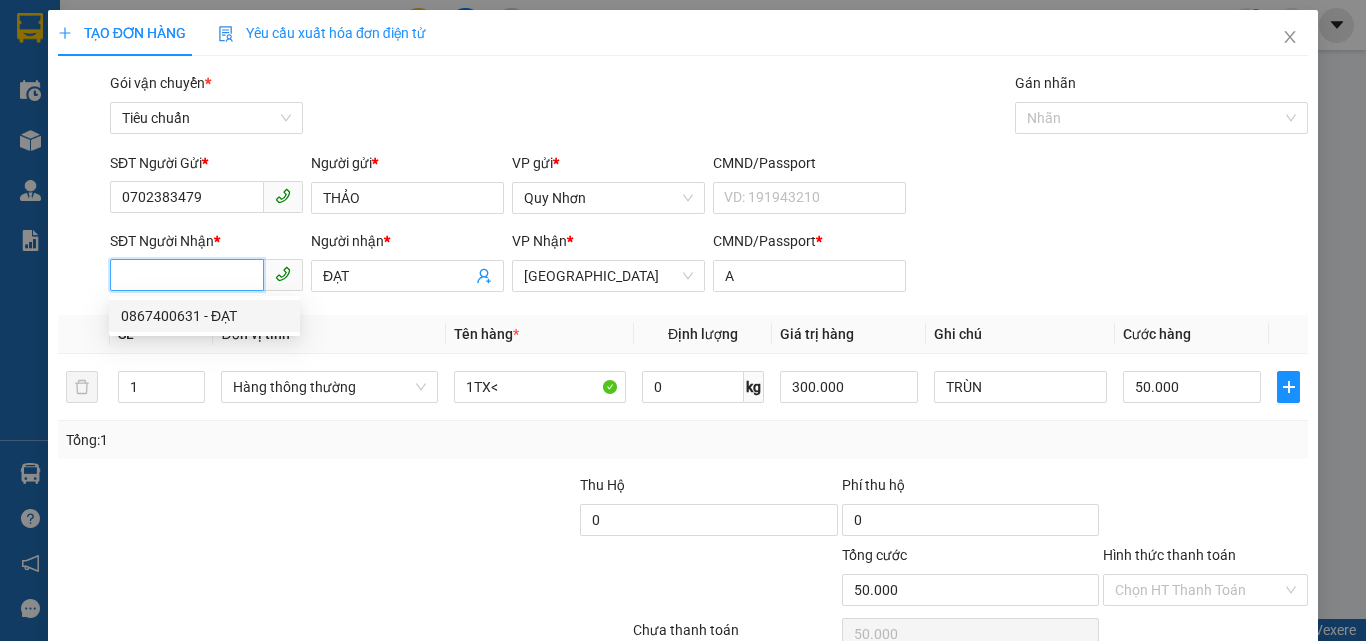 click on "SĐT Người Nhận  *" at bounding box center (187, 275) 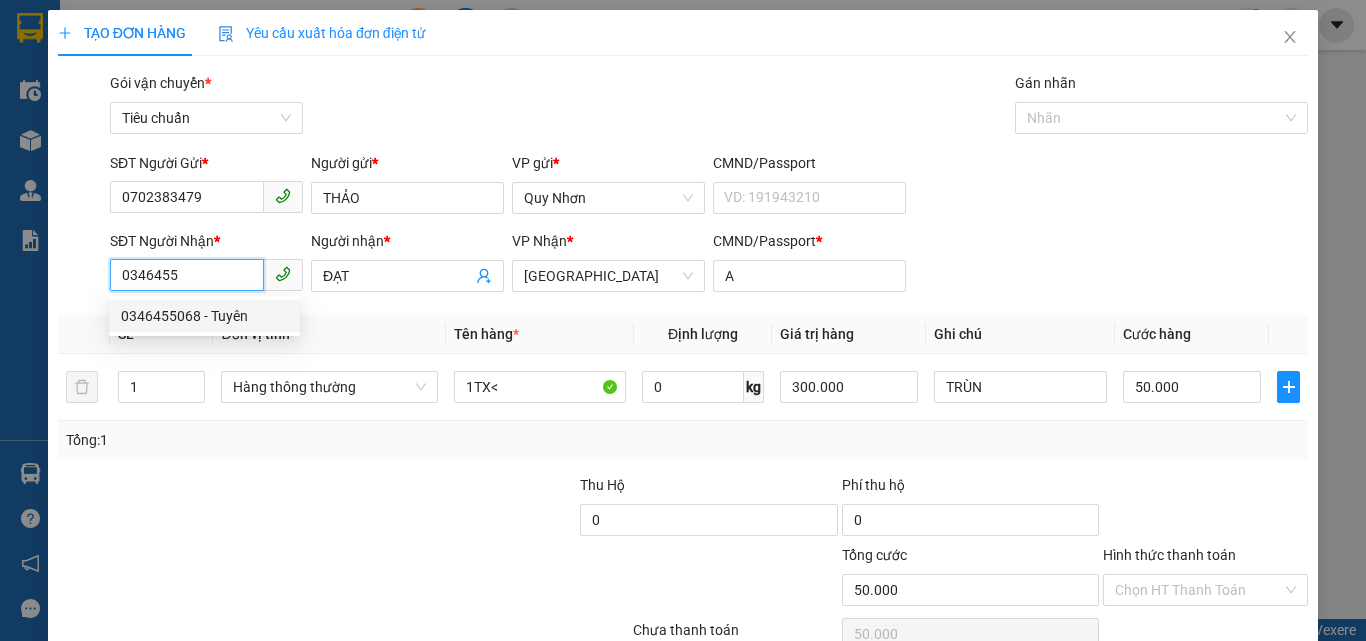 click on "0346455068 - Tuyên" at bounding box center (204, 316) 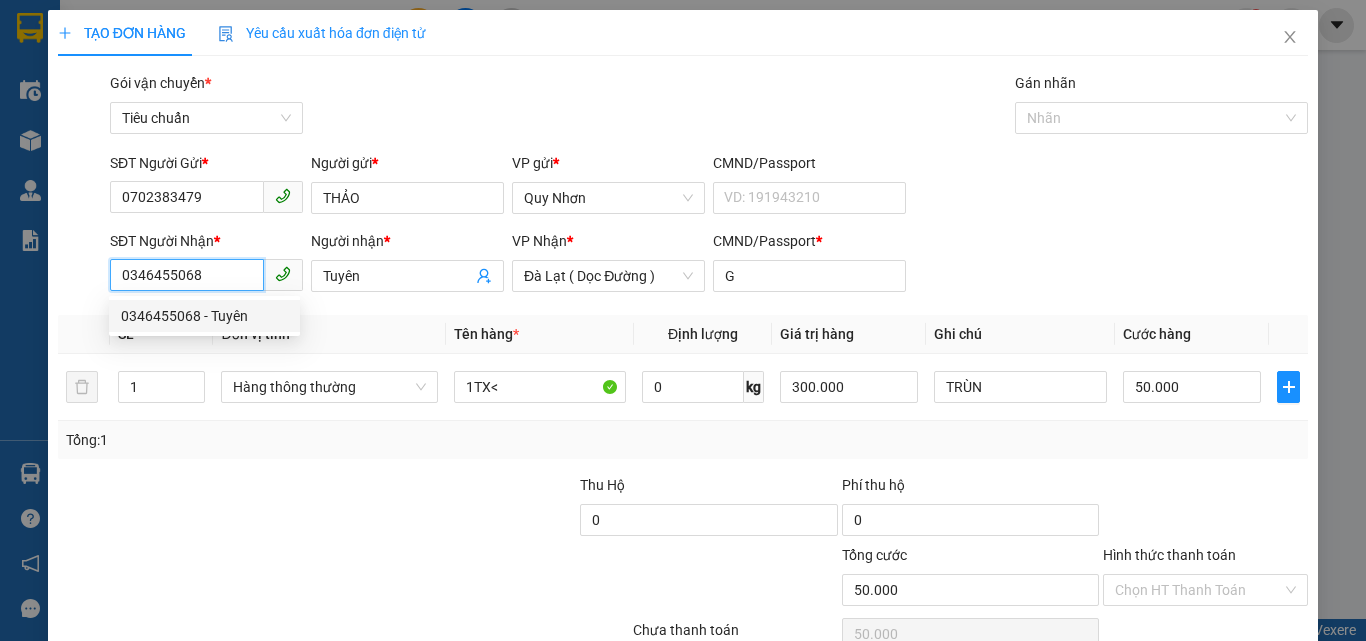 type on "80.000" 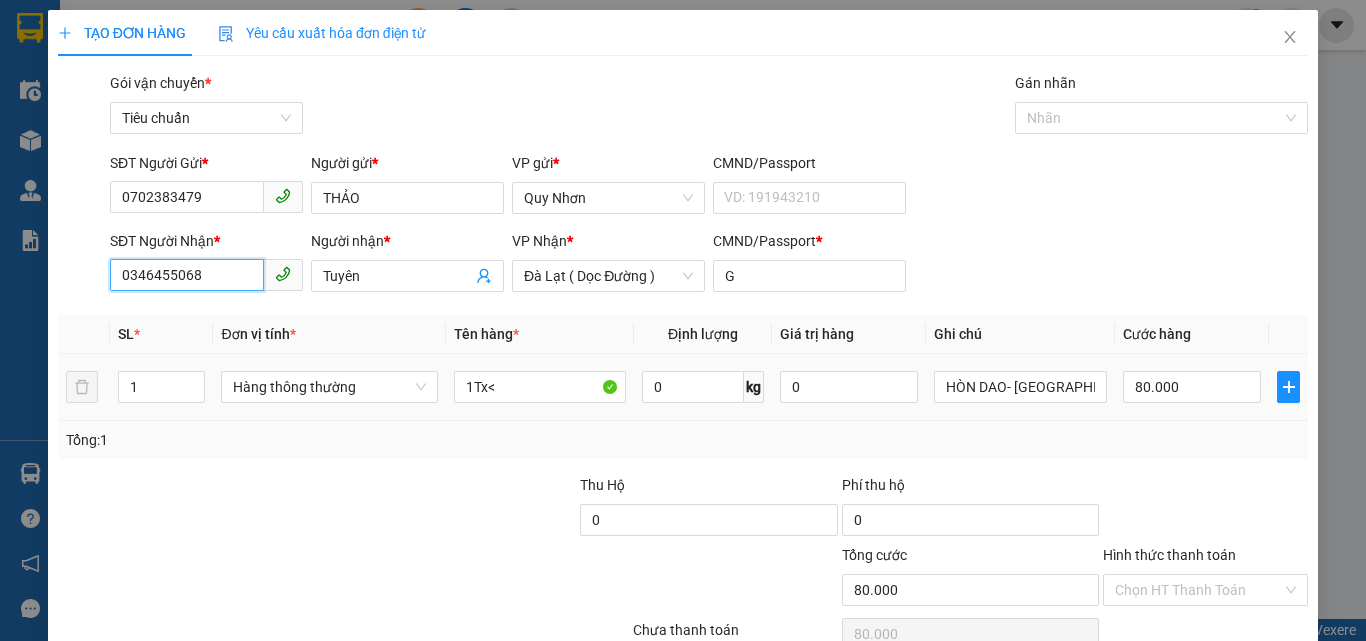 type on "0346455068" 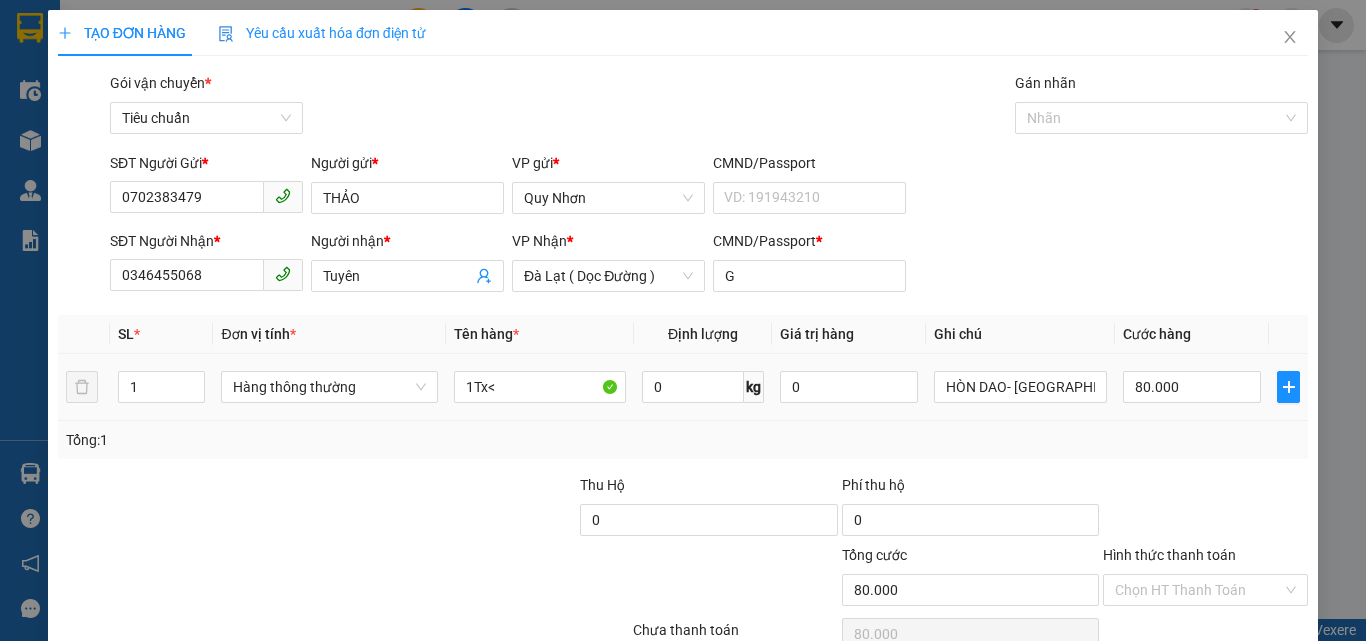 click on "1Tx<" at bounding box center [540, 387] 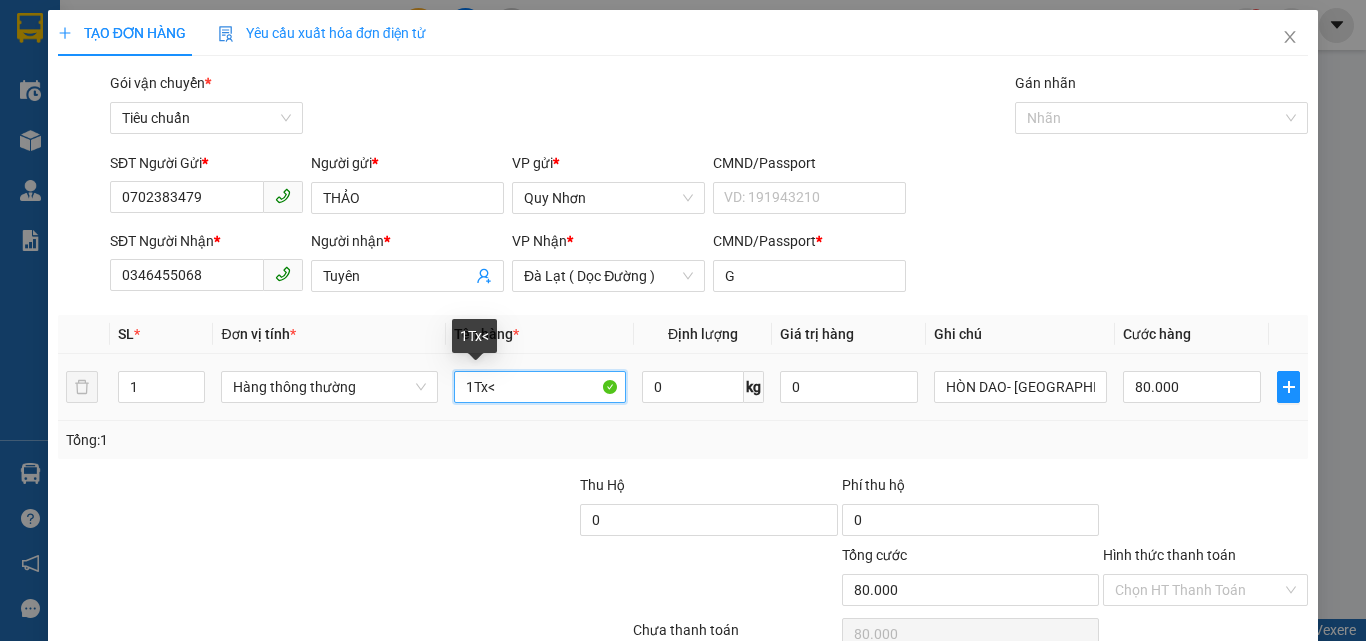 click on "1Tx<" at bounding box center (540, 387) 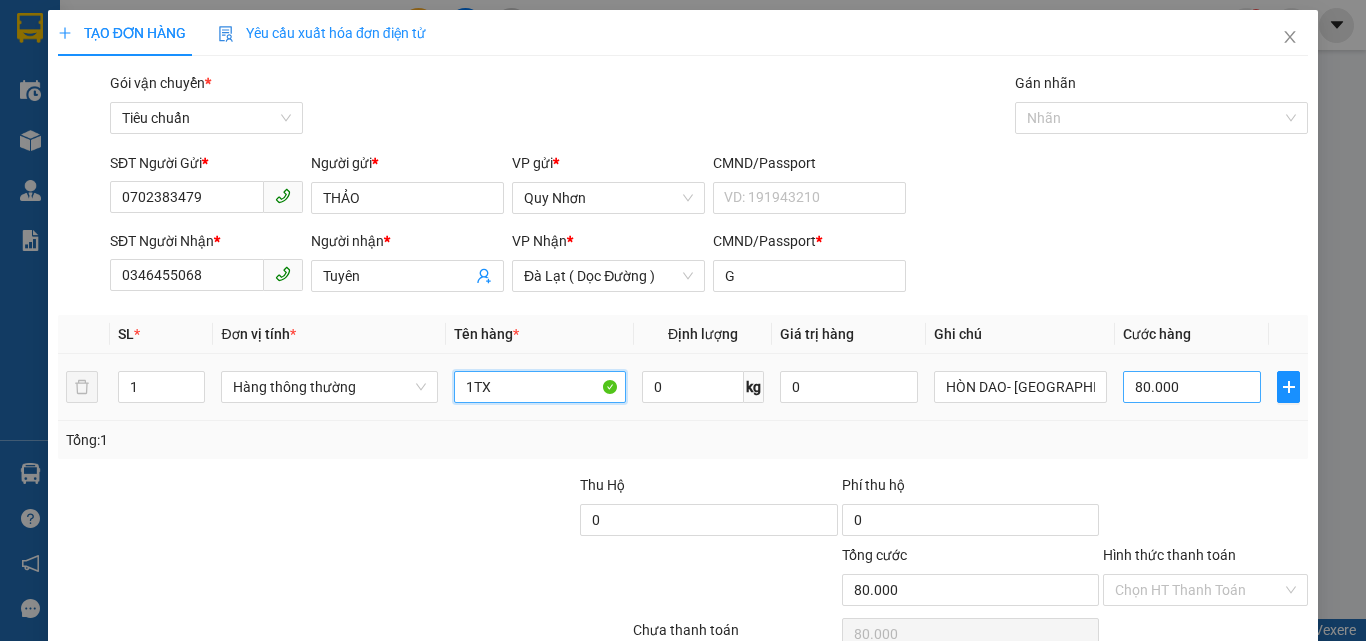 type on "1TX" 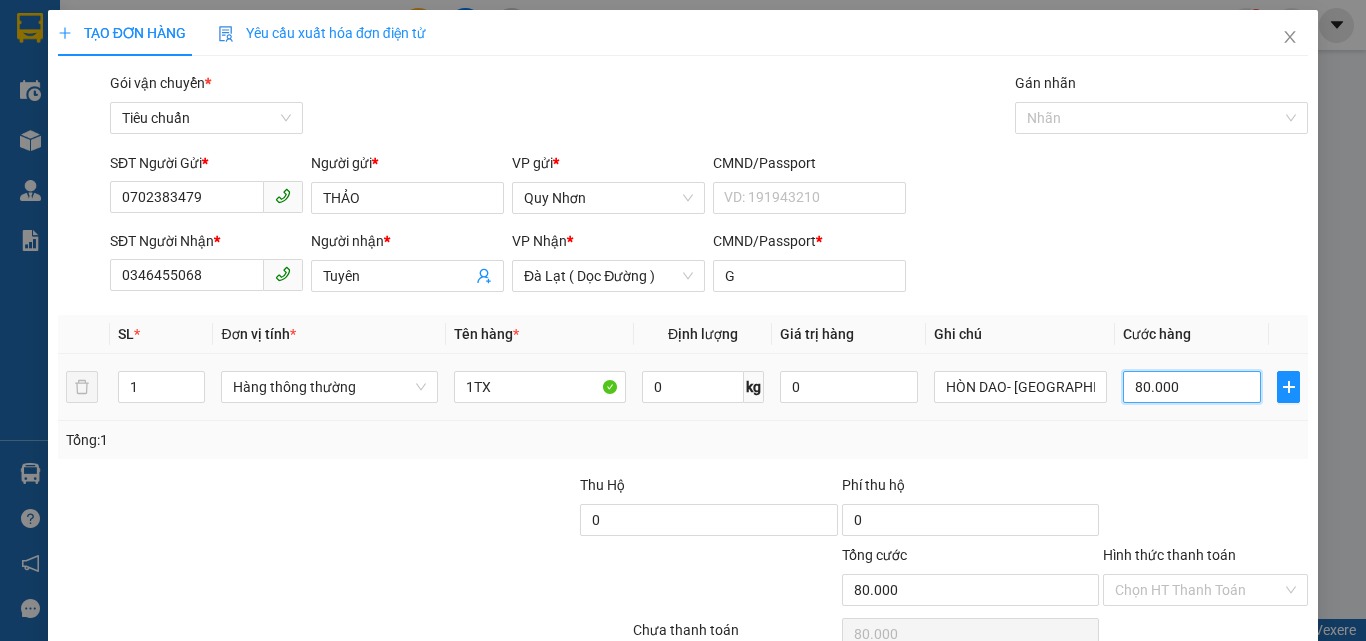click on "80.000" at bounding box center [1192, 387] 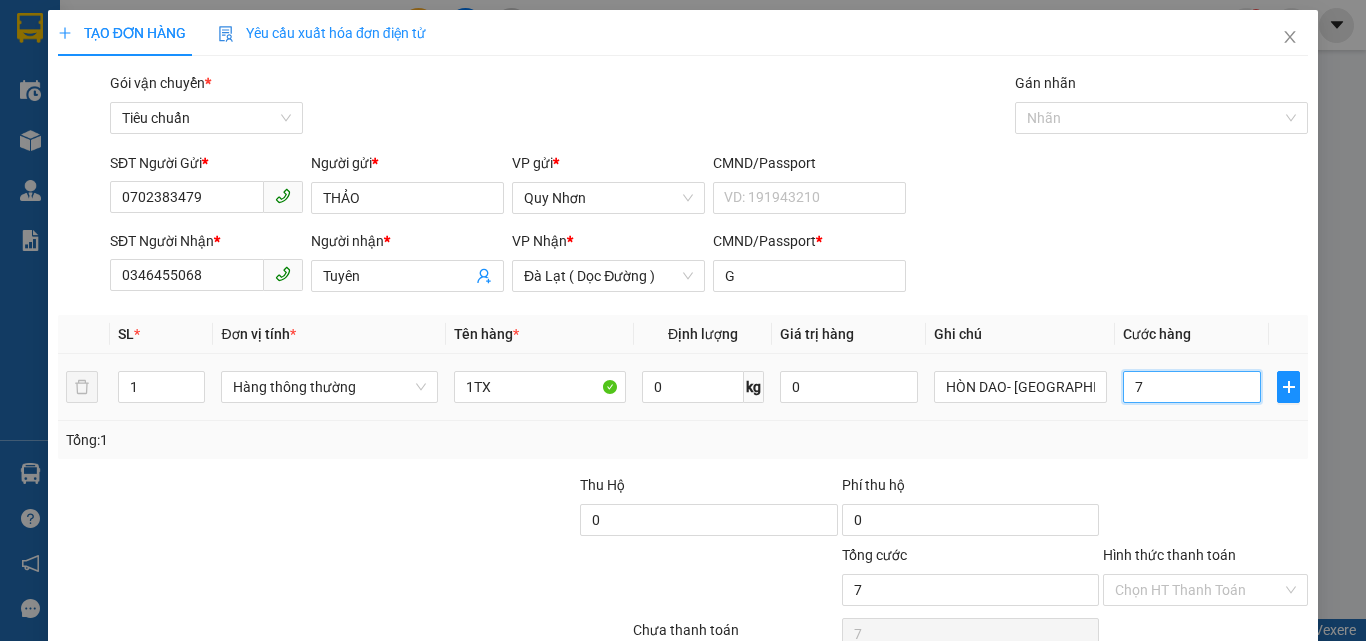 type on "70" 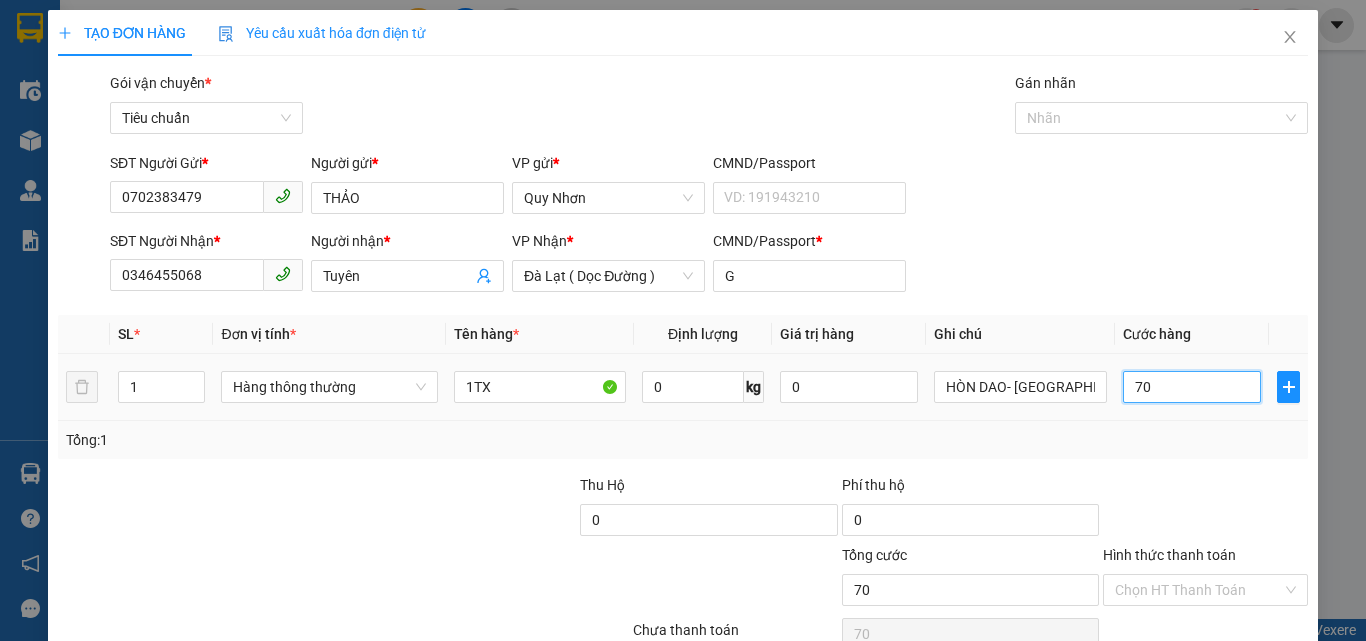 type on "700" 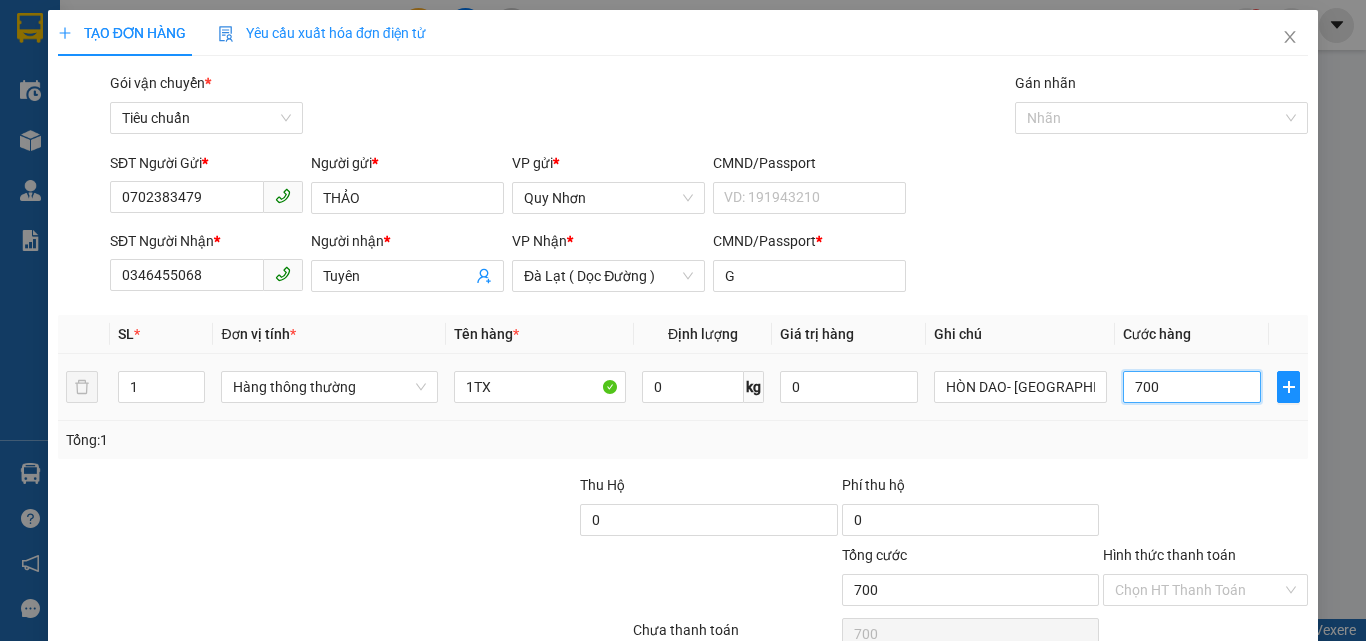 type on "7.000" 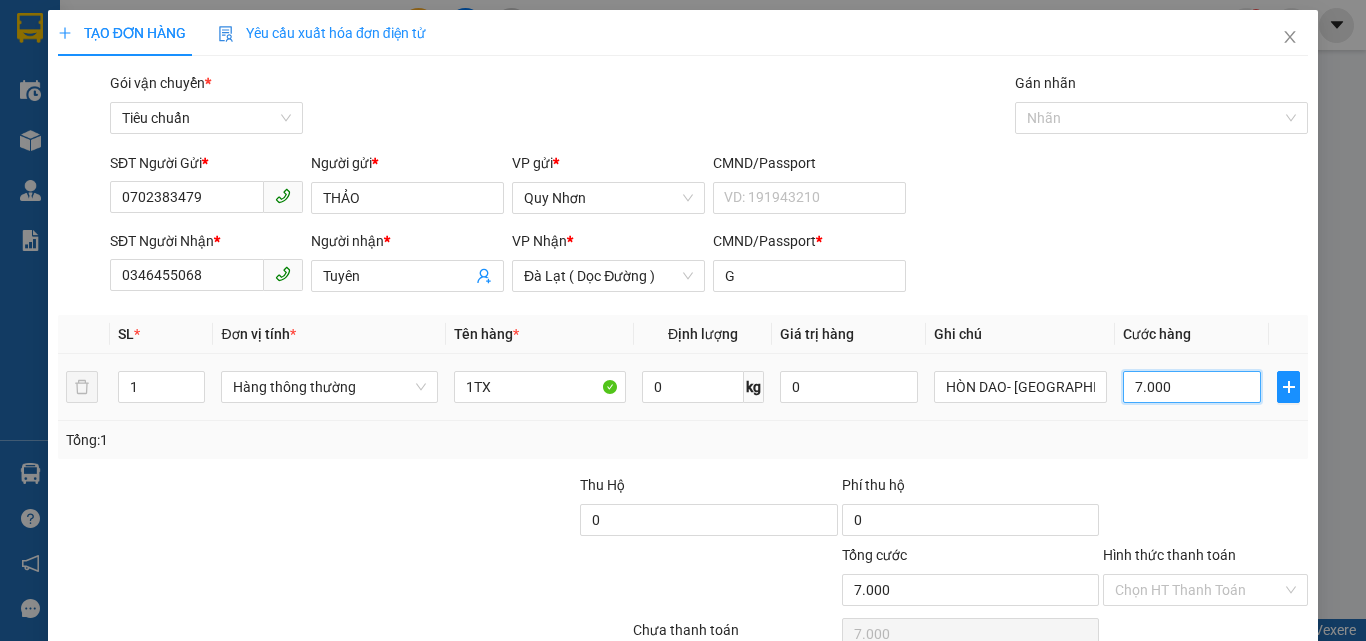 type on "70.000" 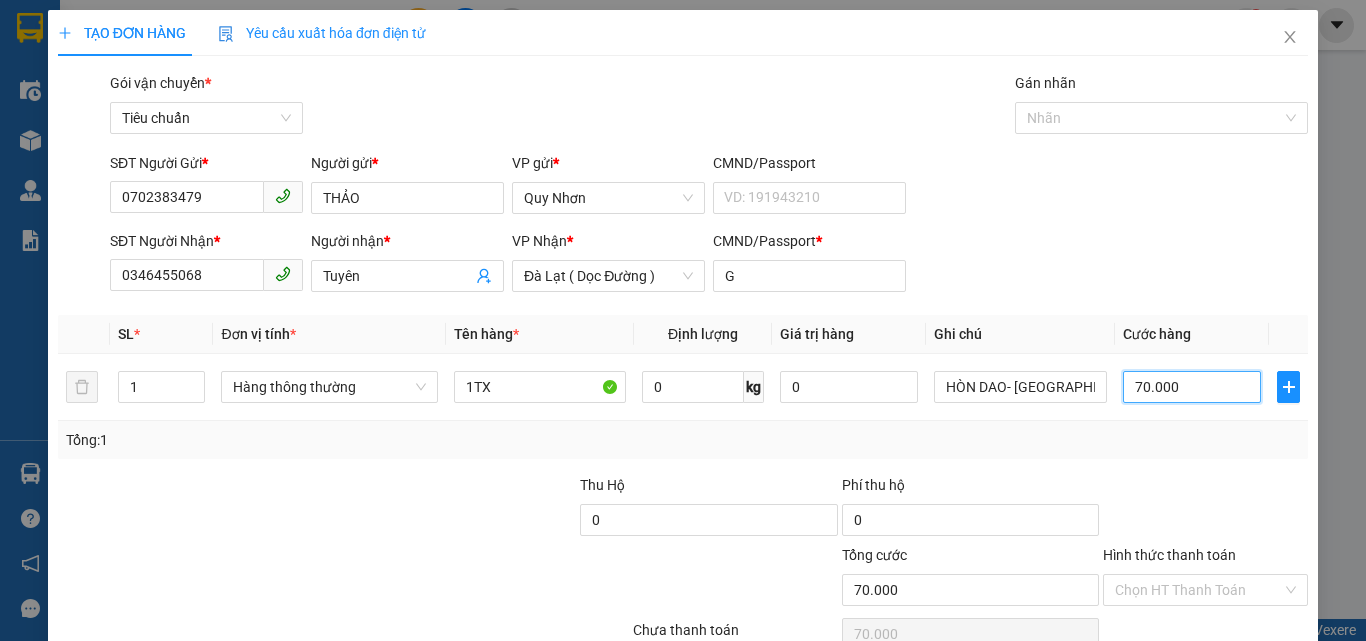 scroll, scrollTop: 99, scrollLeft: 0, axis: vertical 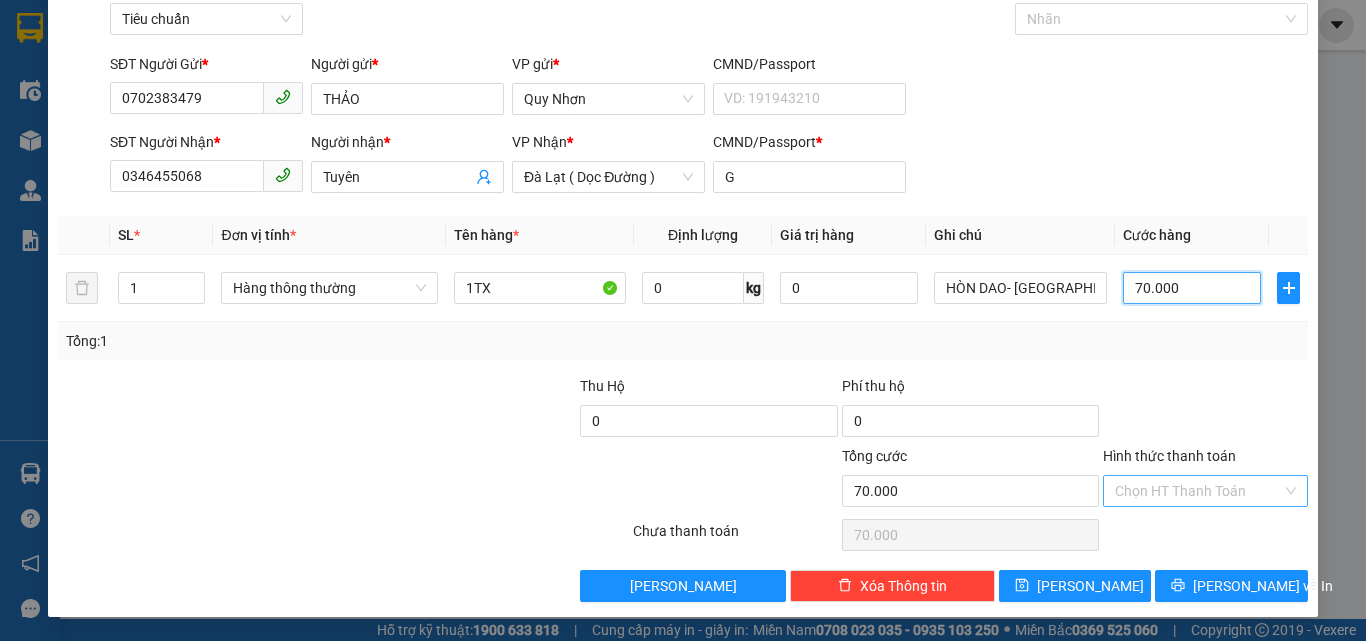 type on "70.000" 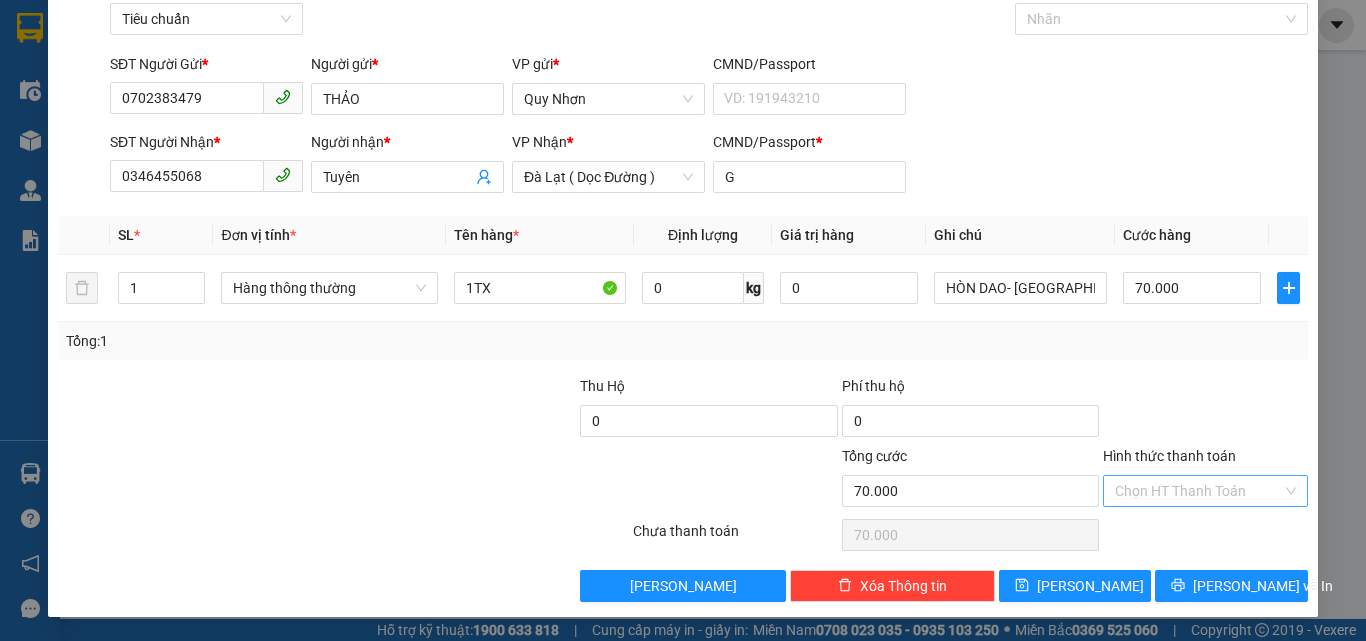 click on "Hình thức thanh toán" at bounding box center (1198, 491) 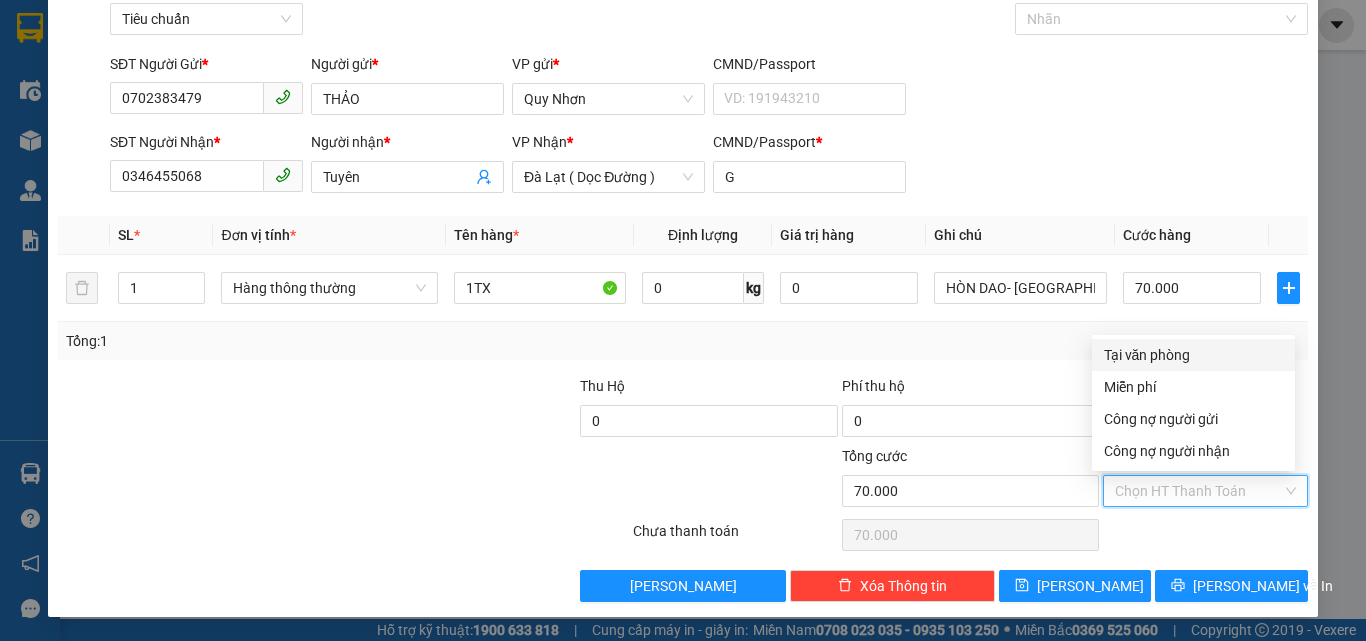 click on "Tại văn phòng" at bounding box center [1193, 355] 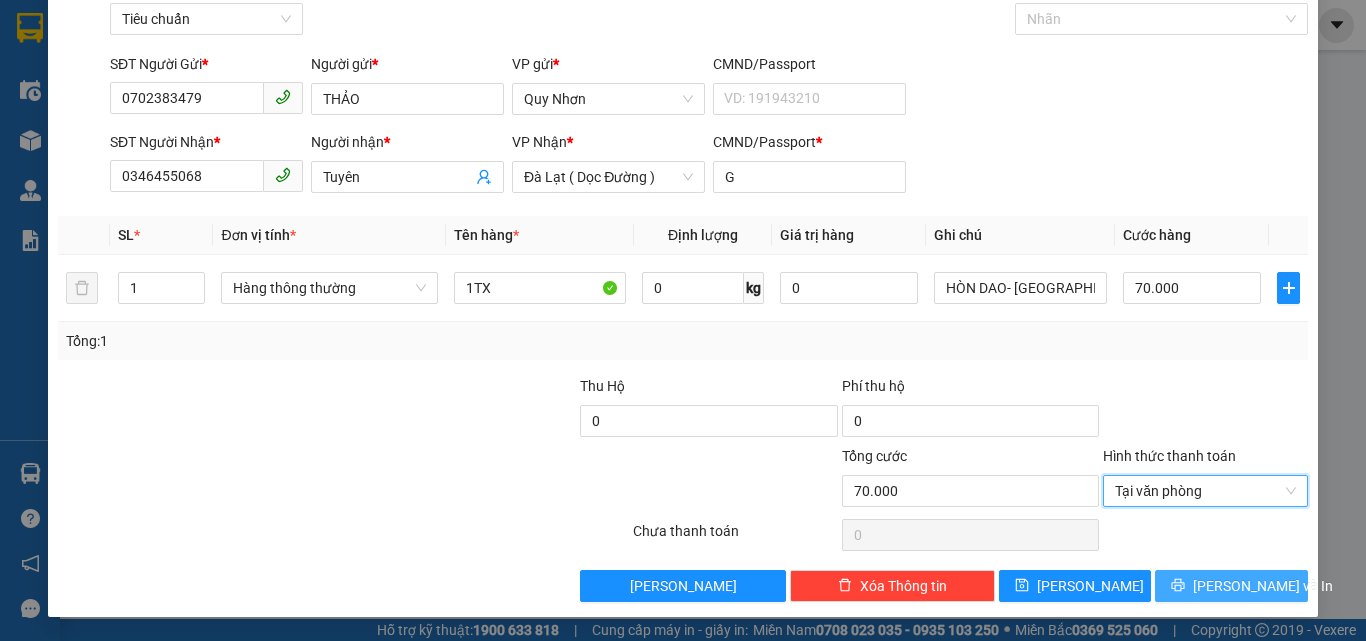 click at bounding box center (1178, 586) 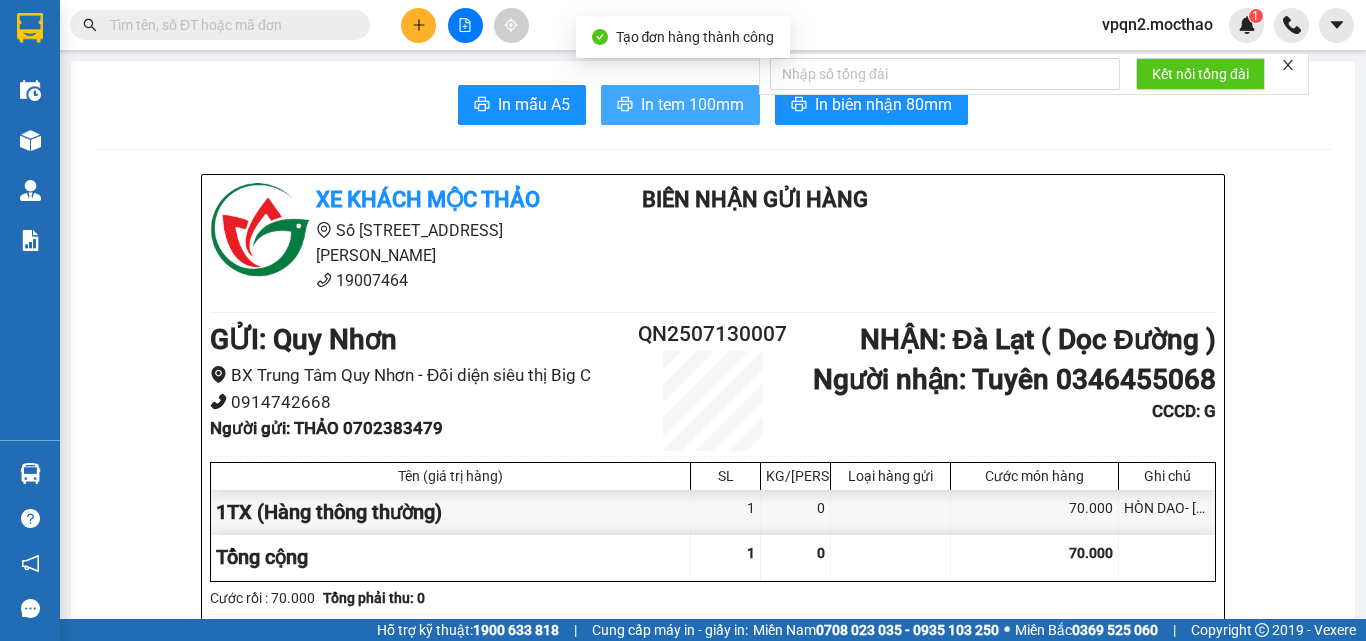 click on "In tem 100mm" at bounding box center (680, 105) 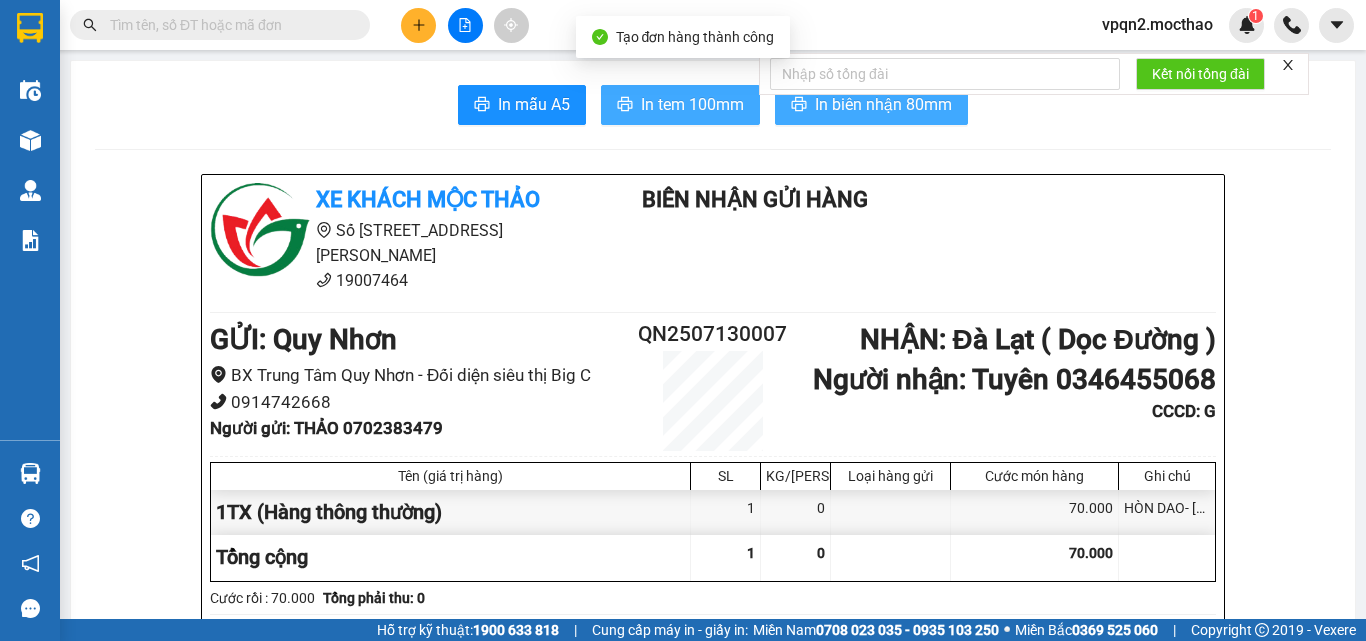 scroll, scrollTop: 0, scrollLeft: 0, axis: both 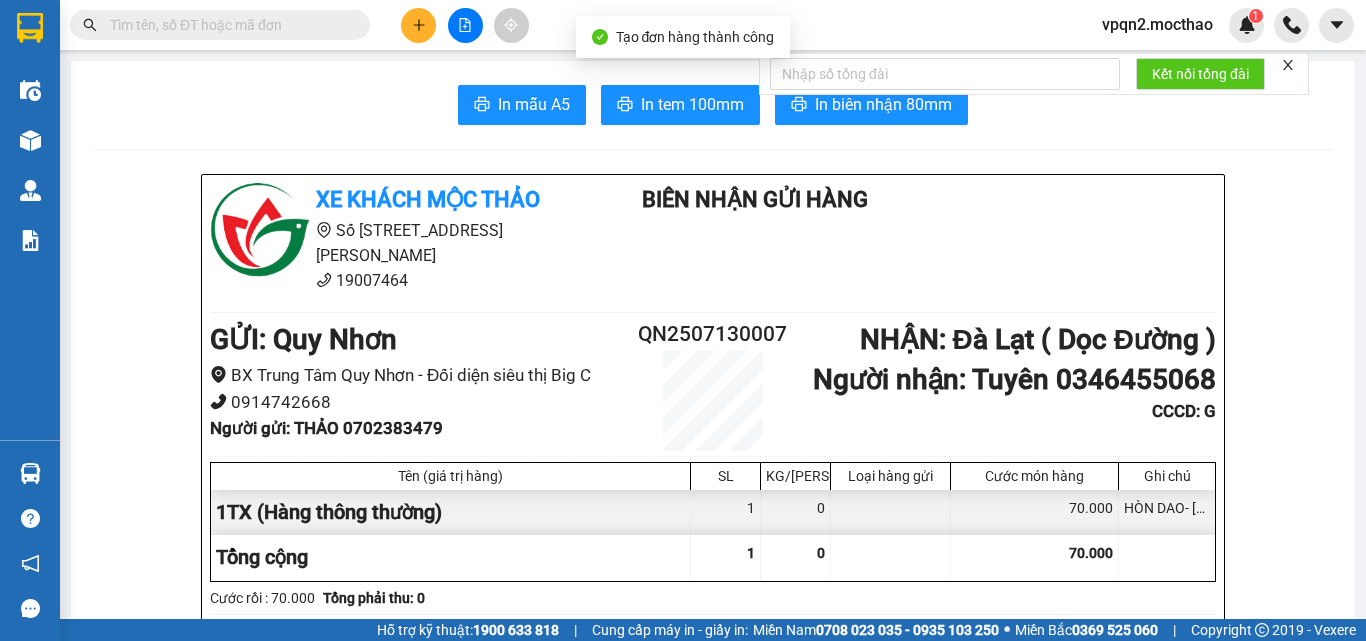 drag, startPoint x: 925, startPoint y: 104, endPoint x: 1001, endPoint y: 491, distance: 394.39194 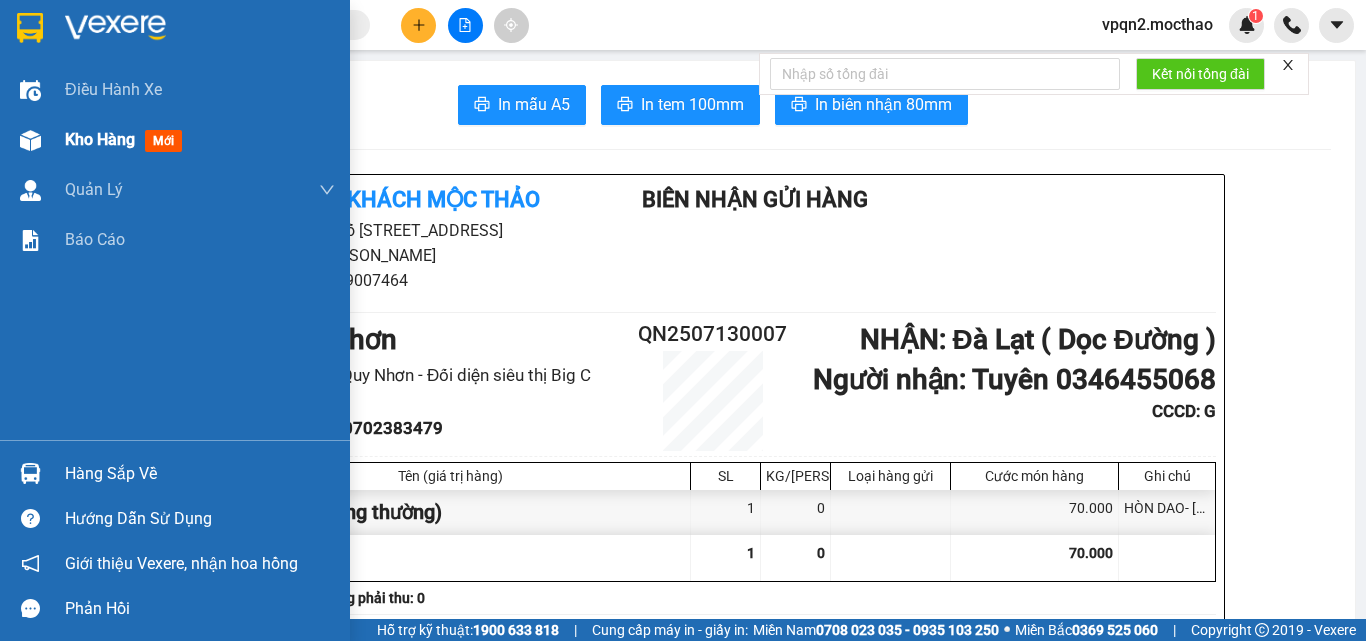 click at bounding box center (30, 140) 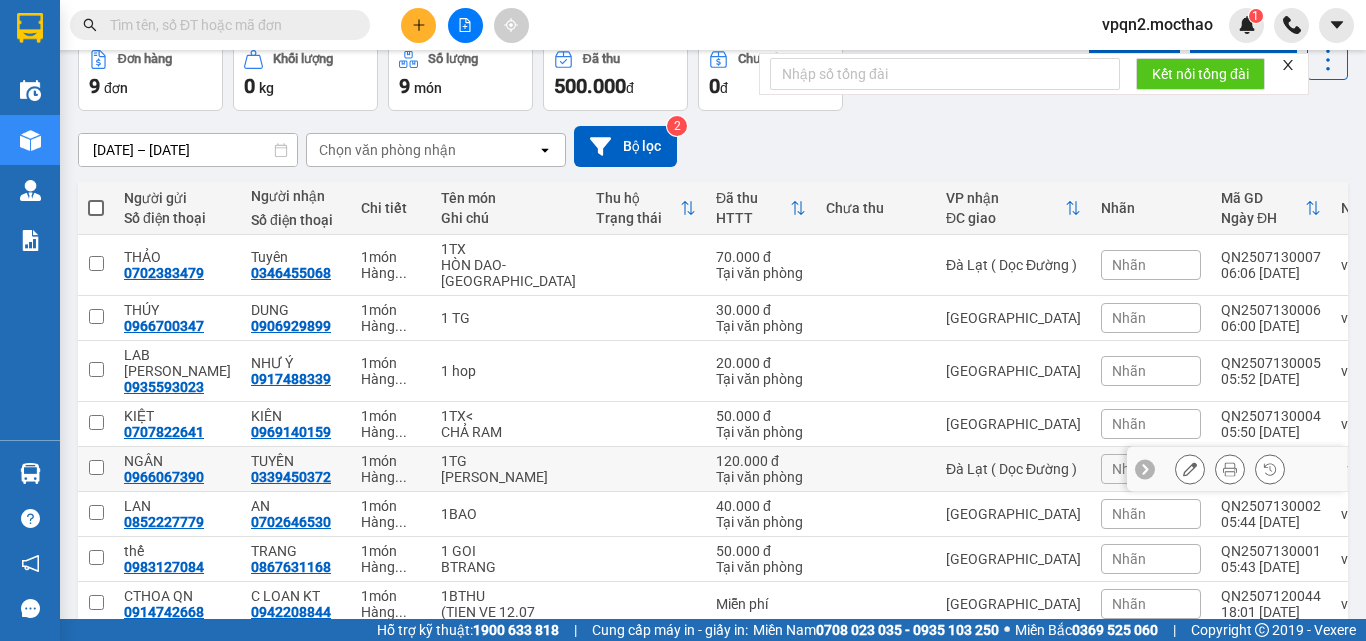 scroll, scrollTop: 200, scrollLeft: 0, axis: vertical 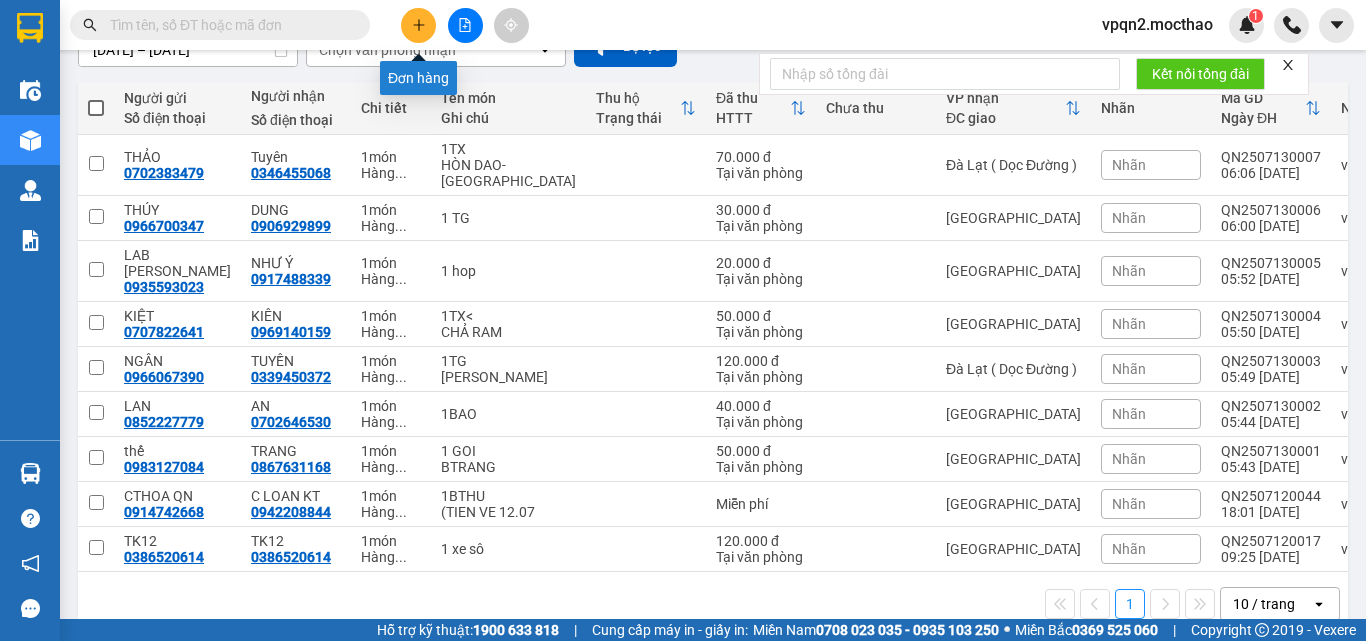 click 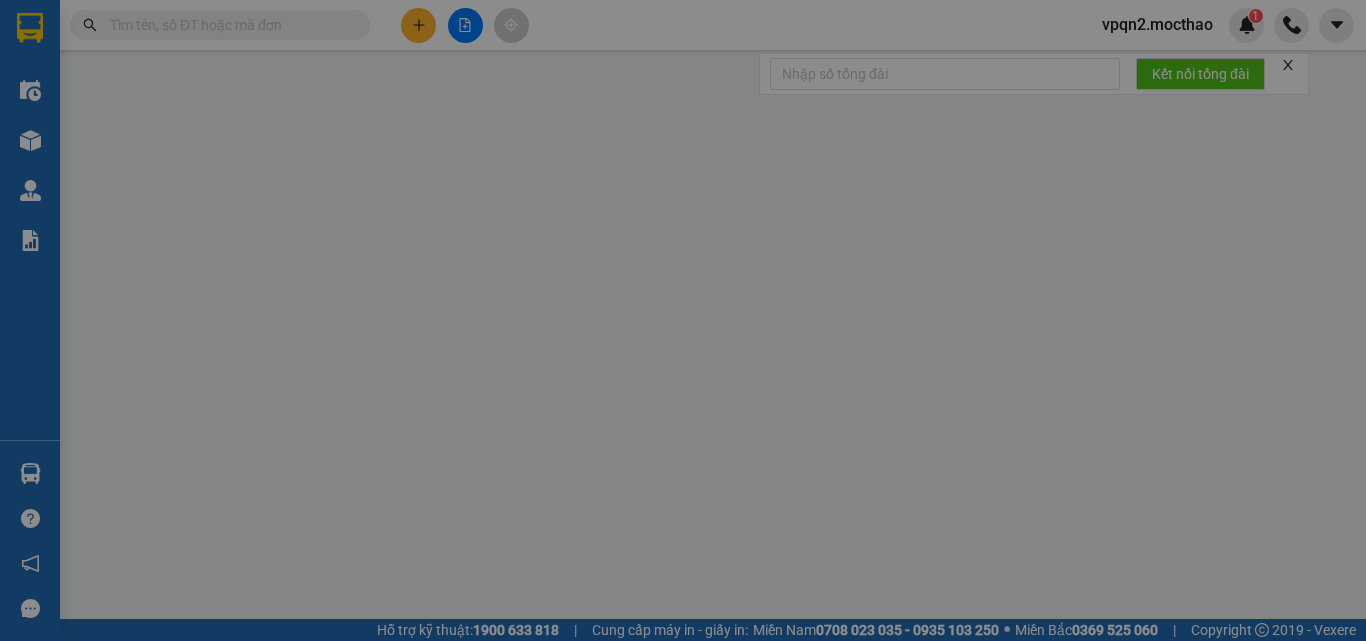 scroll, scrollTop: 0, scrollLeft: 0, axis: both 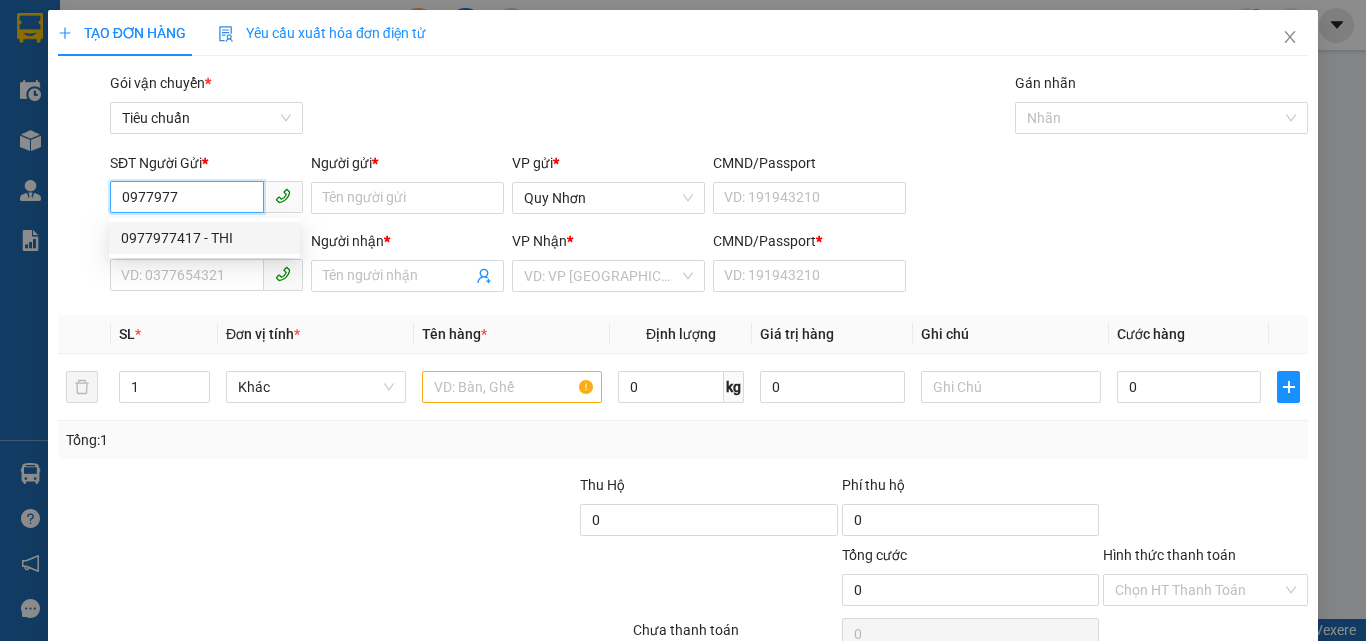 click on "0977977417 - THI" at bounding box center [204, 238] 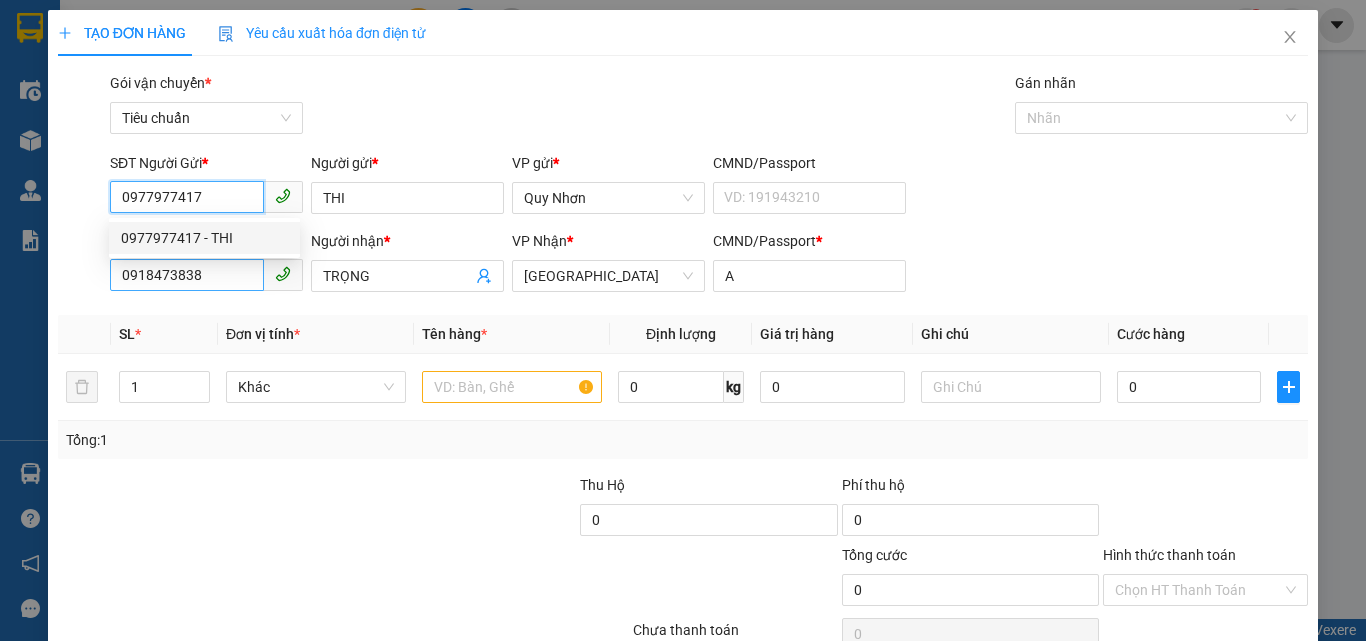 type on "100.000" 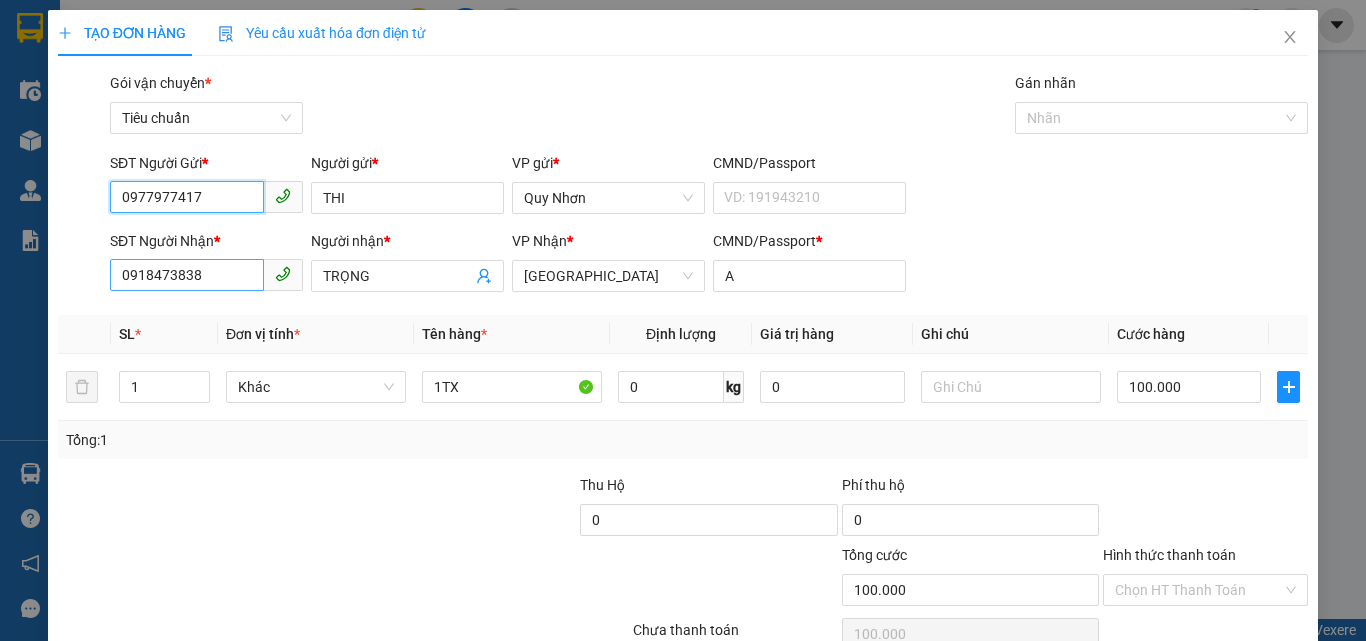 type on "0977977417" 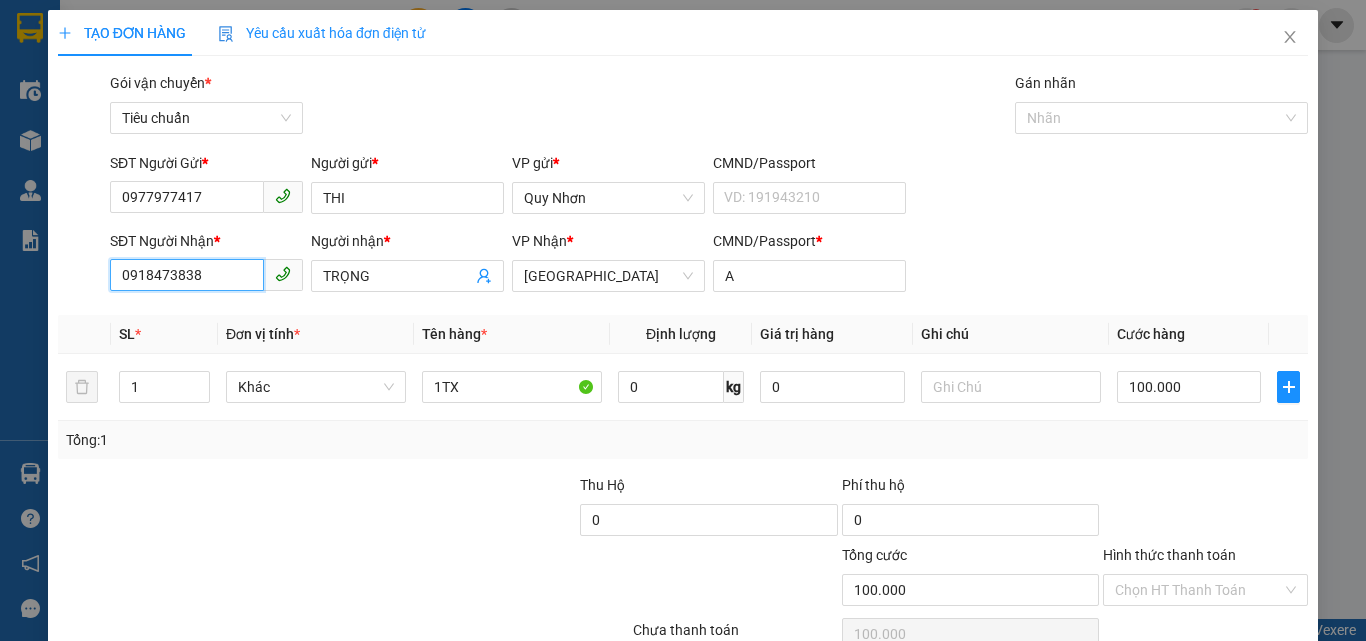 click on "0918473838" at bounding box center (187, 275) 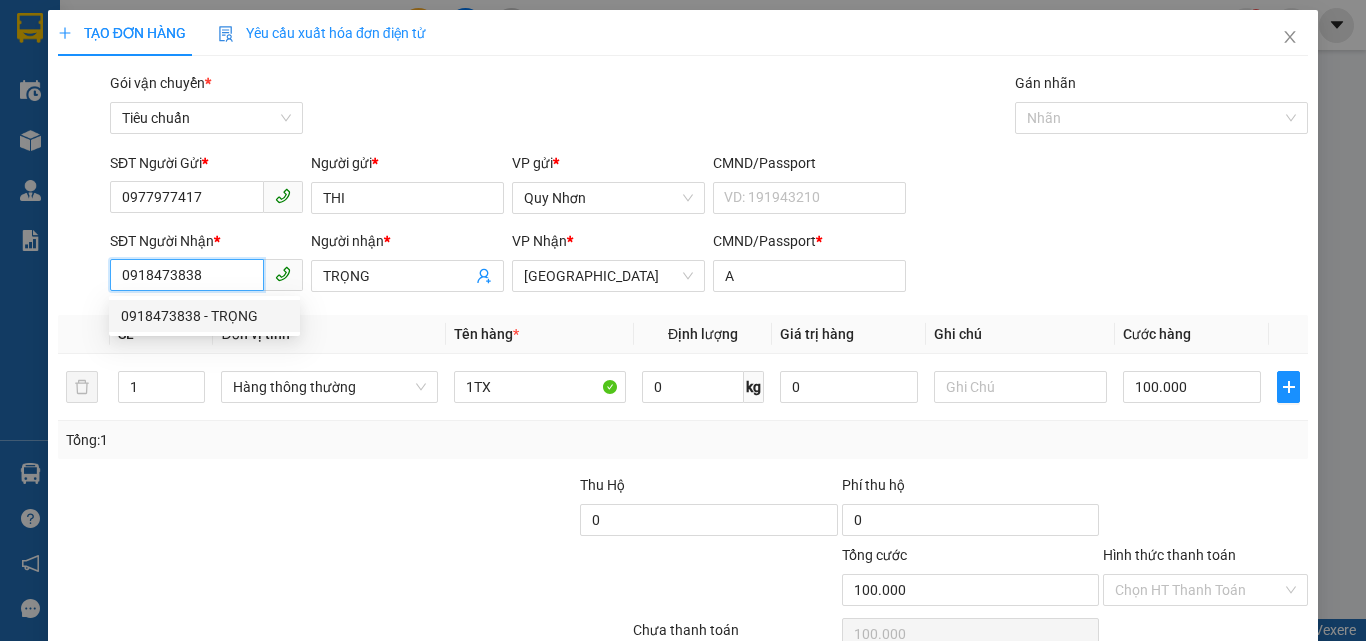 click on "0918473838" at bounding box center [187, 275] 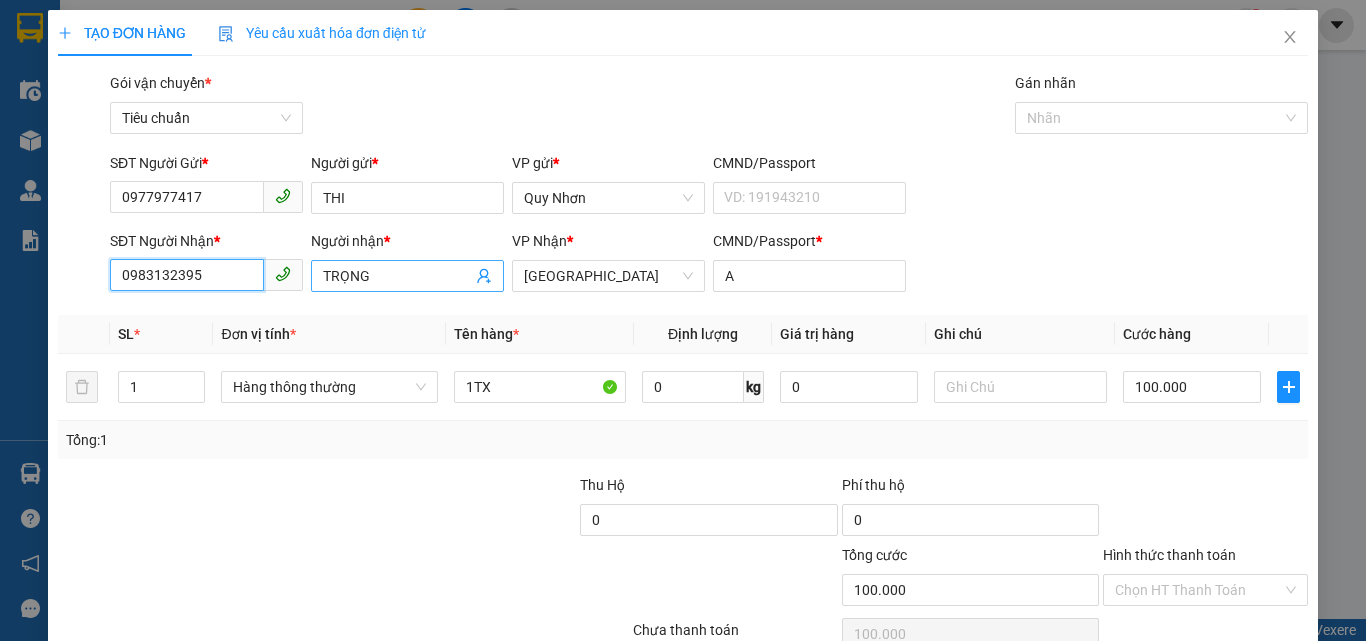 type on "0983132395" 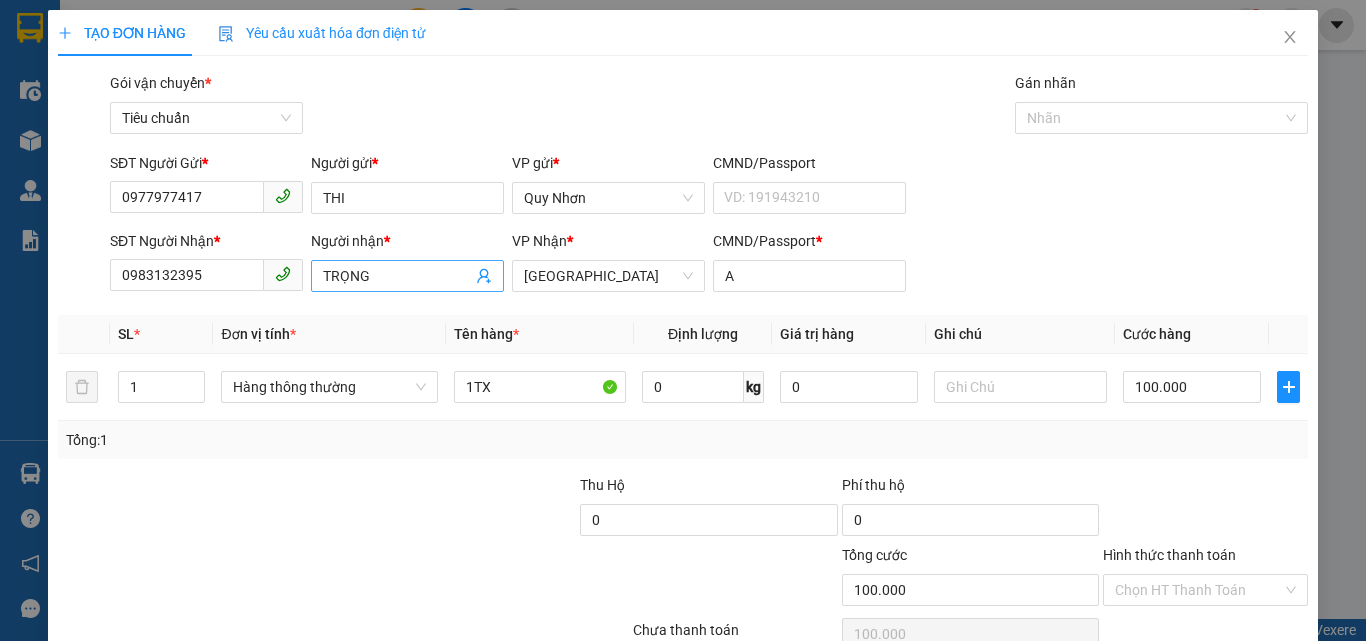 click on "TRỌNG" at bounding box center [397, 276] 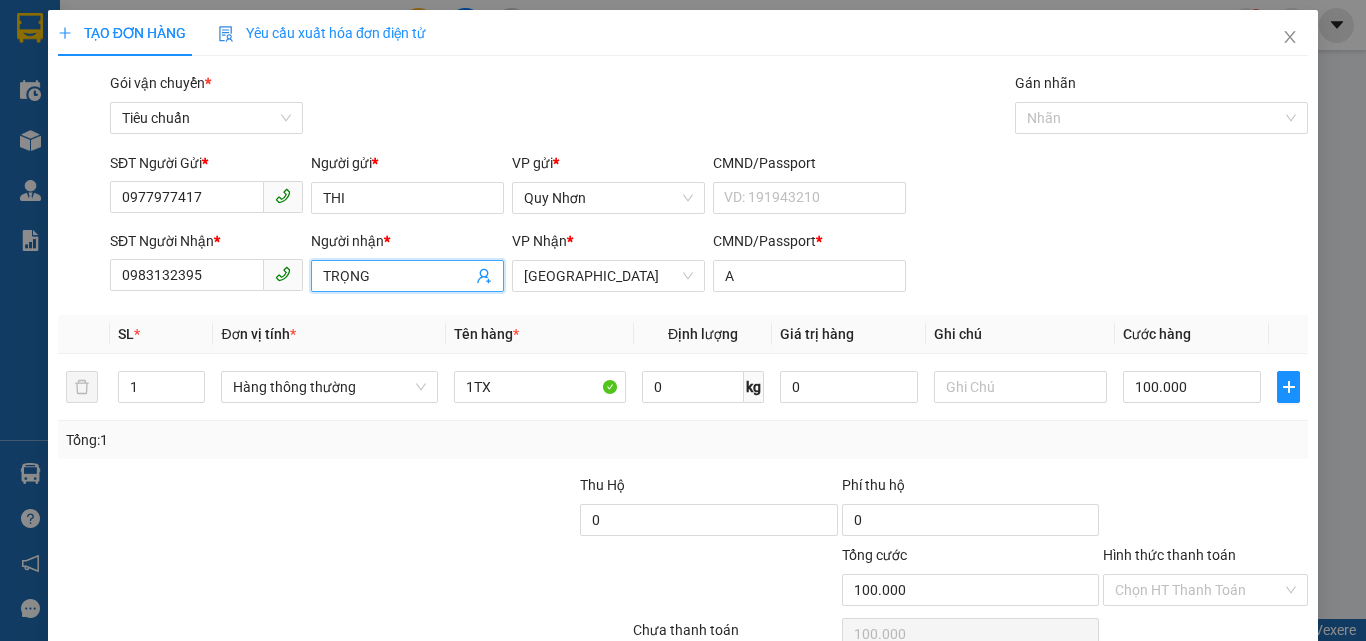 click on "TRỌNG" at bounding box center [397, 276] 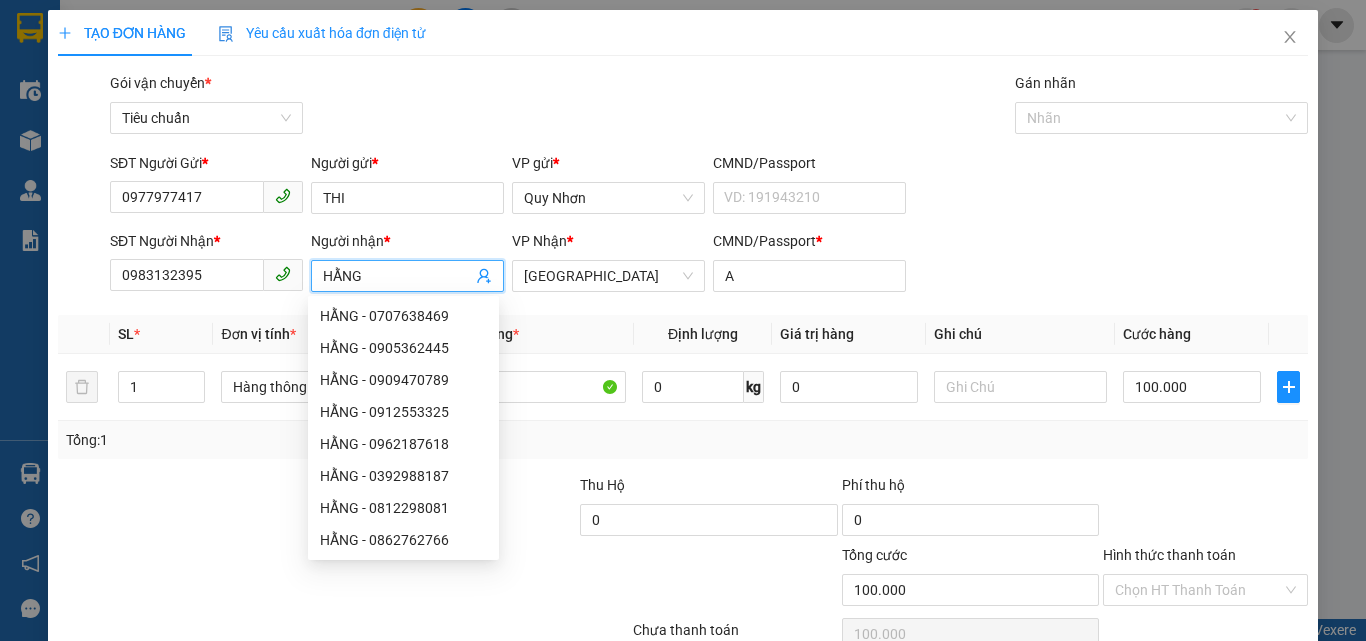 type on "HẰNG" 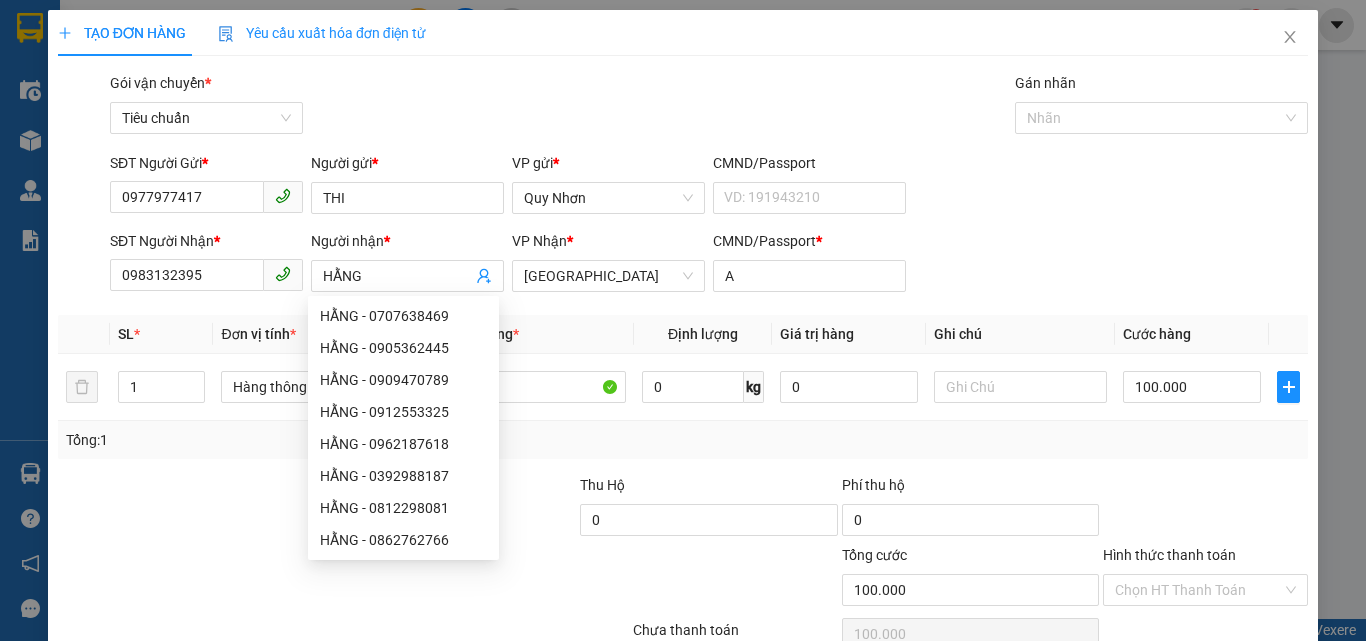 click on "Gói vận chuyển  * Tiêu chuẩn Gán nhãn   Nhãn" at bounding box center [709, 107] 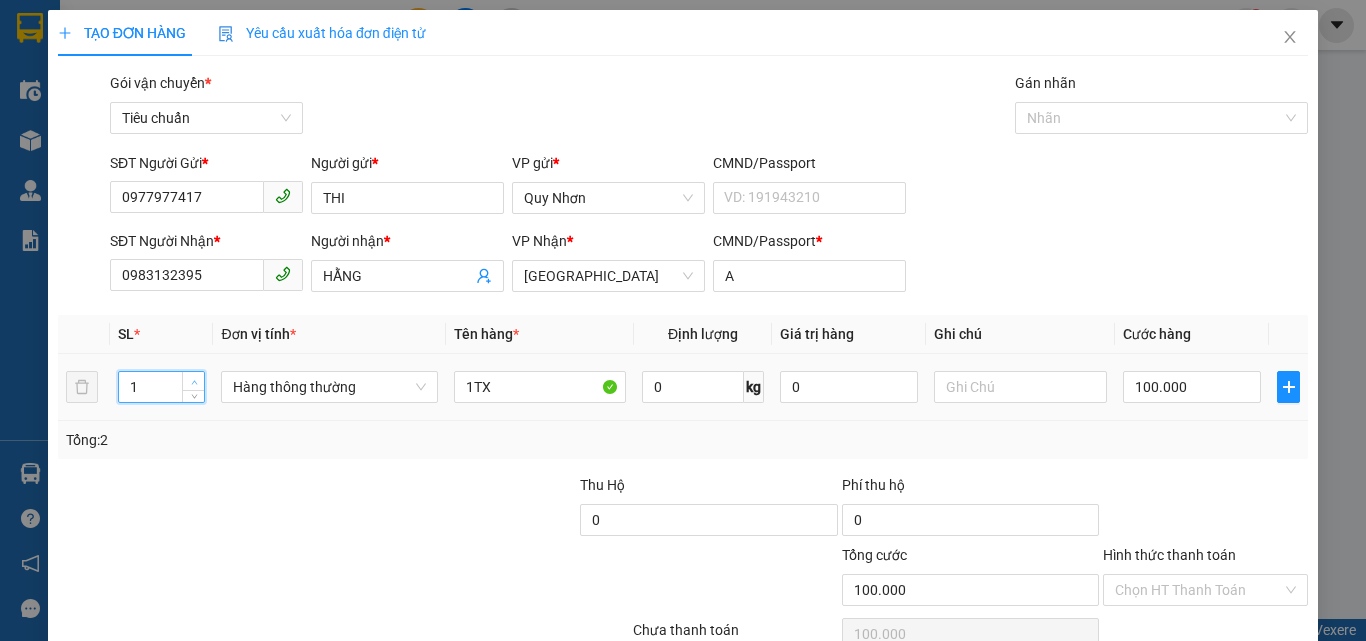 type on "2" 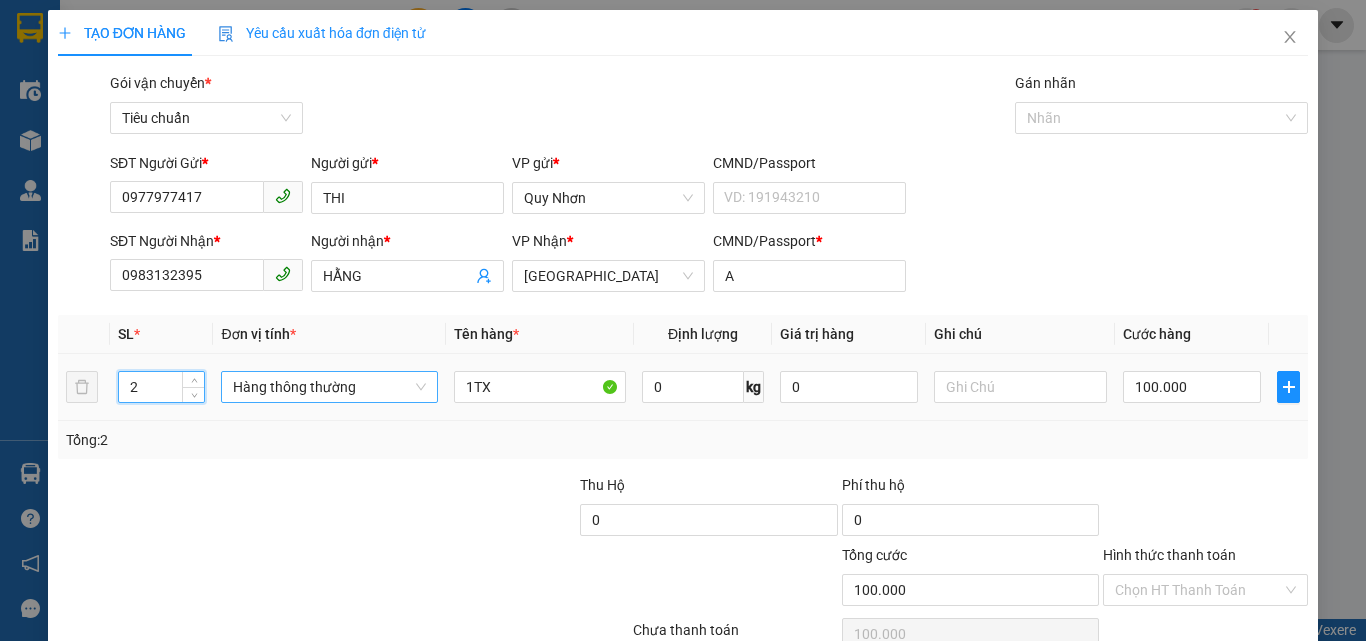drag, startPoint x: 191, startPoint y: 379, endPoint x: 273, endPoint y: 381, distance: 82.02438 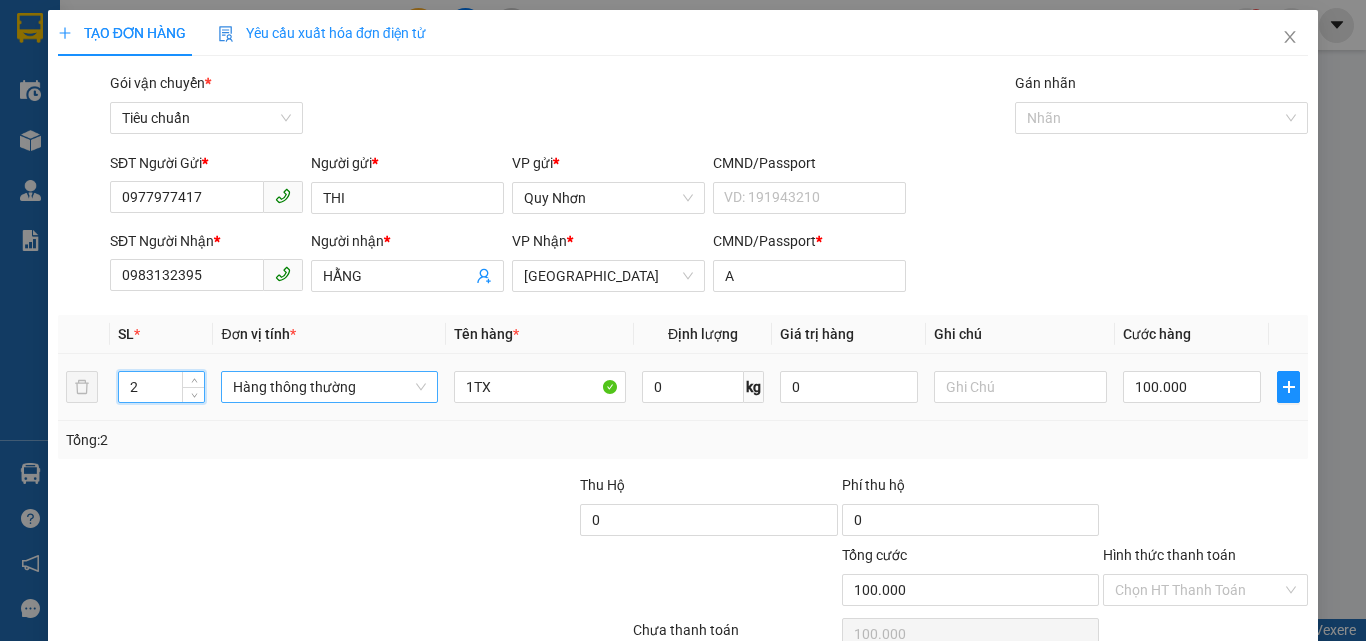 click at bounding box center (194, 381) 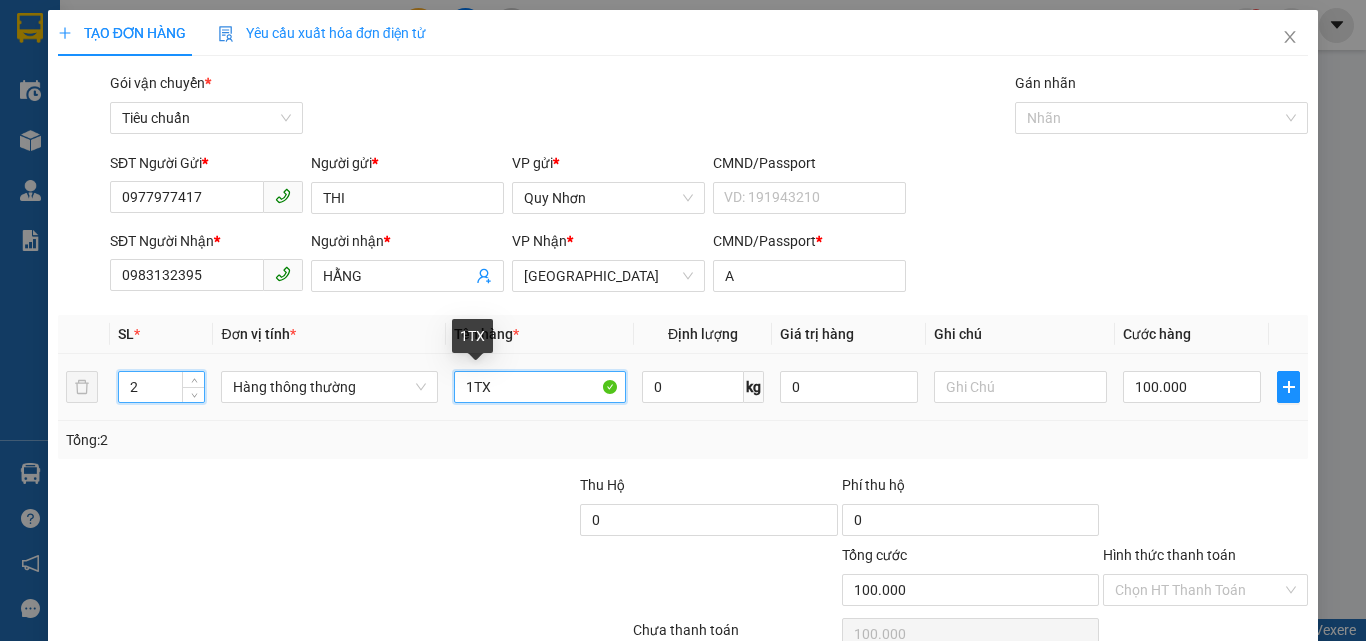 click on "1TX" at bounding box center [540, 387] 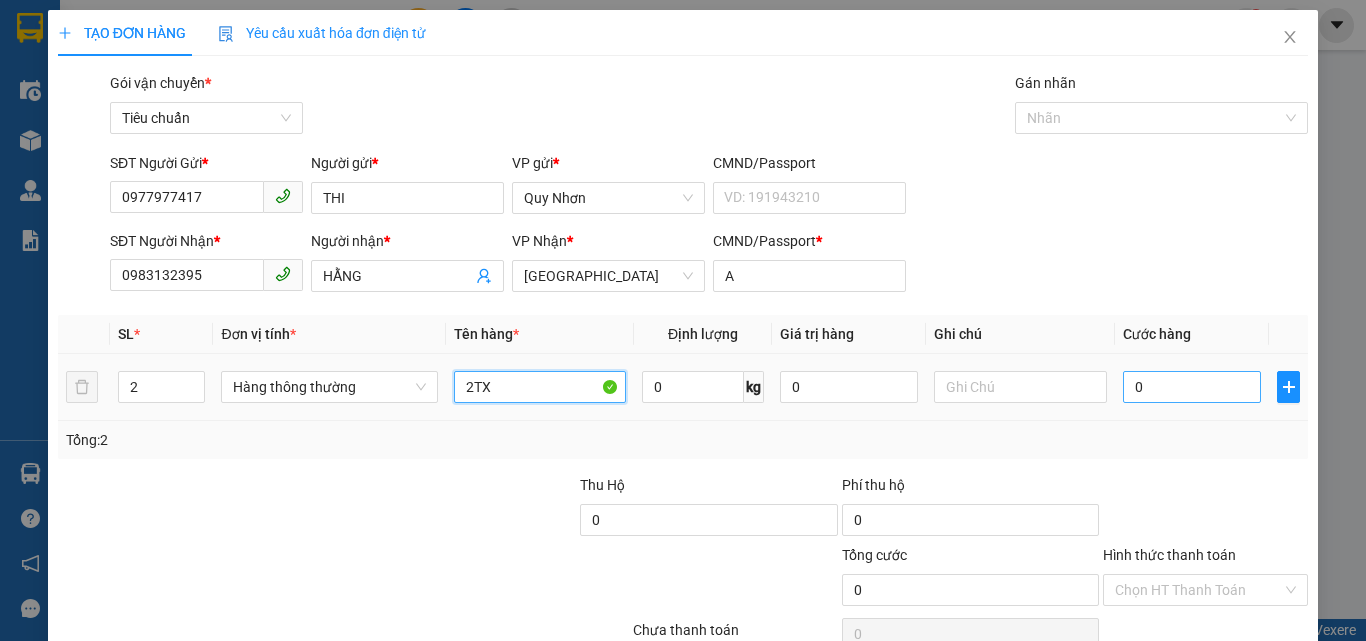 type on "2TX" 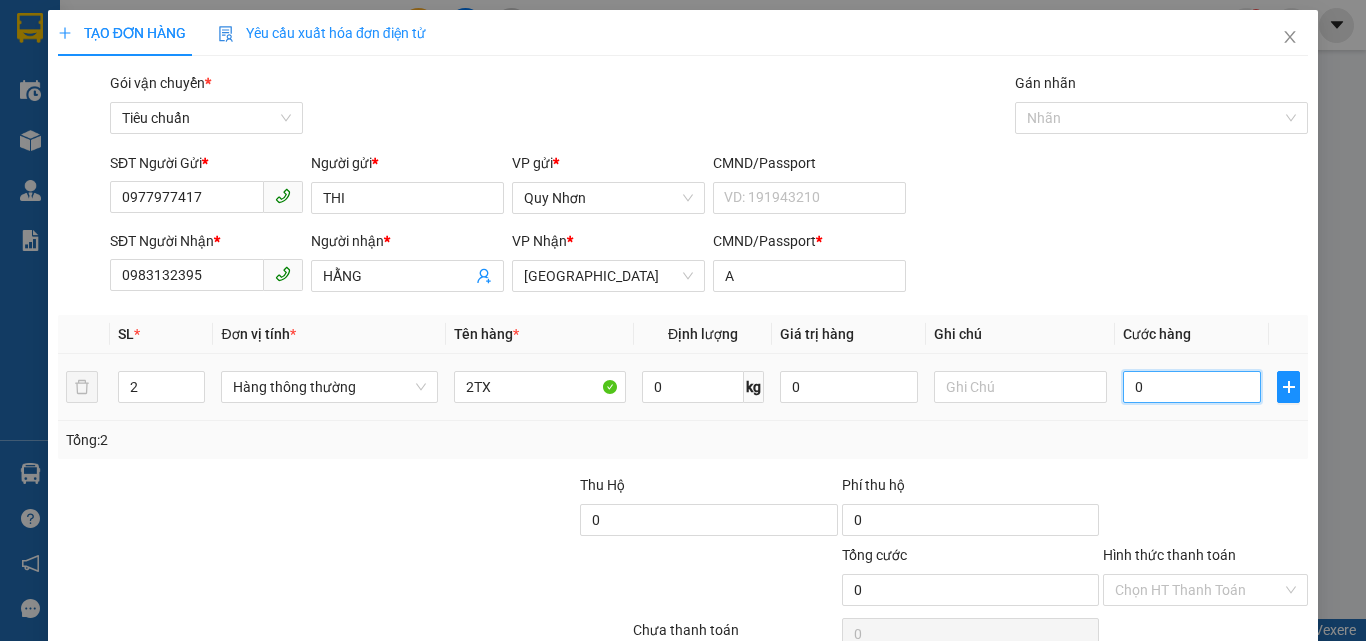 type on "1" 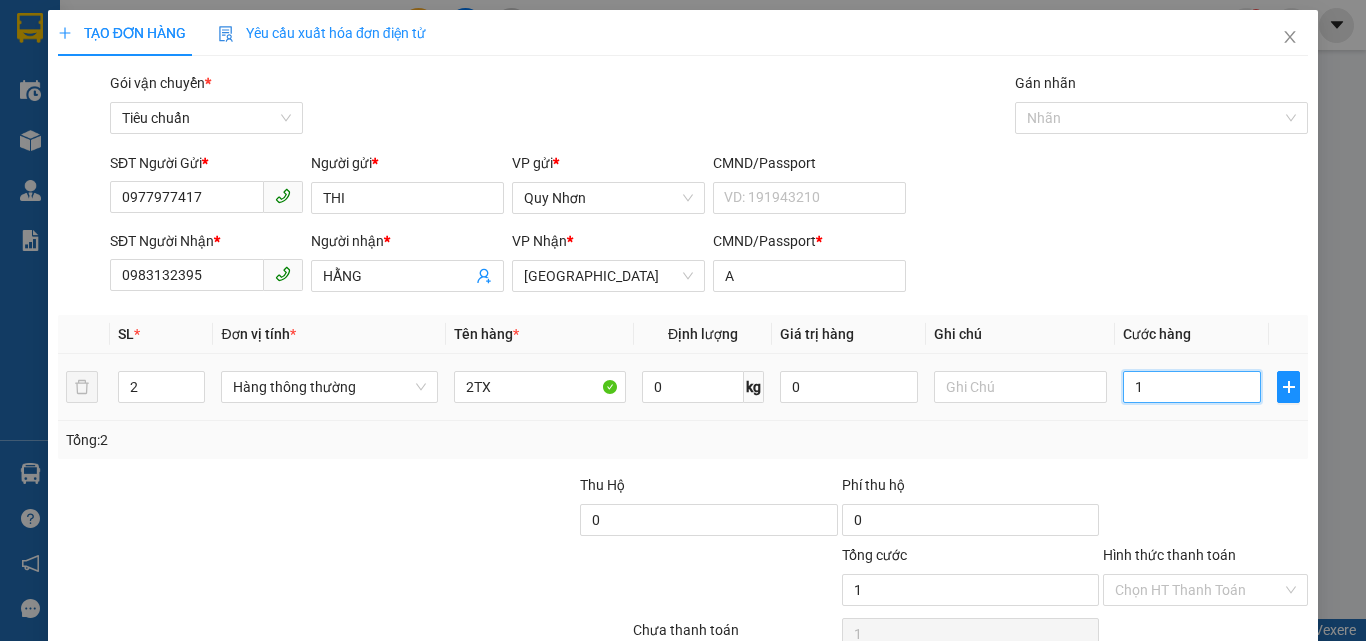type on "10" 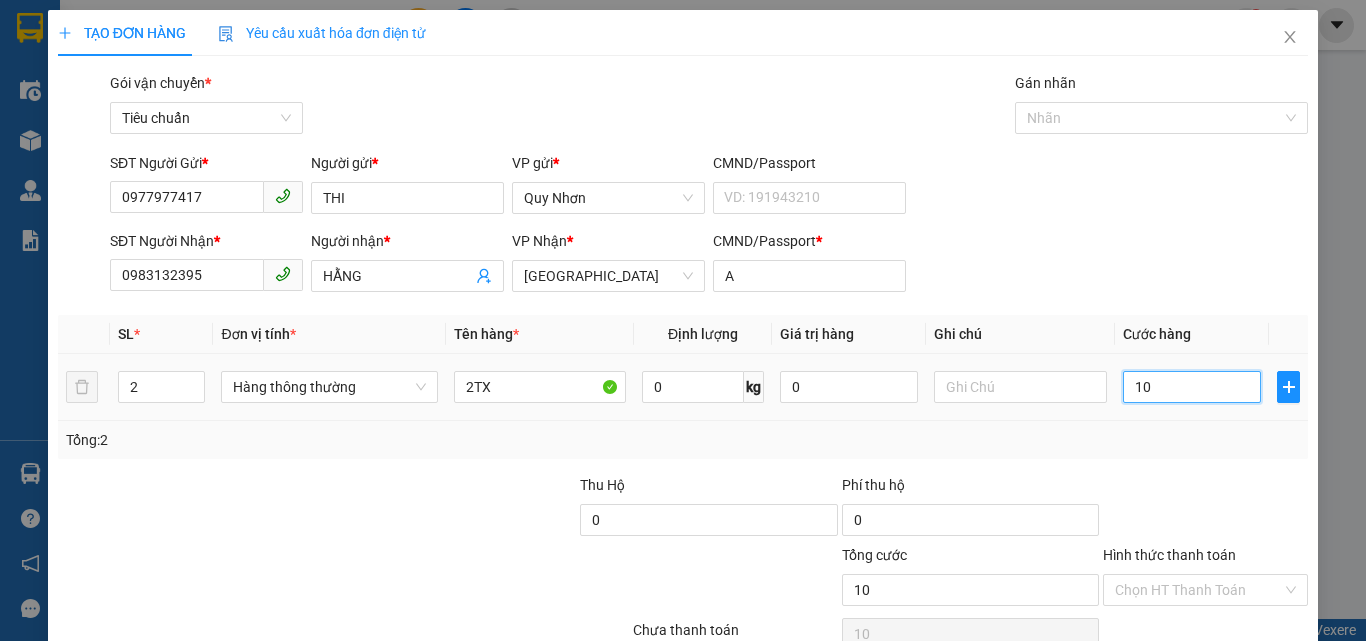 type on "100" 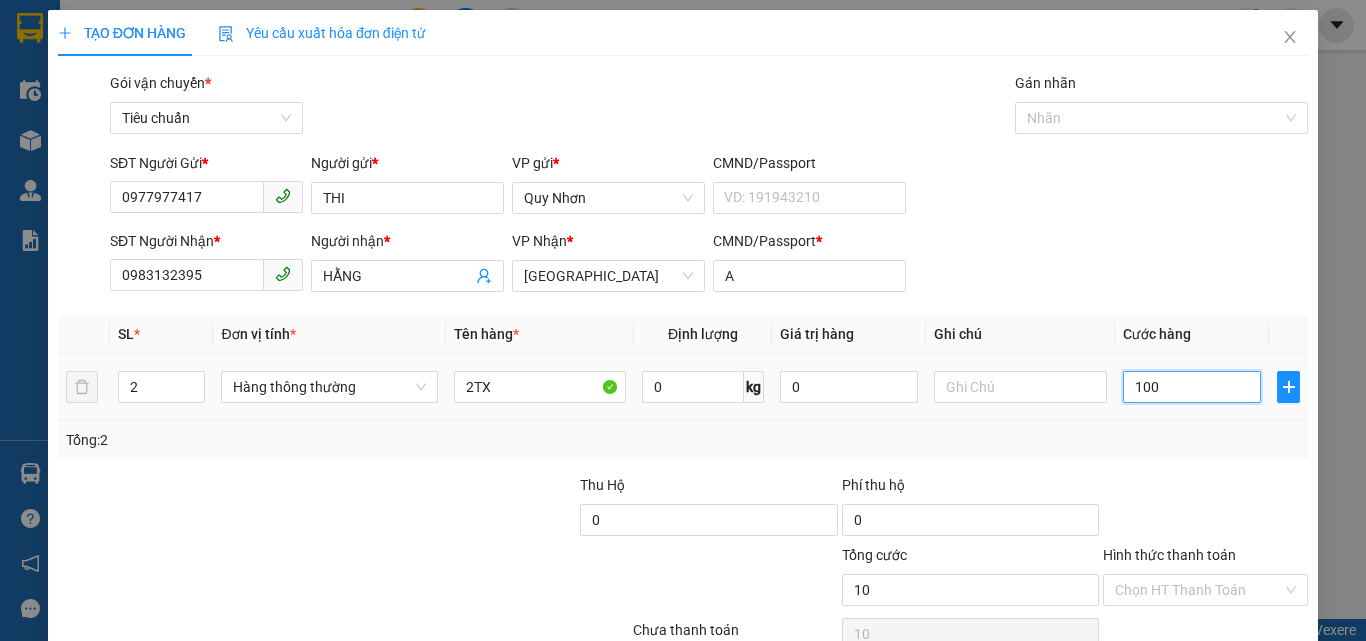 type on "100" 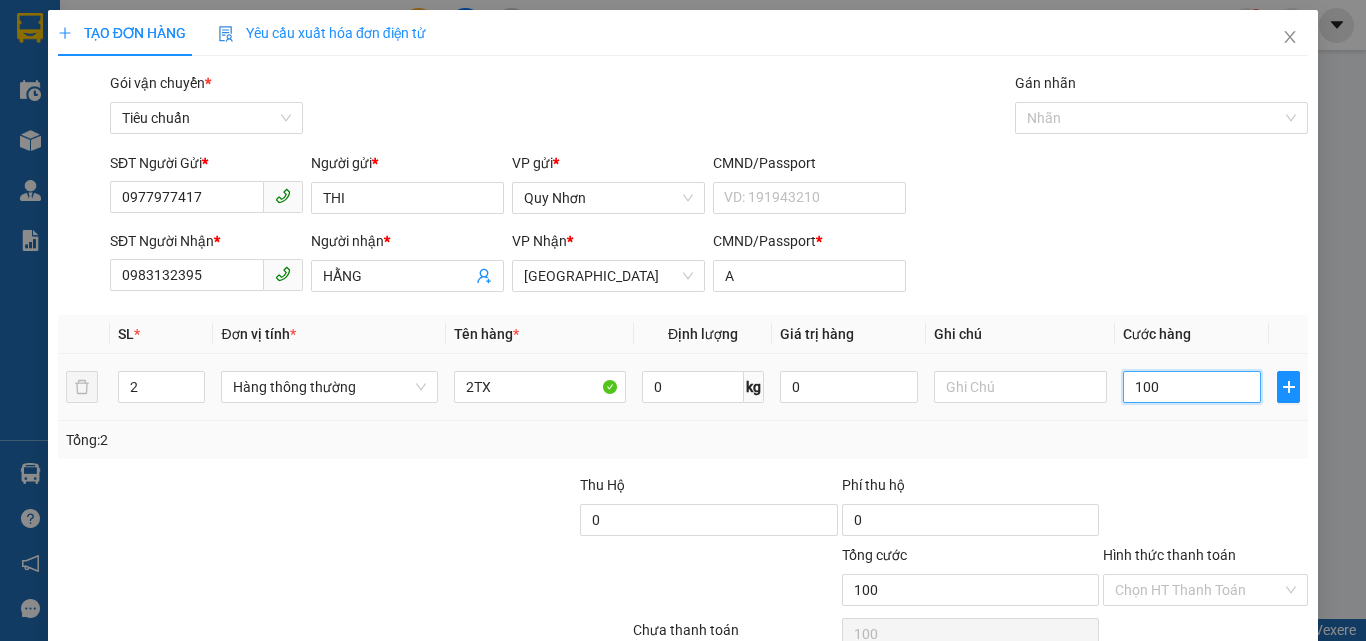 type on "1.000" 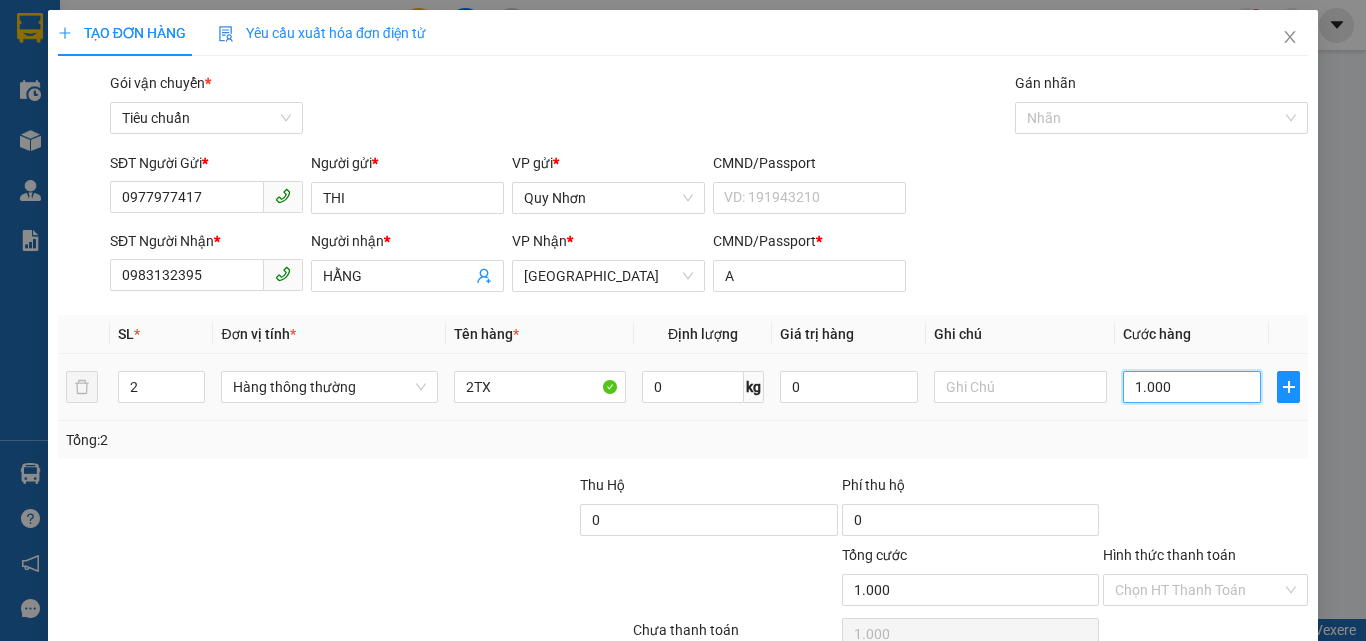 type on "10.000" 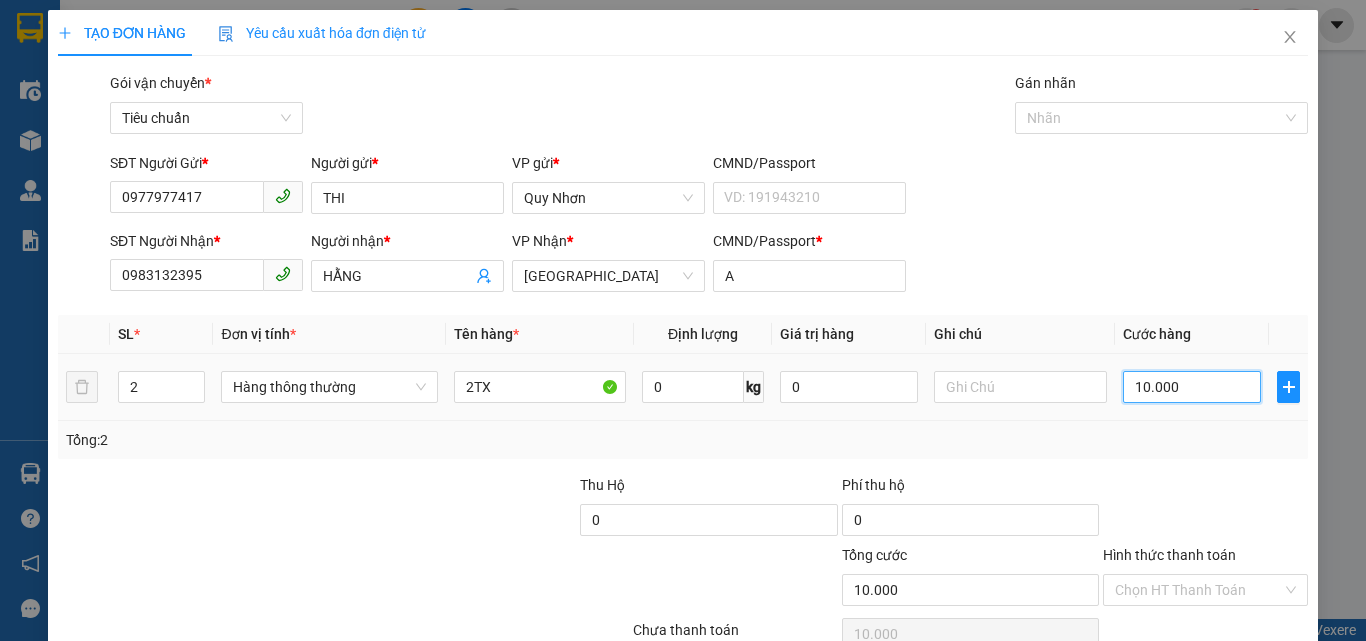 type on "100.000" 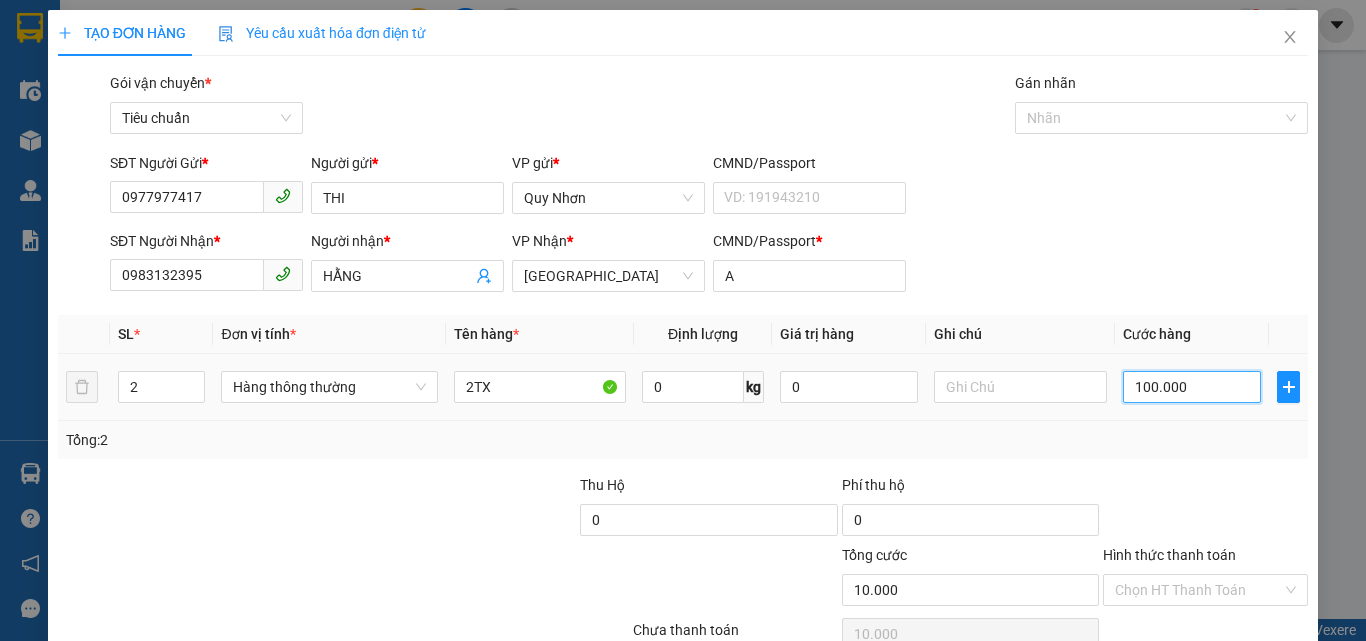 type on "100.000" 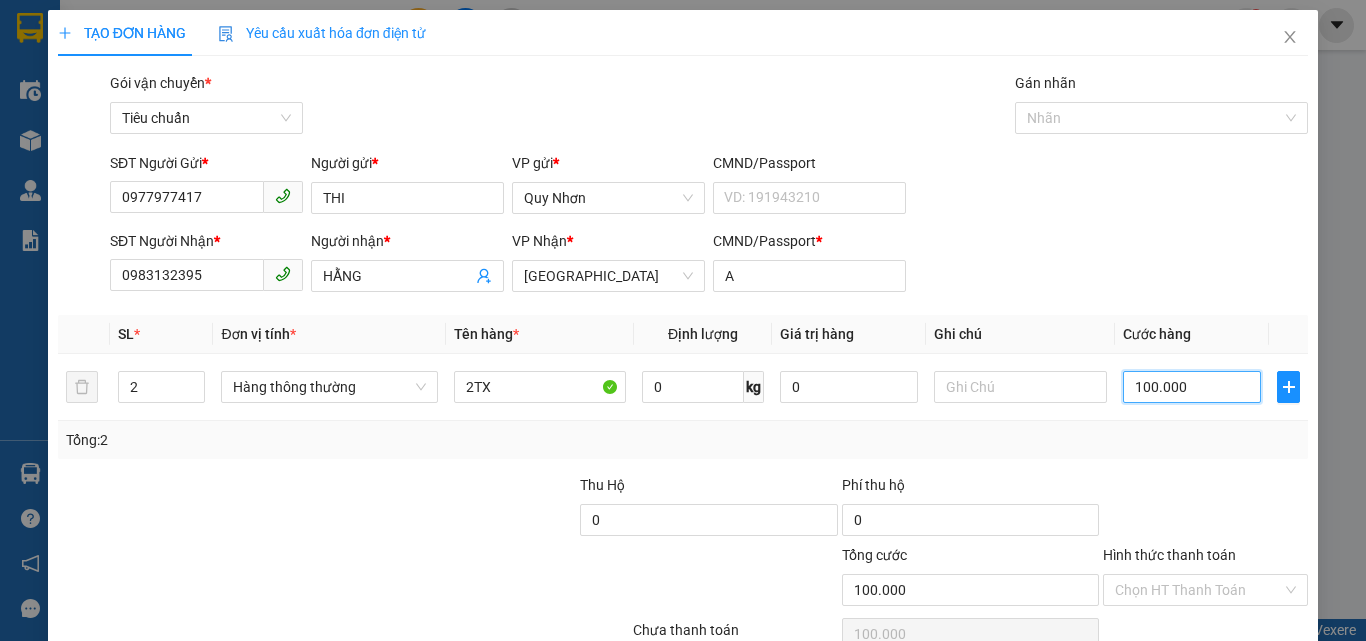 scroll, scrollTop: 99, scrollLeft: 0, axis: vertical 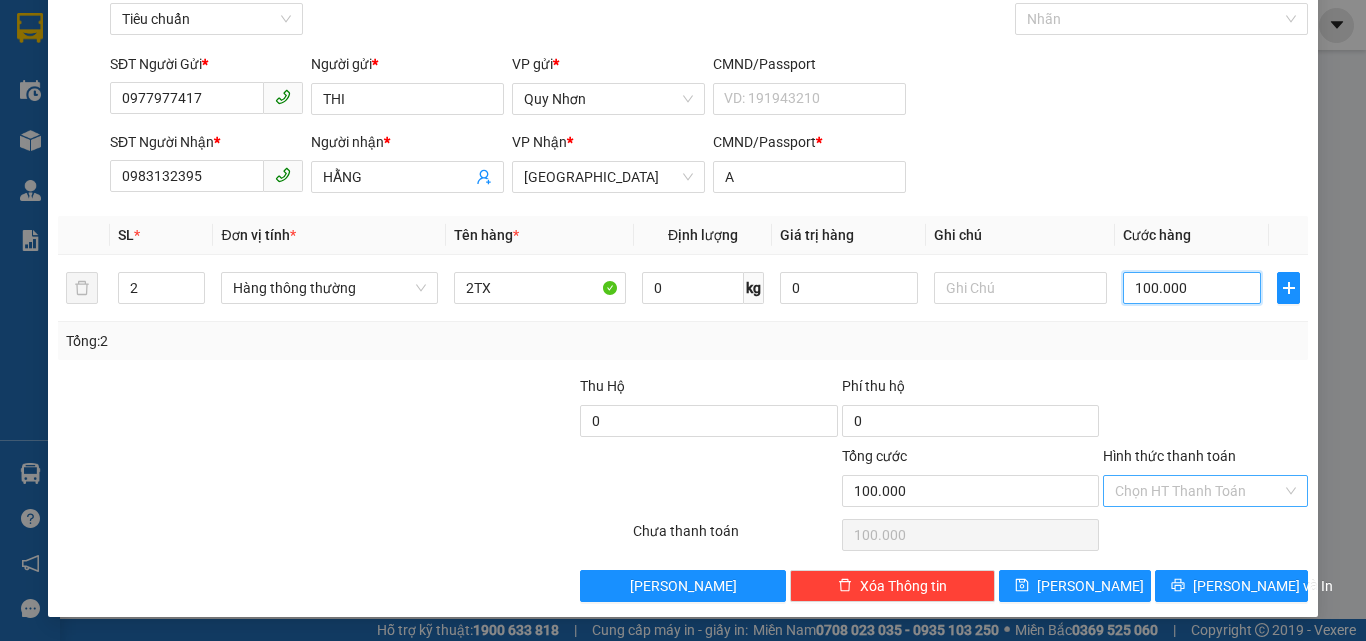 type on "100.000" 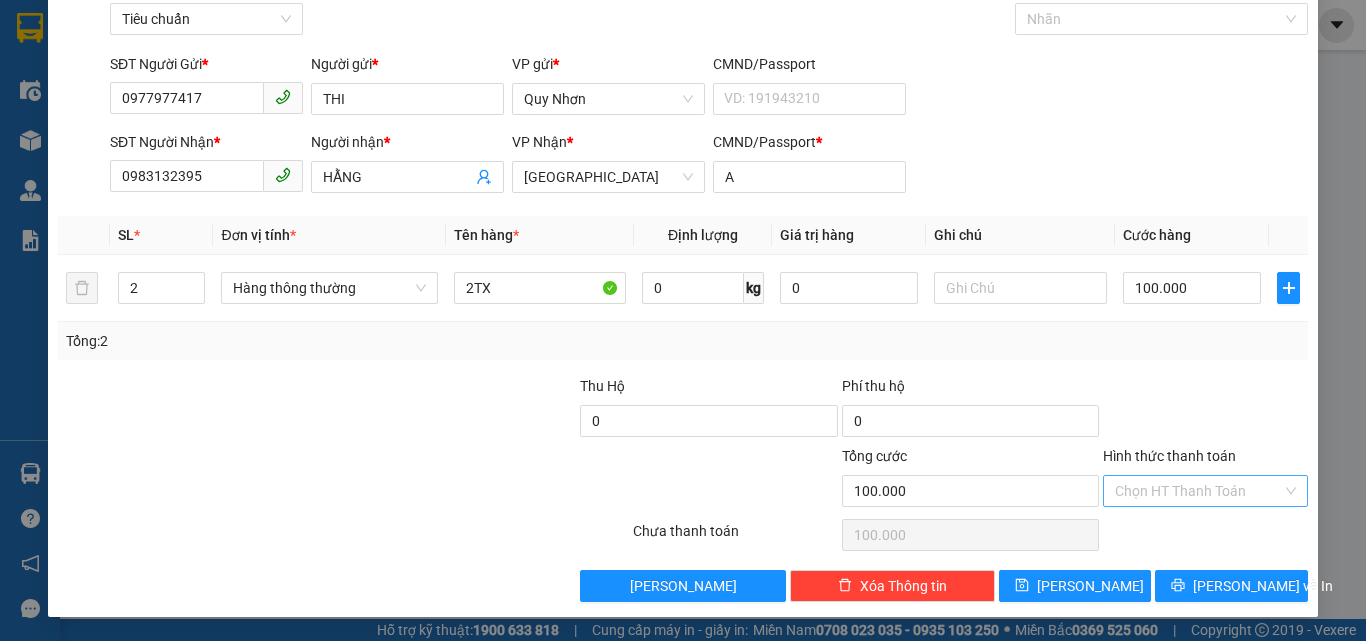 click on "Hình thức thanh toán" at bounding box center [1198, 491] 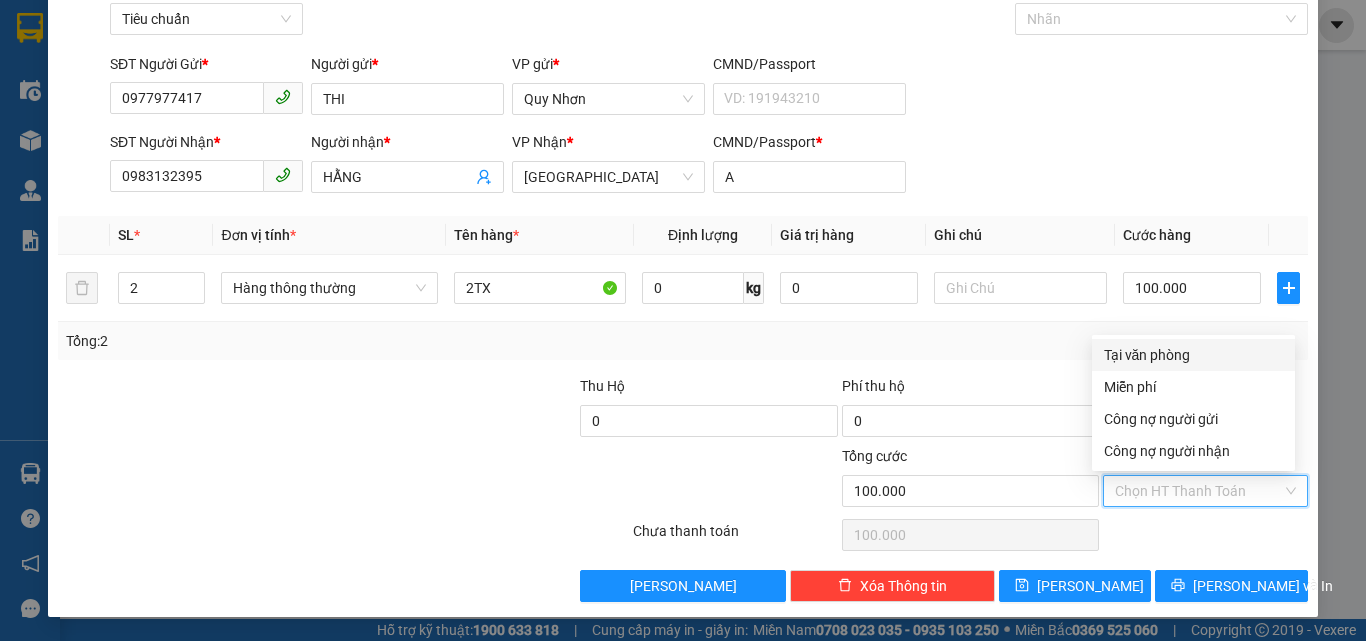 click on "Tại văn phòng" at bounding box center [1193, 355] 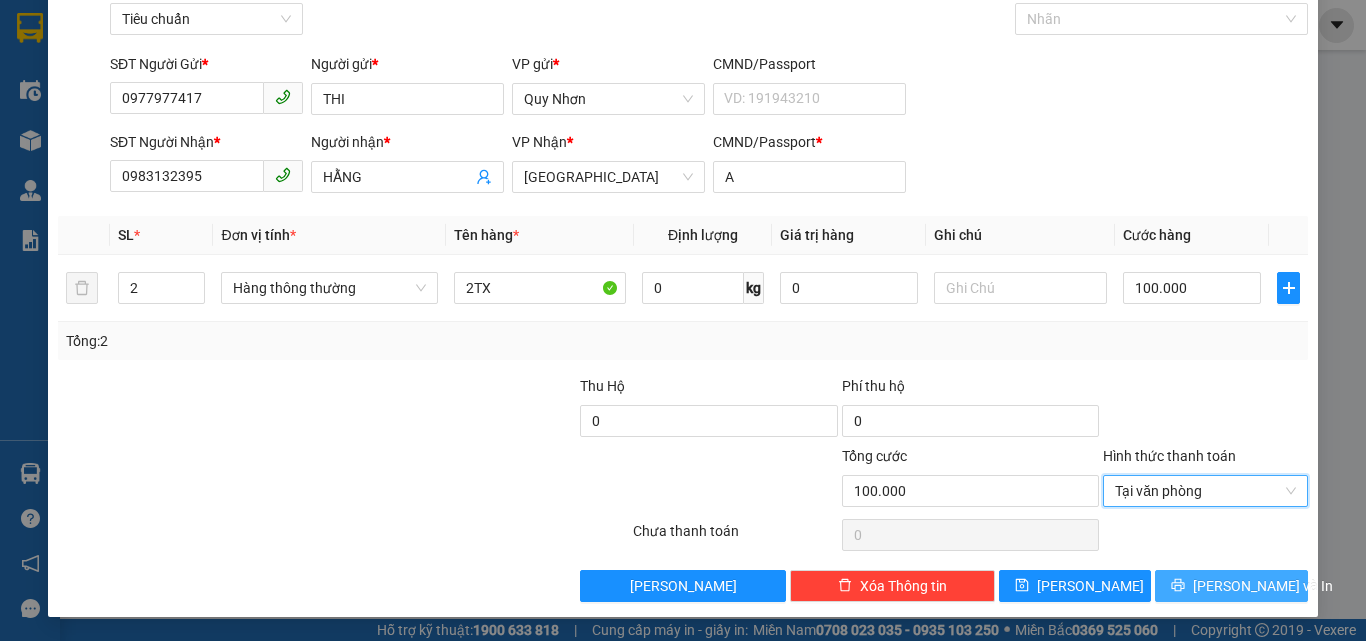 click on "[PERSON_NAME] và In" at bounding box center [1231, 586] 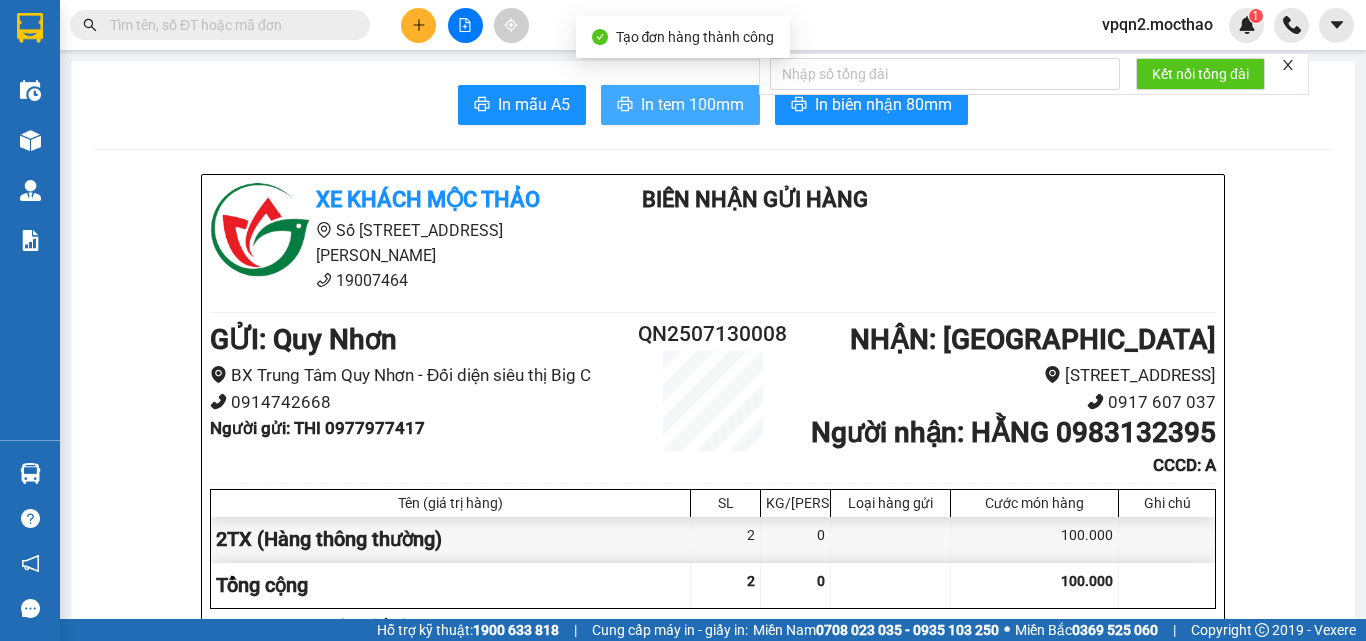 click on "In tem 100mm" at bounding box center (680, 105) 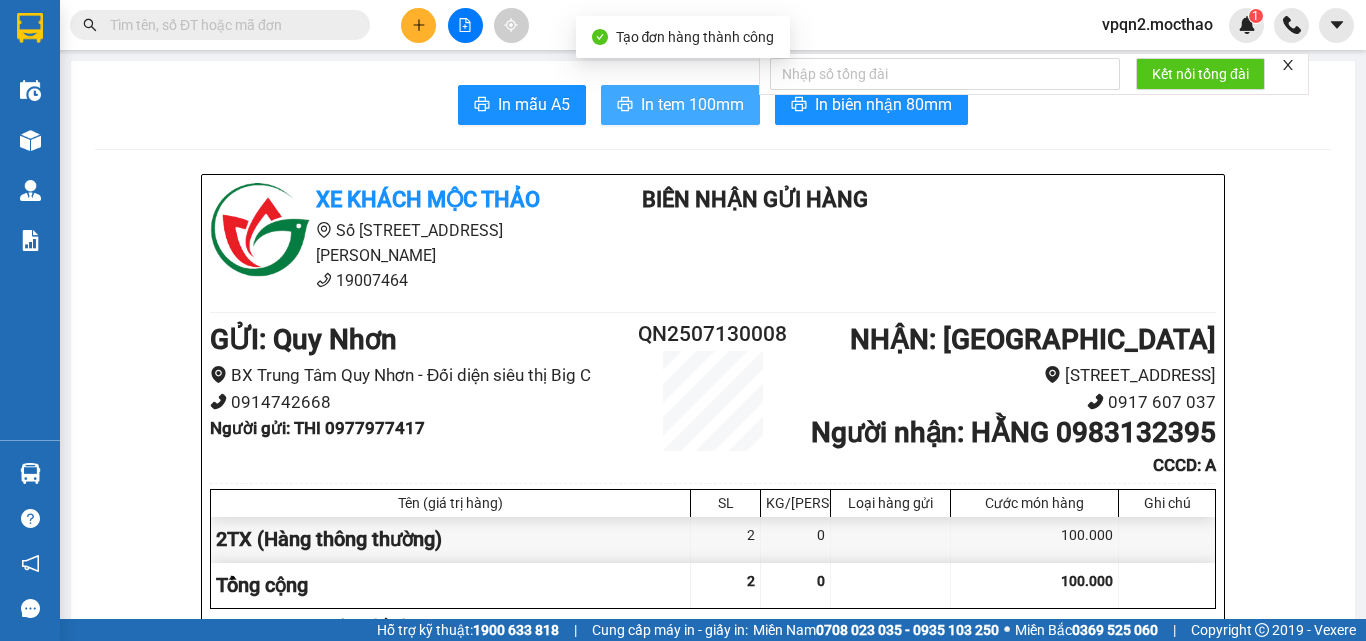 scroll, scrollTop: 0, scrollLeft: 0, axis: both 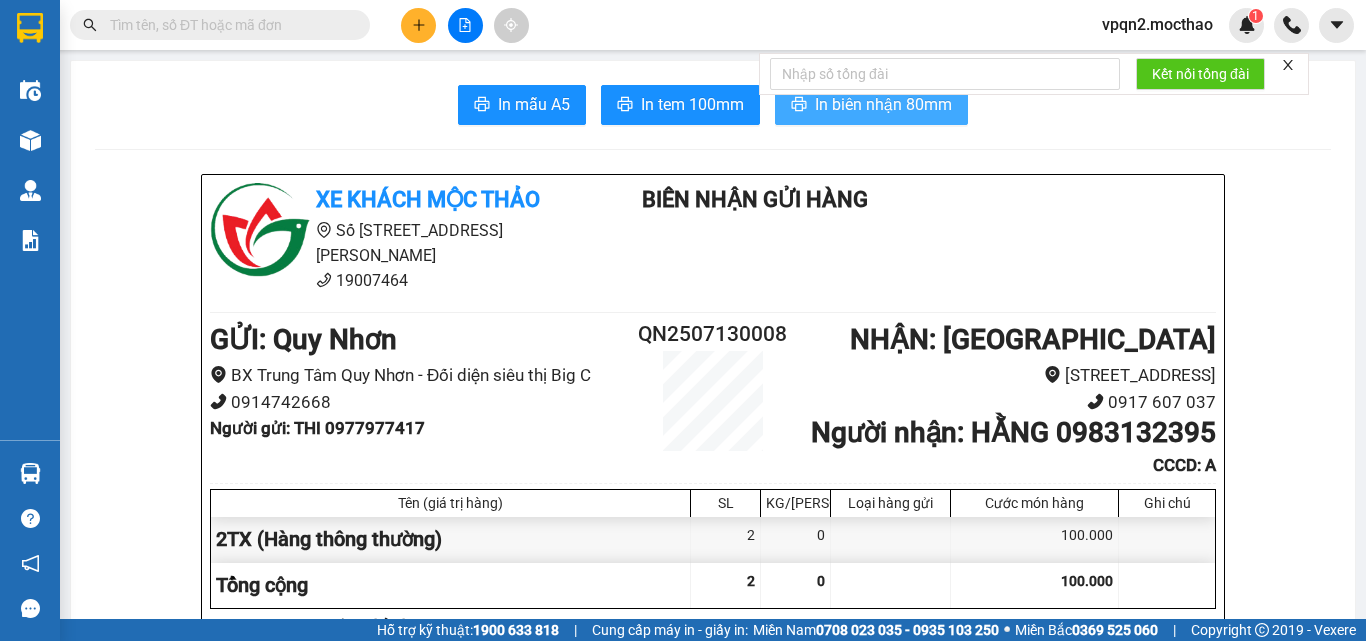 click on "In biên nhận 80mm" at bounding box center [883, 104] 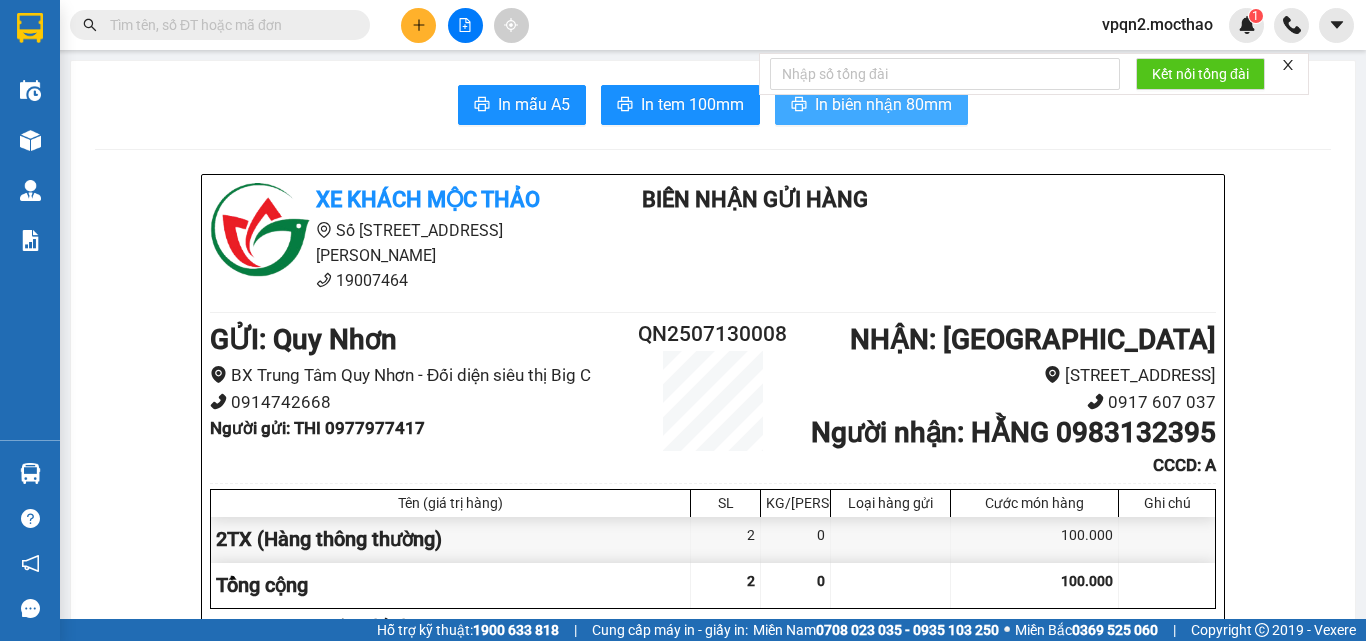 scroll, scrollTop: 0, scrollLeft: 0, axis: both 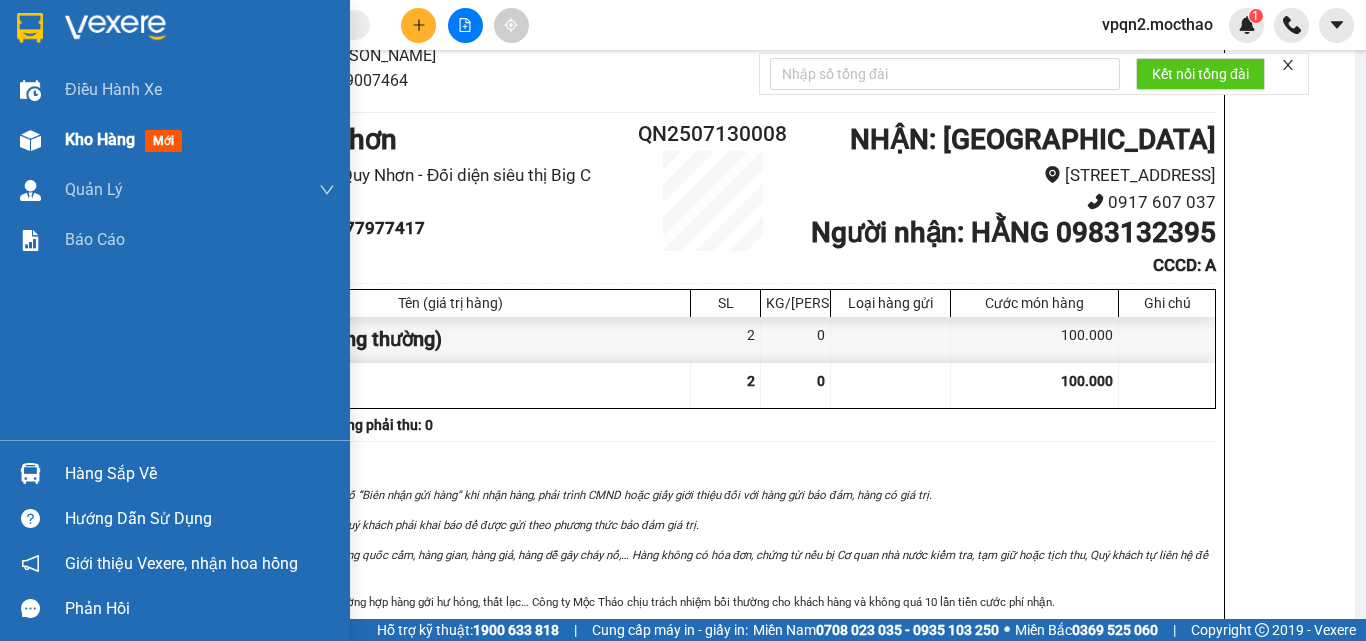 click at bounding box center [30, 140] 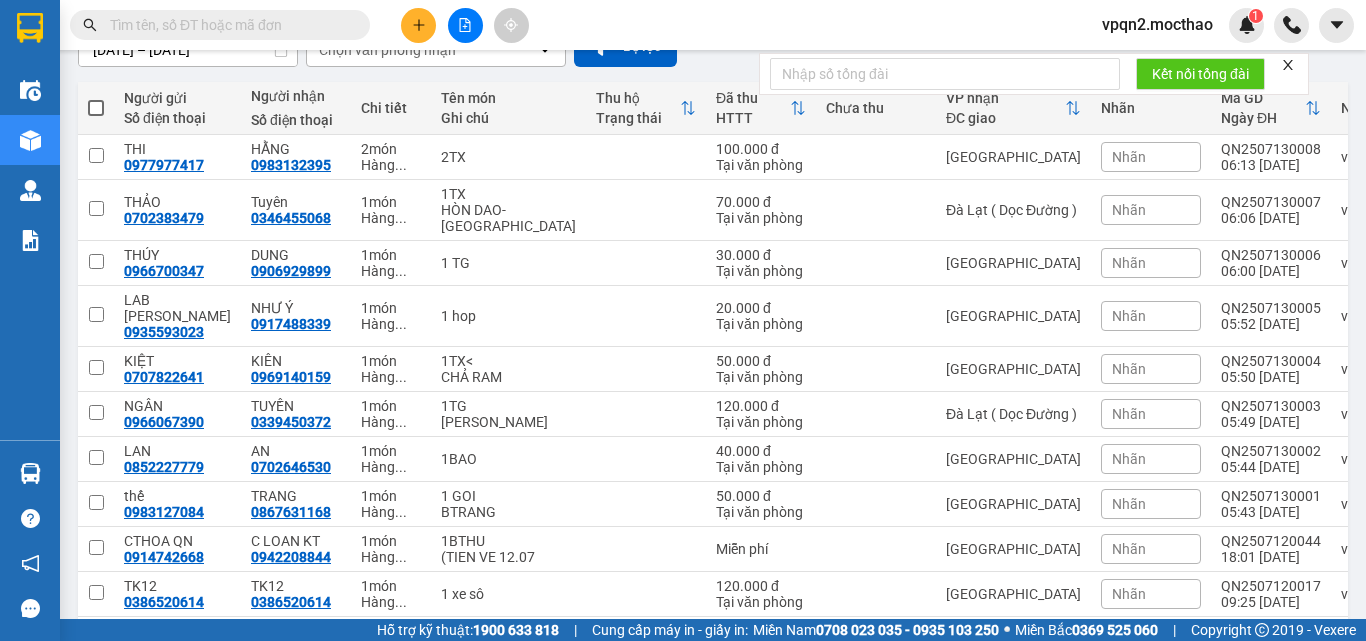 click at bounding box center (96, 108) 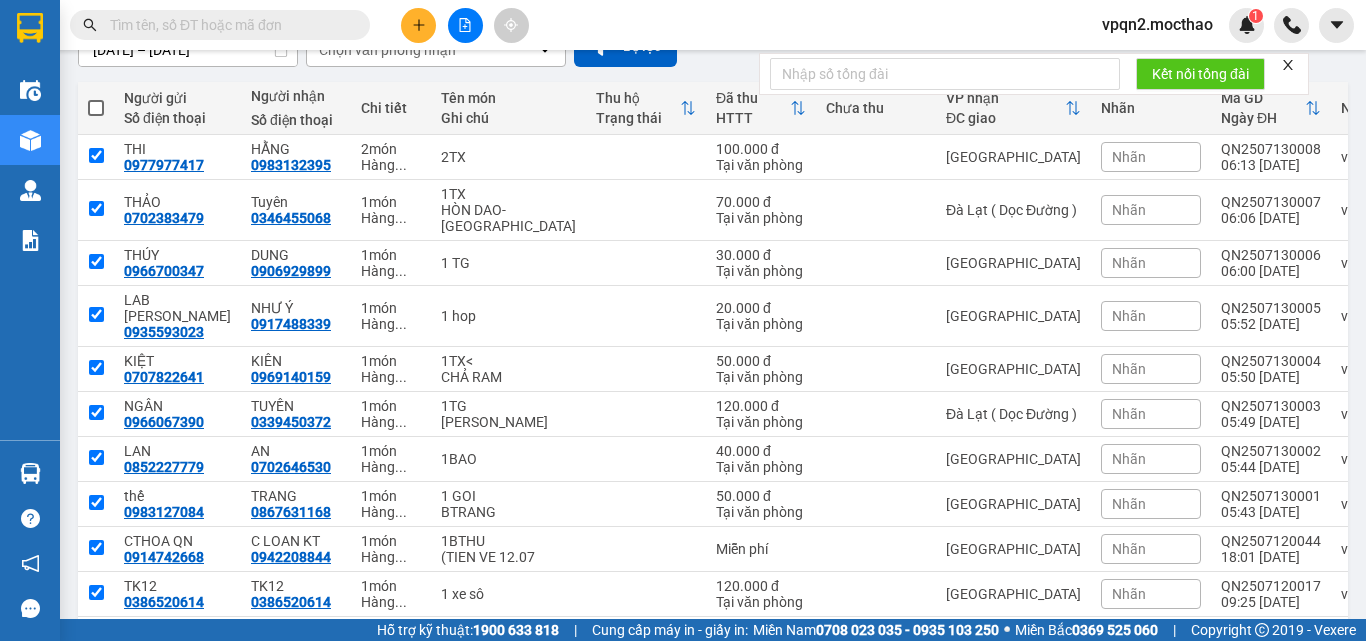 checkbox on "true" 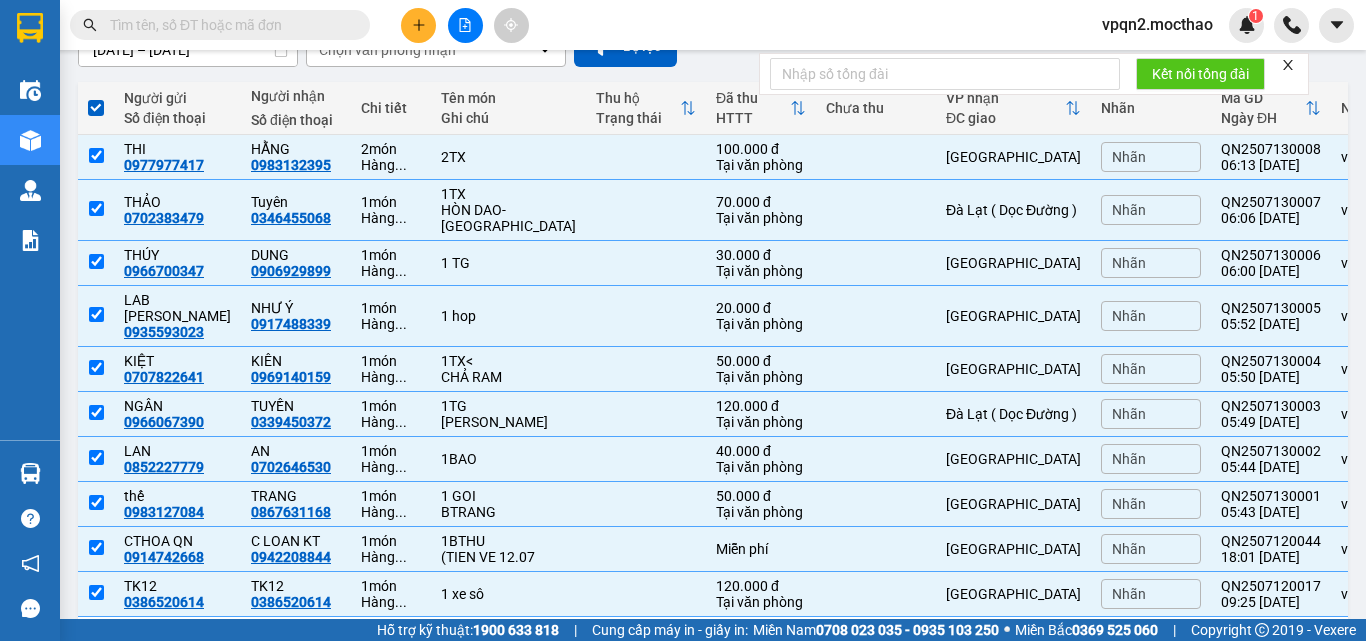 scroll, scrollTop: 320, scrollLeft: 0, axis: vertical 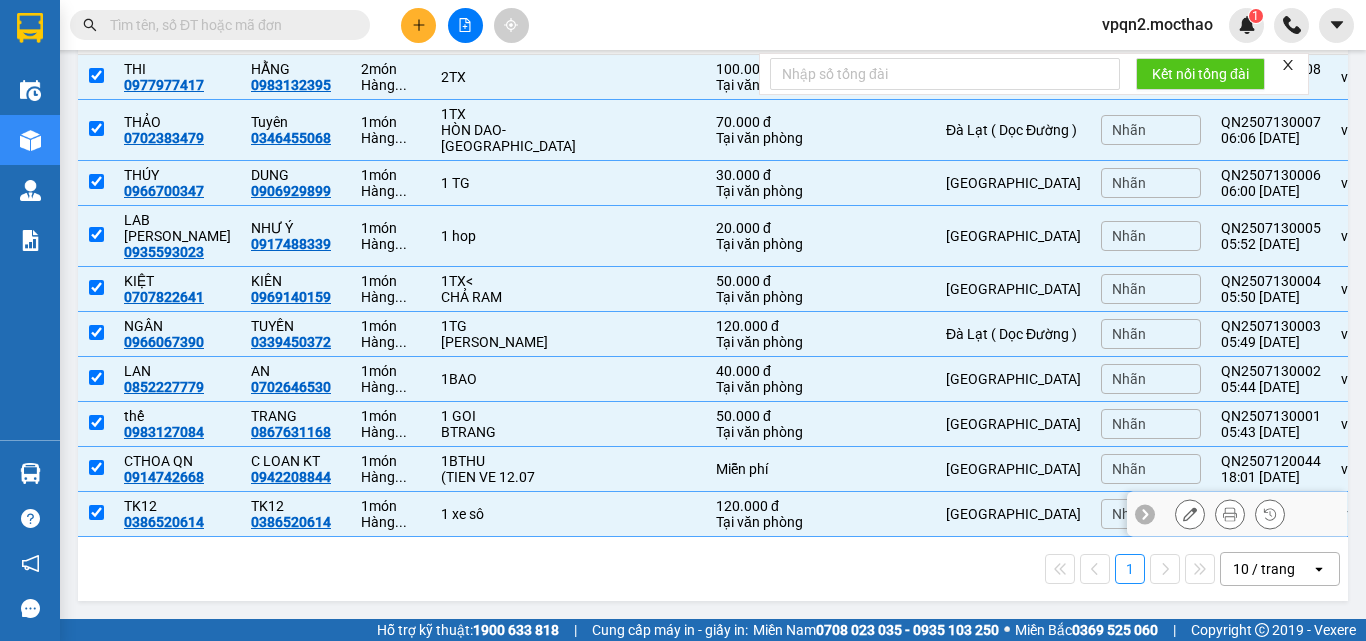 click on "[GEOGRAPHIC_DATA]" at bounding box center [1013, 514] 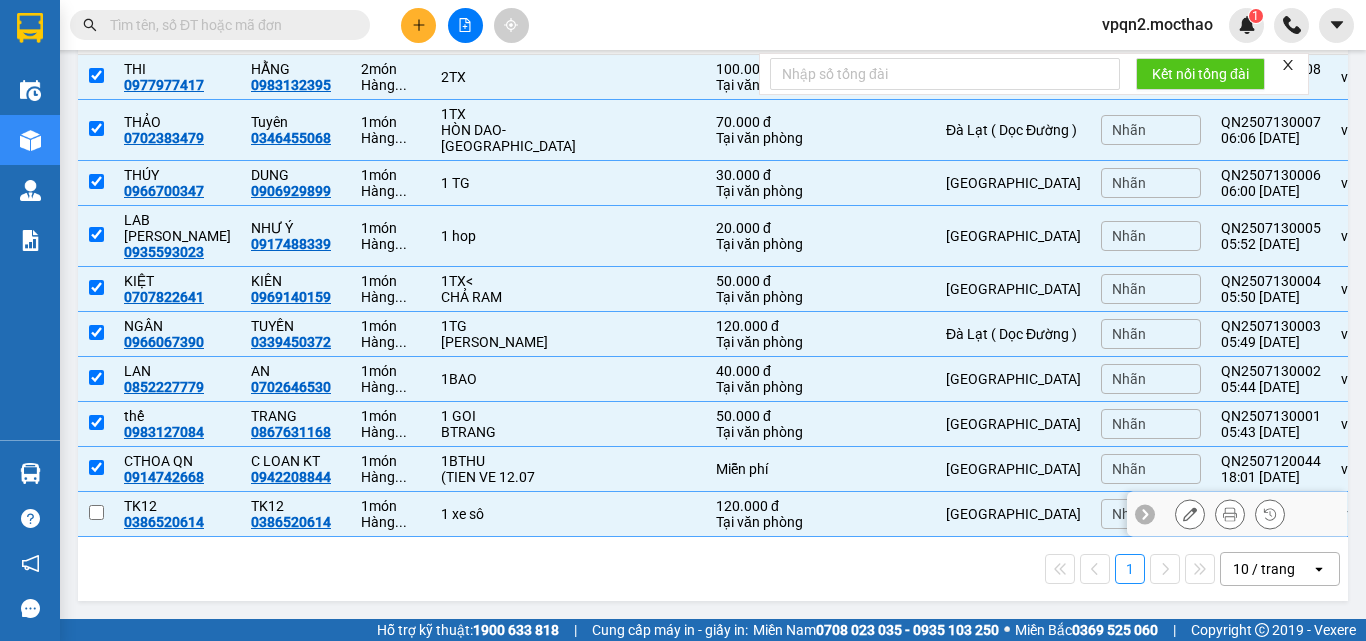 checkbox on "false" 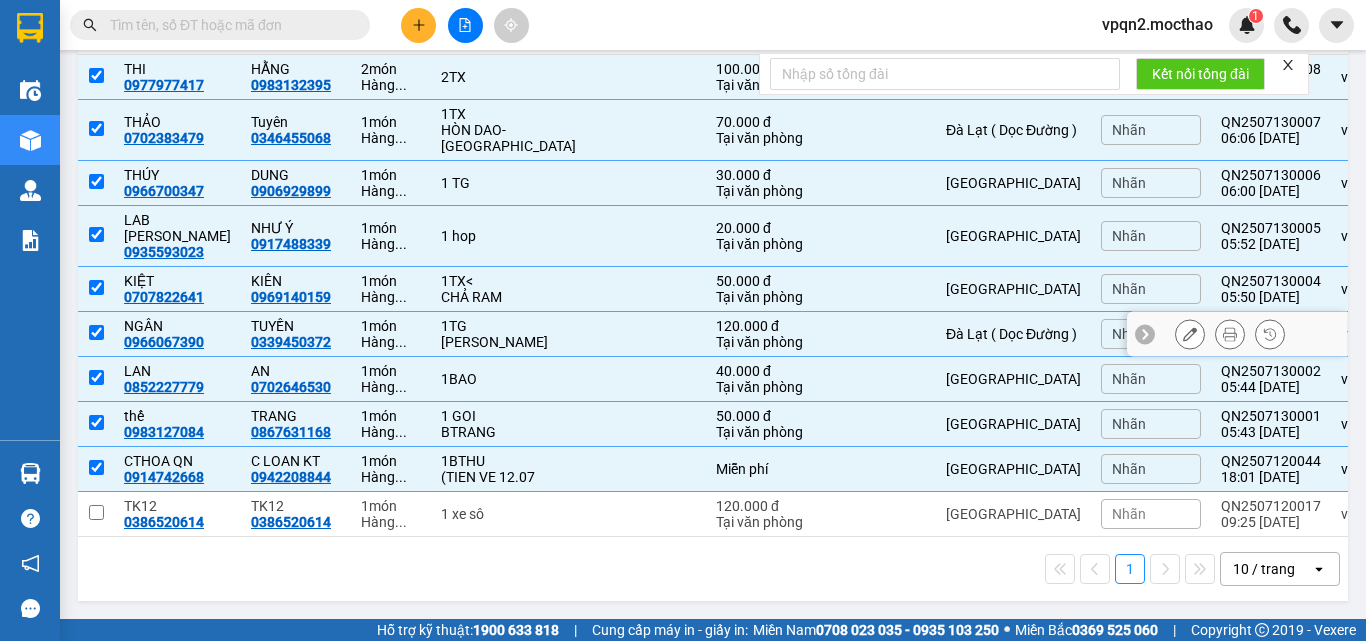 scroll, scrollTop: 0, scrollLeft: 0, axis: both 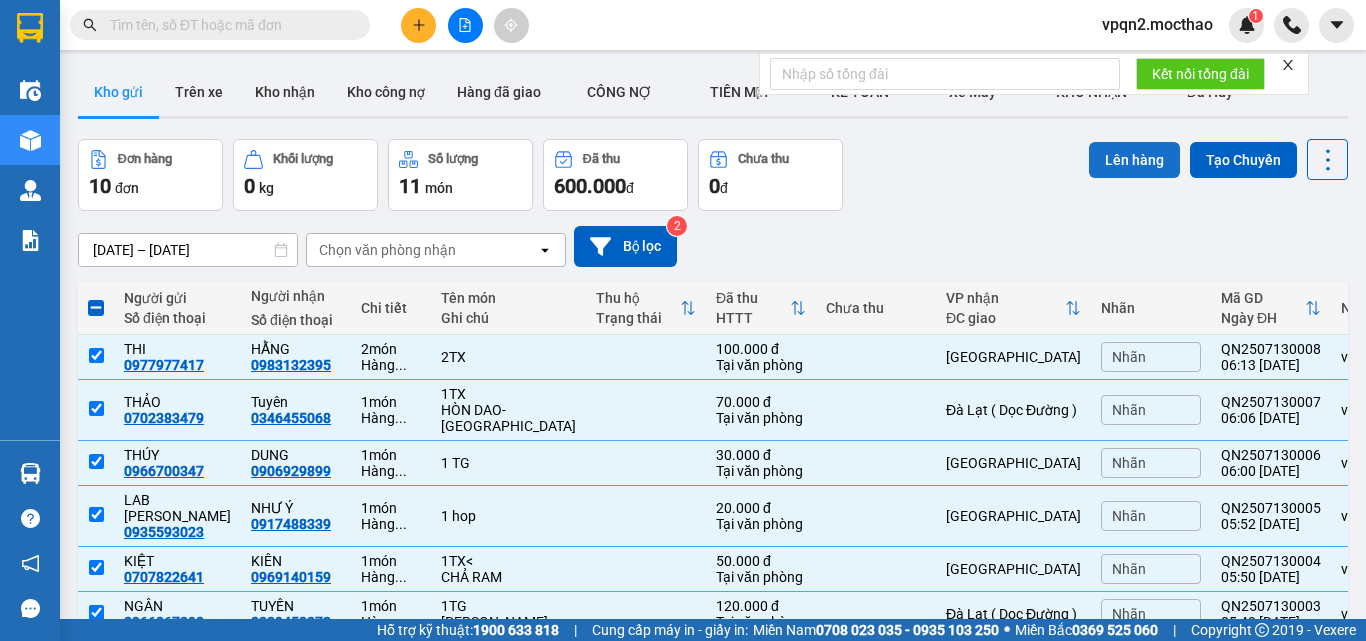 click on "Lên hàng" at bounding box center [1134, 160] 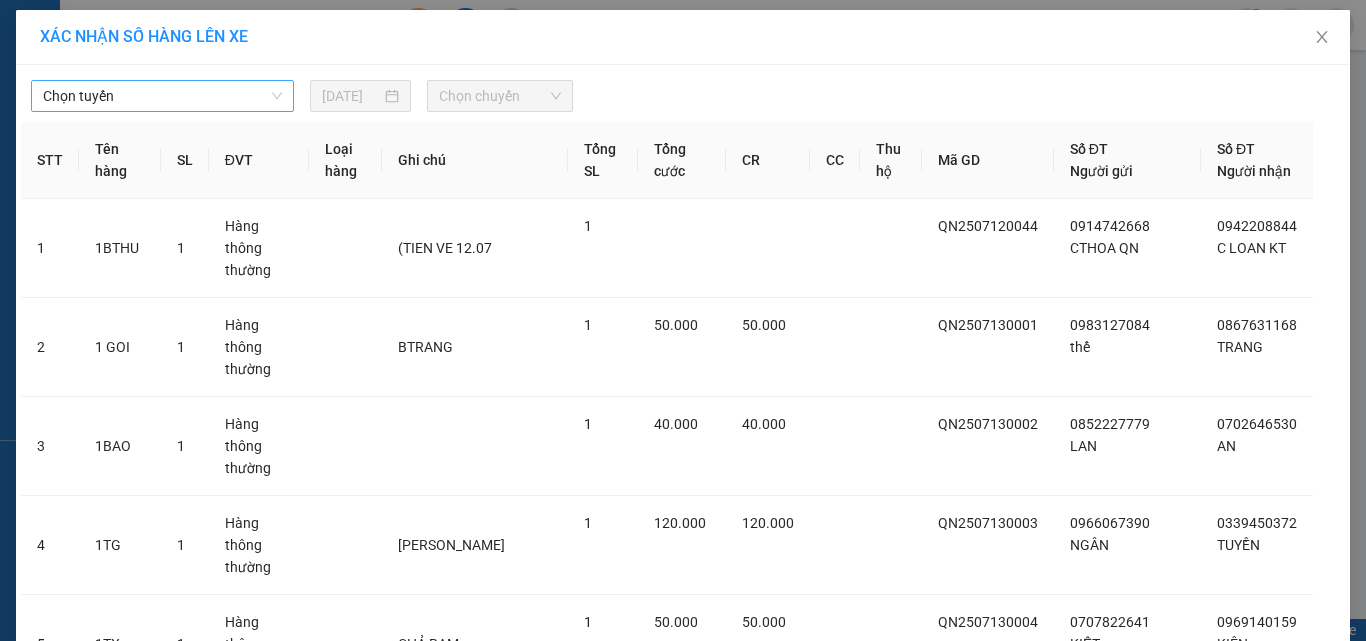 click on "Chọn tuyến" at bounding box center (162, 96) 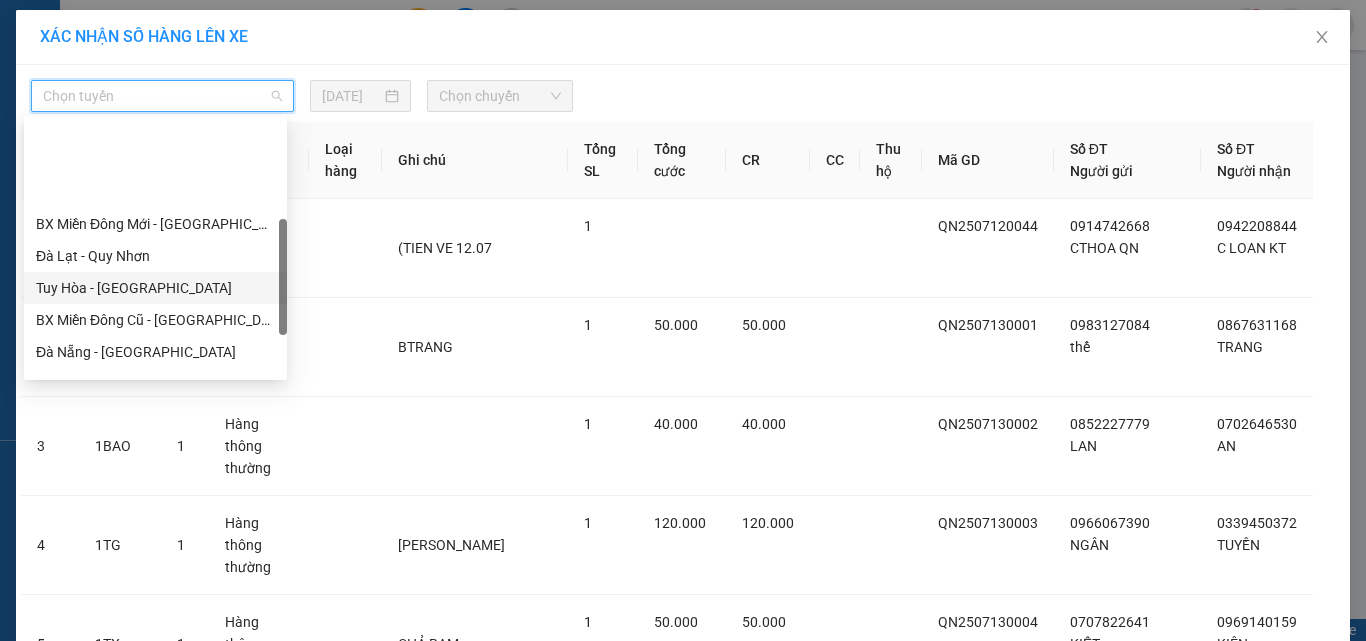 scroll, scrollTop: 300, scrollLeft: 0, axis: vertical 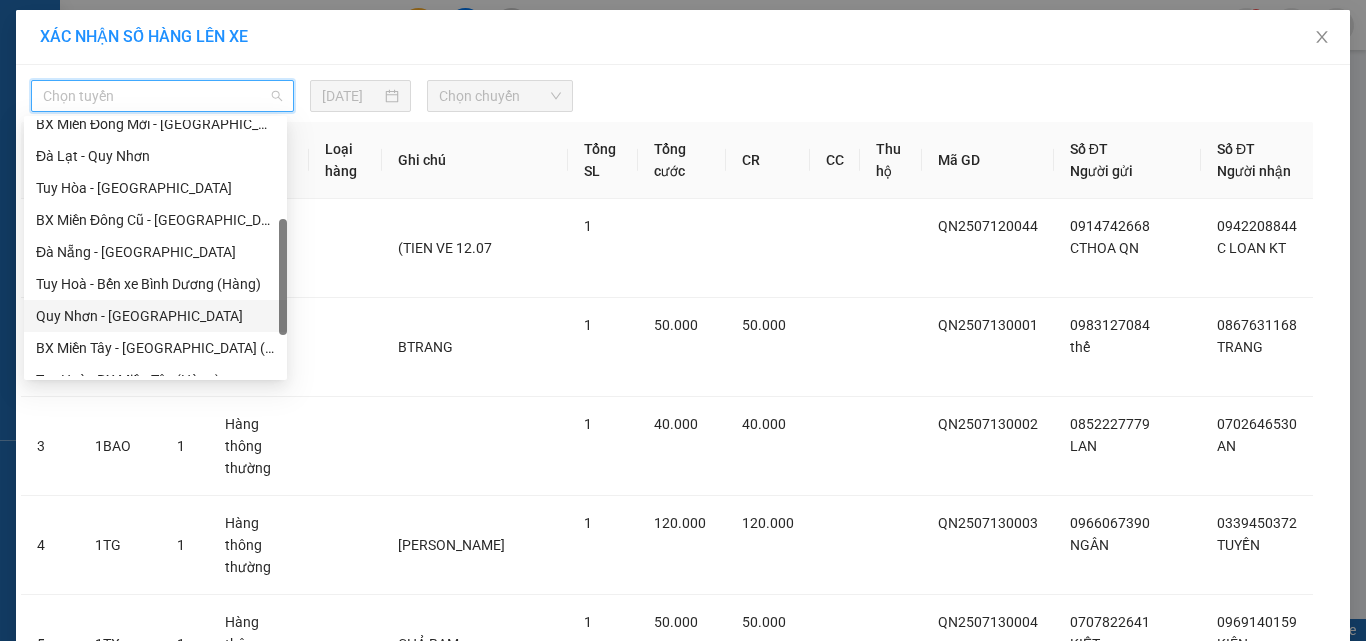 click on "Quy Nhơn - [GEOGRAPHIC_DATA]" at bounding box center (155, 316) 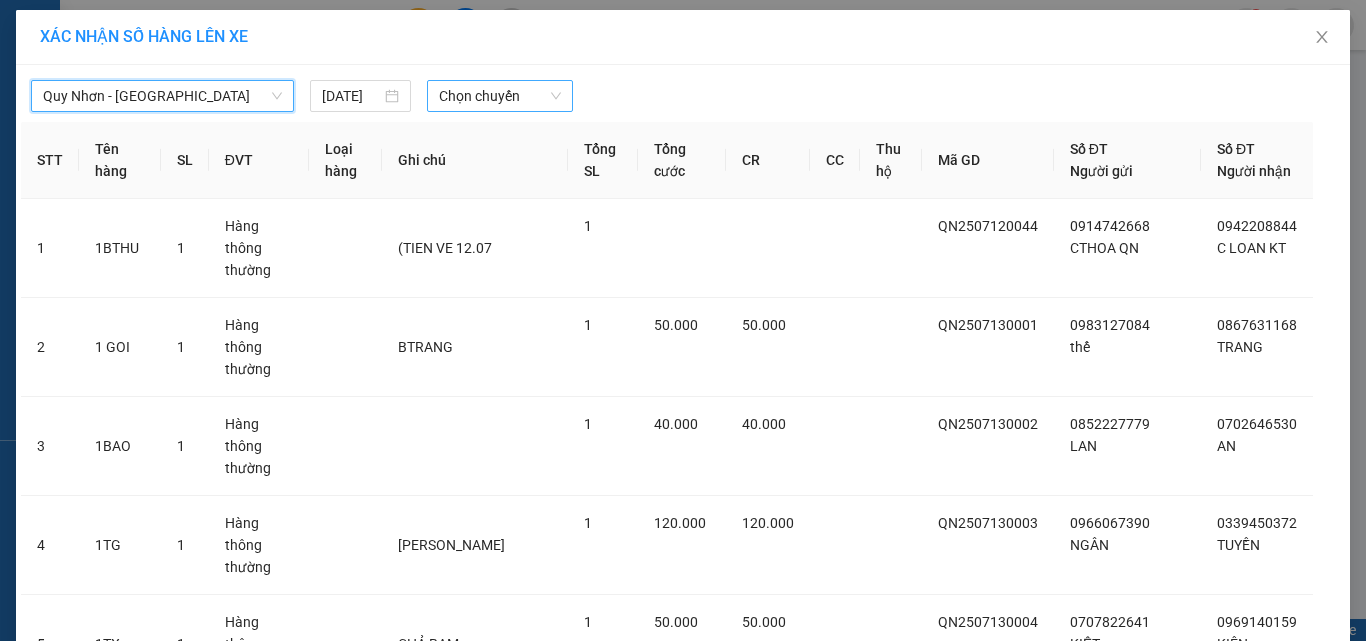click on "Chọn chuyến" at bounding box center [500, 96] 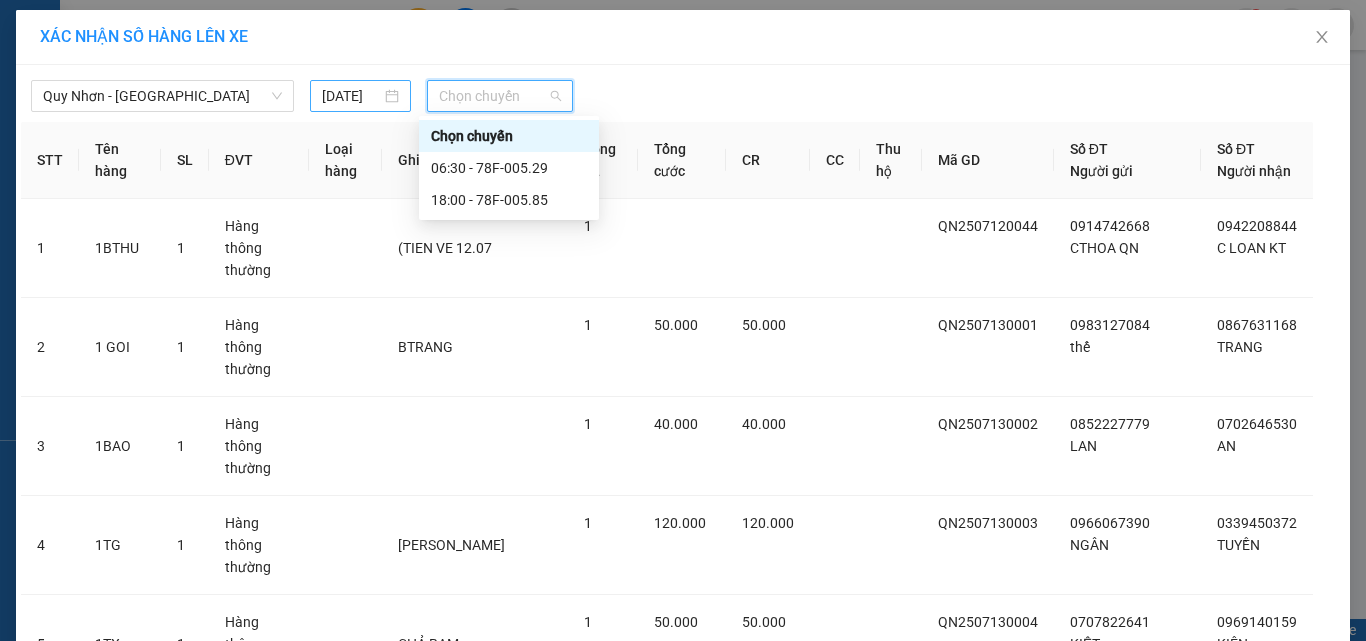 click on "[DATE]" at bounding box center [351, 96] 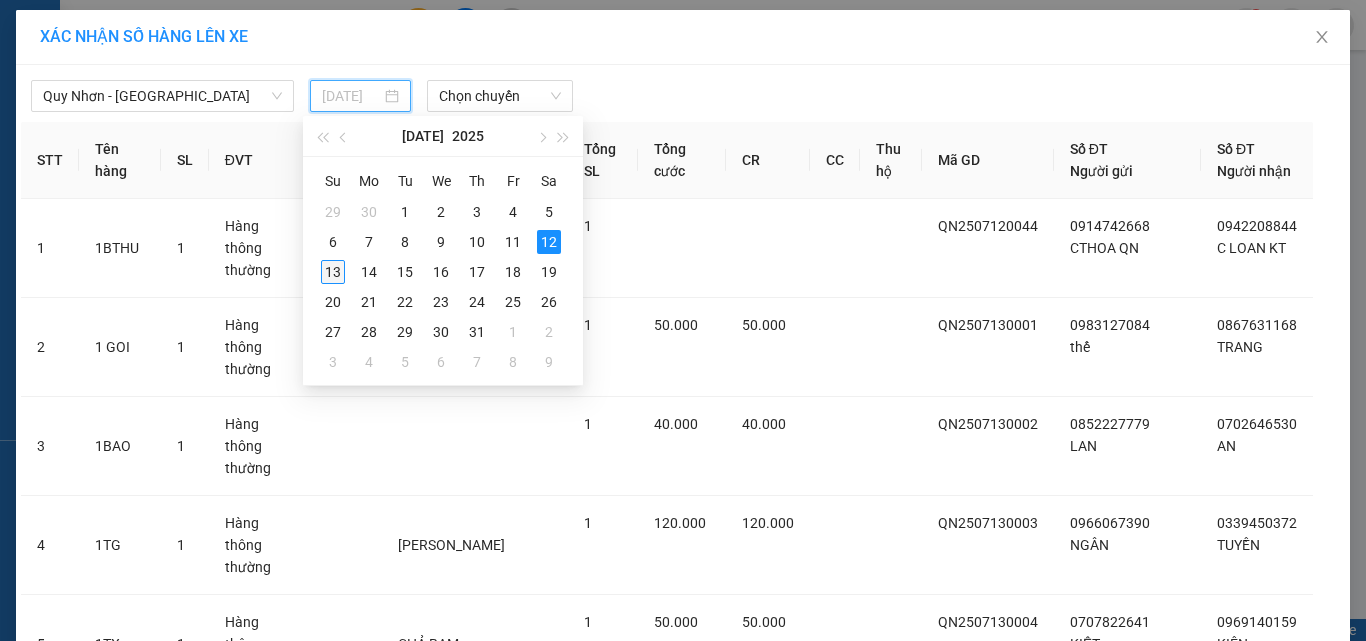 drag, startPoint x: 338, startPoint y: 274, endPoint x: 446, endPoint y: 204, distance: 128.7012 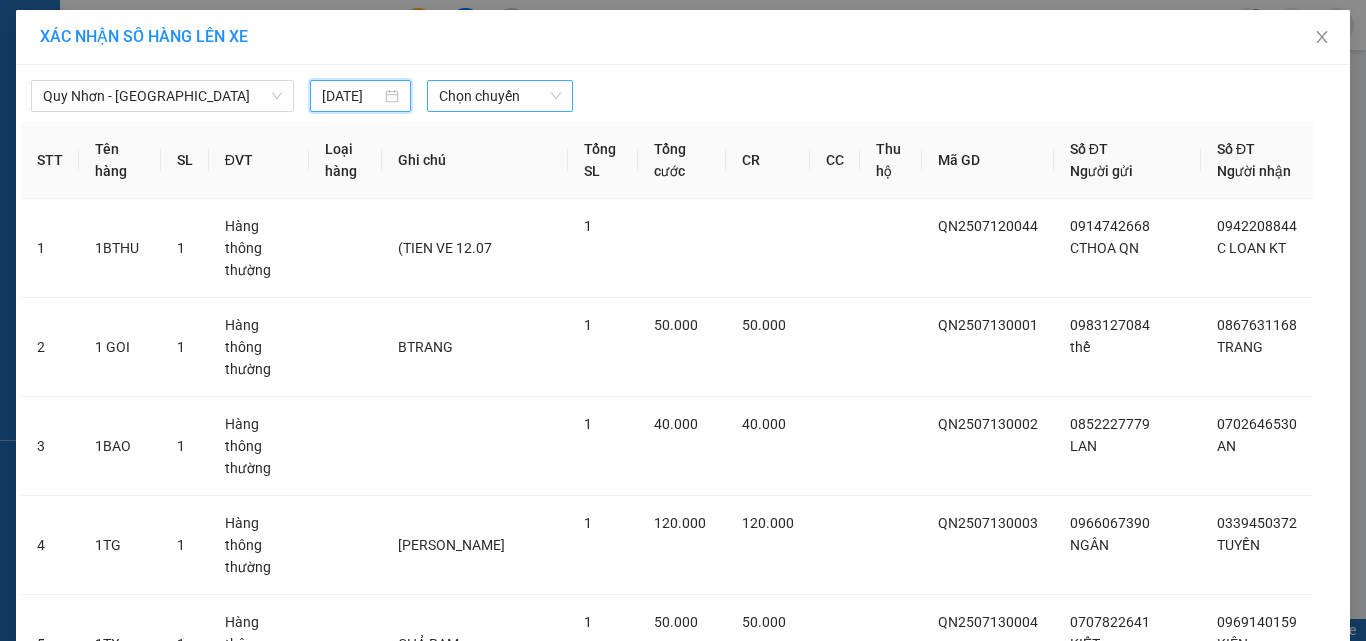 type on "[DATE]" 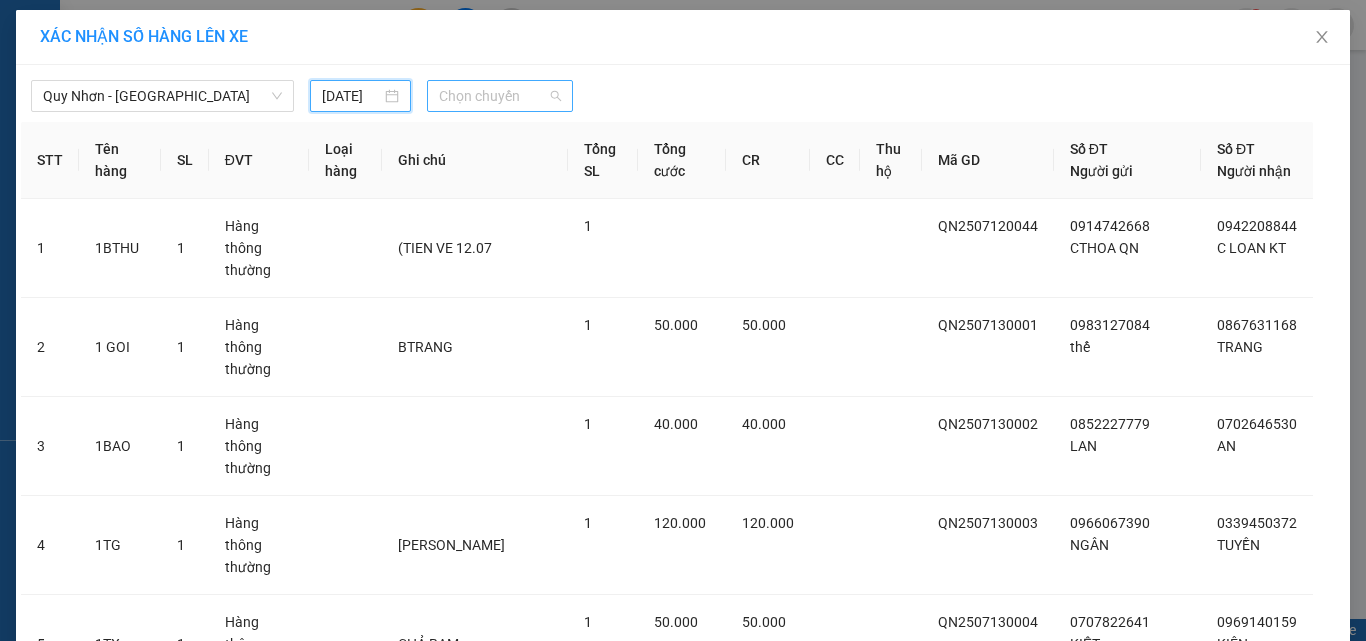 click on "Chọn chuyến" at bounding box center [500, 96] 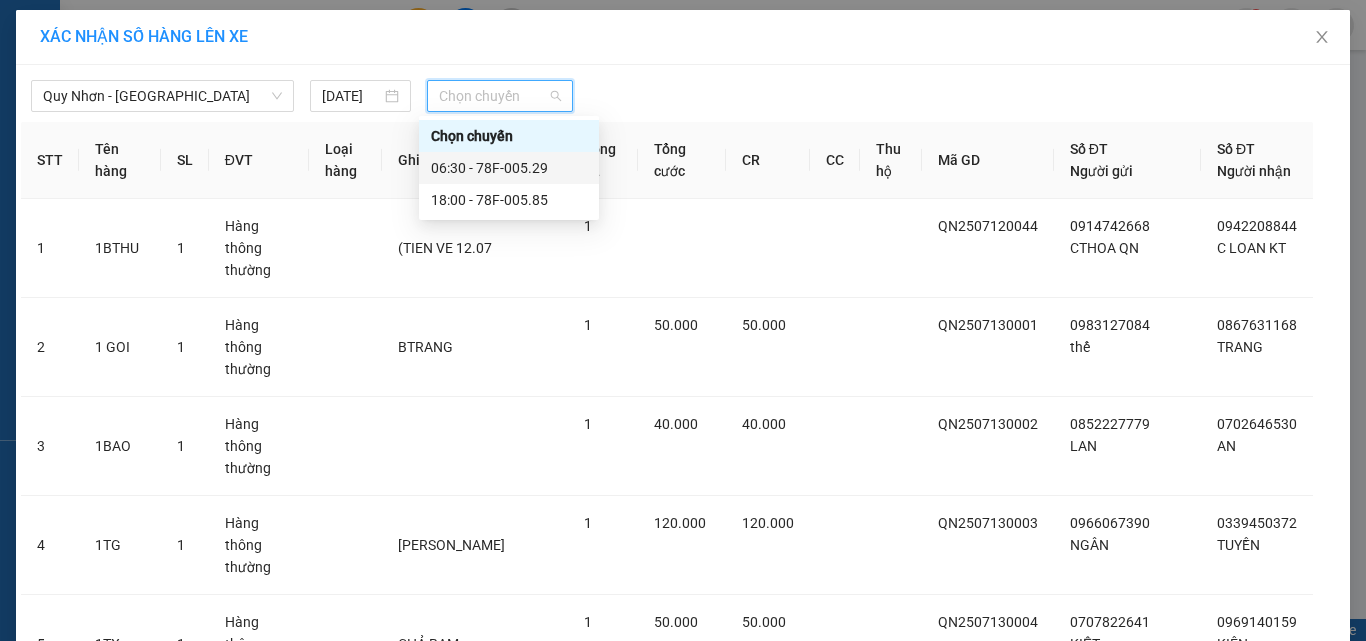 click on "06:30     - 78F-005.29" at bounding box center [509, 168] 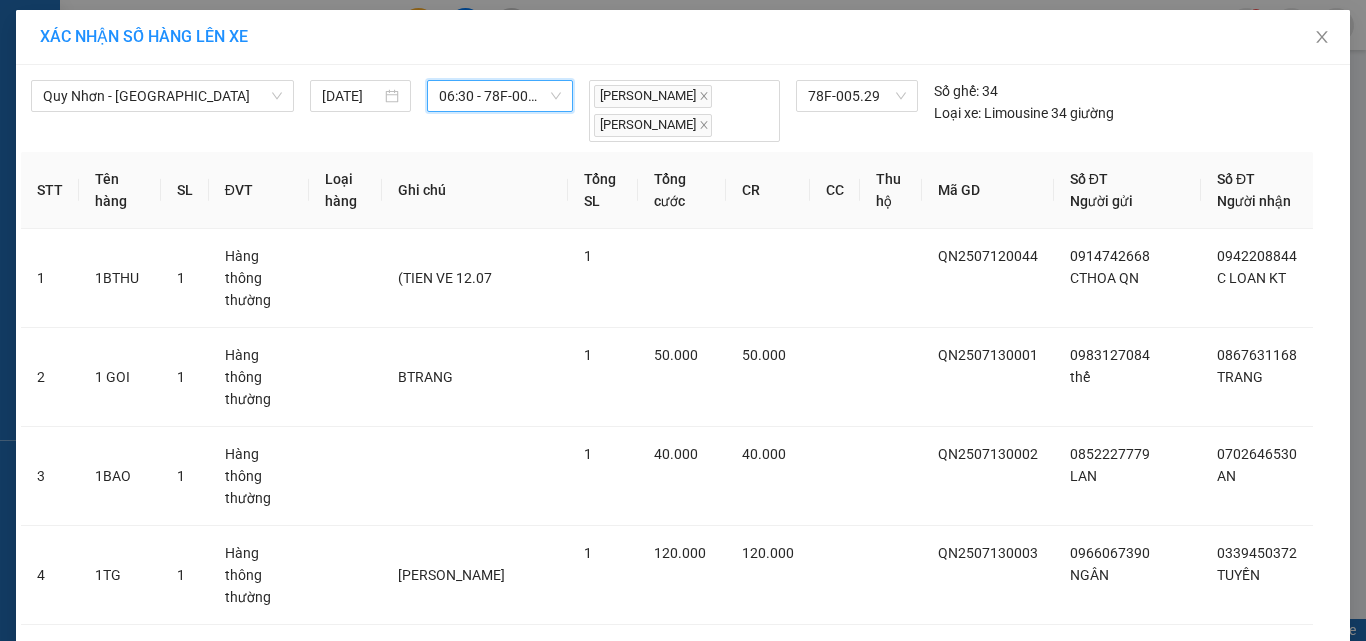 scroll, scrollTop: 493, scrollLeft: 0, axis: vertical 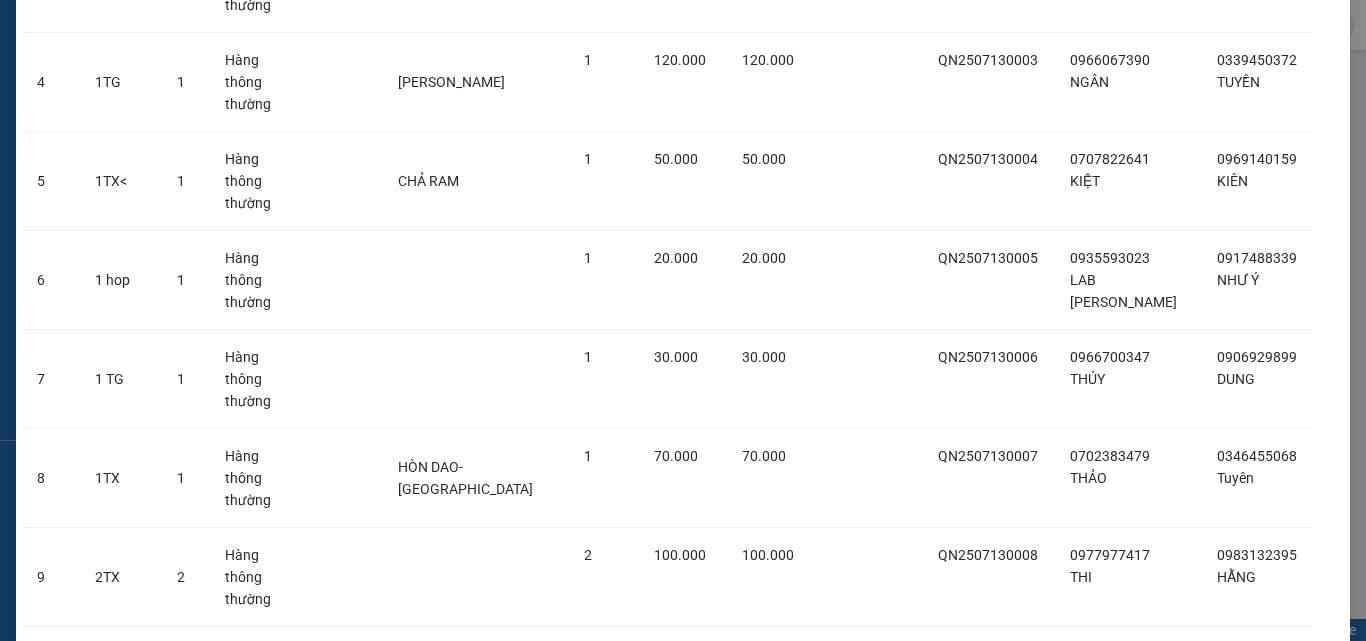 click on "Lên hàng" at bounding box center (756, 740) 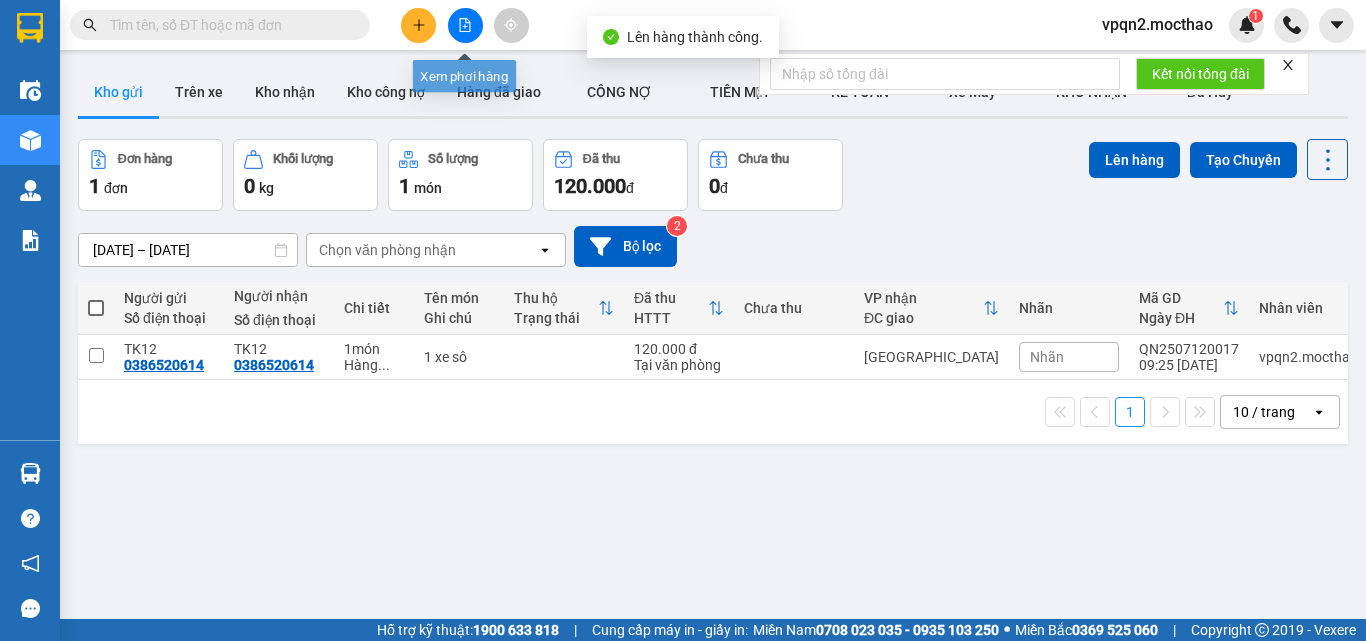 click at bounding box center [465, 25] 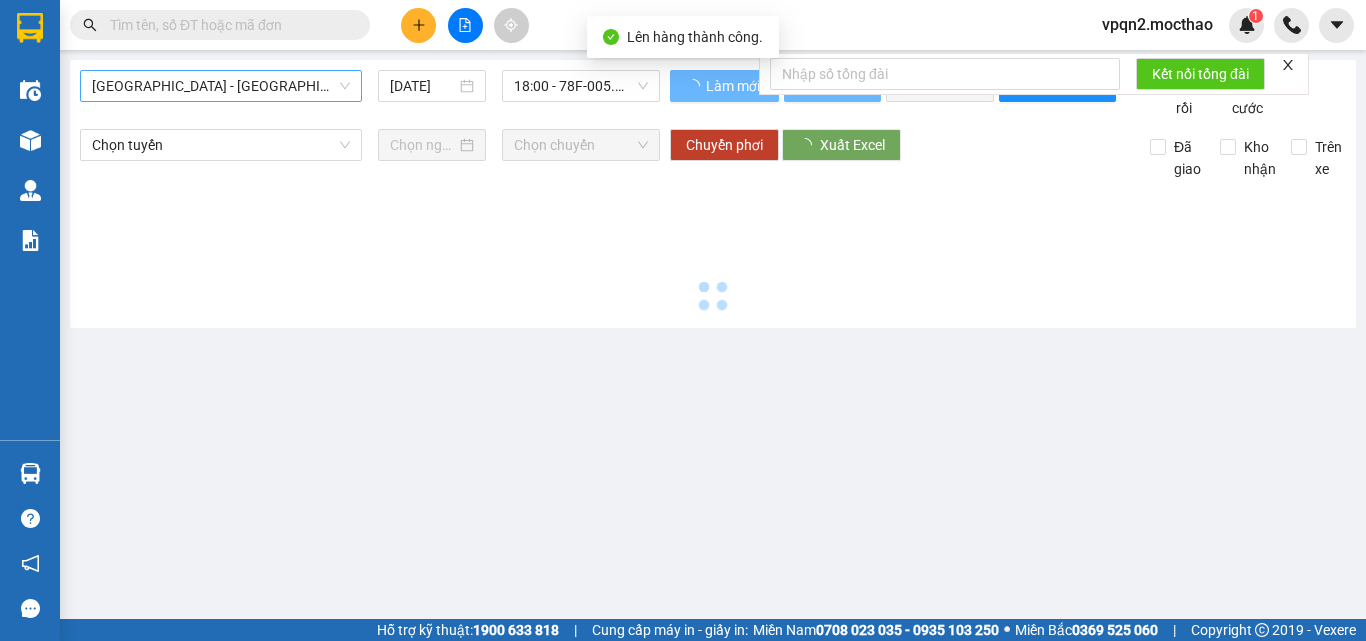 type on "[DATE]" 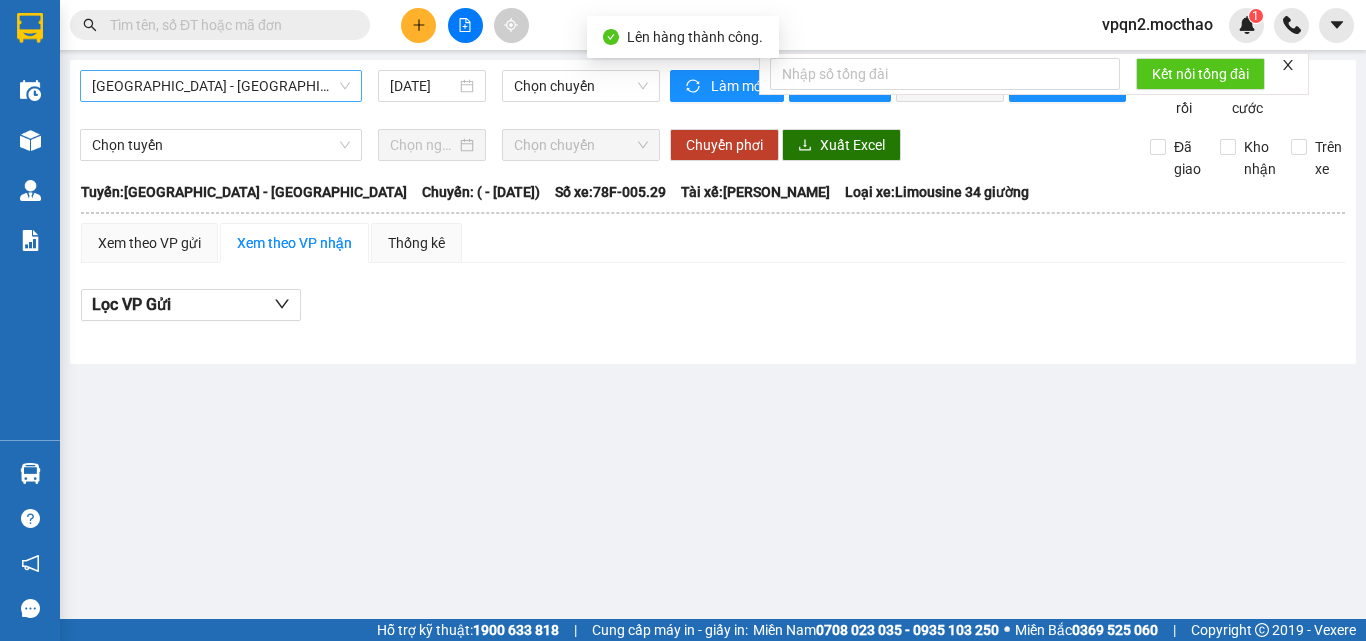 click on "[GEOGRAPHIC_DATA] - [GEOGRAPHIC_DATA]" at bounding box center [221, 86] 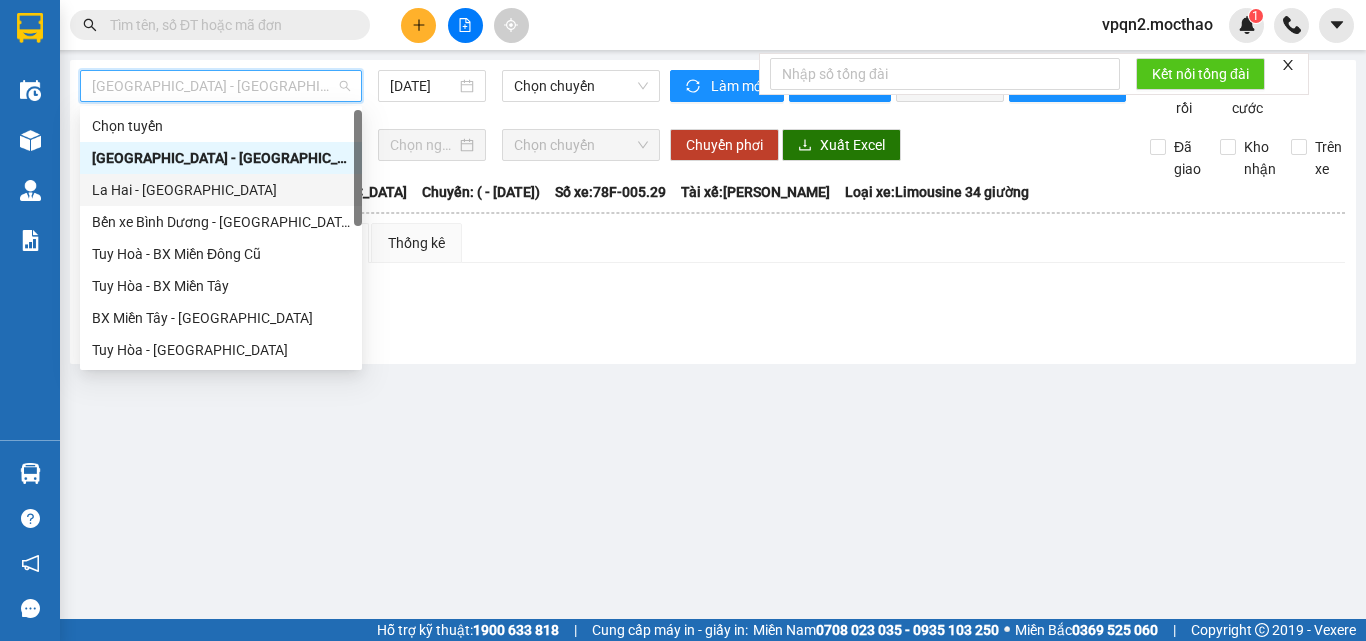 scroll, scrollTop: 300, scrollLeft: 0, axis: vertical 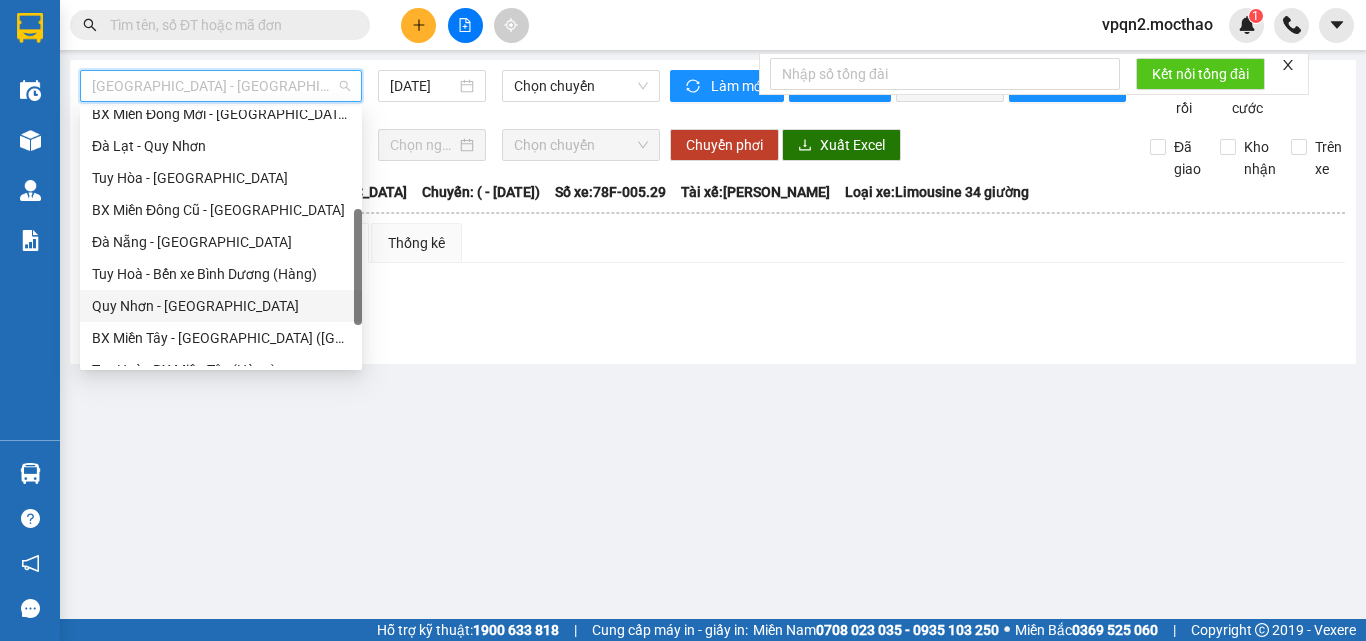click on "Quy Nhơn - [GEOGRAPHIC_DATA]" at bounding box center (221, 306) 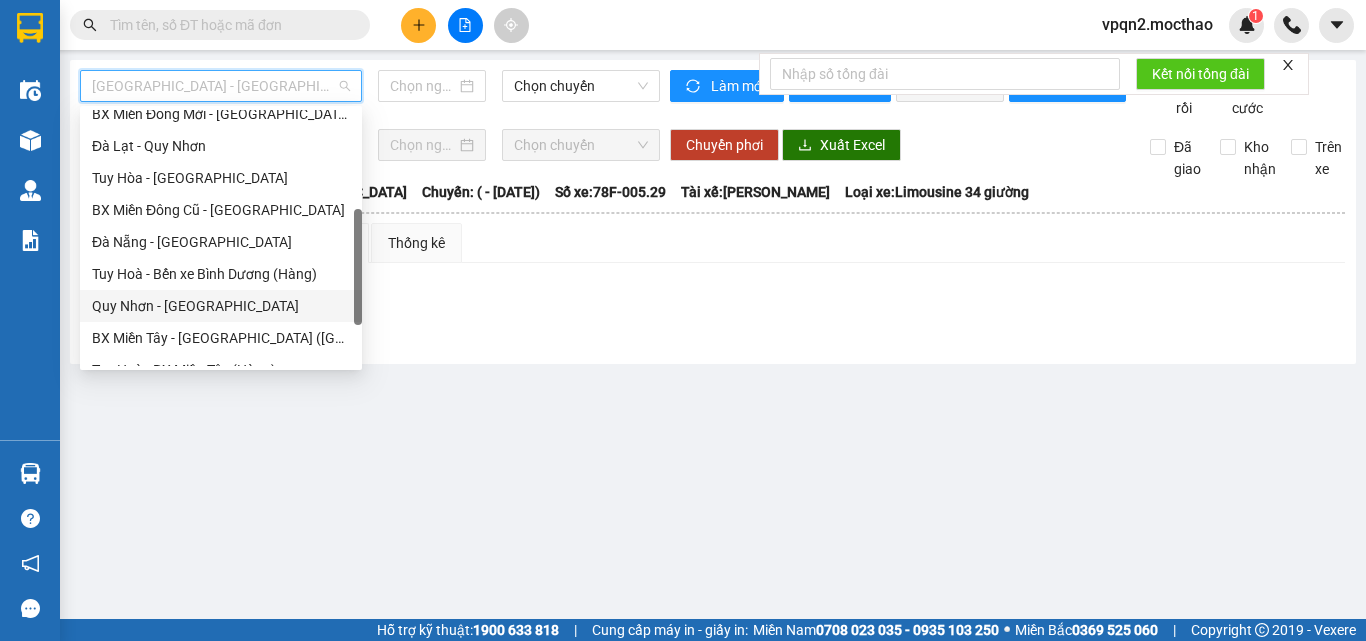 type on "[DATE]" 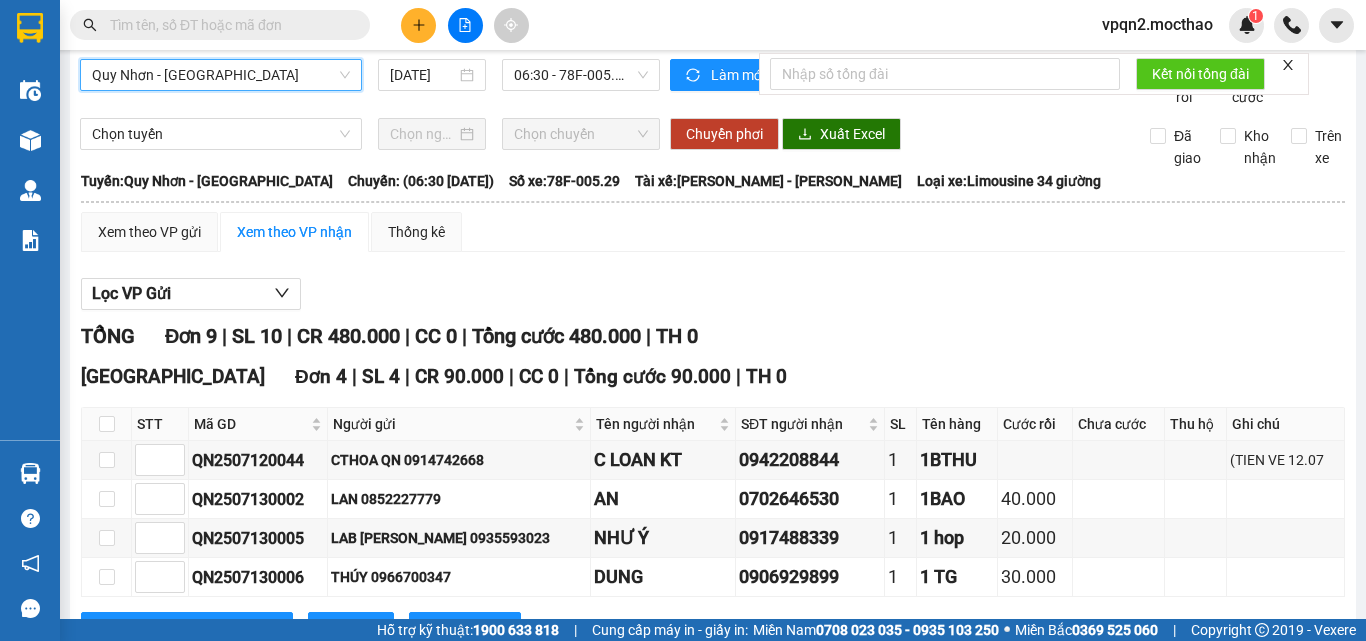 scroll, scrollTop: 0, scrollLeft: 0, axis: both 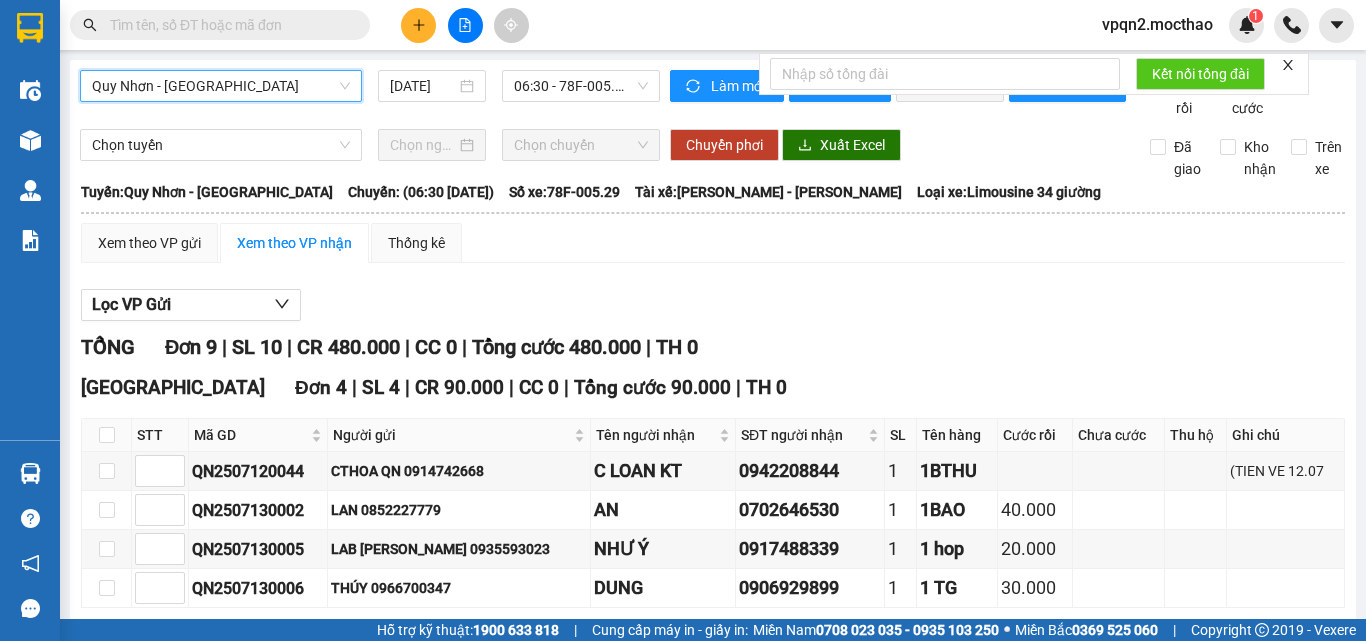click 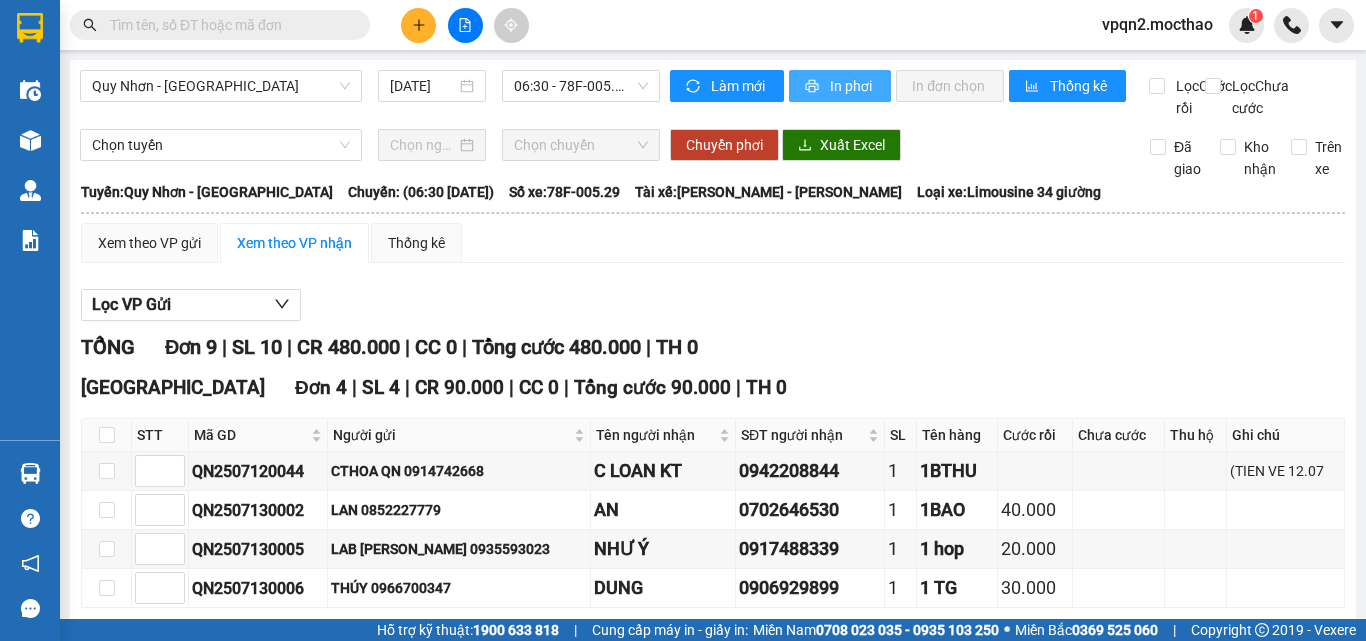 click on "In phơi" at bounding box center (852, 86) 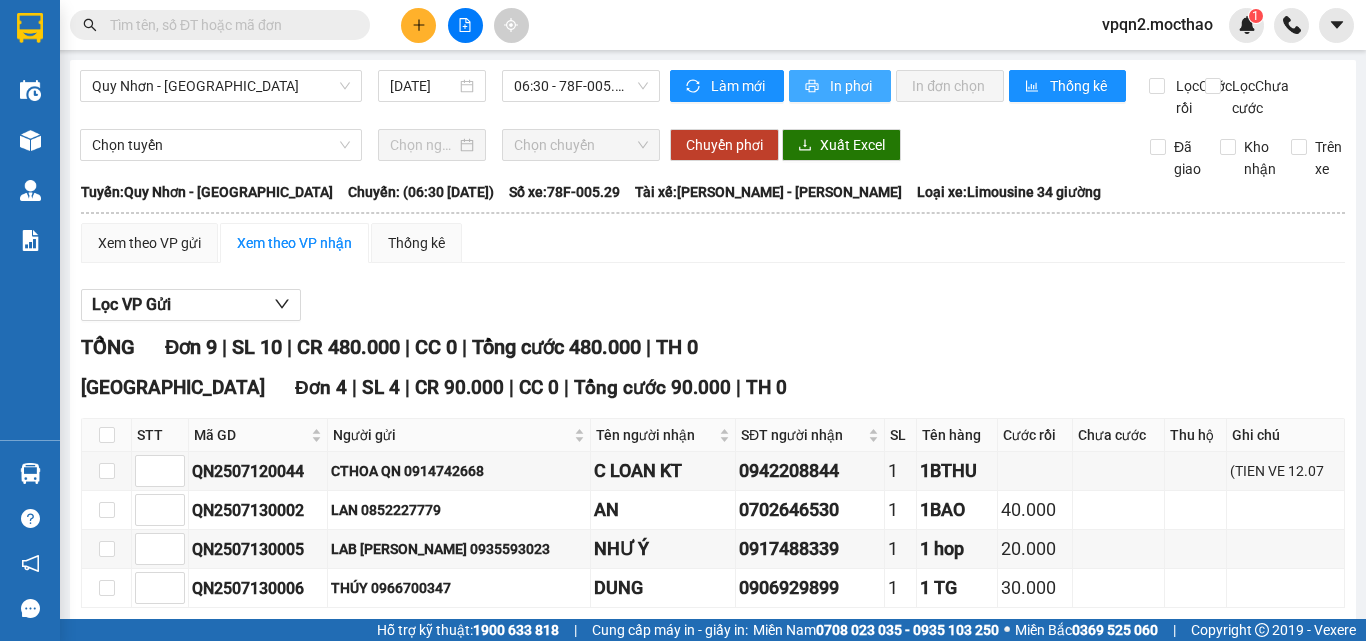 scroll, scrollTop: 0, scrollLeft: 0, axis: both 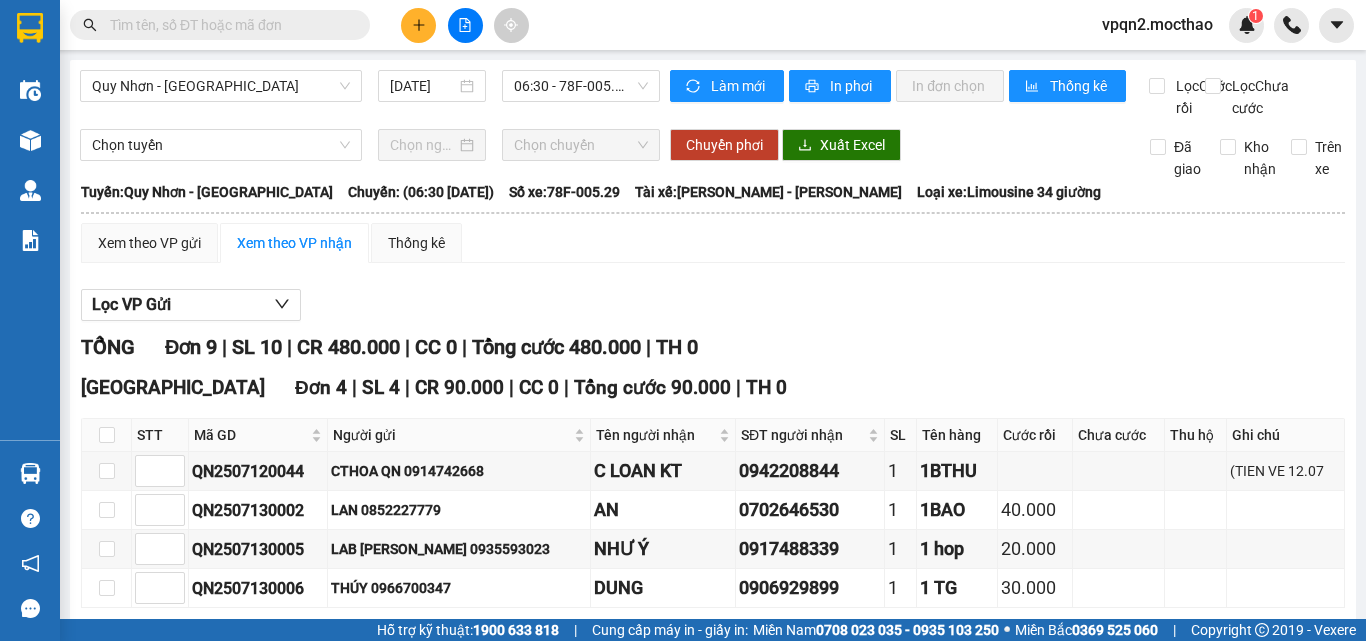 click on "Lọc VP Gửi" at bounding box center [713, 305] 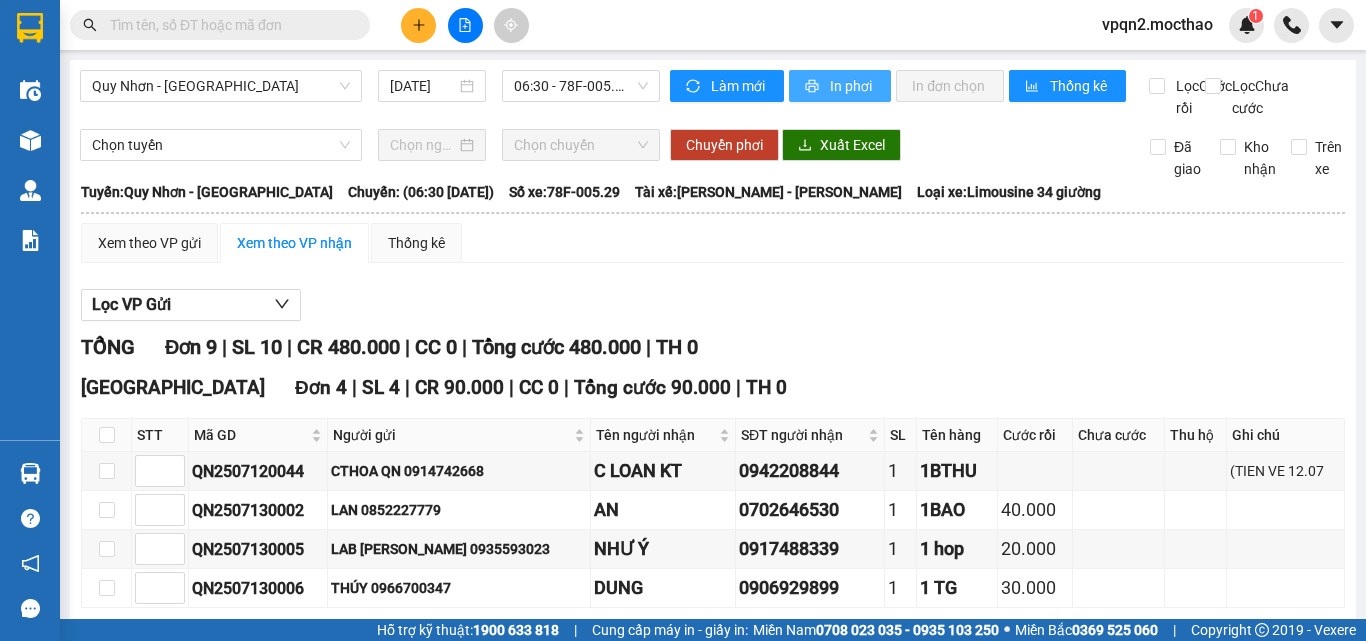click on "In phơi" at bounding box center (840, 86) 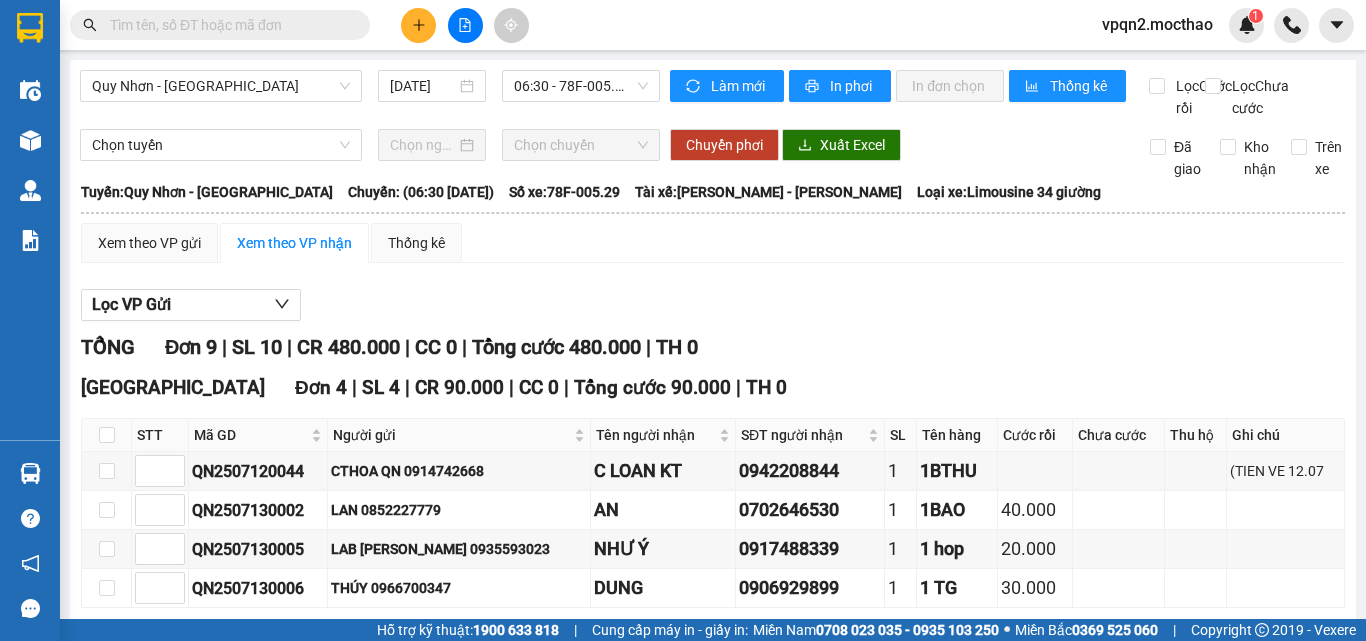 click 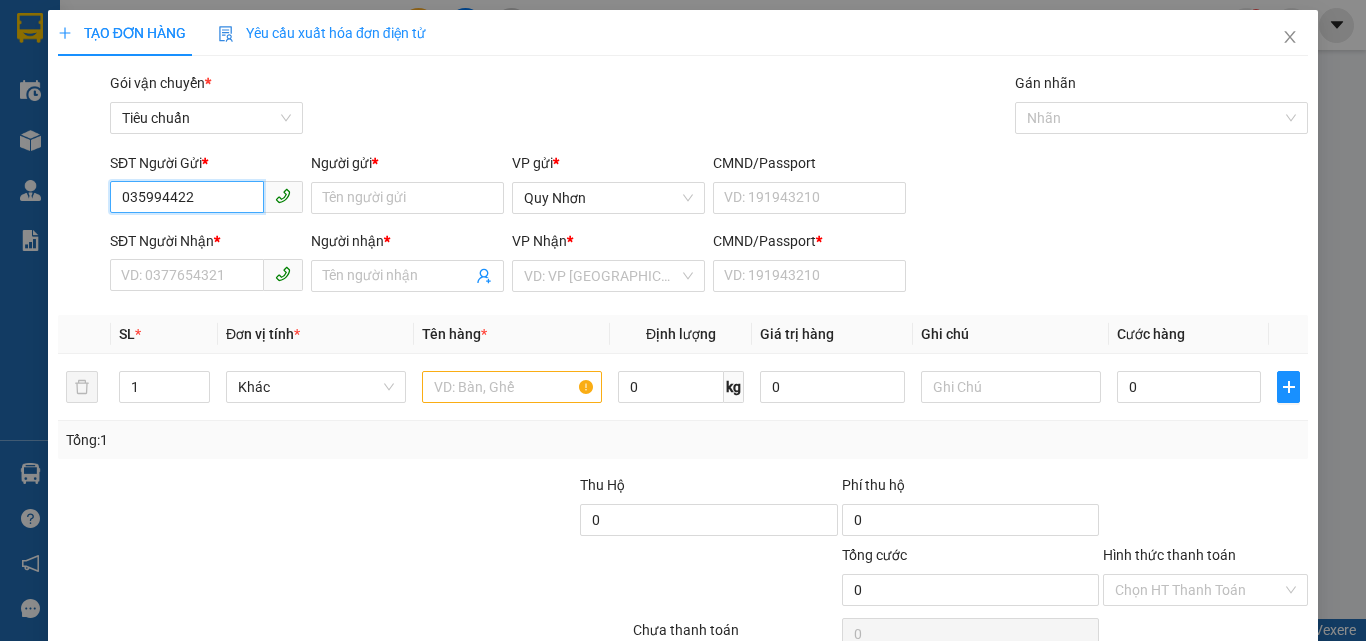 type on "0359944226" 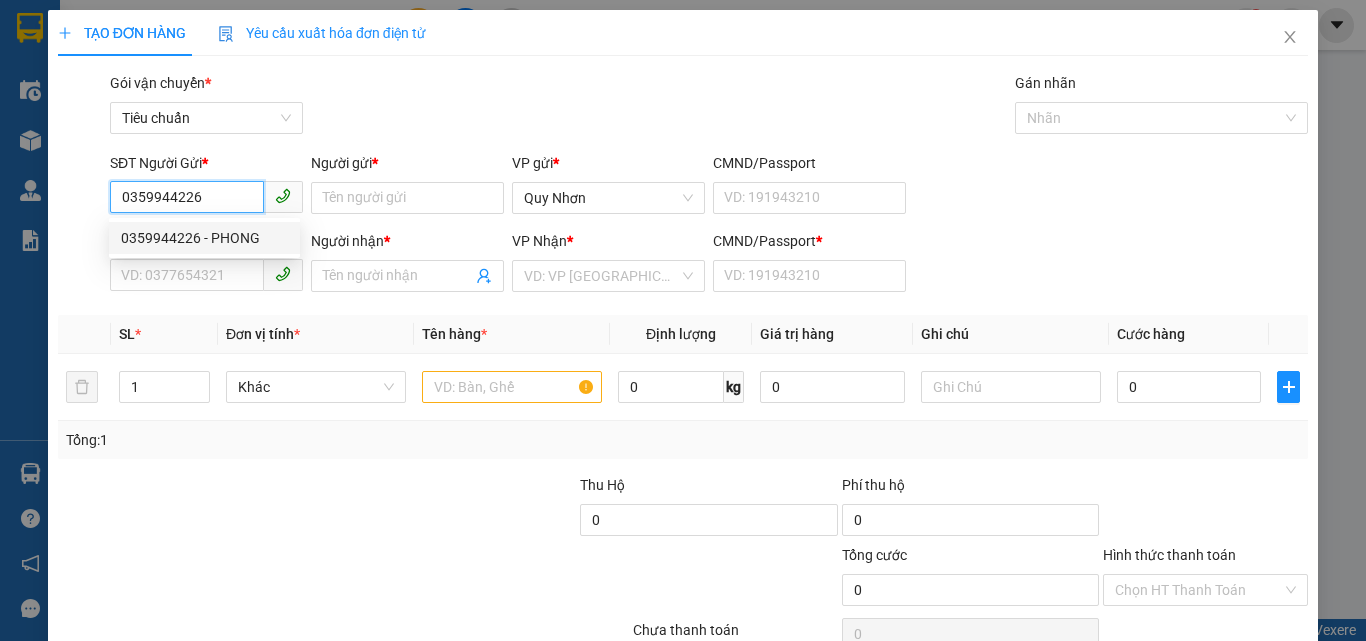 click on "0359944226 - PHONG" at bounding box center [204, 238] 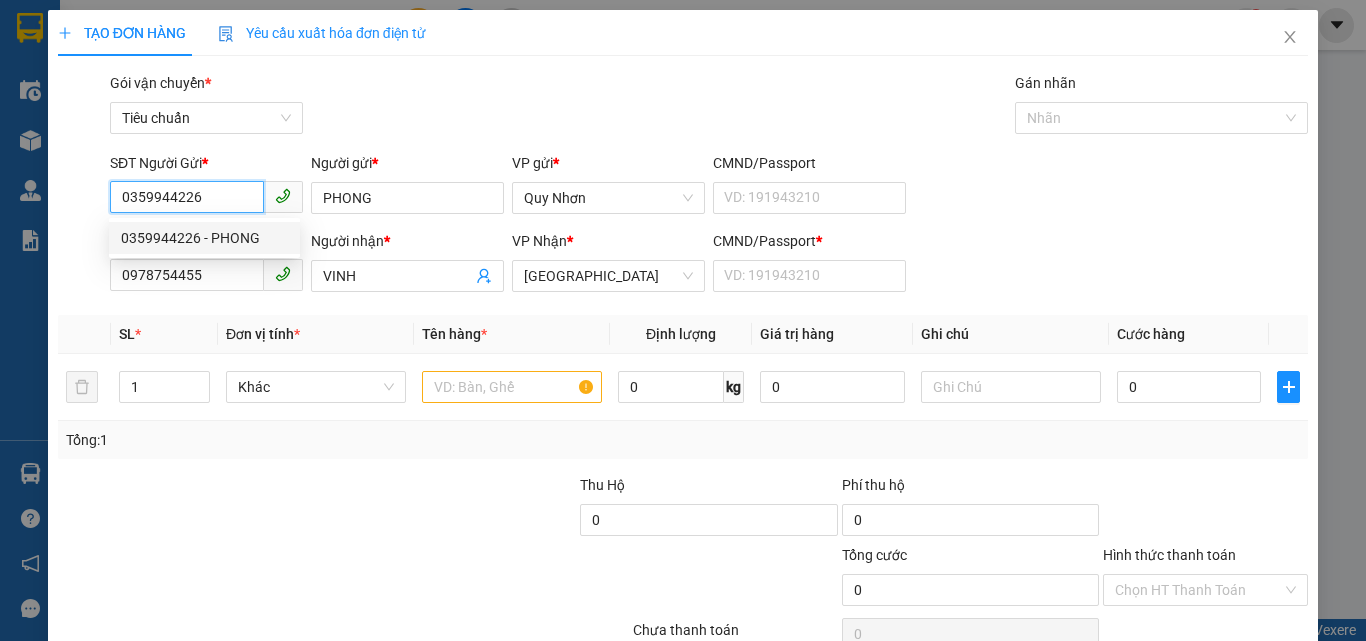 type on "40.000" 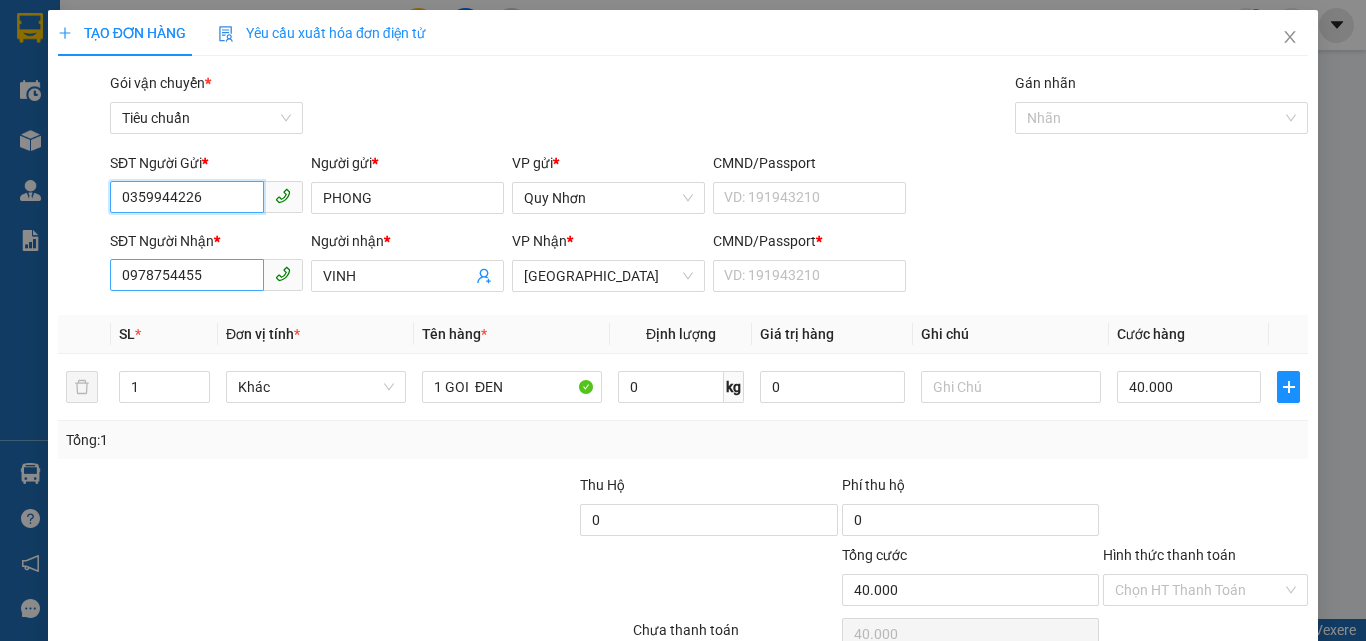type on "0359944226" 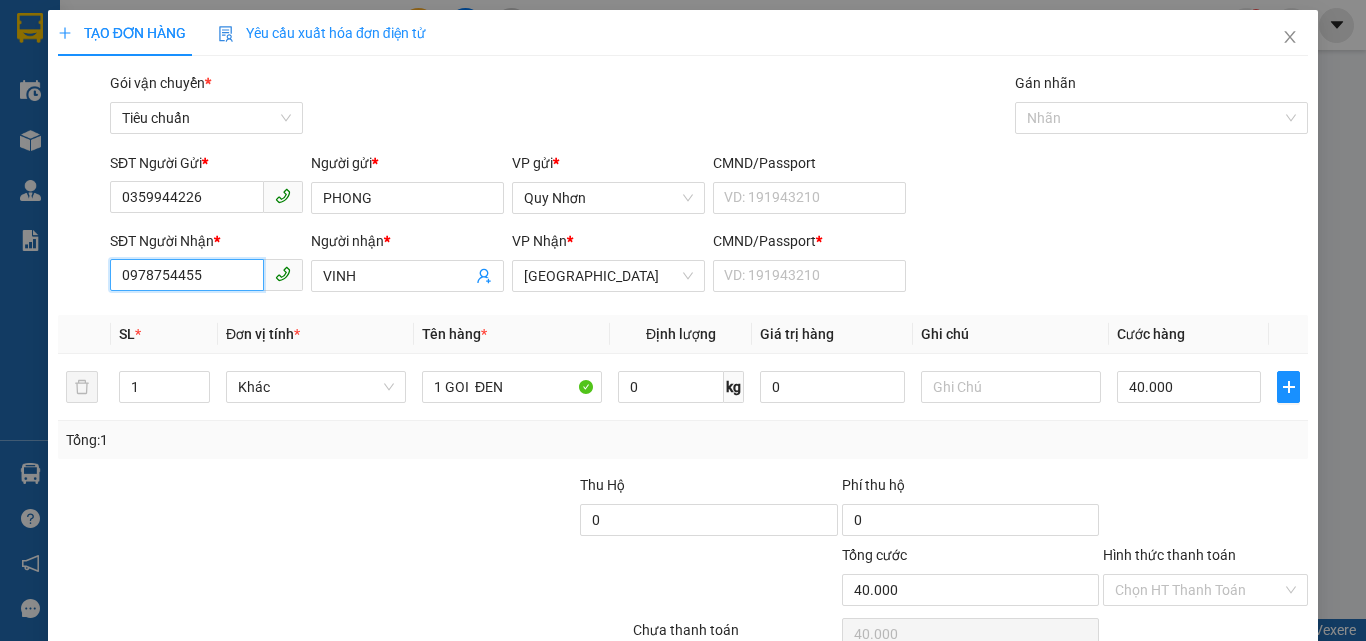 click on "0978754455" at bounding box center (187, 275) 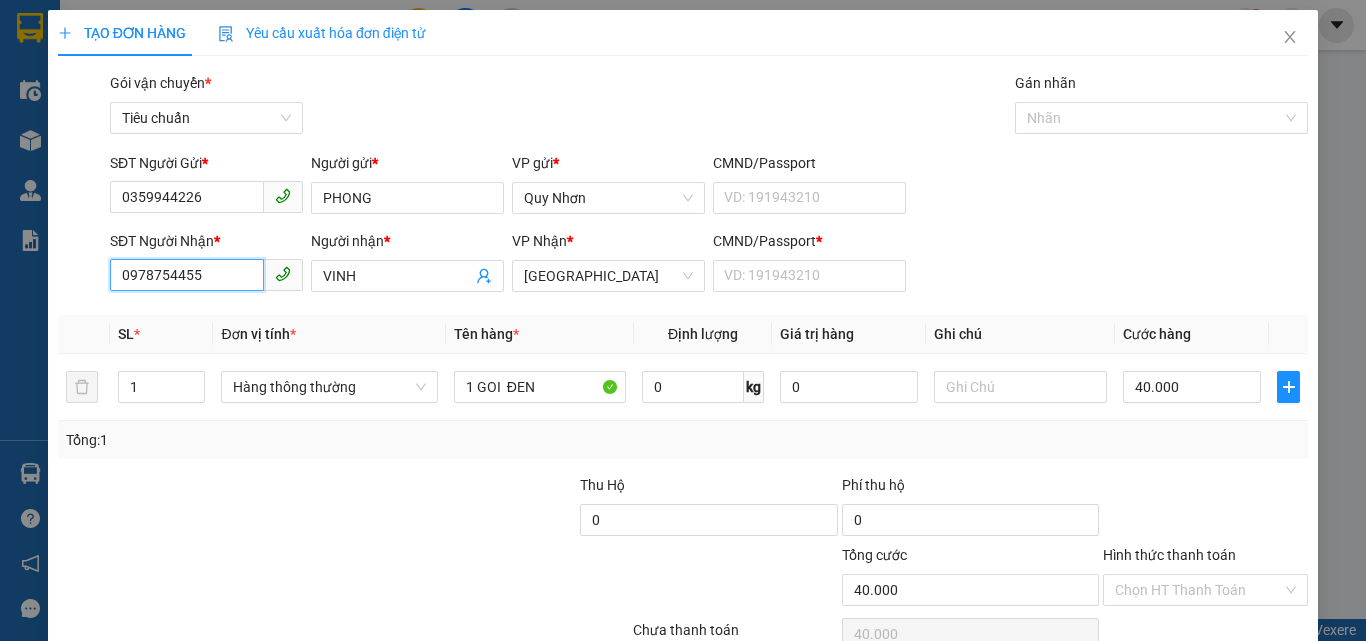 click on "0978754455" at bounding box center (187, 275) 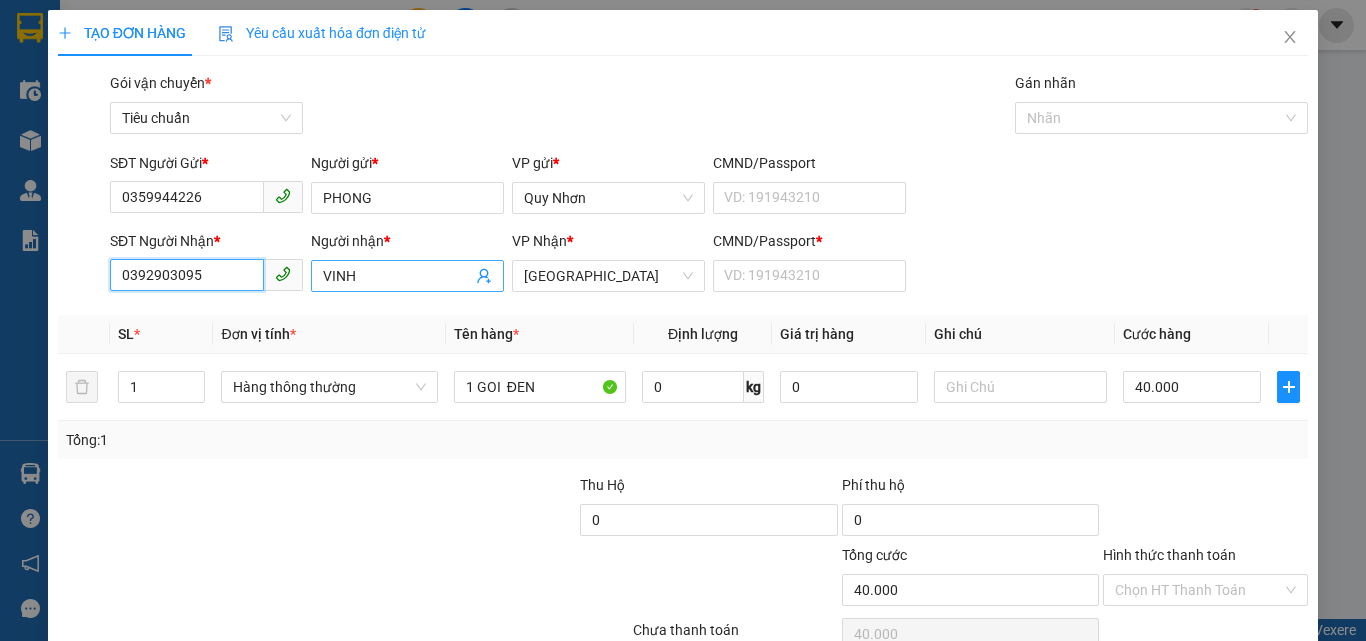 type on "0392903095" 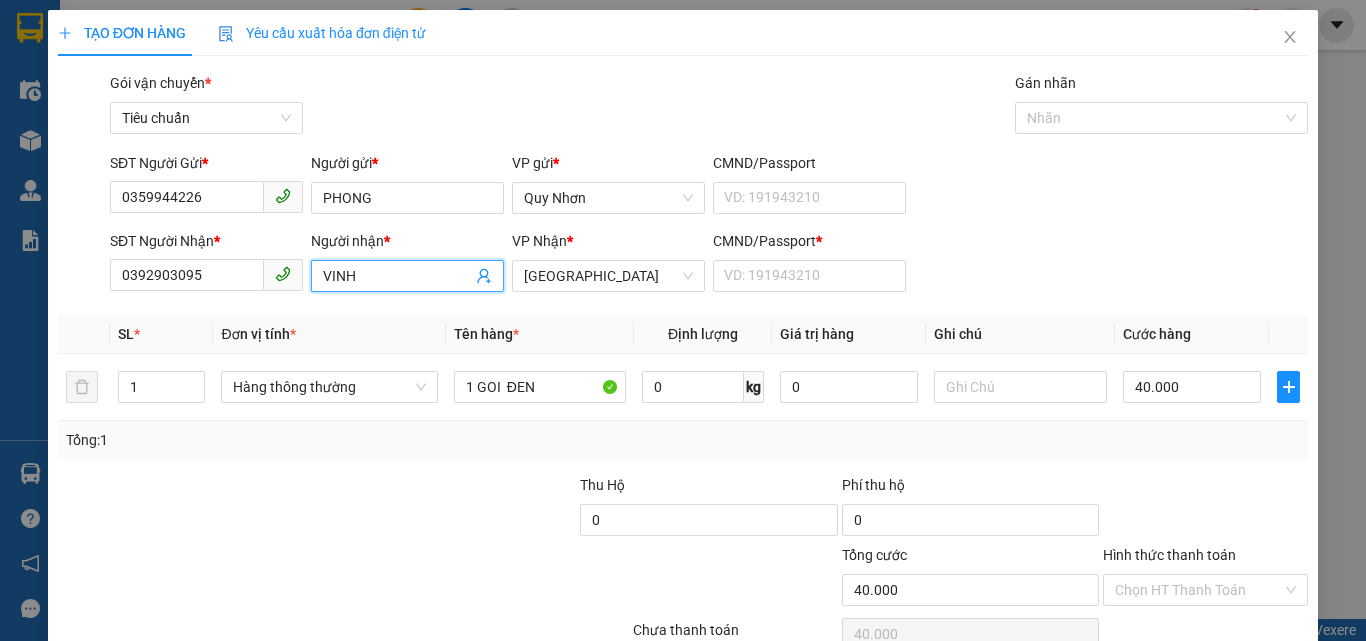 click on "VINH" at bounding box center [397, 276] 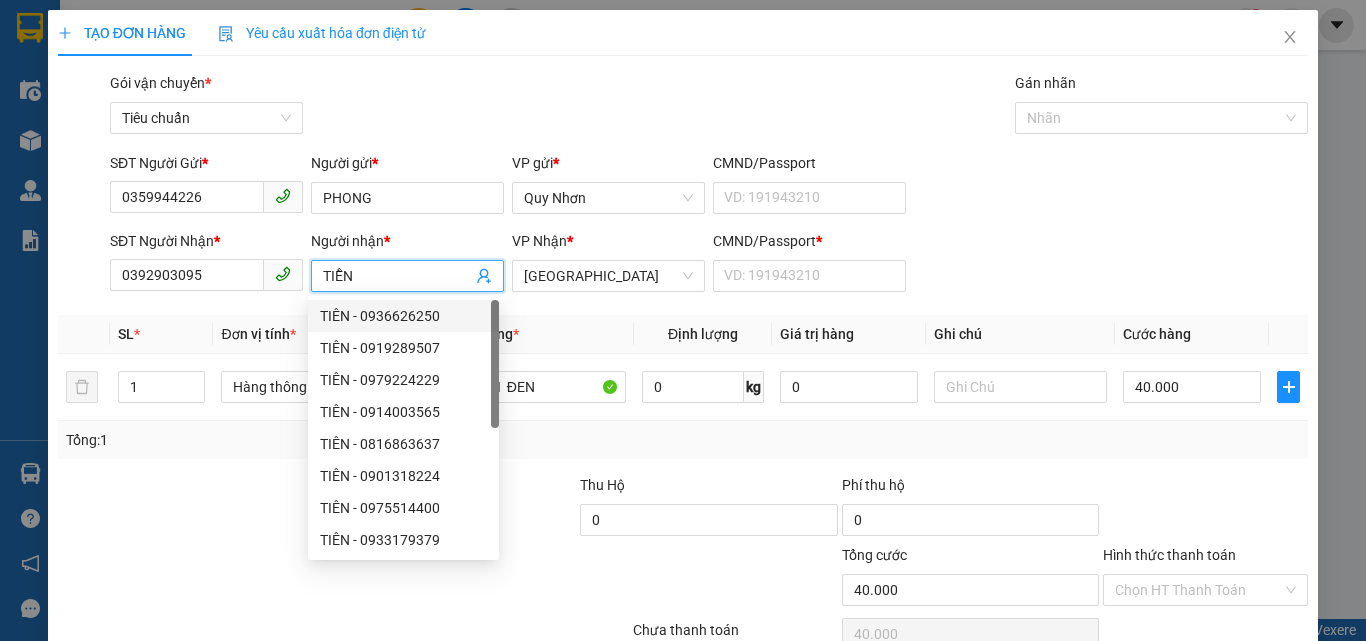 type on "TIỄN" 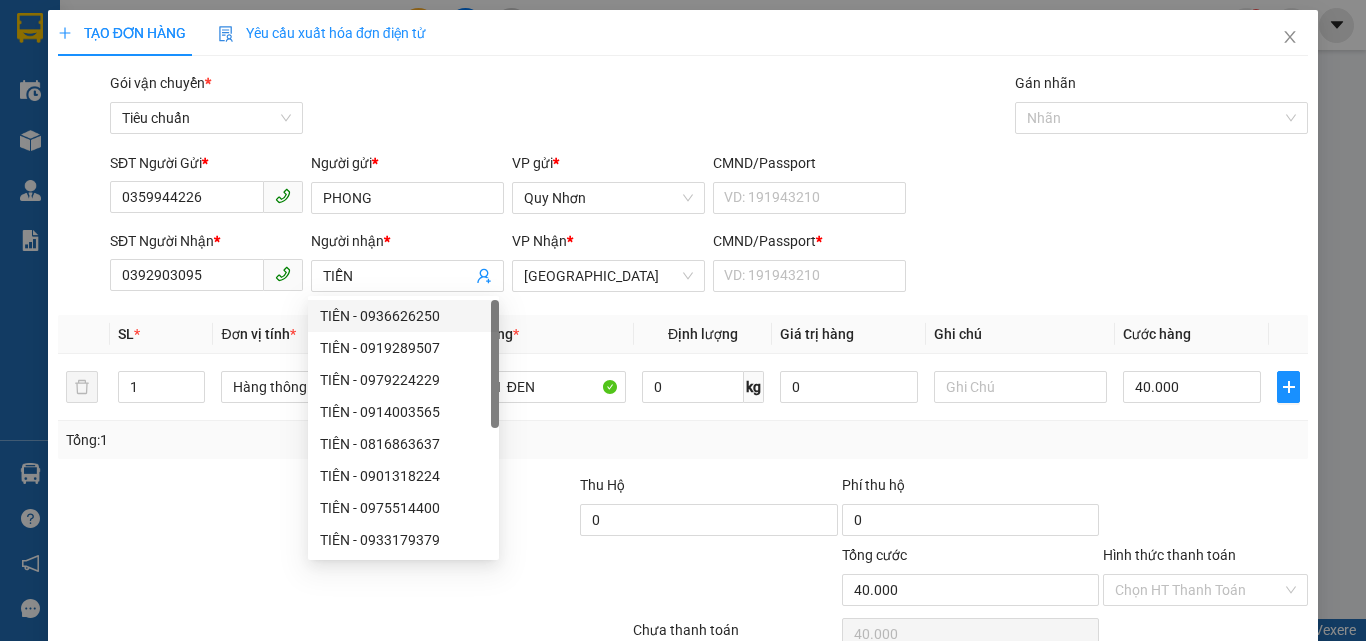click on "Gói vận chuyển  * Tiêu chuẩn Gán nhãn   Nhãn" at bounding box center (709, 107) 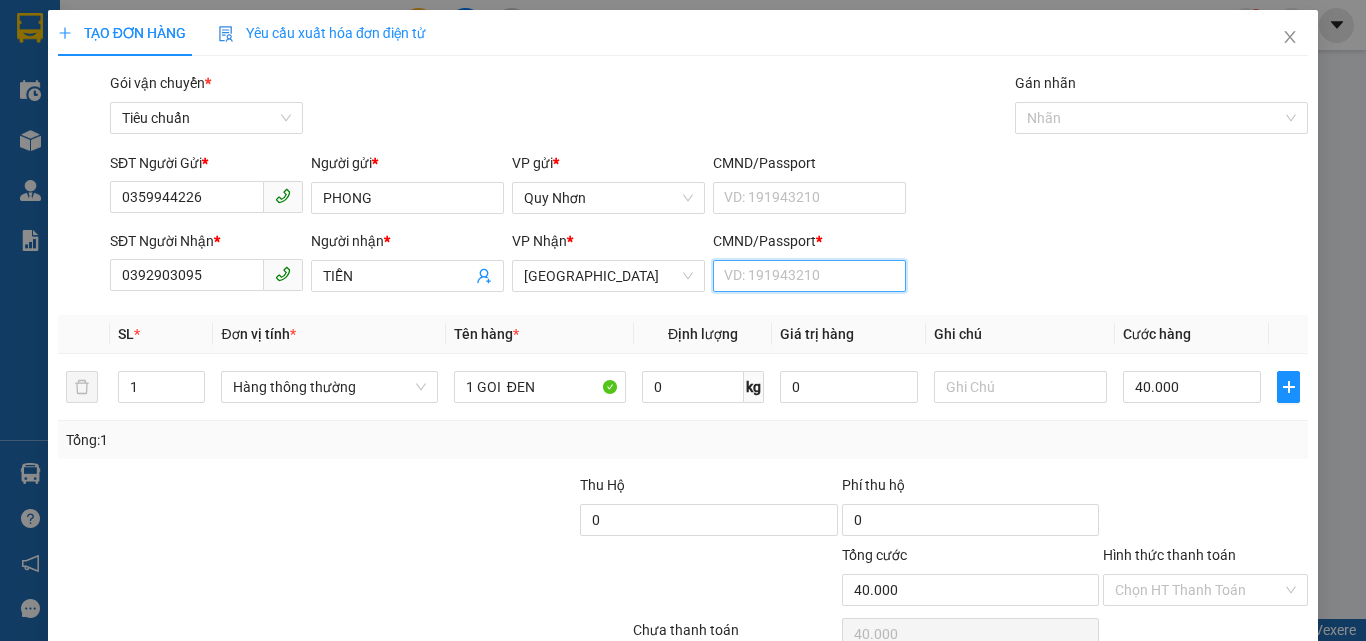 click on "CMND/Passport  *" at bounding box center [809, 276] 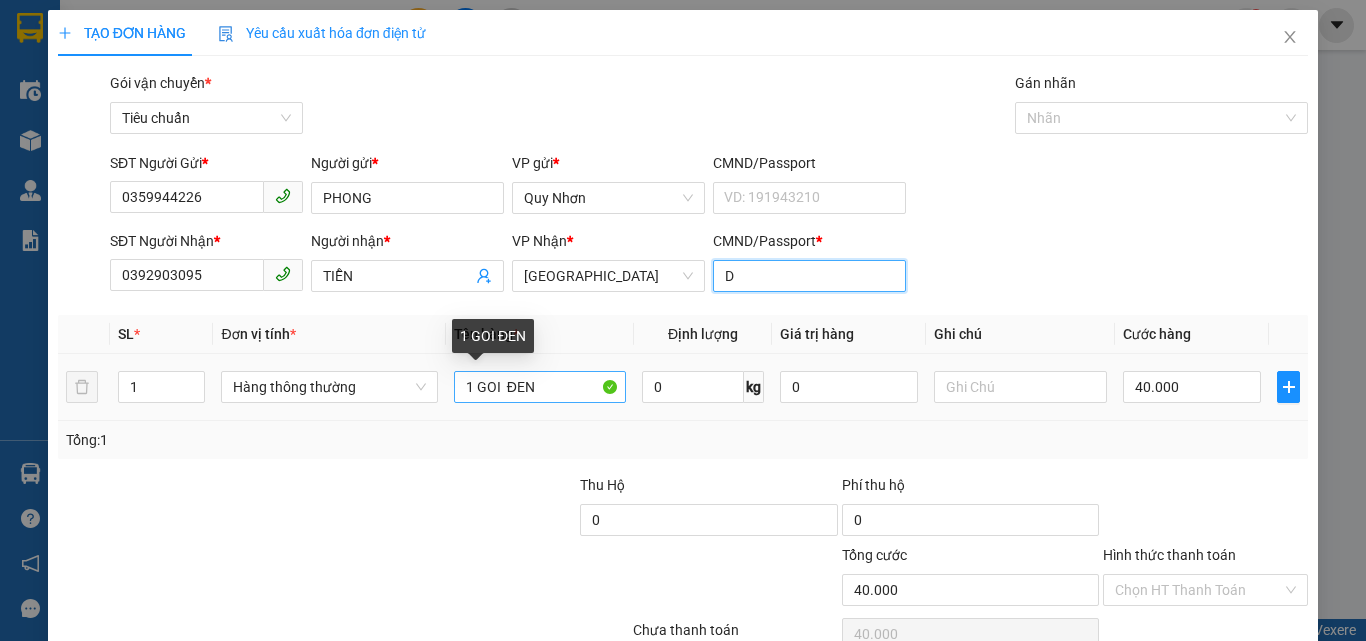 type on "D" 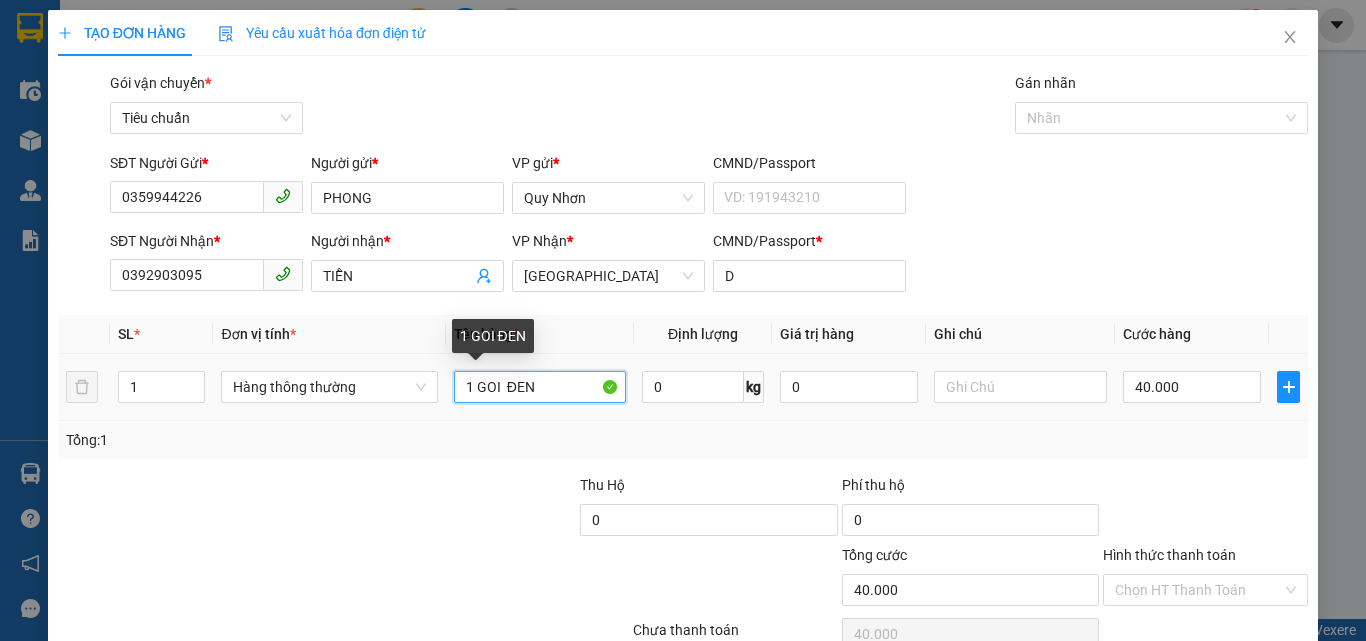 drag, startPoint x: 554, startPoint y: 386, endPoint x: 470, endPoint y: 387, distance: 84.00595 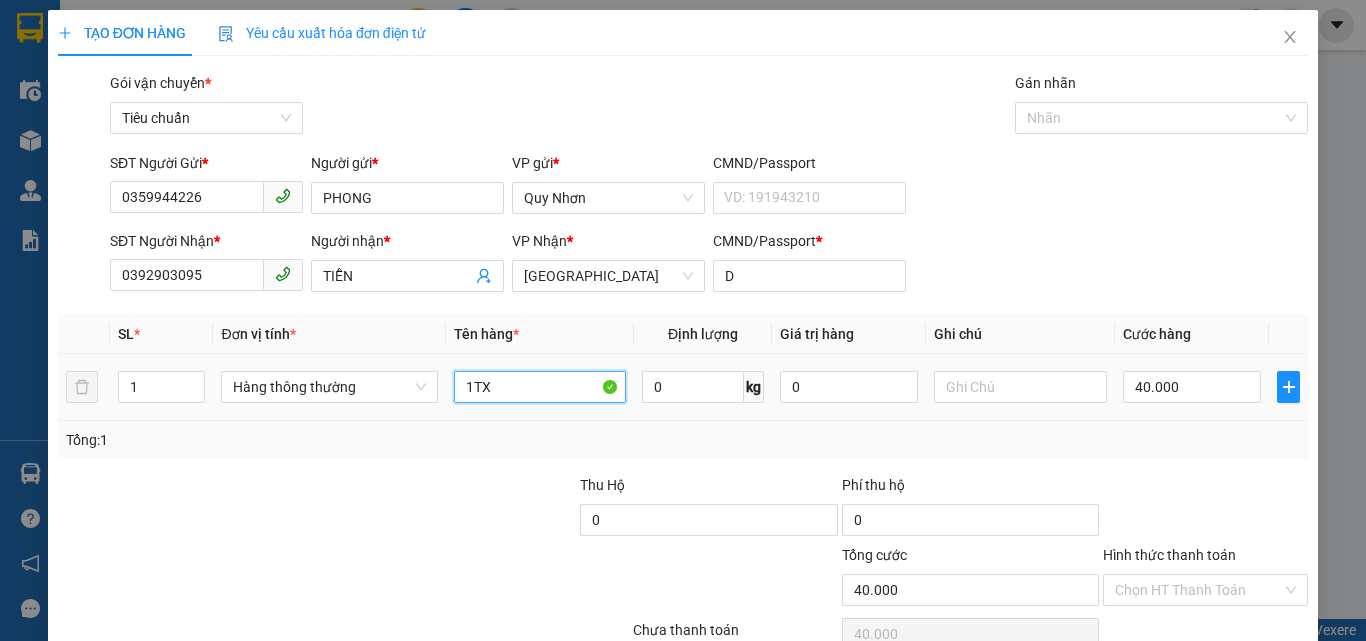 type on "1TX" 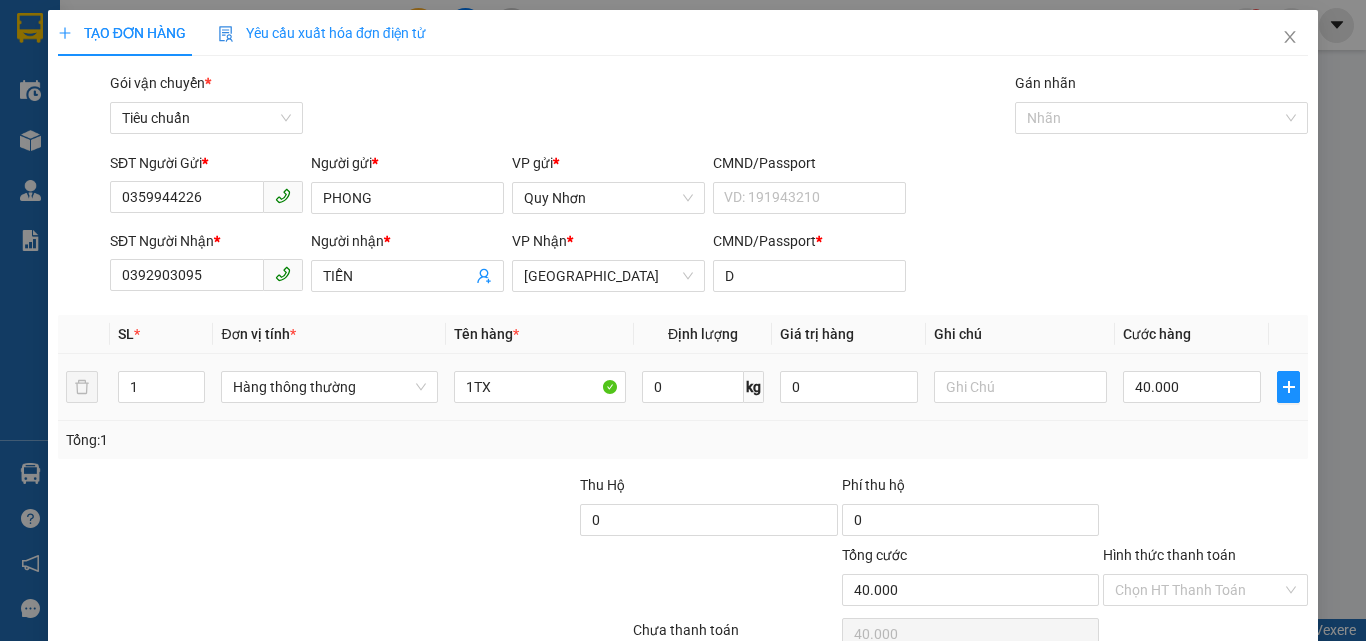 click on "40.000" at bounding box center [1192, 387] 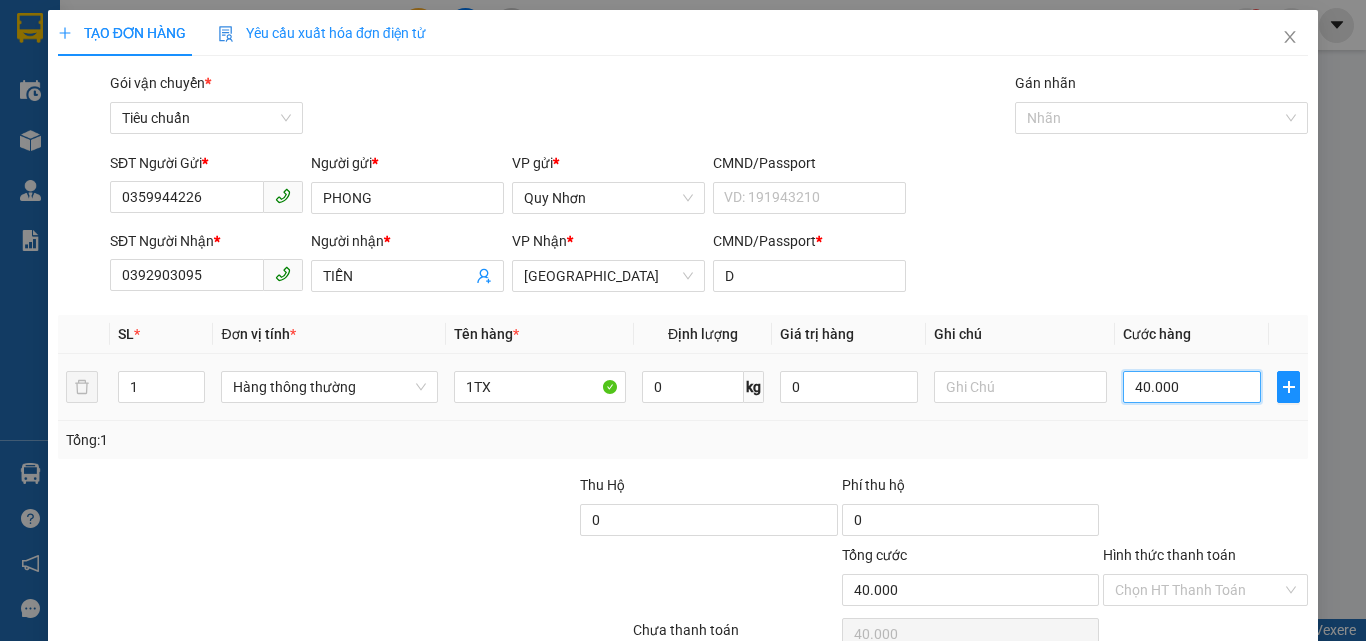 click on "40.000" at bounding box center (1192, 387) 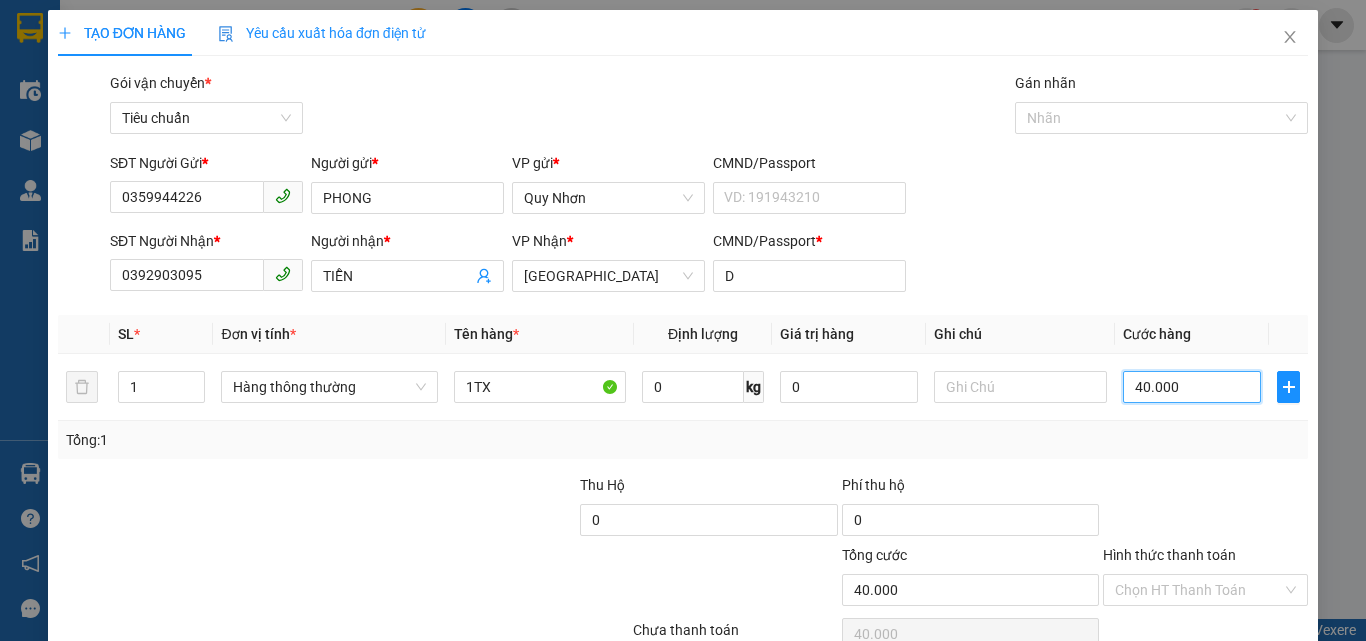 type on "3" 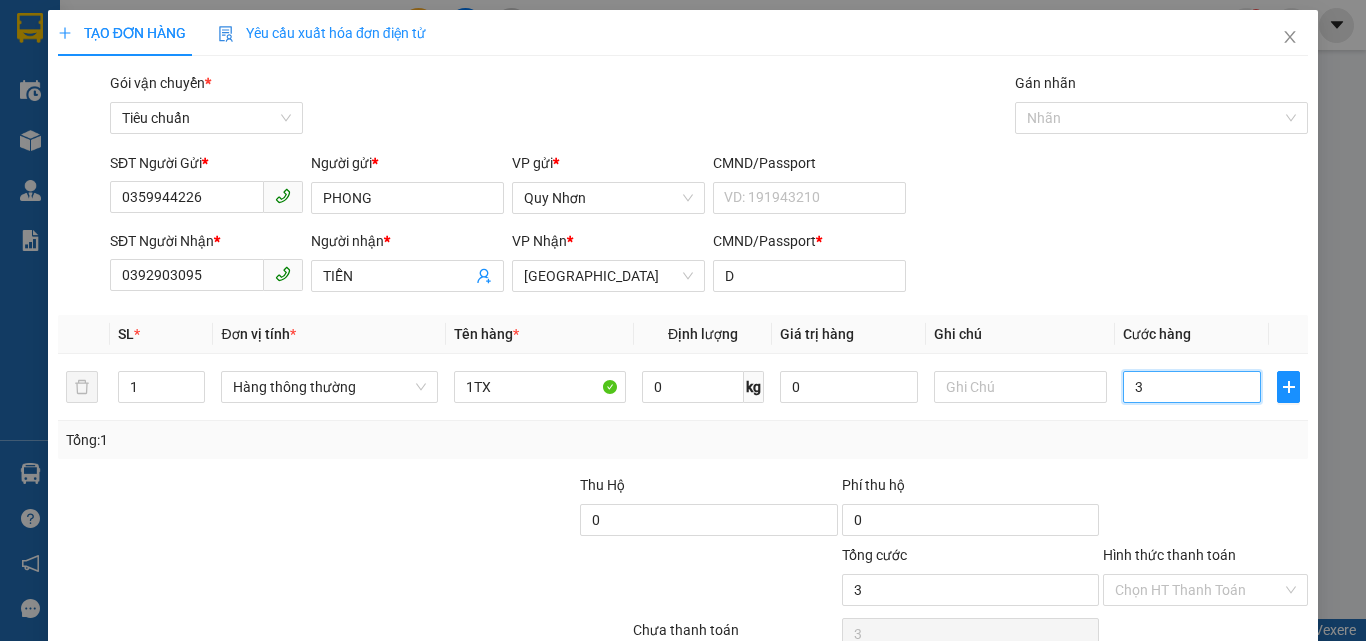 type on "30" 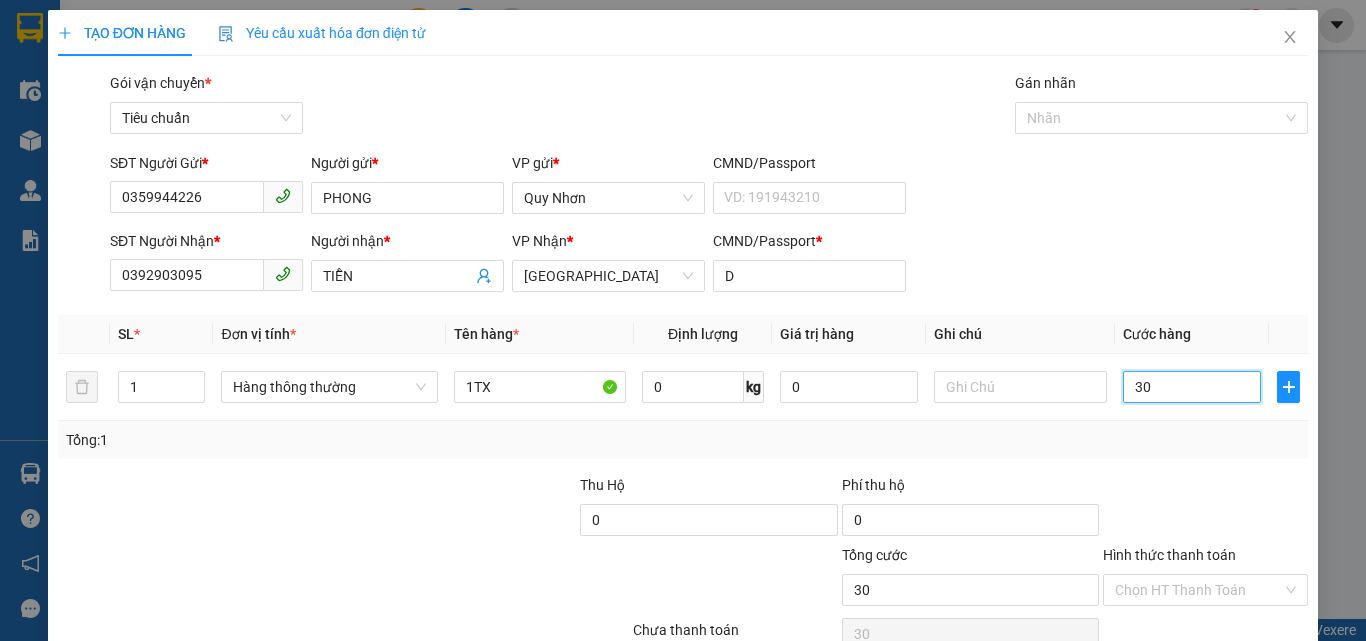 type on "300" 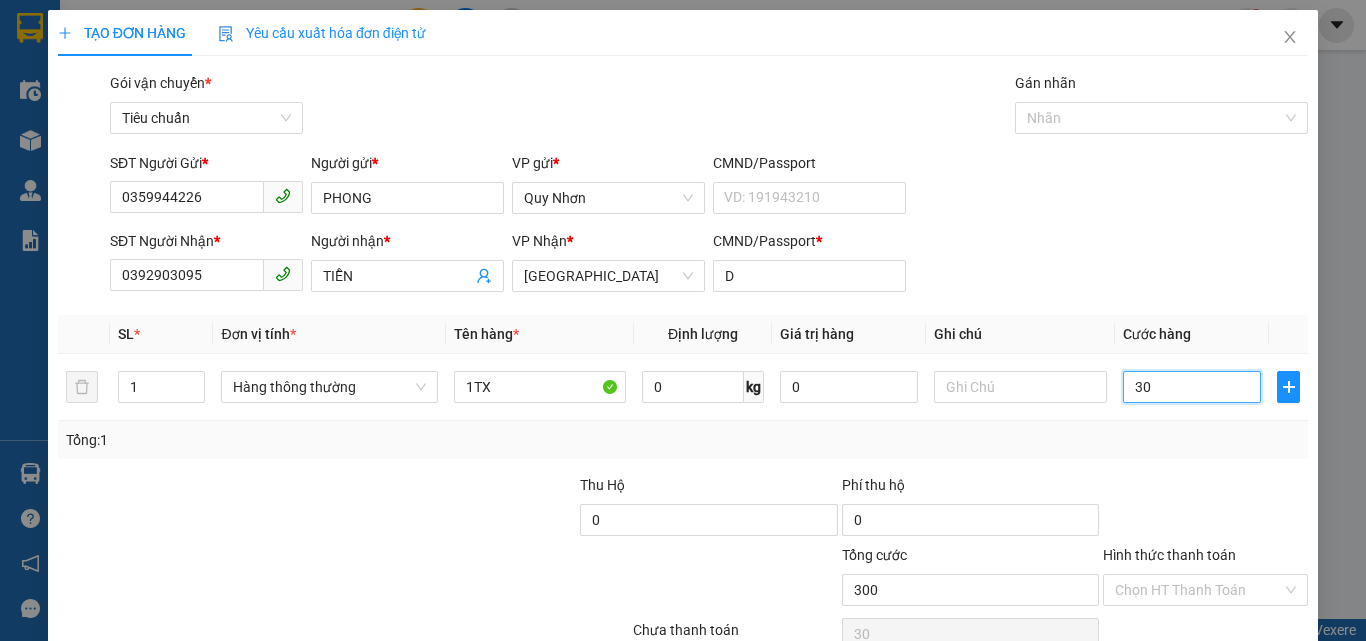 type on "300" 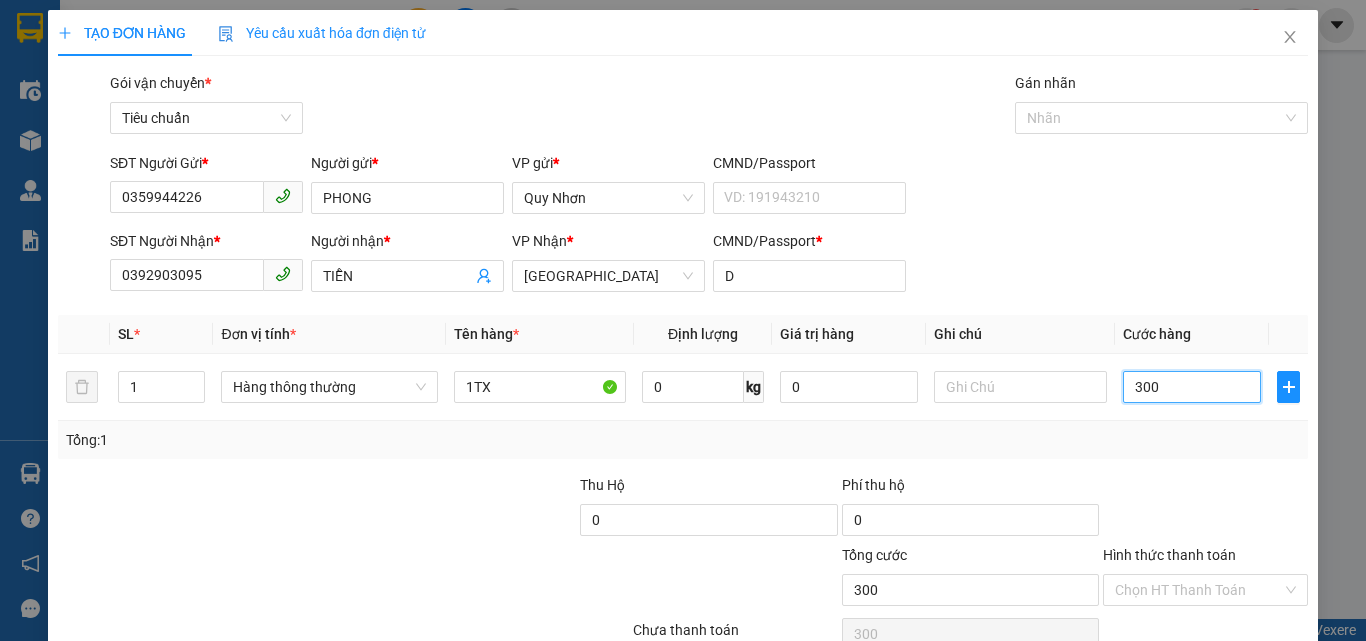 type on "3.000" 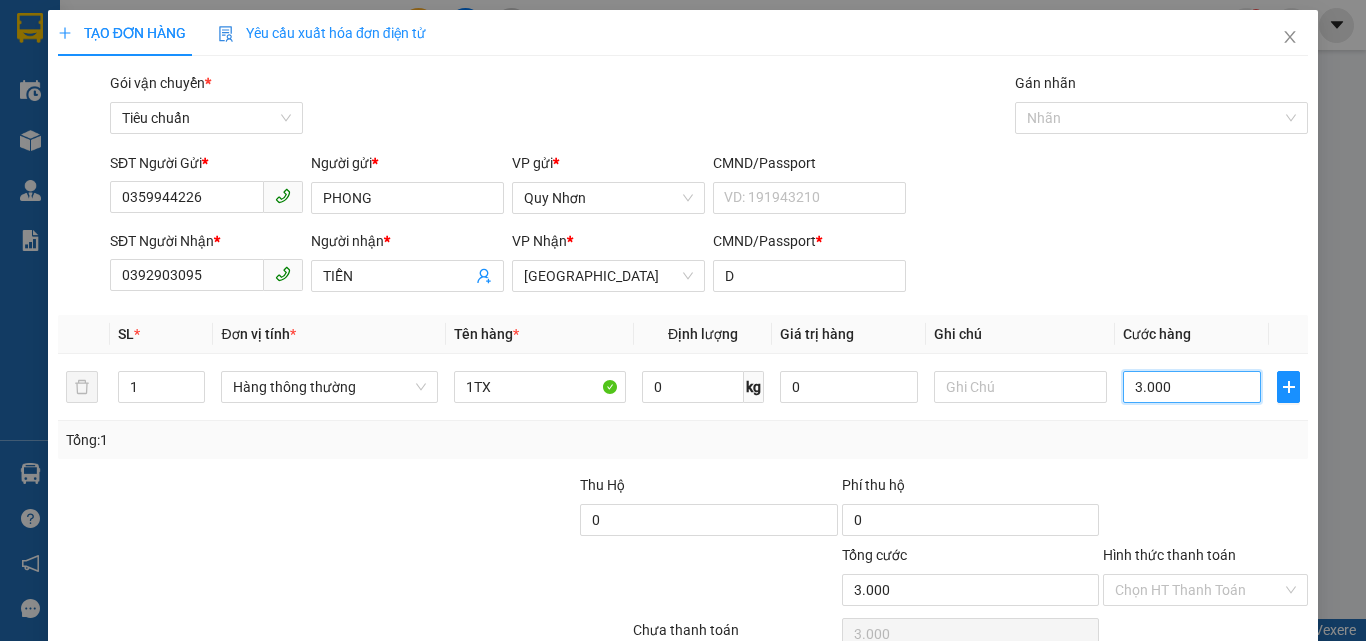 type on "30.000" 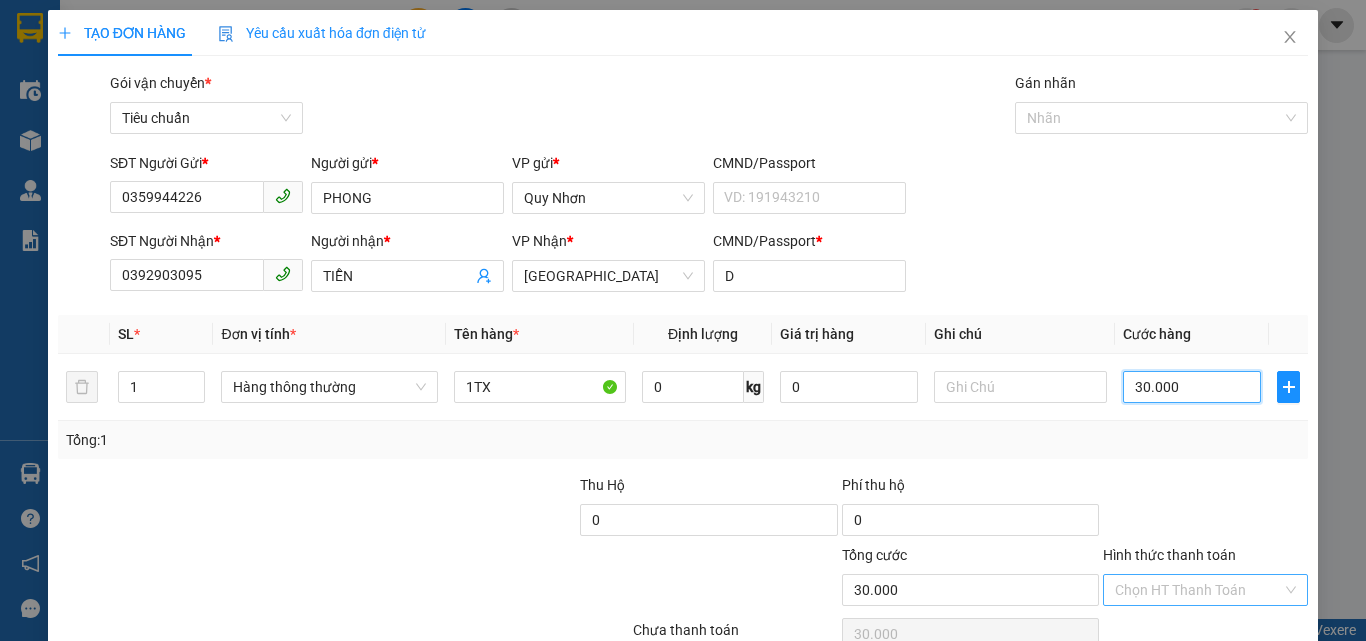 type on "30.000" 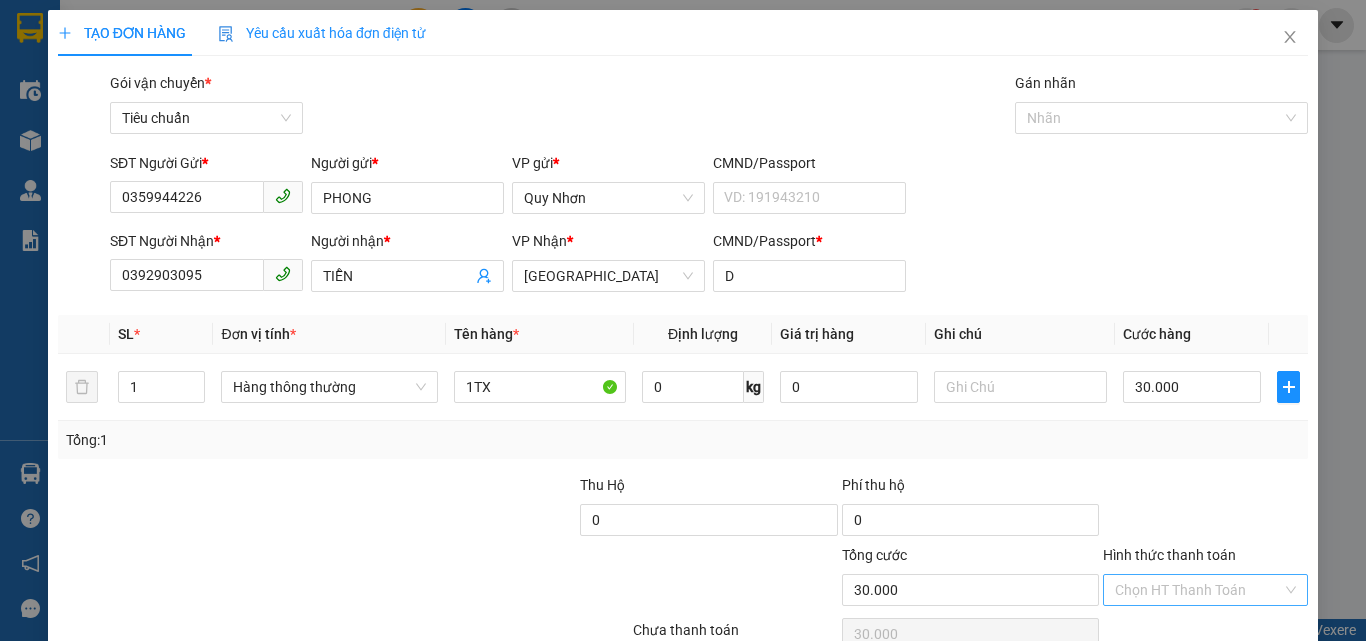 click on "Hình thức thanh toán" at bounding box center [1198, 590] 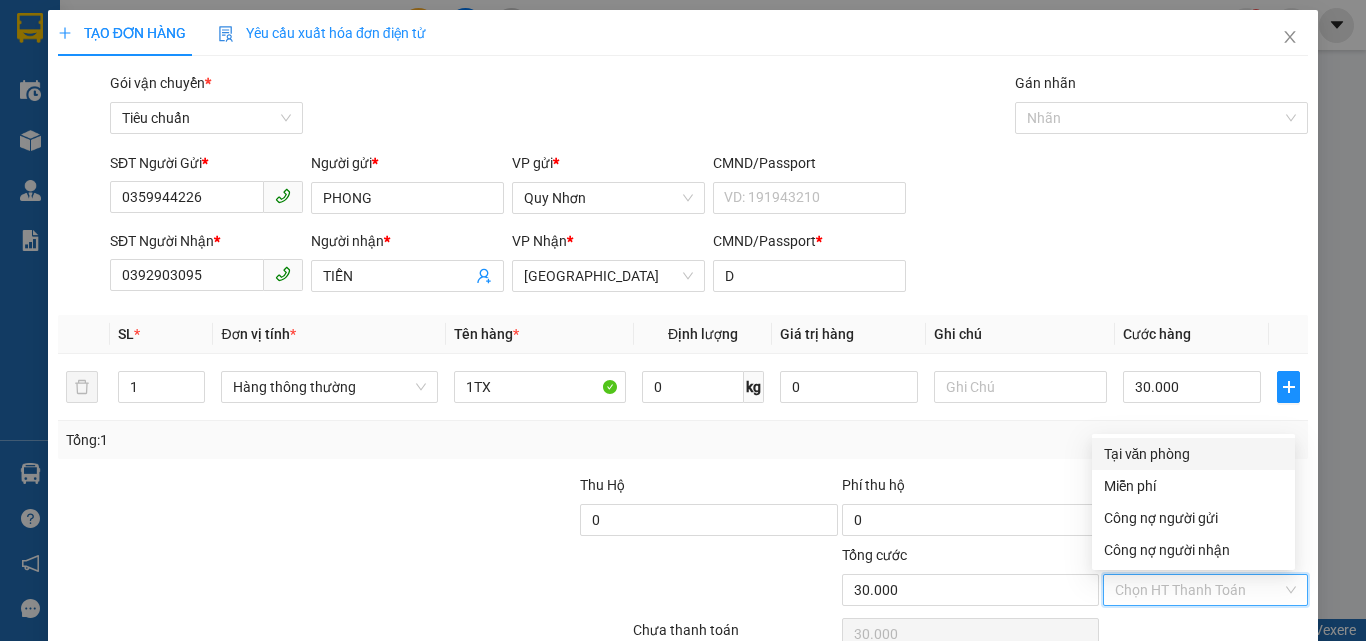 click on "Tại văn phòng" at bounding box center (1193, 454) 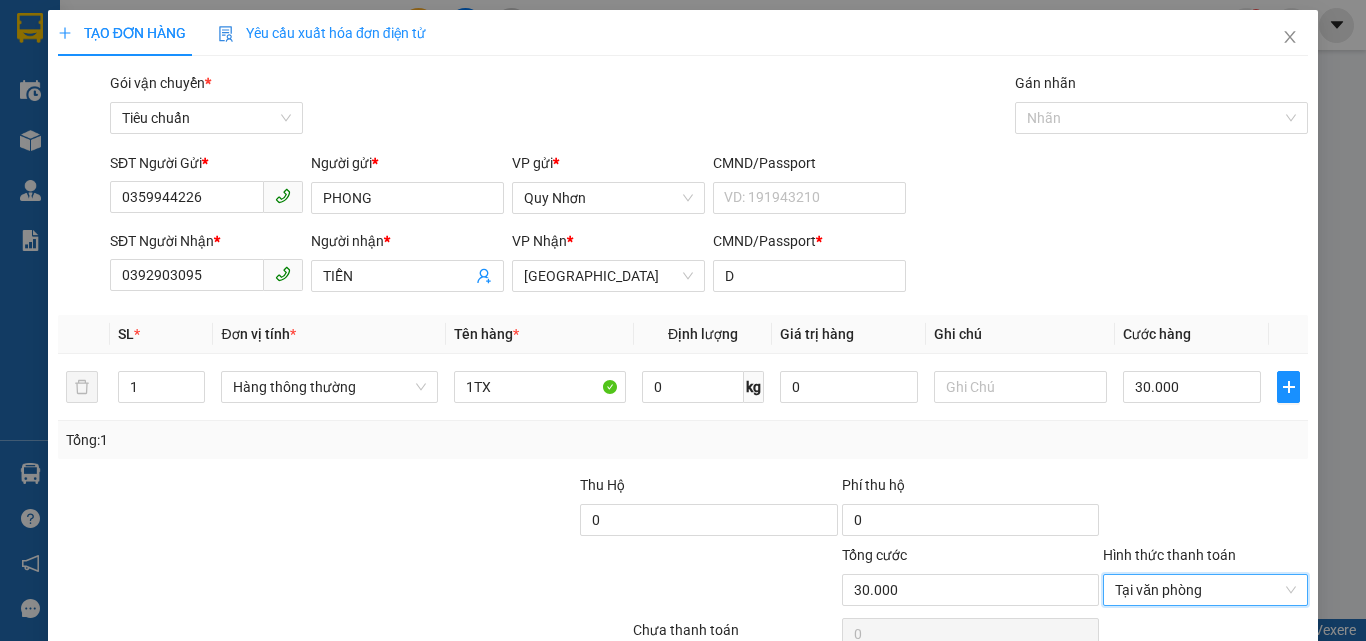 click on "[PERSON_NAME] và In" at bounding box center (1263, 685) 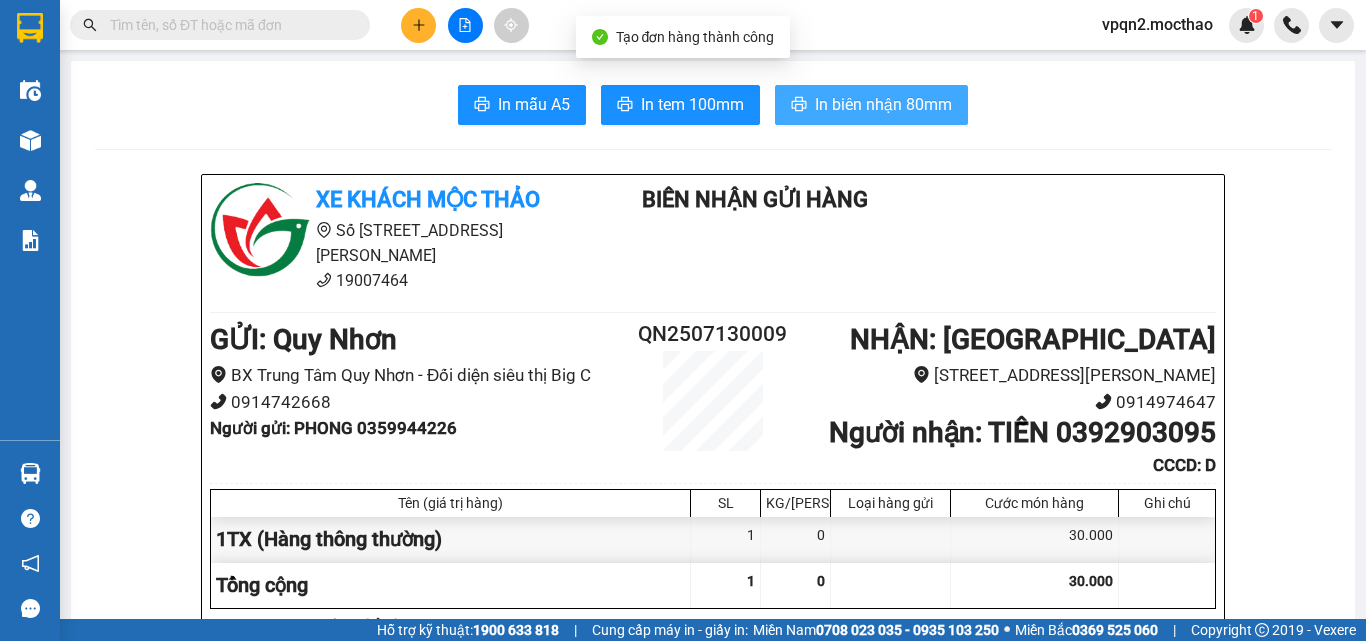 click on "In biên nhận 80mm" at bounding box center (883, 104) 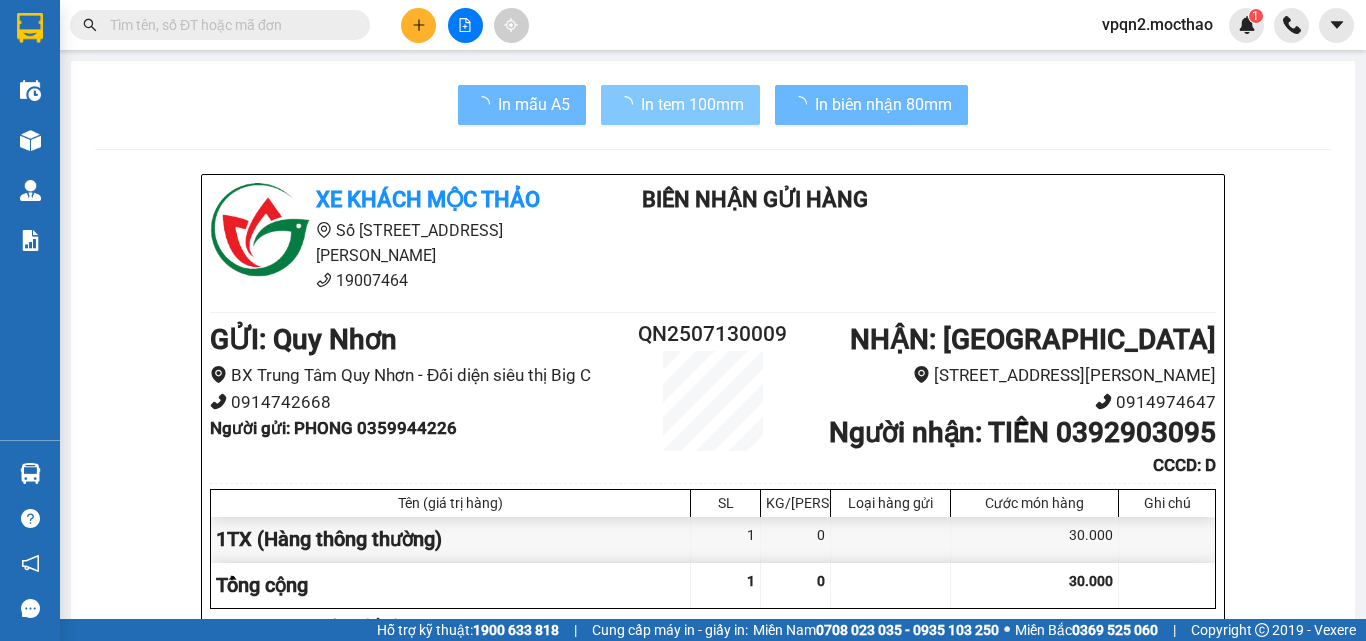 click on "In tem 100mm" at bounding box center [692, 104] 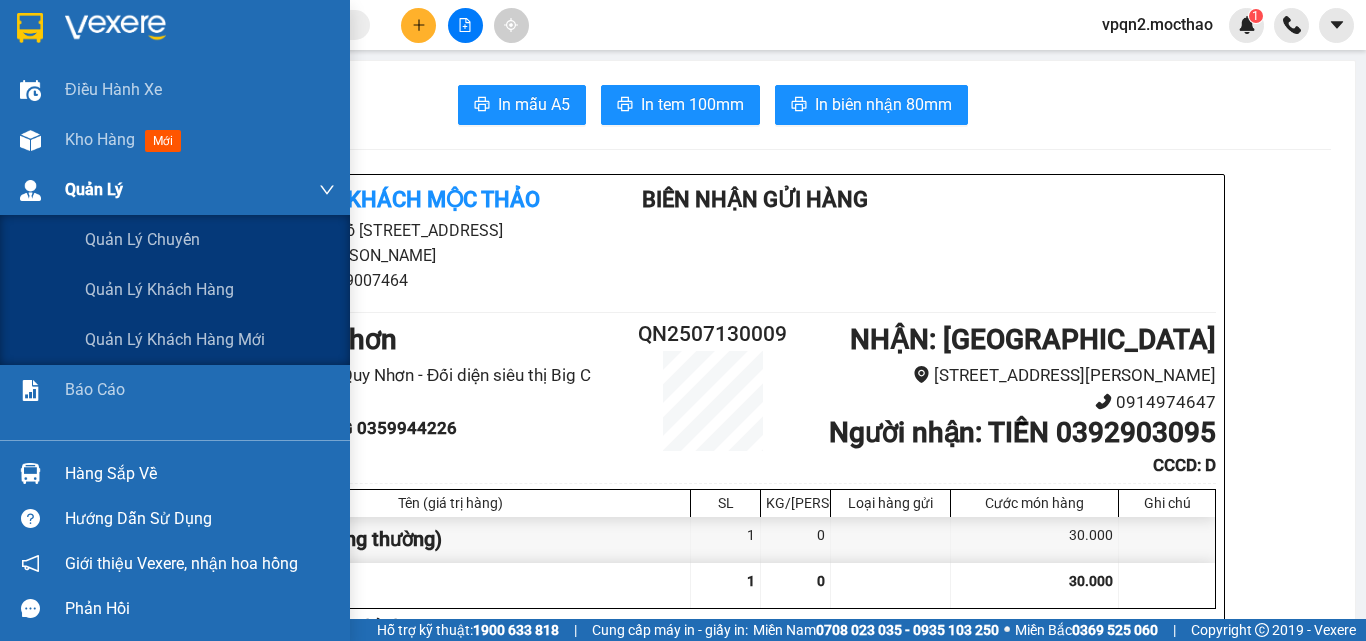 click on "Quản Lý" at bounding box center [175, 190] 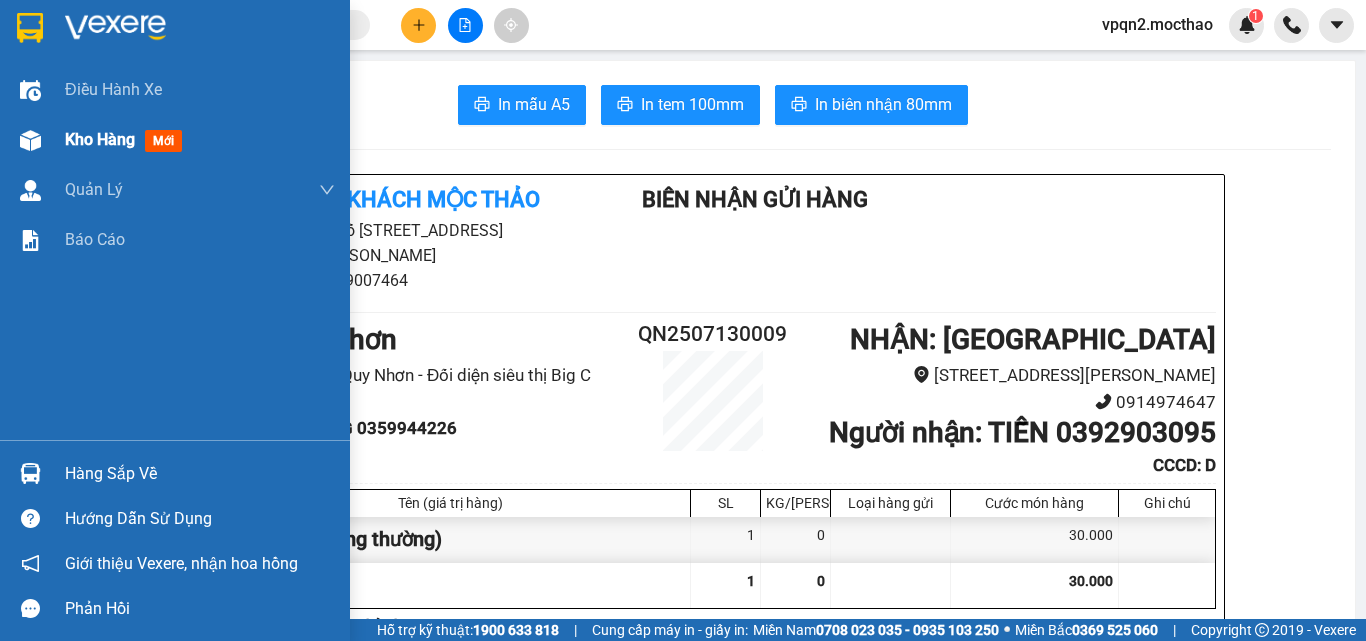 click on "Kho hàng mới" at bounding box center (200, 140) 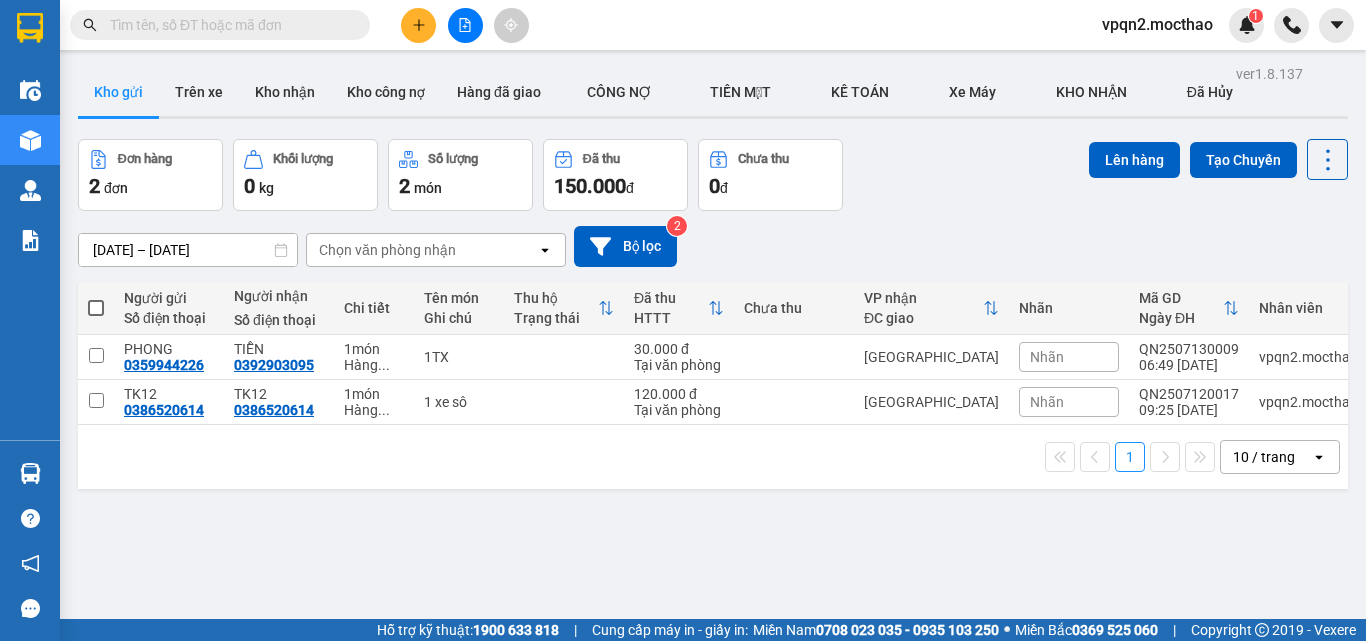 click on "ver  1.8.137 Kho gửi Trên xe Kho nhận Kho công nợ Hàng đã giao CÔNG NỢ TIỀN MẶT KẾ TOÁN Xe Máy KHO NHẬN Đã Hủy Đơn hàng 2 đơn Khối lượng 0 kg Số lượng 2 món Đã thu 150.000  đ Chưa thu 0  đ Lên hàng Tạo Chuyến [DATE] – [DATE] Press the down arrow key to interact with the calendar and select a date. Press the escape button to close the calendar. Selected date range is from [DATE] to [DATE]. Chọn văn phòng nhận open Bộ lọc 2 Người gửi Số điện thoại Người nhận Số điện thoại Chi tiết Tên món Ghi chú Thu hộ Trạng thái Đã thu HTTT Chưa thu VP nhận ĐC giao Nhãn Mã GD Ngày ĐH Nhân viên PHONG 0359944226 TIỄN 0392903095 1  món Hàng ... 1TX 30.000 đ Tại văn phòng [GEOGRAPHIC_DATA] QN2507130009 06:49 [DATE] vpqn2.mocthao TK12 0386520614 TK12 0386520614 1  món Hàng ... 1 xe sô  120.000 đ Tại văn phòng [GEOGRAPHIC_DATA] QN2507120017 09:25 [DATE] vpqn2.mocthao 1 10 / trang open" at bounding box center [713, 380] 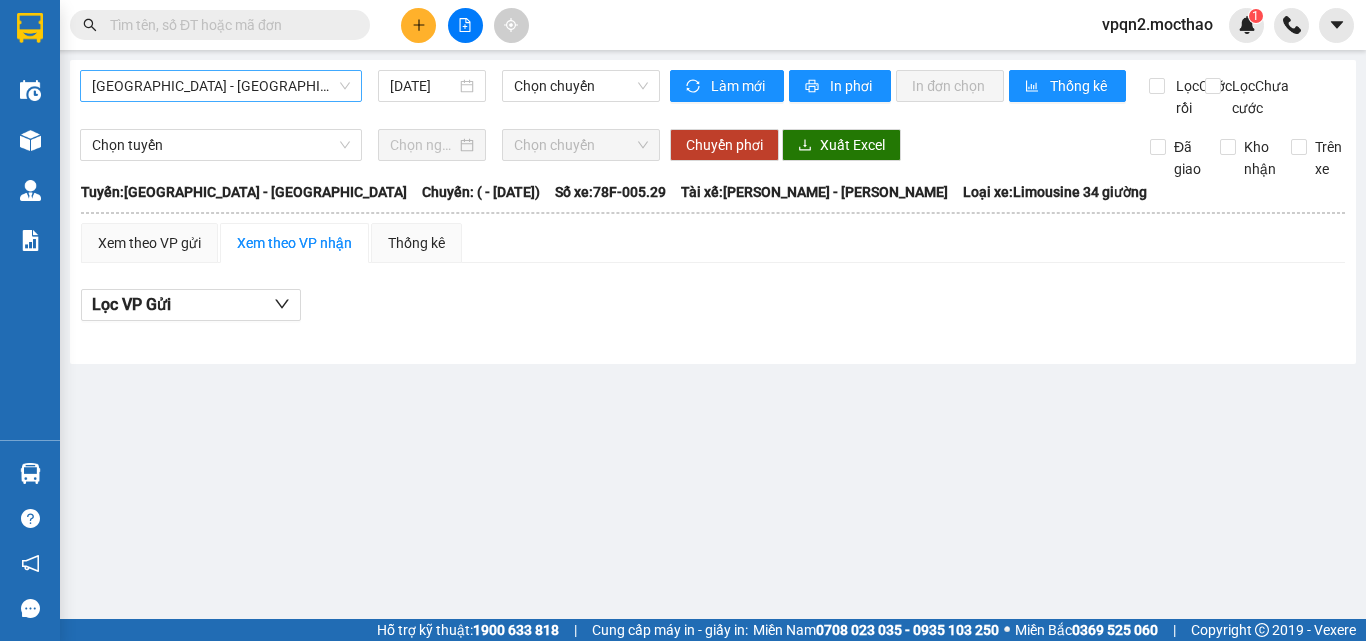 click on "[GEOGRAPHIC_DATA] - [GEOGRAPHIC_DATA]" at bounding box center [221, 86] 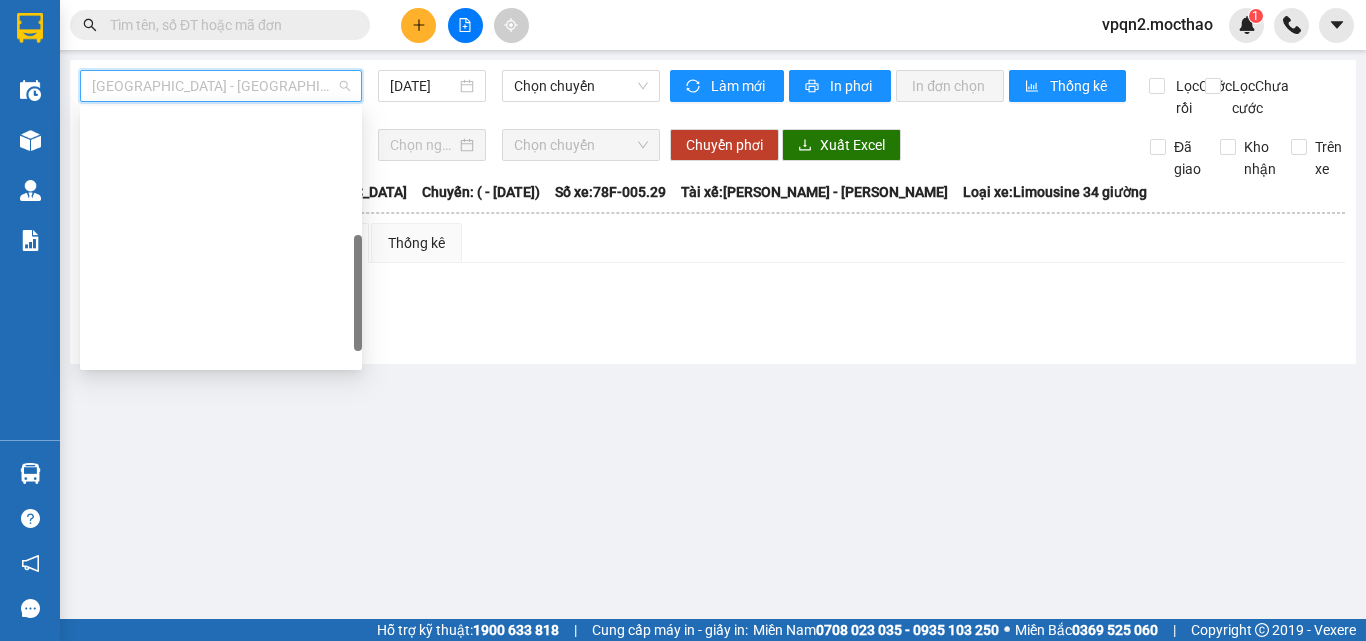 click on "Tuy Hòa - [GEOGRAPHIC_DATA]" at bounding box center [221, 734] 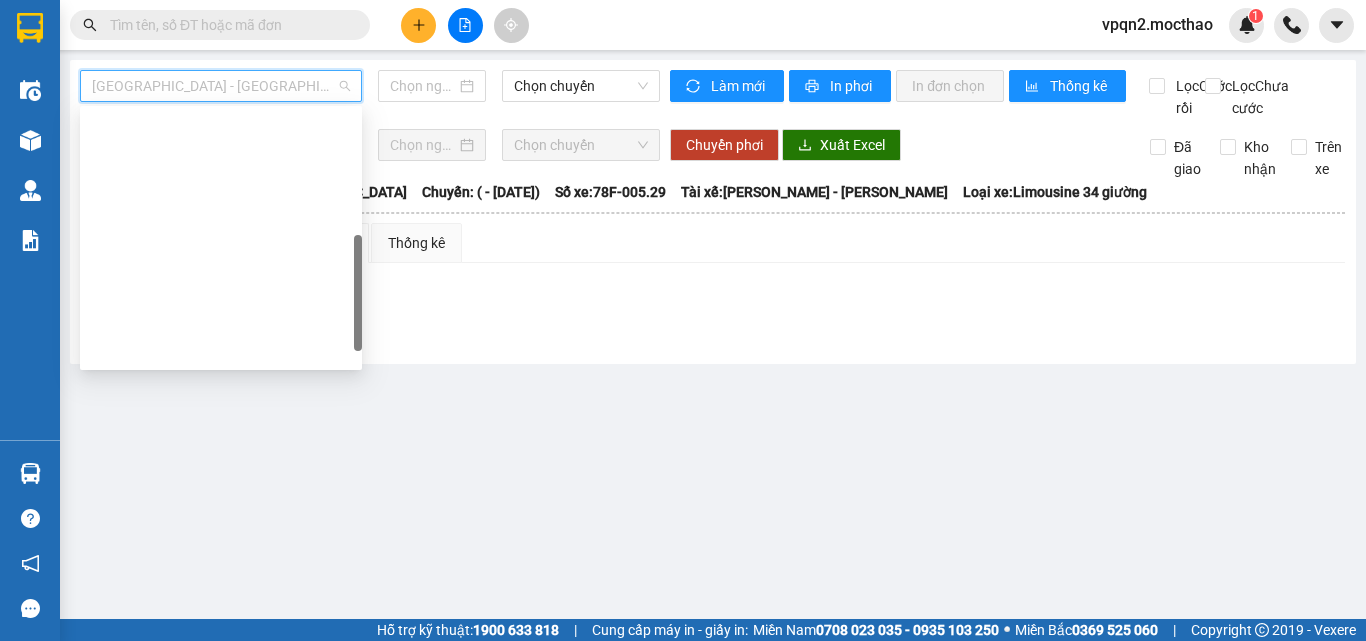 type on "[DATE]" 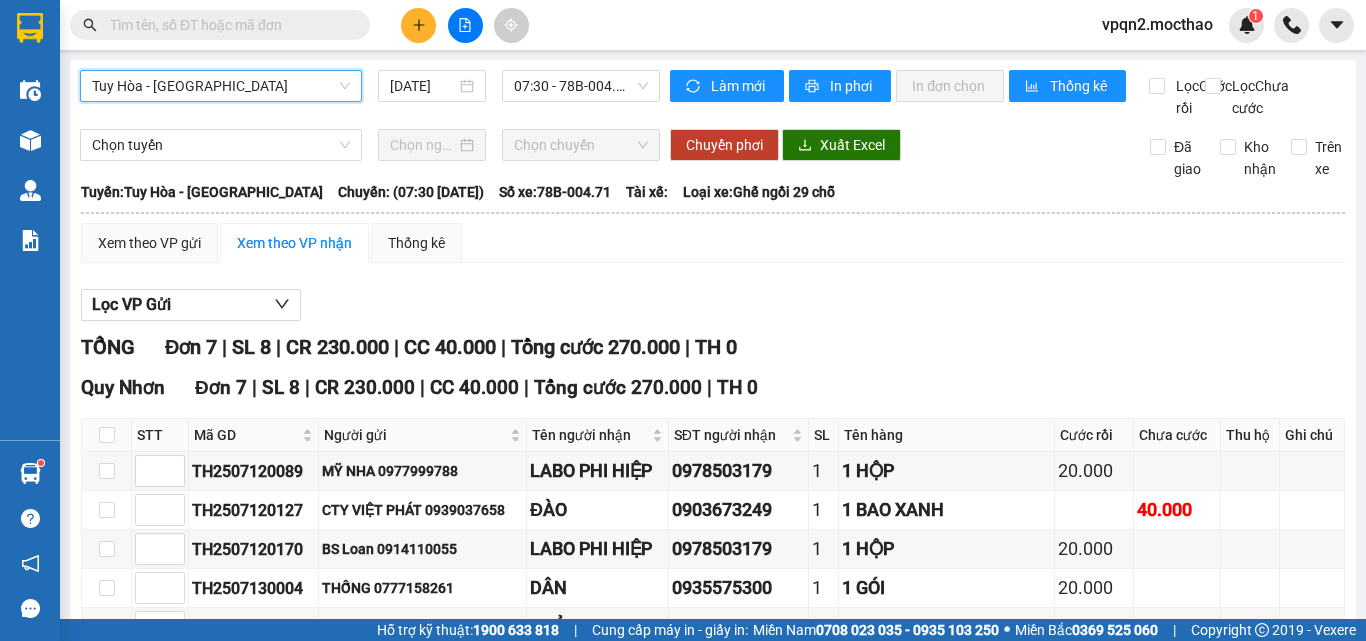 click 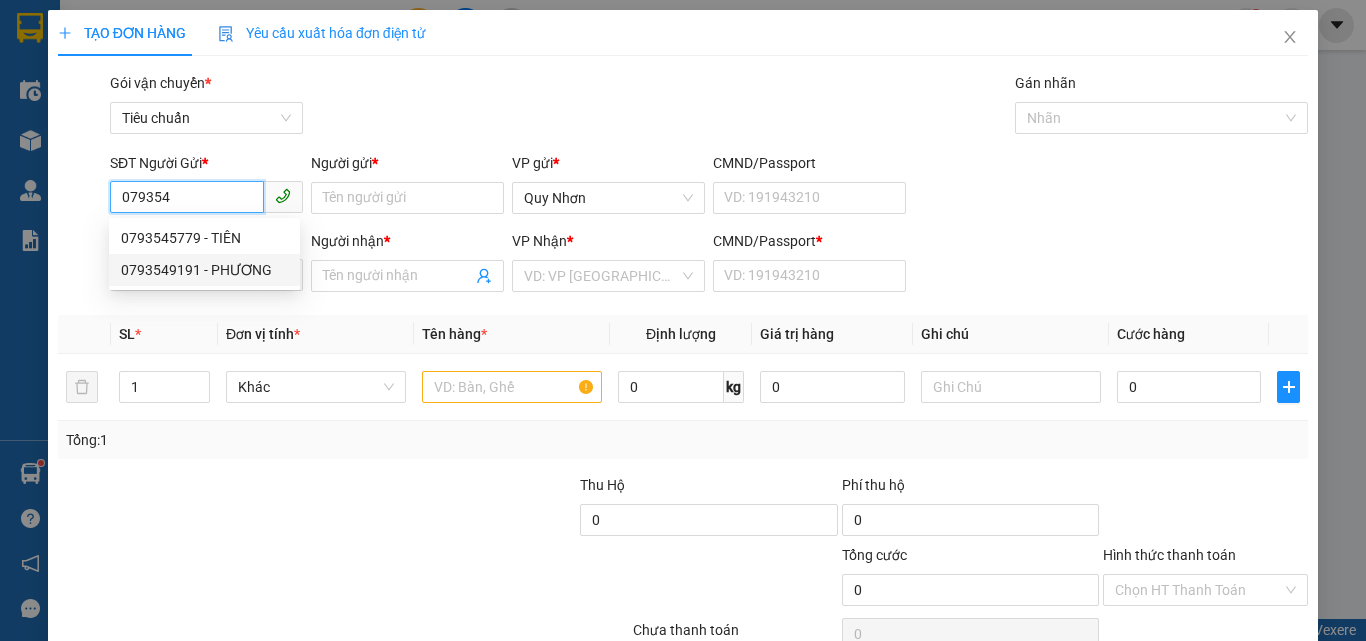 click on "0793549191 - PHƯƠNG" at bounding box center (204, 270) 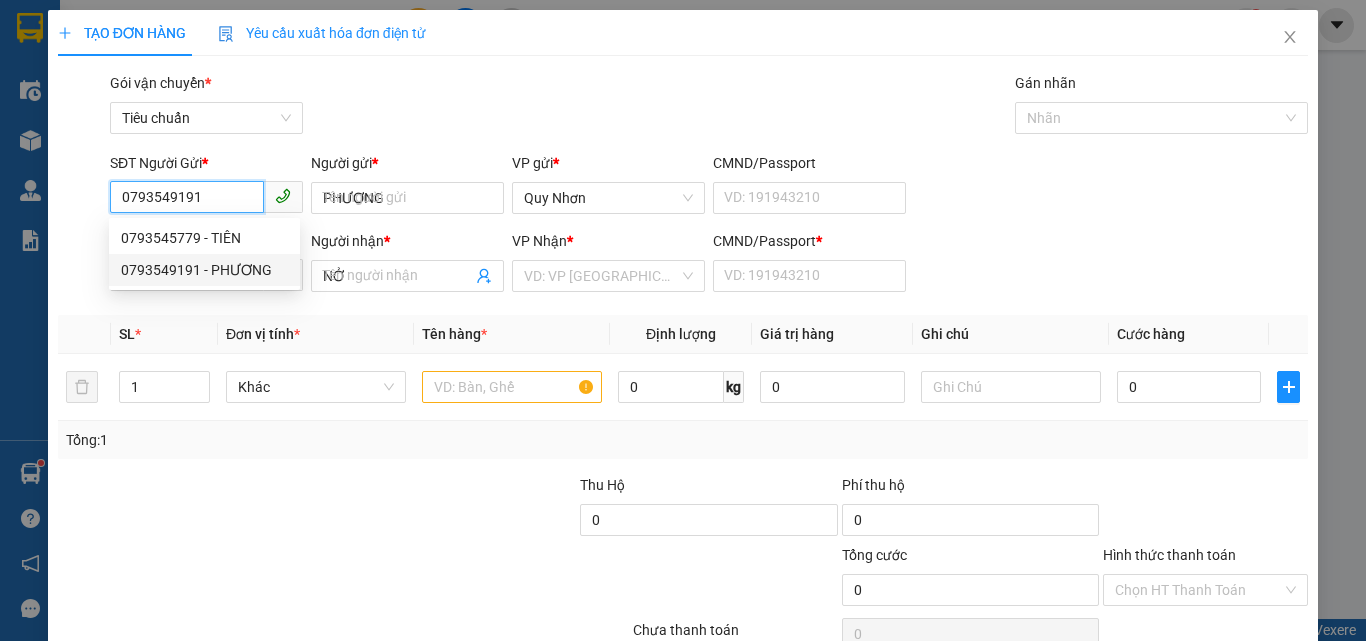 type on "20.000" 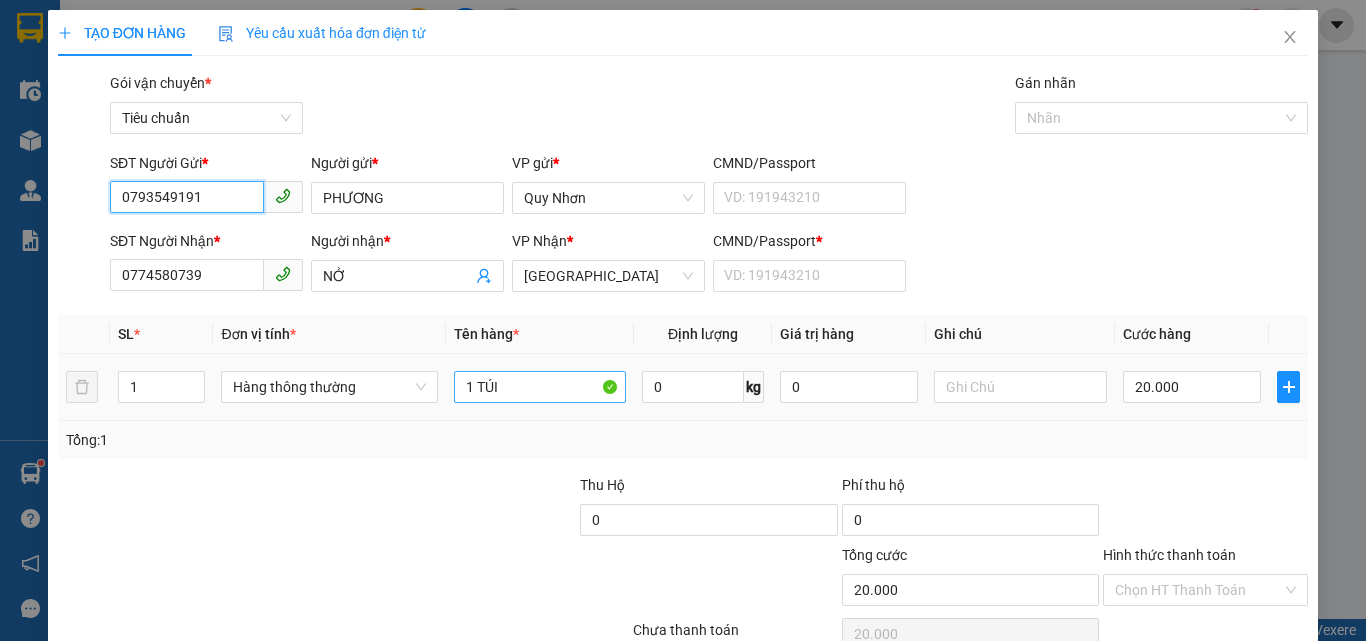 type on "0793549191" 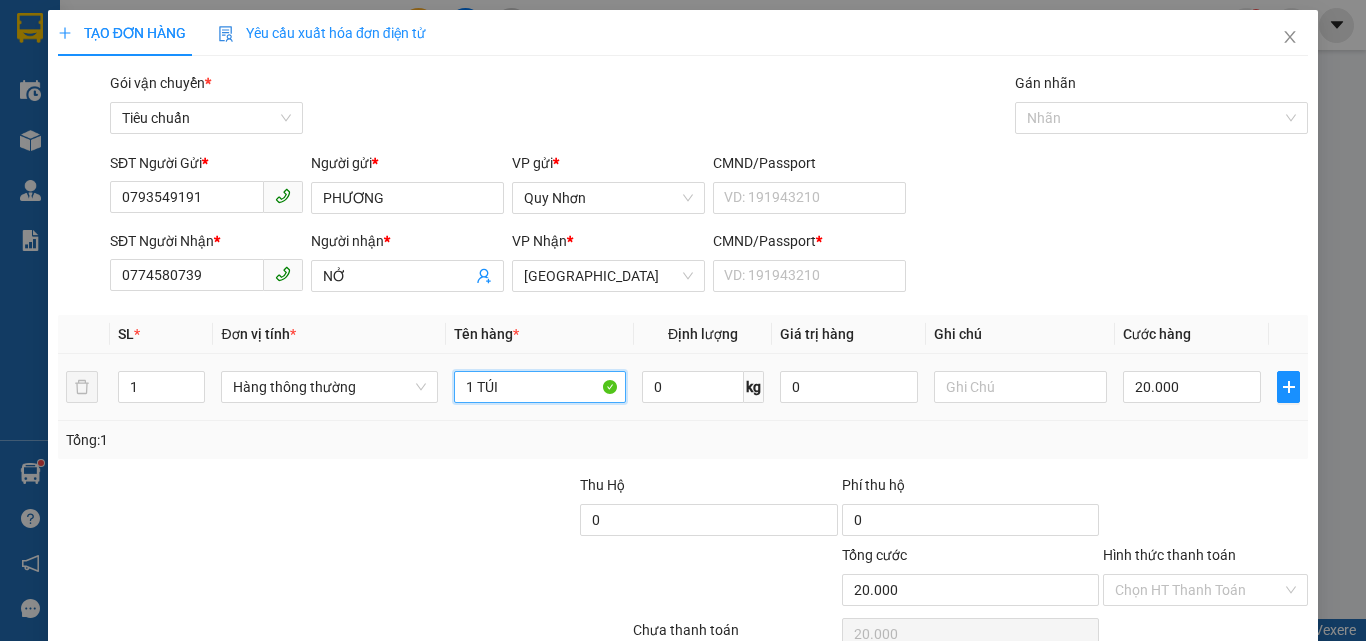click on "1 TÚI" at bounding box center [540, 387] 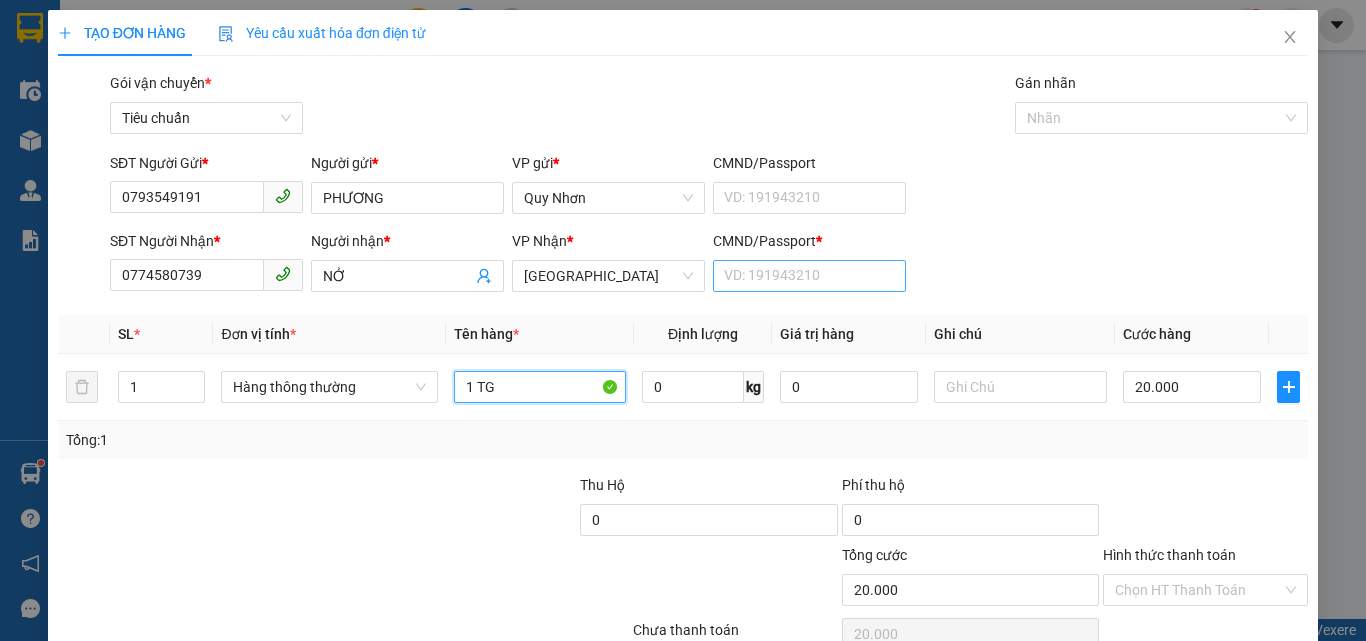 type on "1 TG" 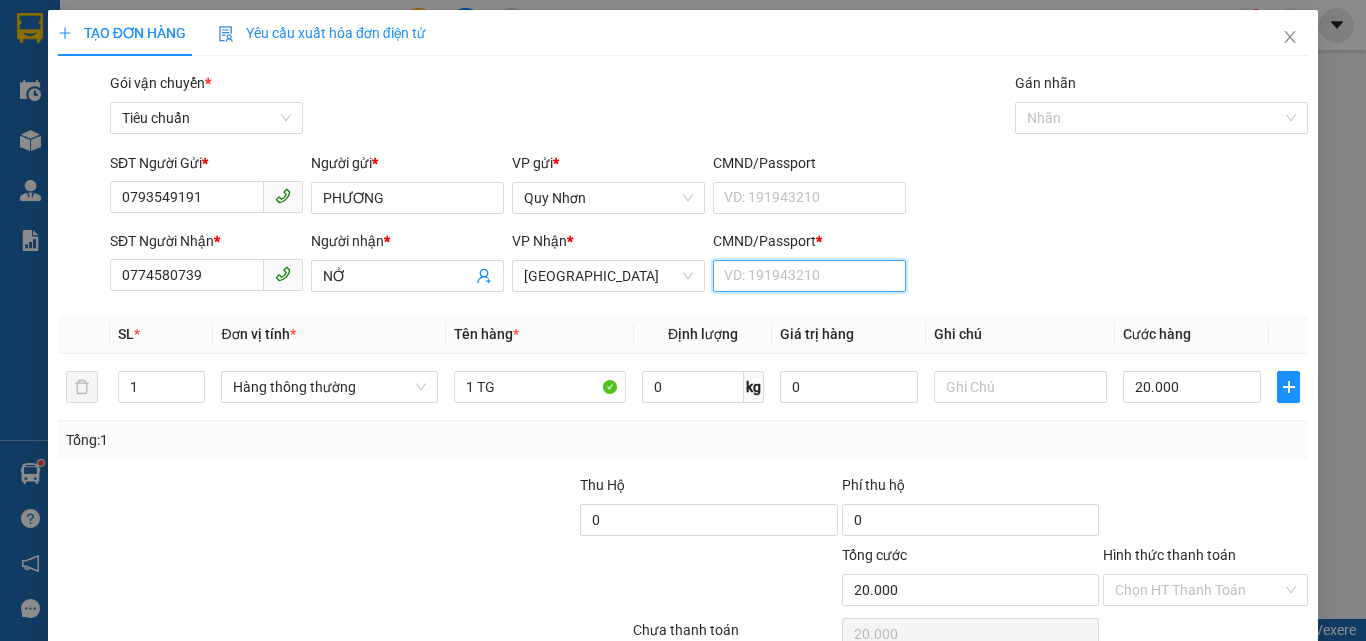 click on "CMND/Passport  *" at bounding box center (809, 276) 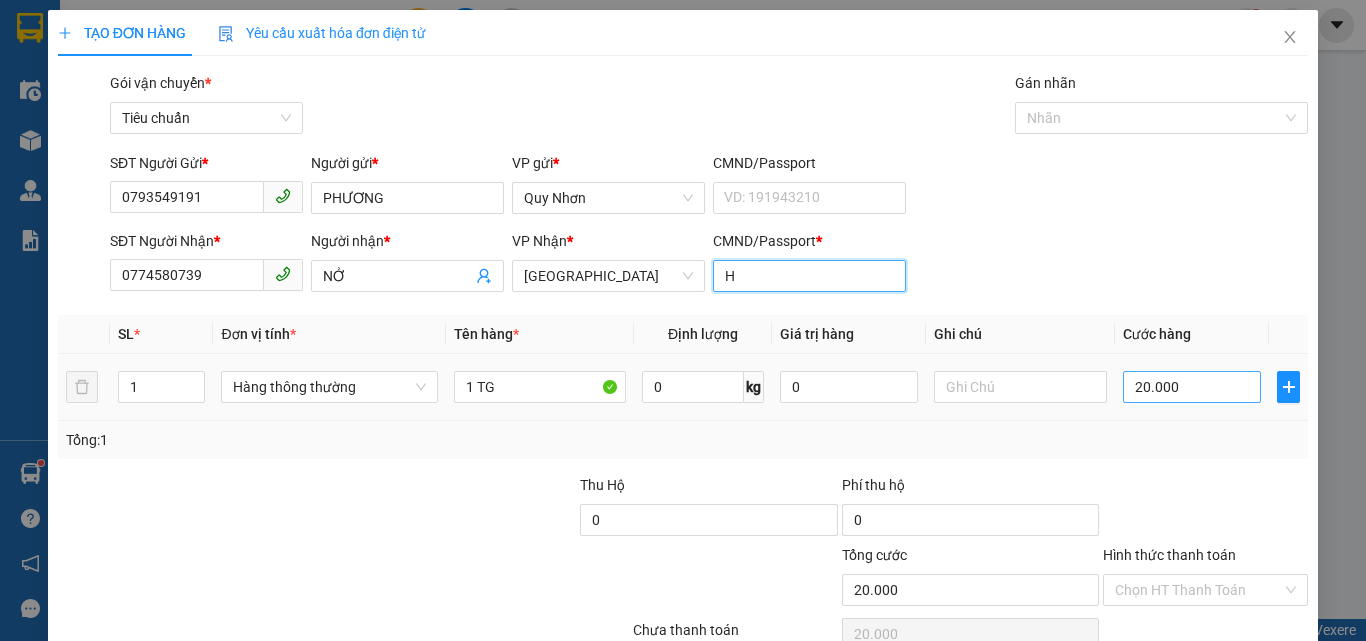 type on "H" 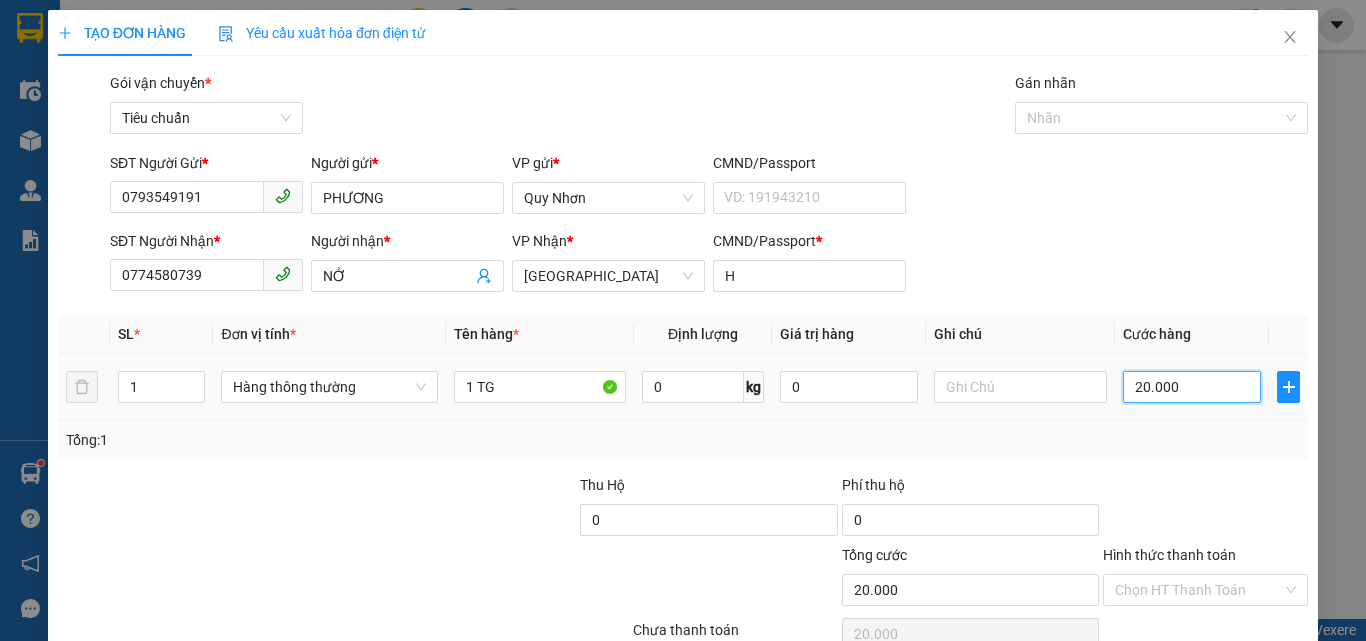 click on "20.000" at bounding box center (1192, 387) 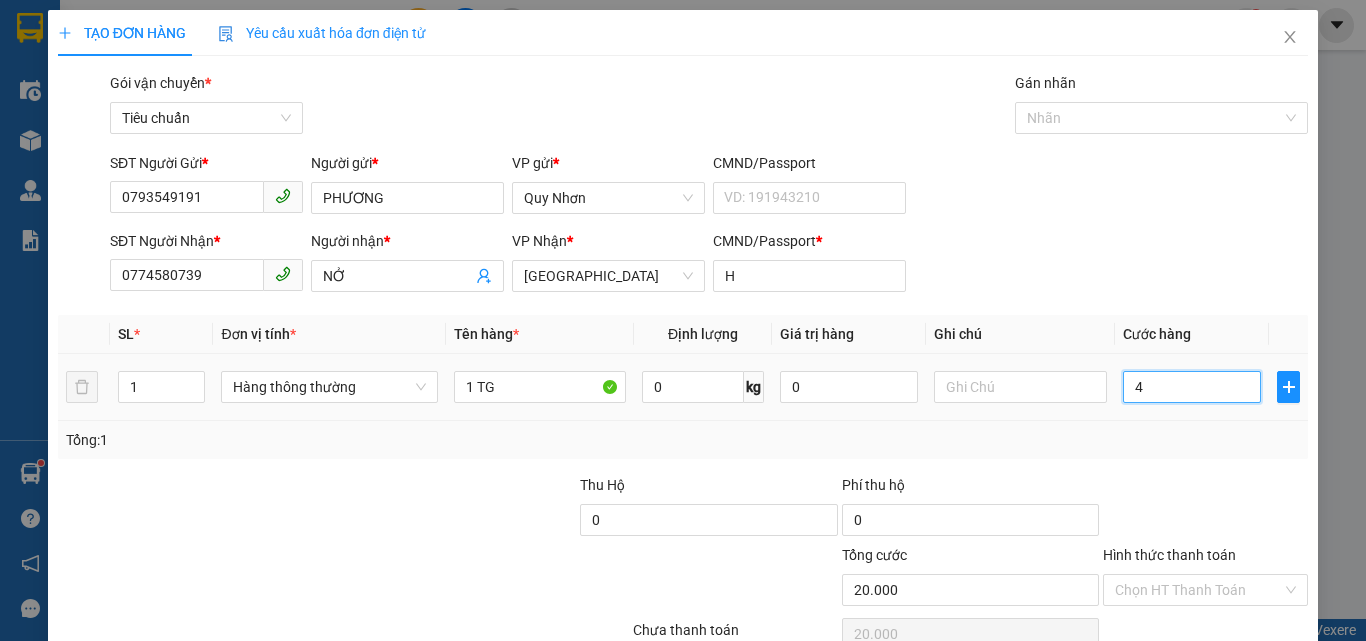 type on "4" 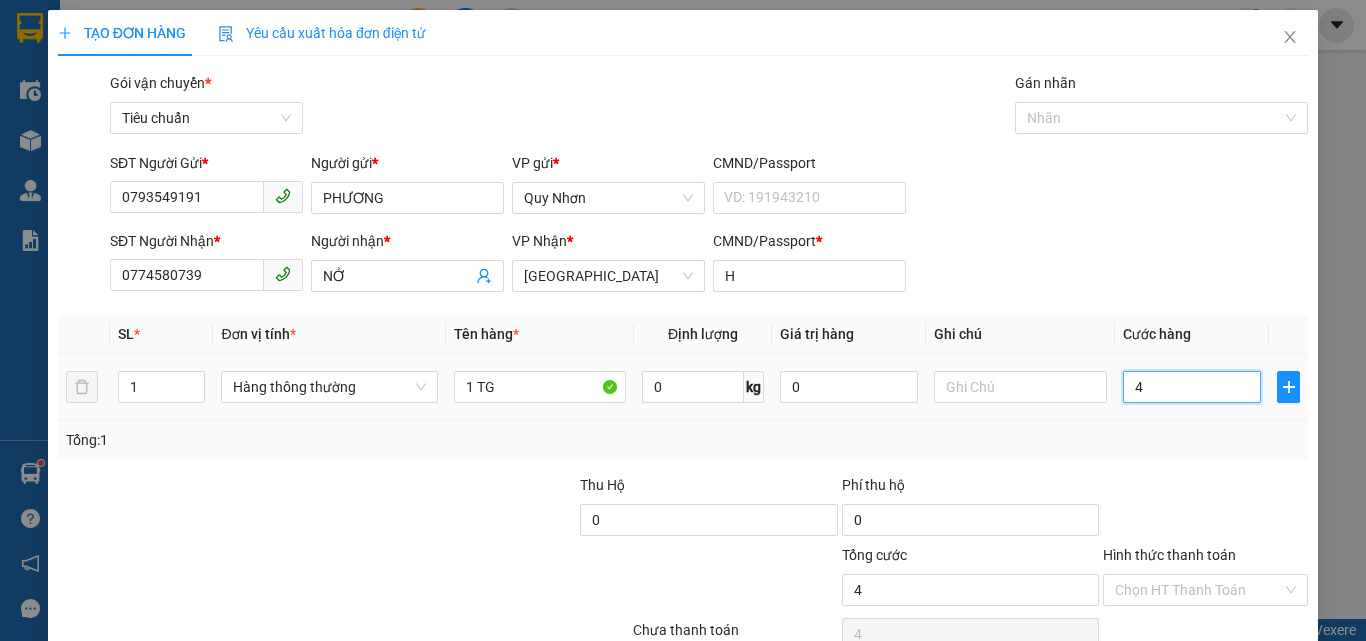 type on "40" 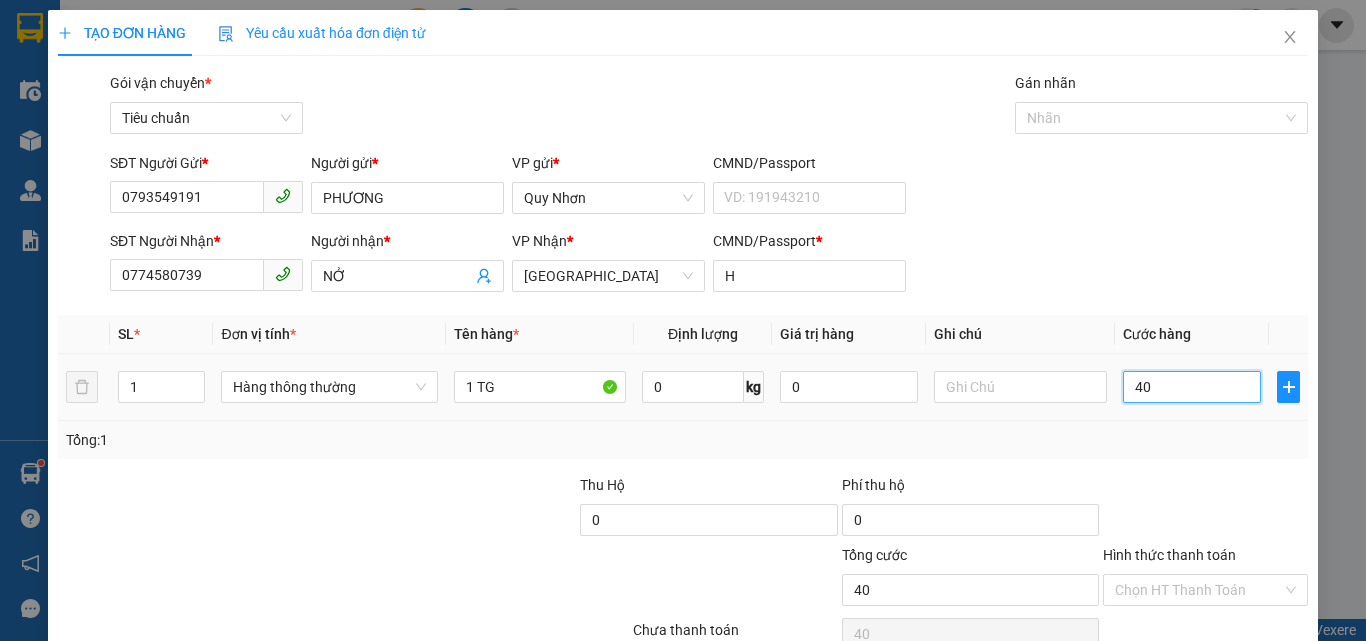 type on "400" 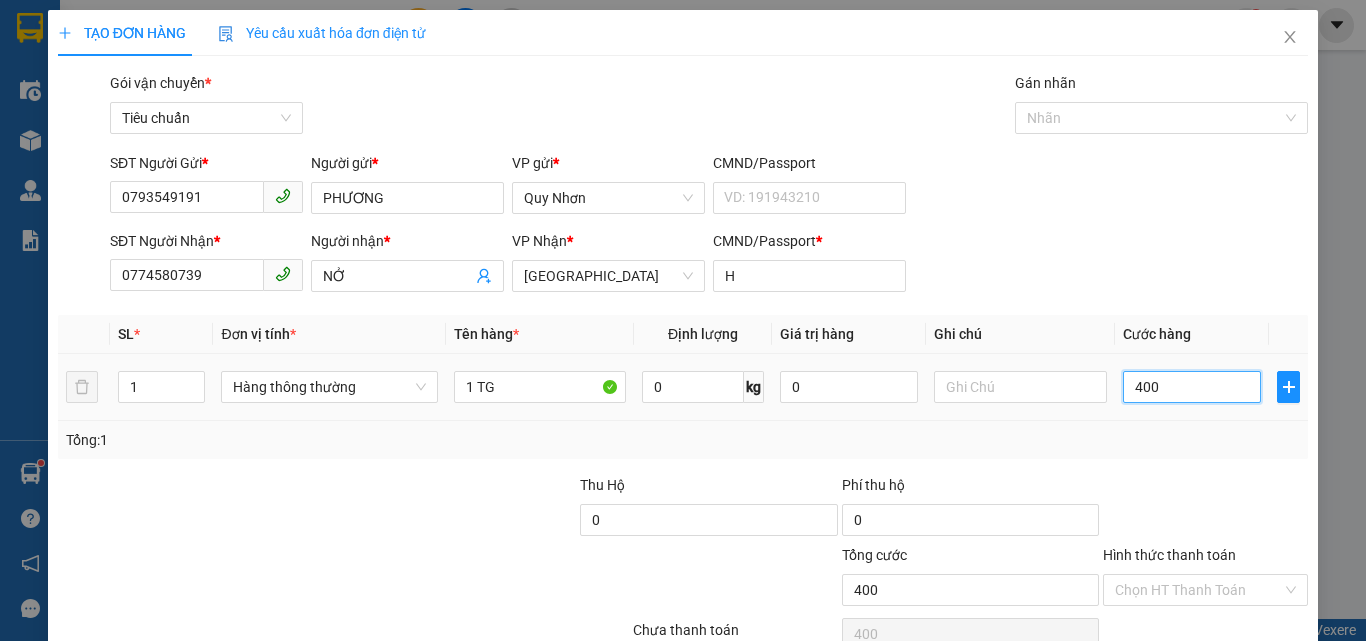 type on "4.000" 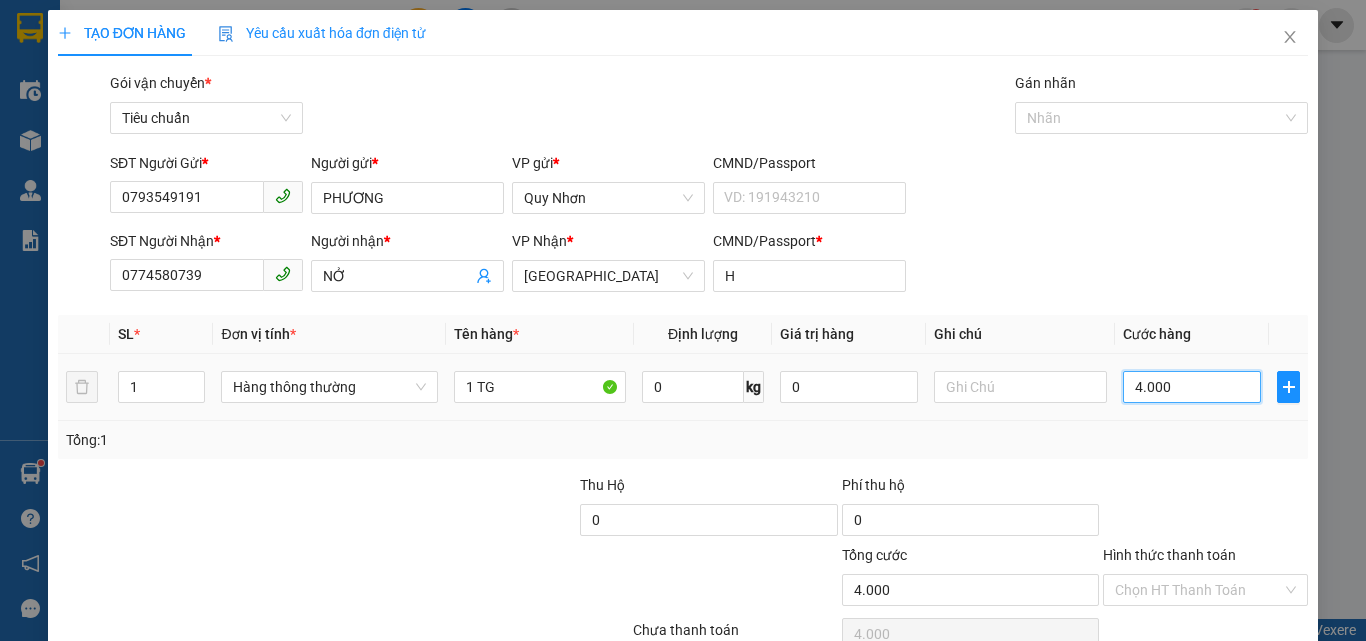 type on "40.000" 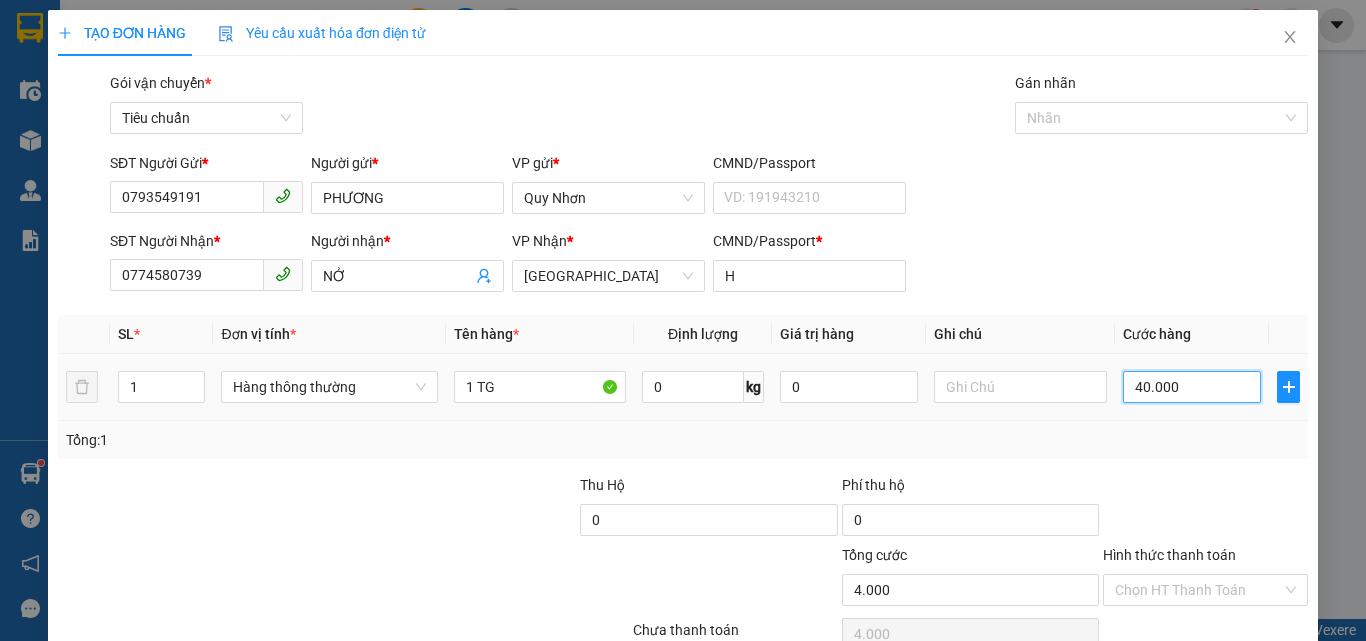 type on "40.000" 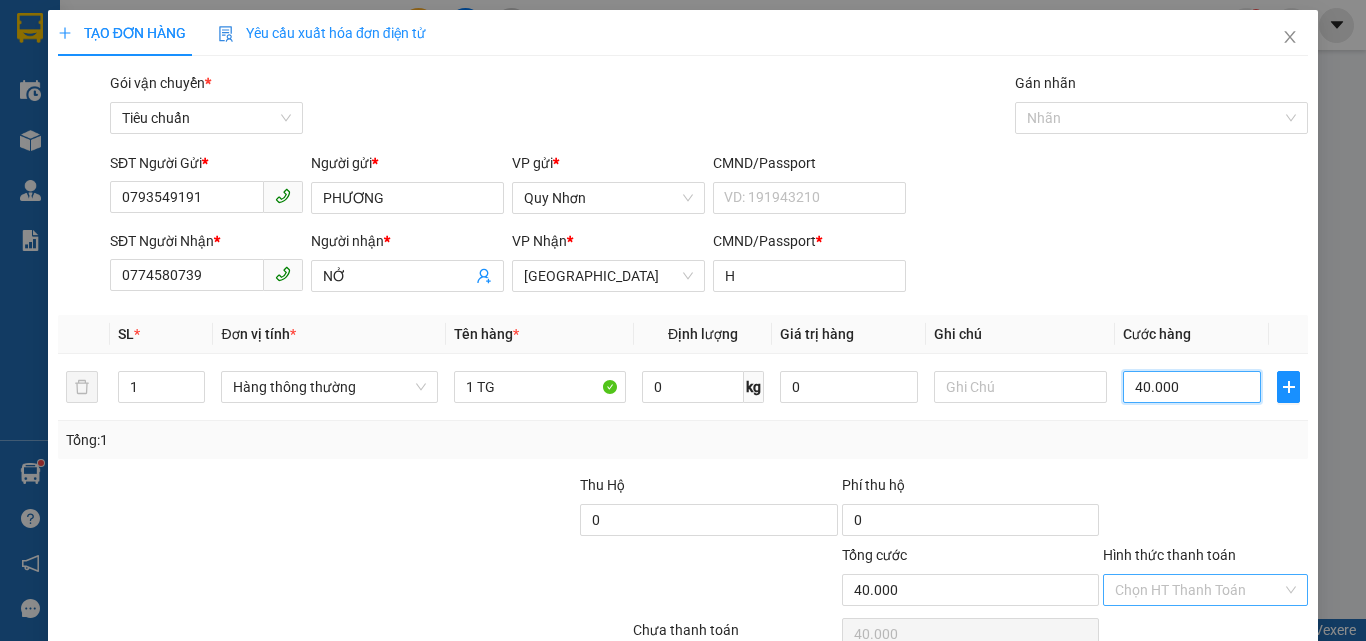 type on "40.000" 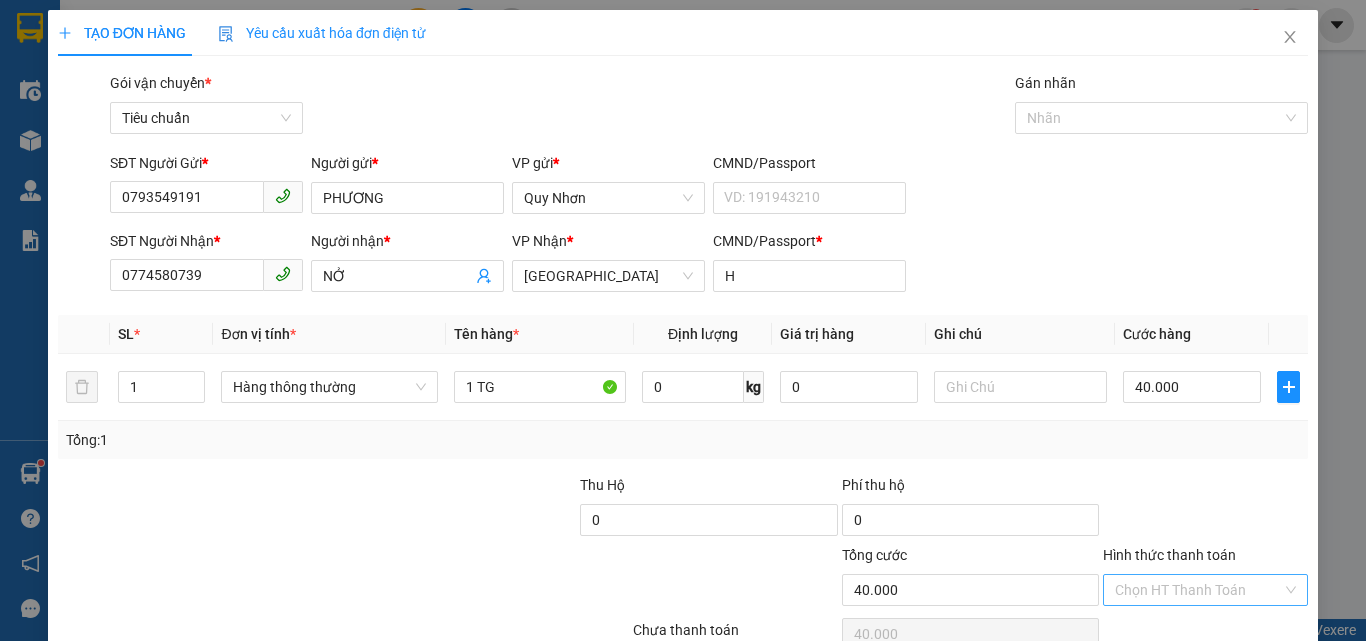 click on "Hình thức thanh toán" at bounding box center [1198, 590] 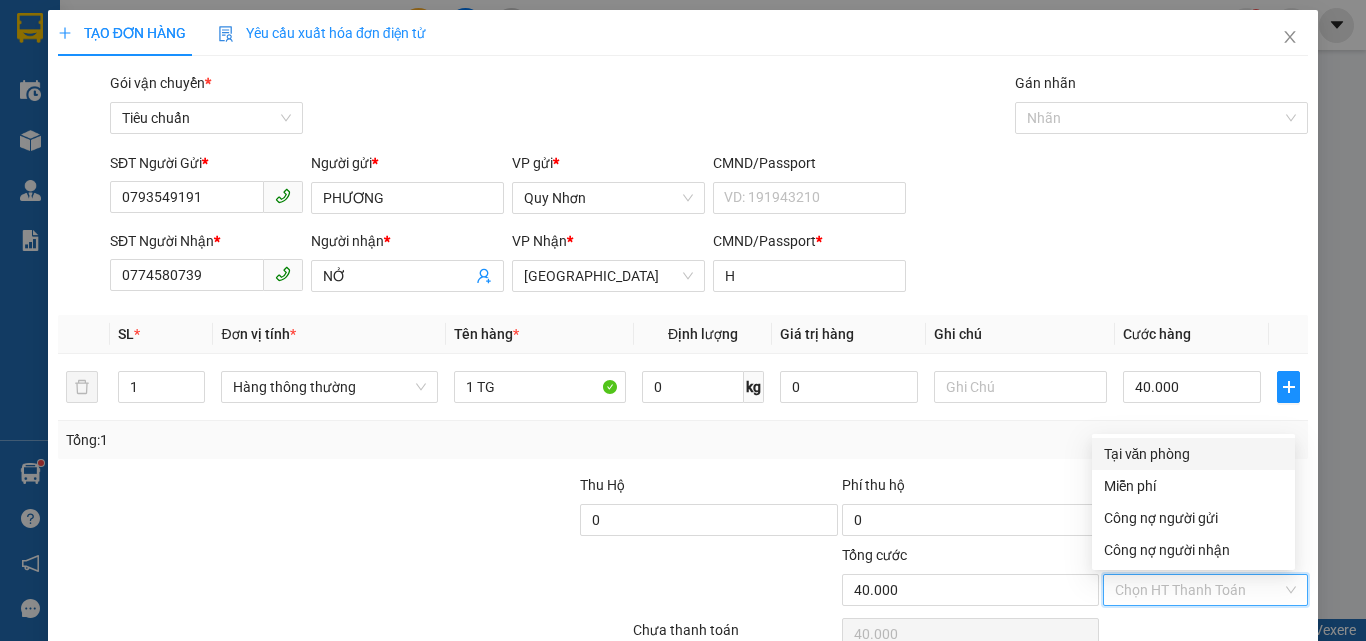 click on "Tại văn phòng" at bounding box center (1193, 454) 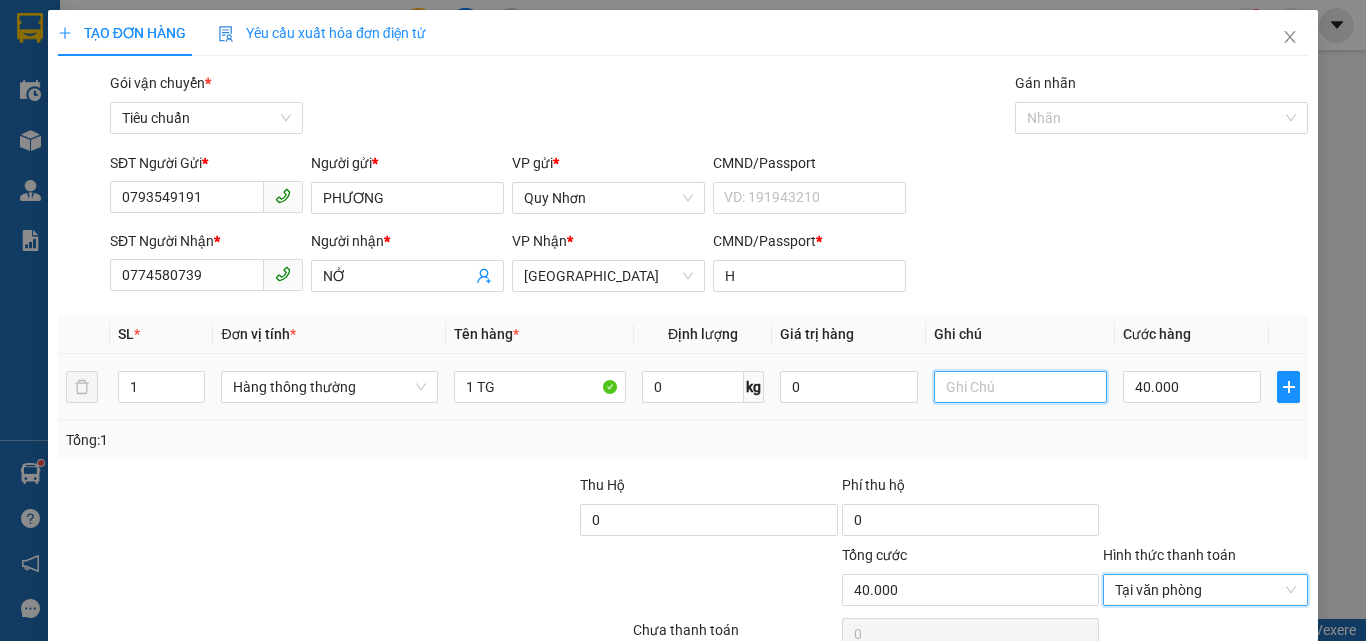 click at bounding box center [1020, 387] 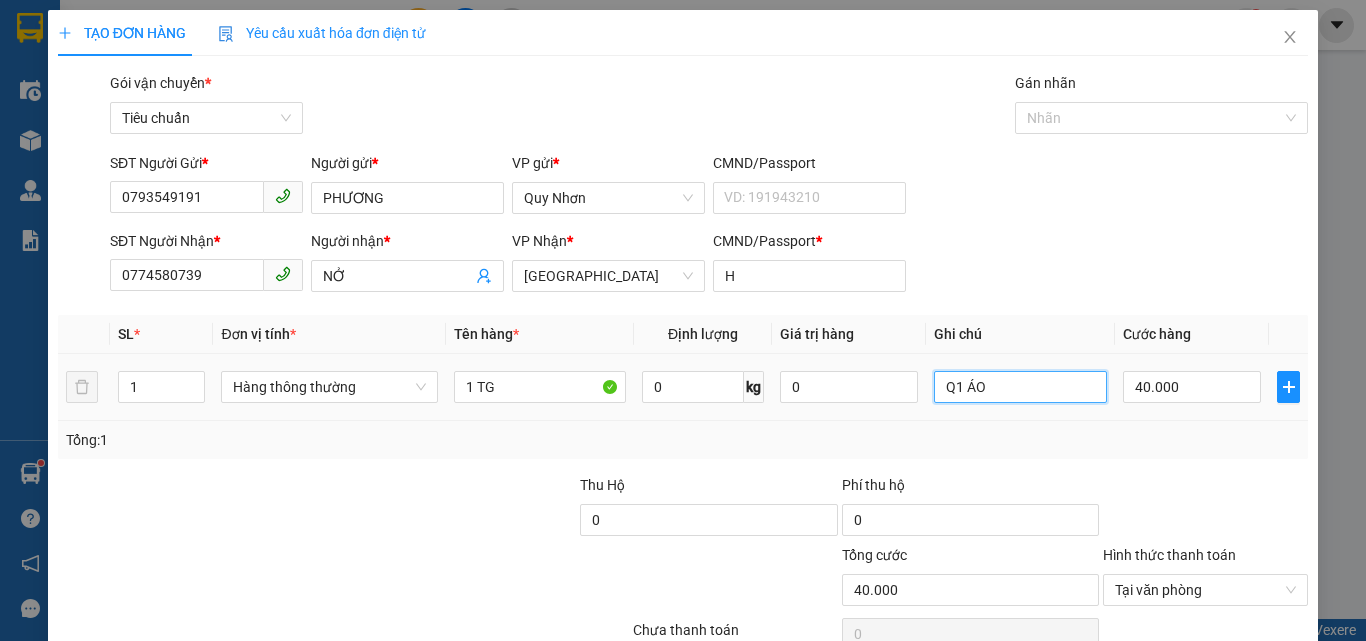 type on "Q ÁO" 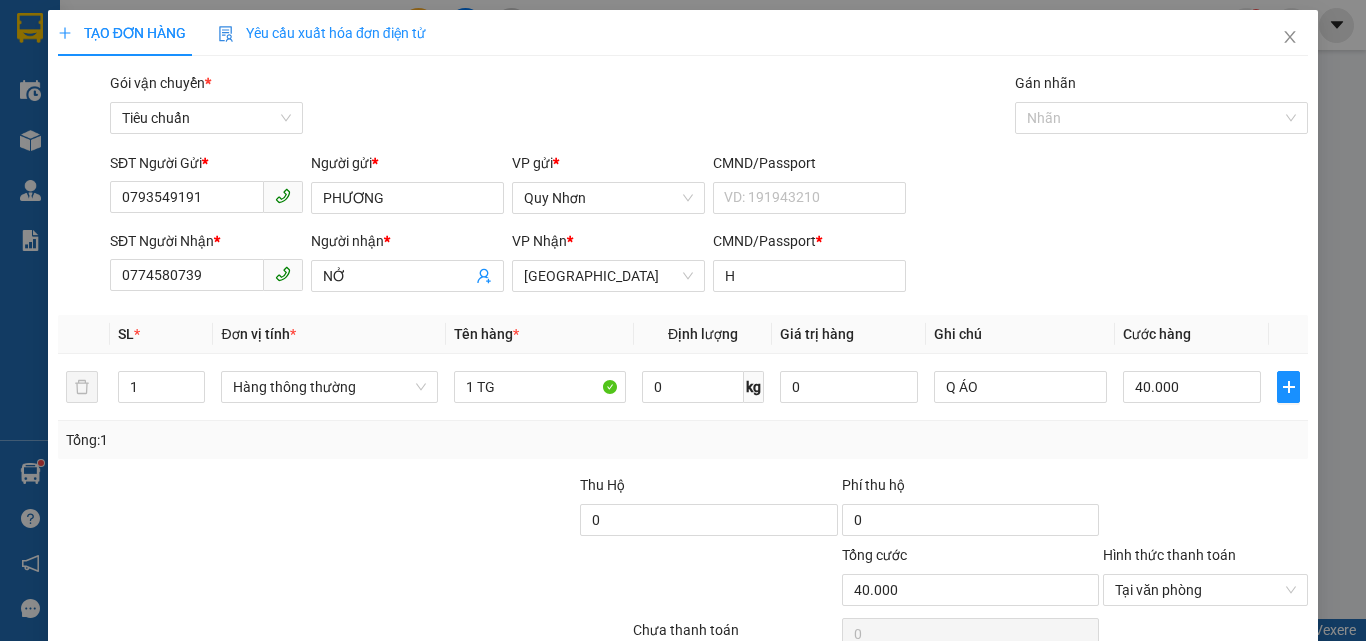 click on "[PERSON_NAME] và In" at bounding box center [1263, 685] 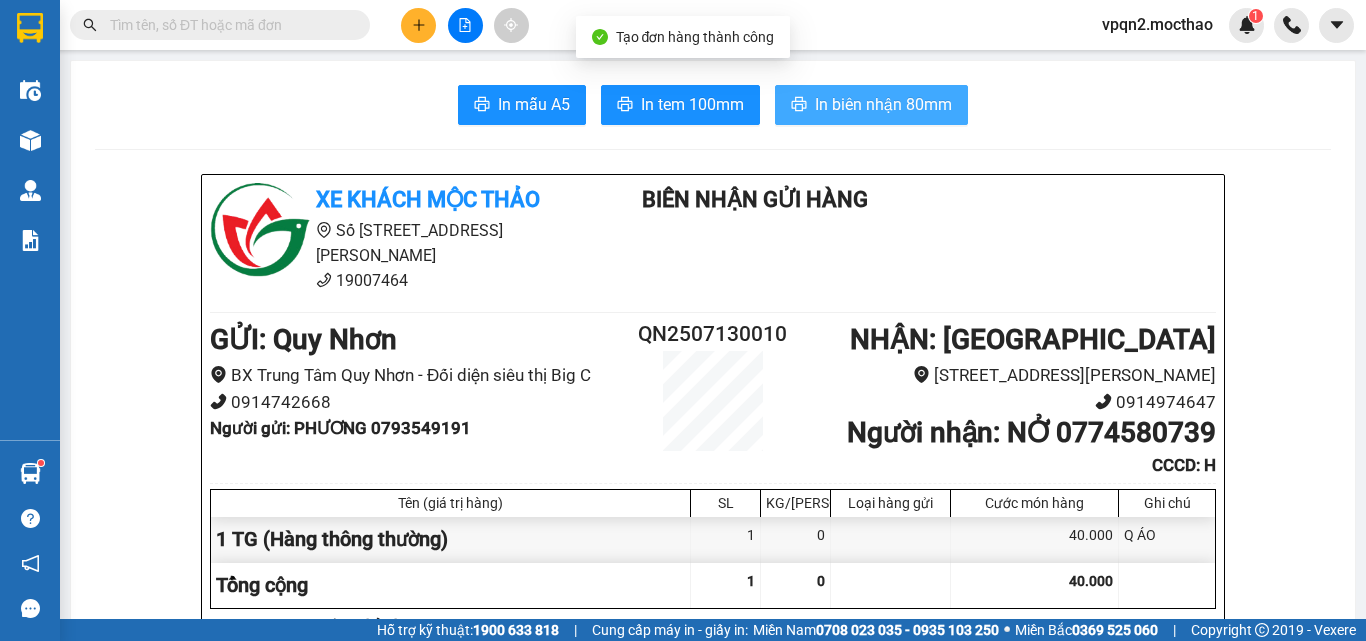 click on "In biên nhận 80mm" at bounding box center [883, 104] 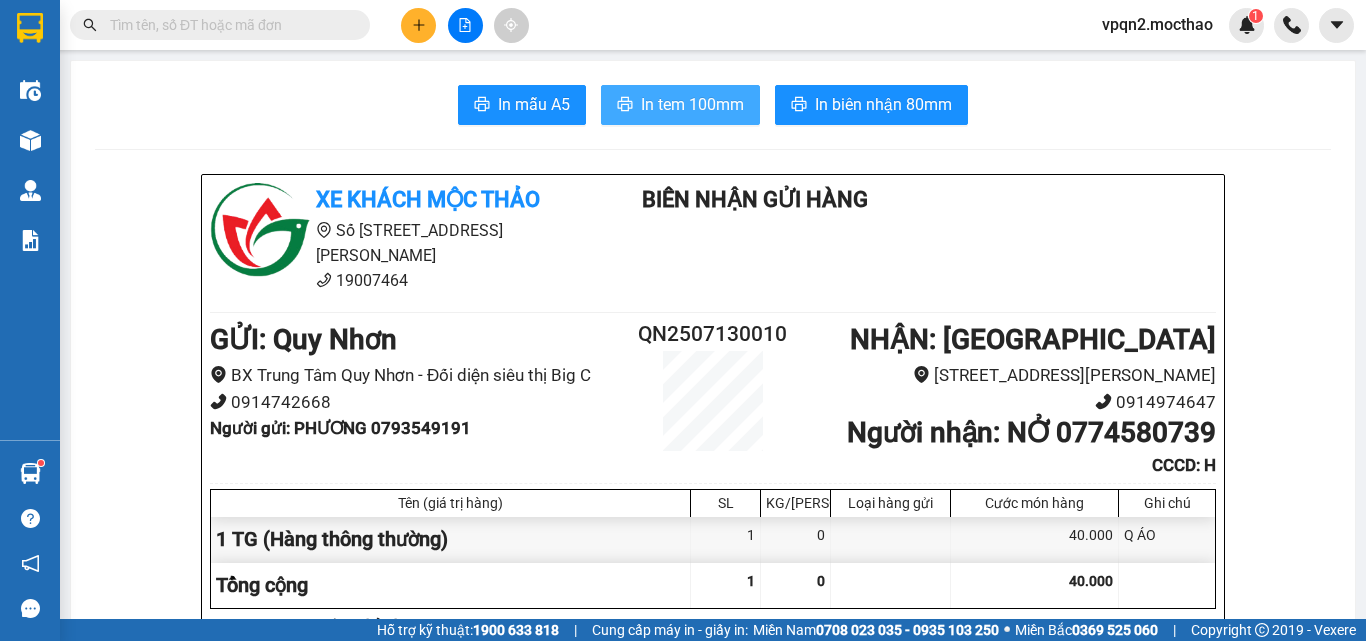 click on "In tem 100mm" at bounding box center [692, 104] 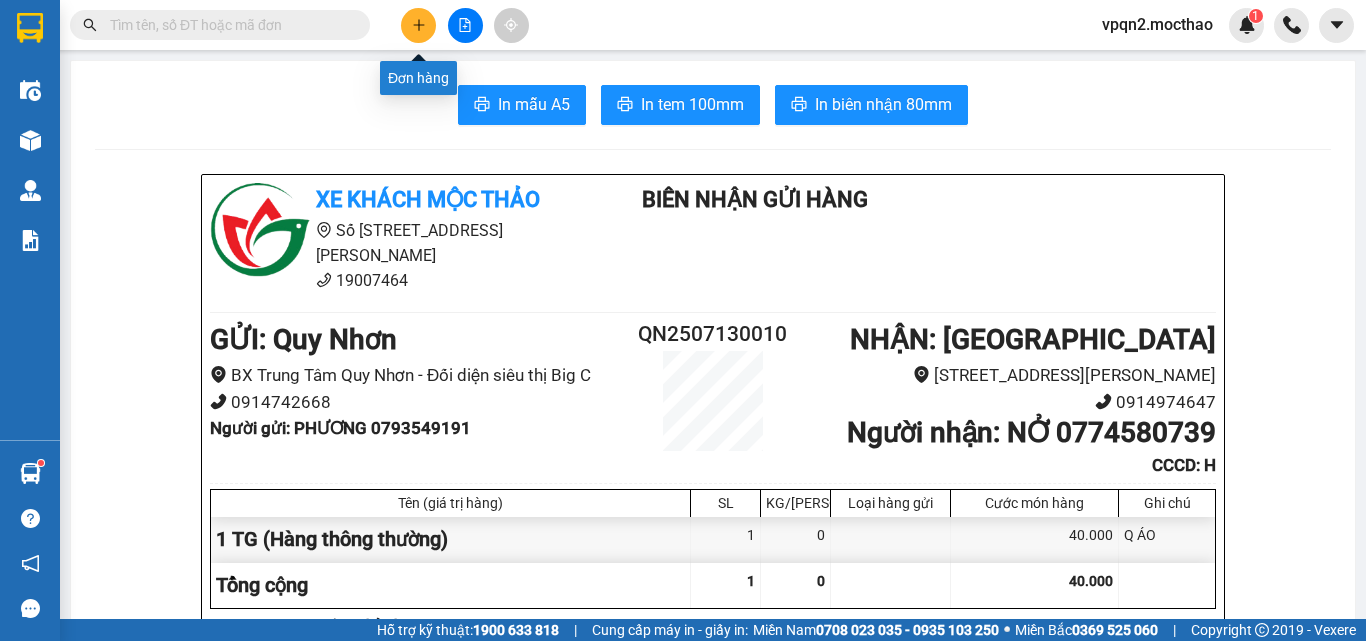 click at bounding box center (418, 25) 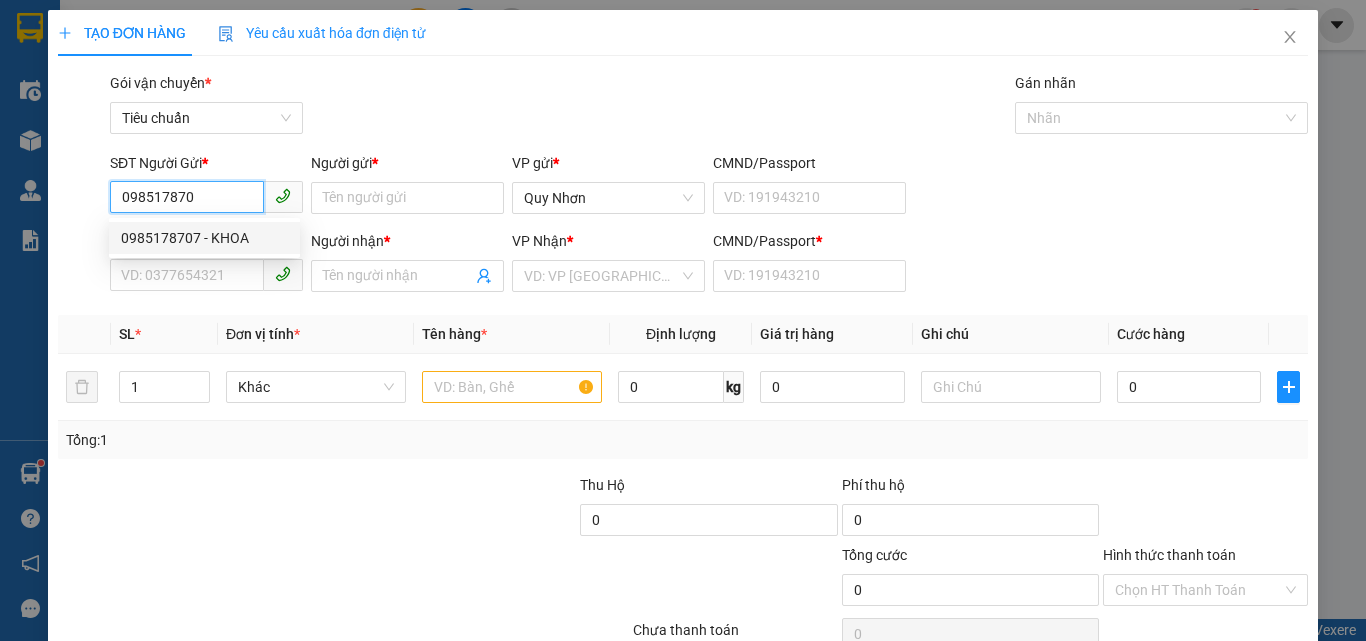 click on "0985178707 - KHOA" at bounding box center [204, 238] 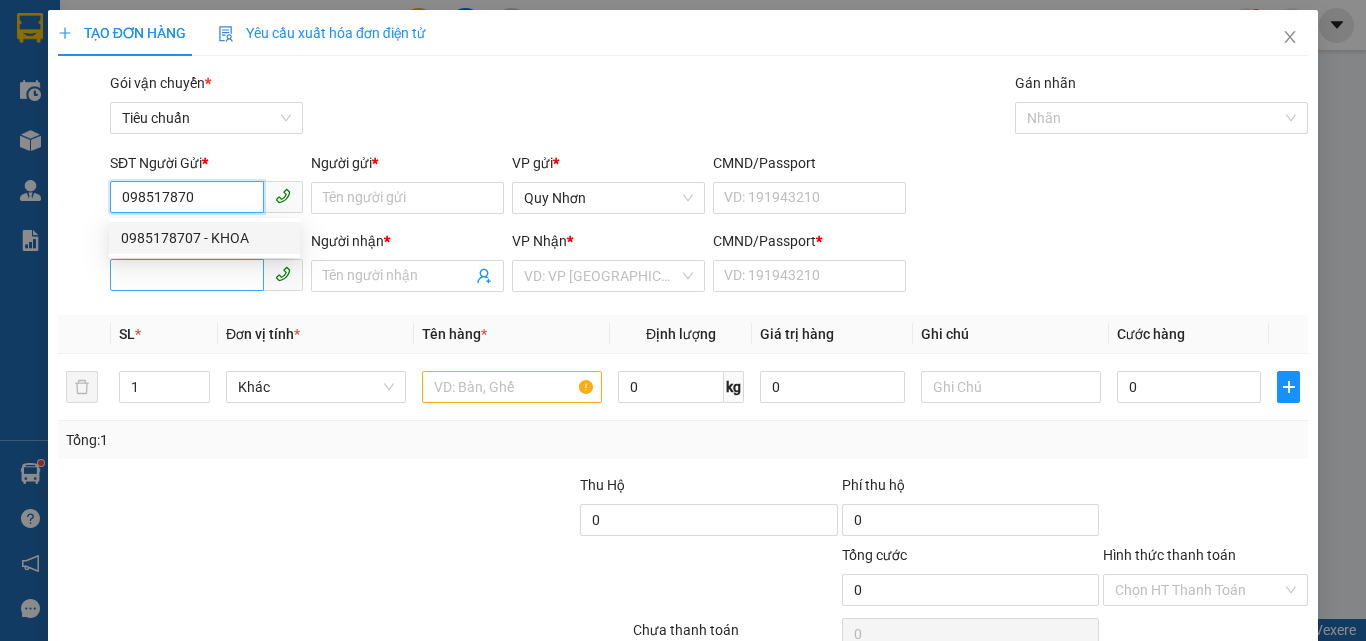 type on "0985178707" 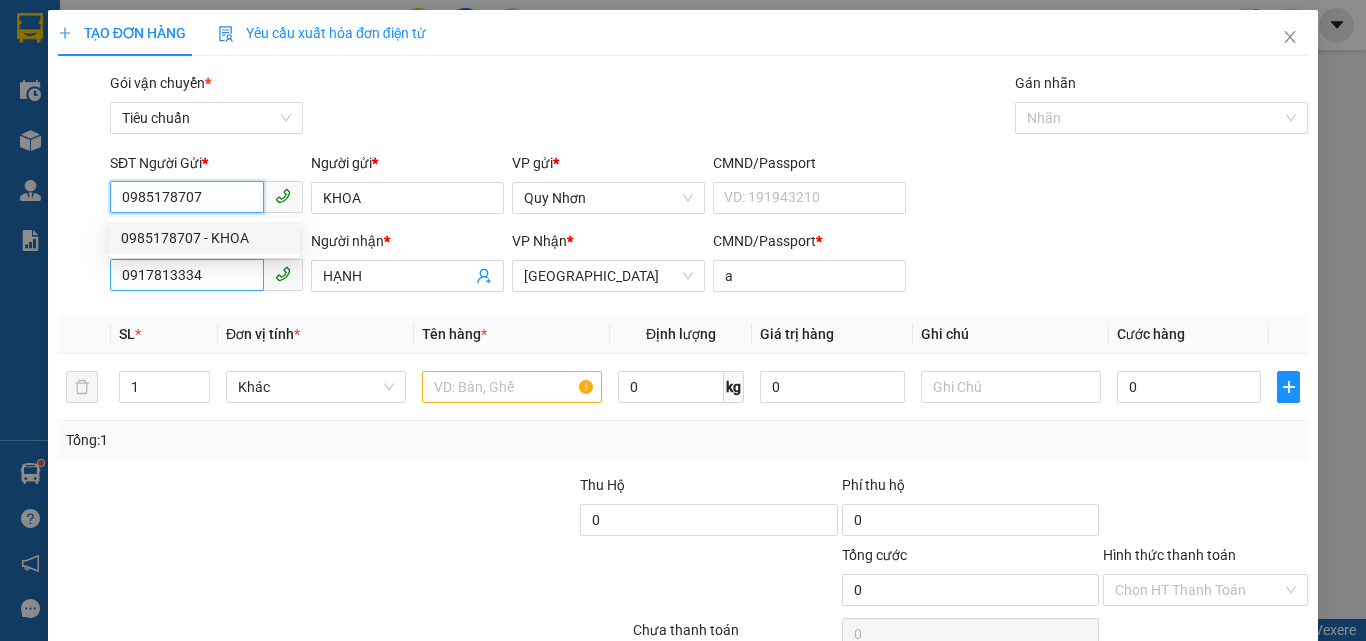 type on "20.000" 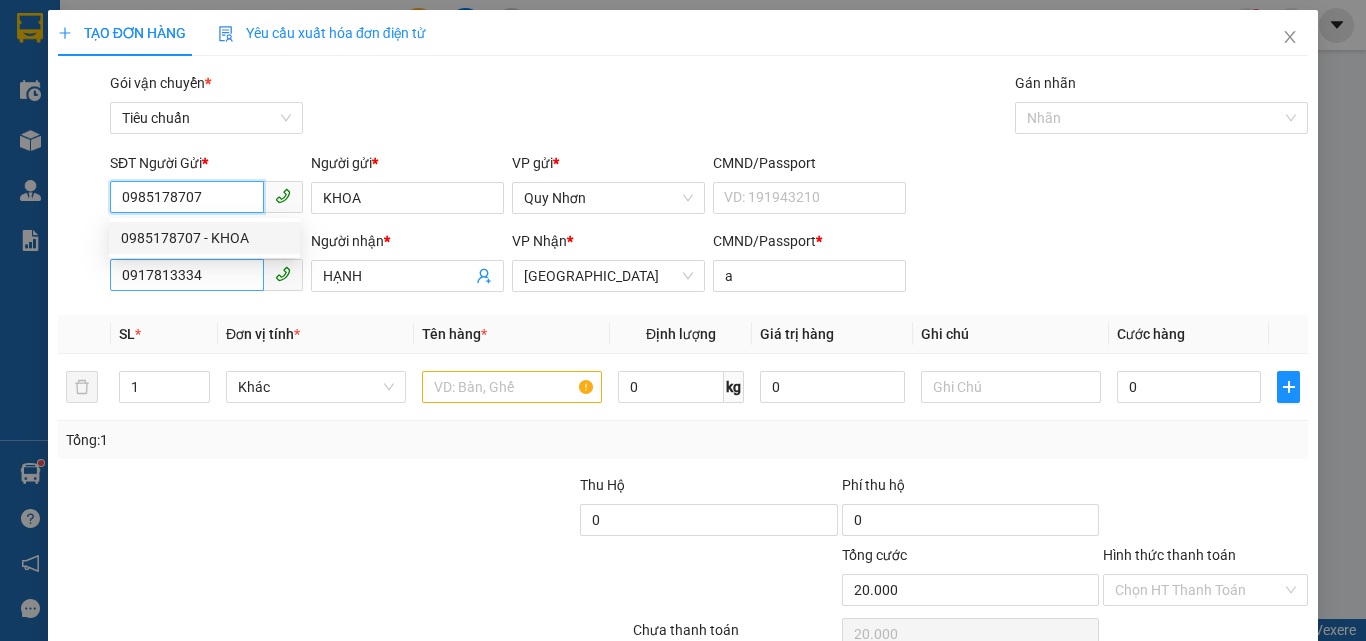 type on "0985178707" 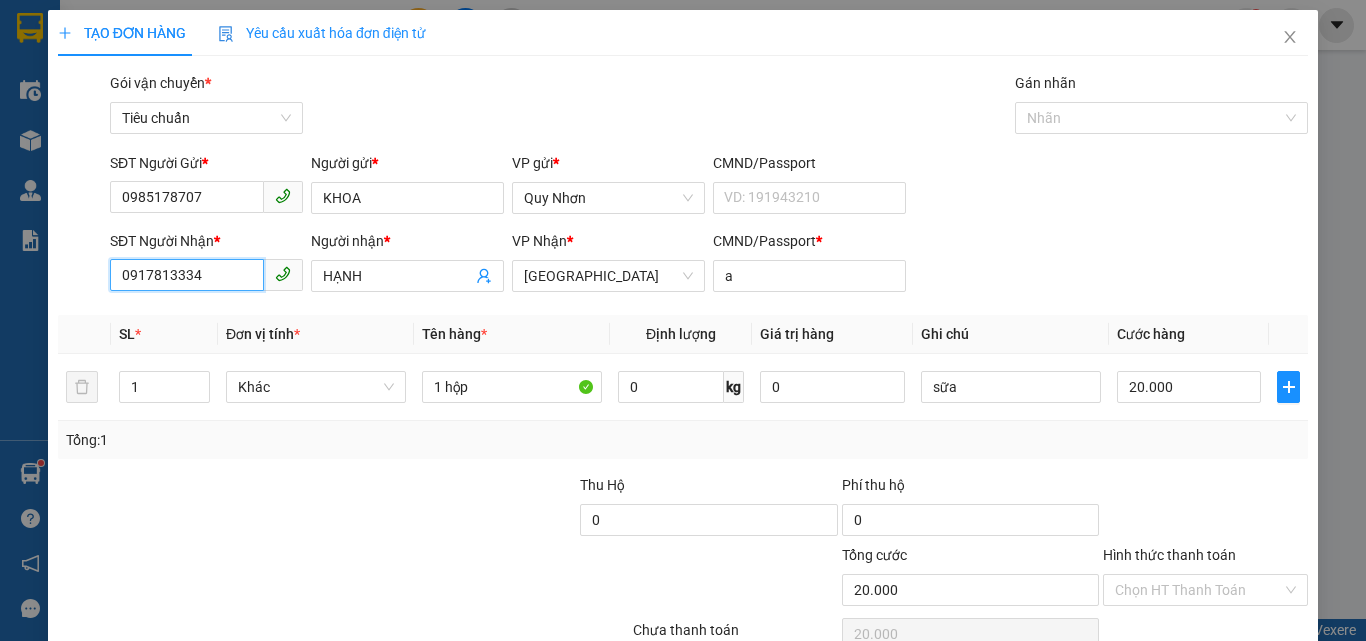 click on "0917813334" at bounding box center [187, 275] 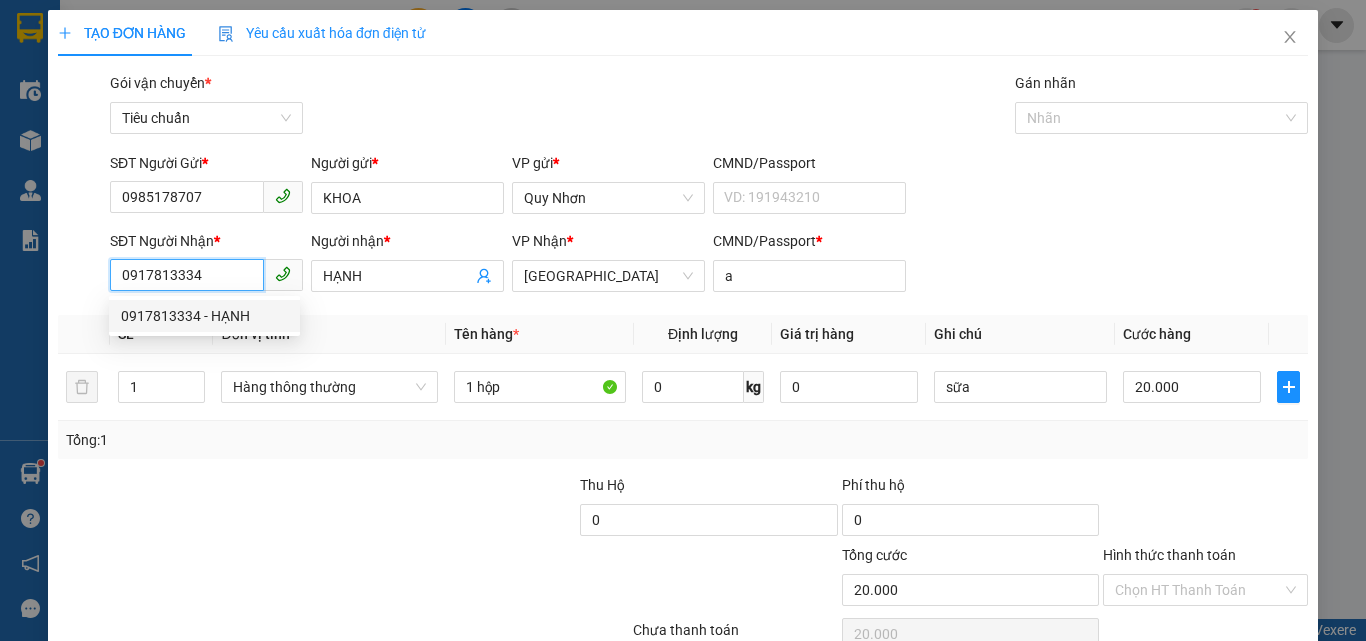 click on "0917813334" at bounding box center (187, 275) 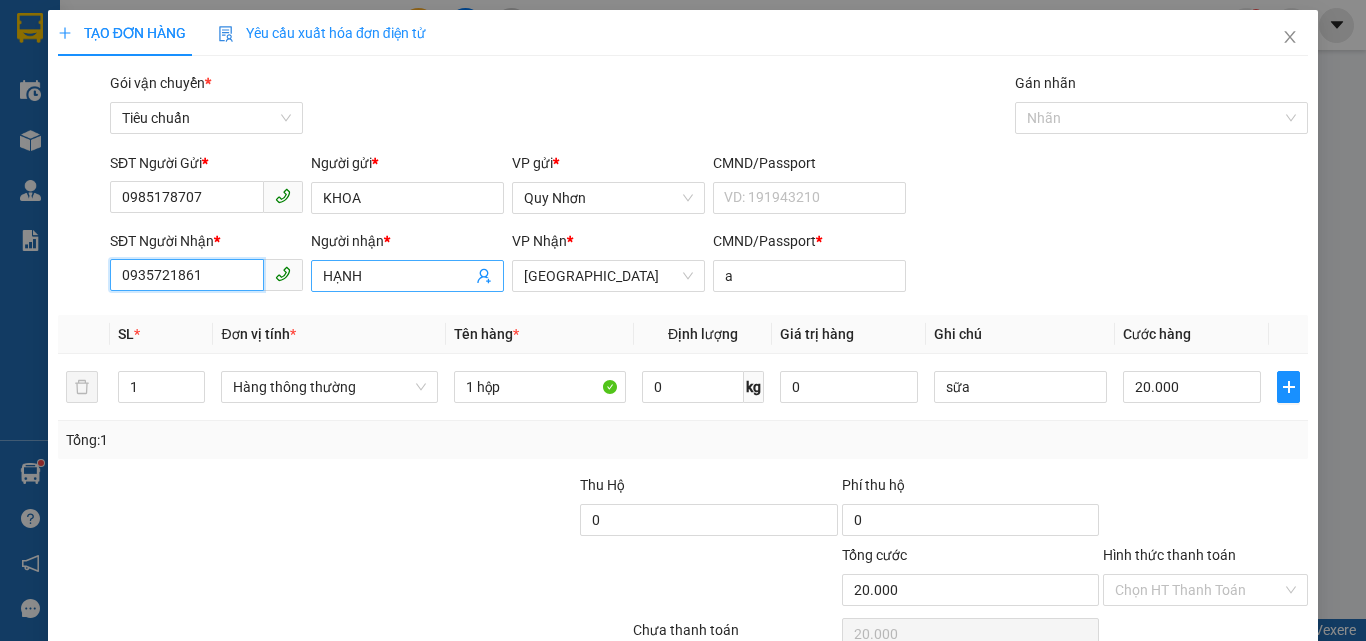 type on "0935721861" 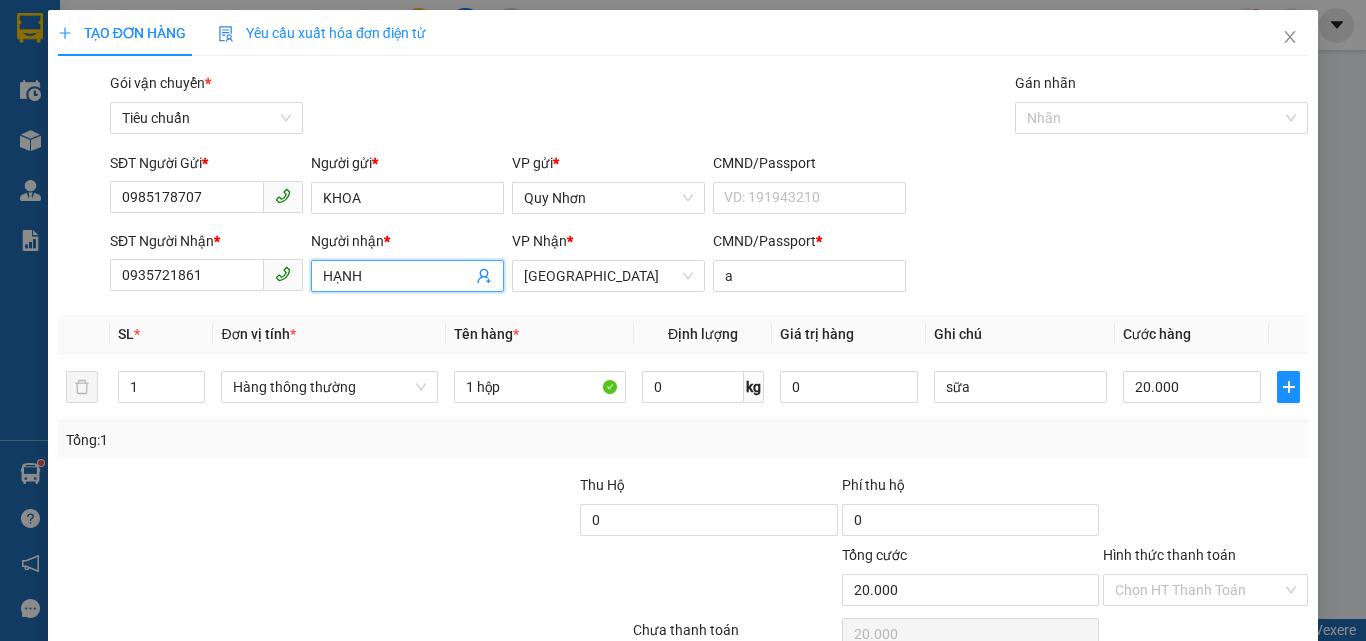 click on "HẠNH" at bounding box center (397, 276) 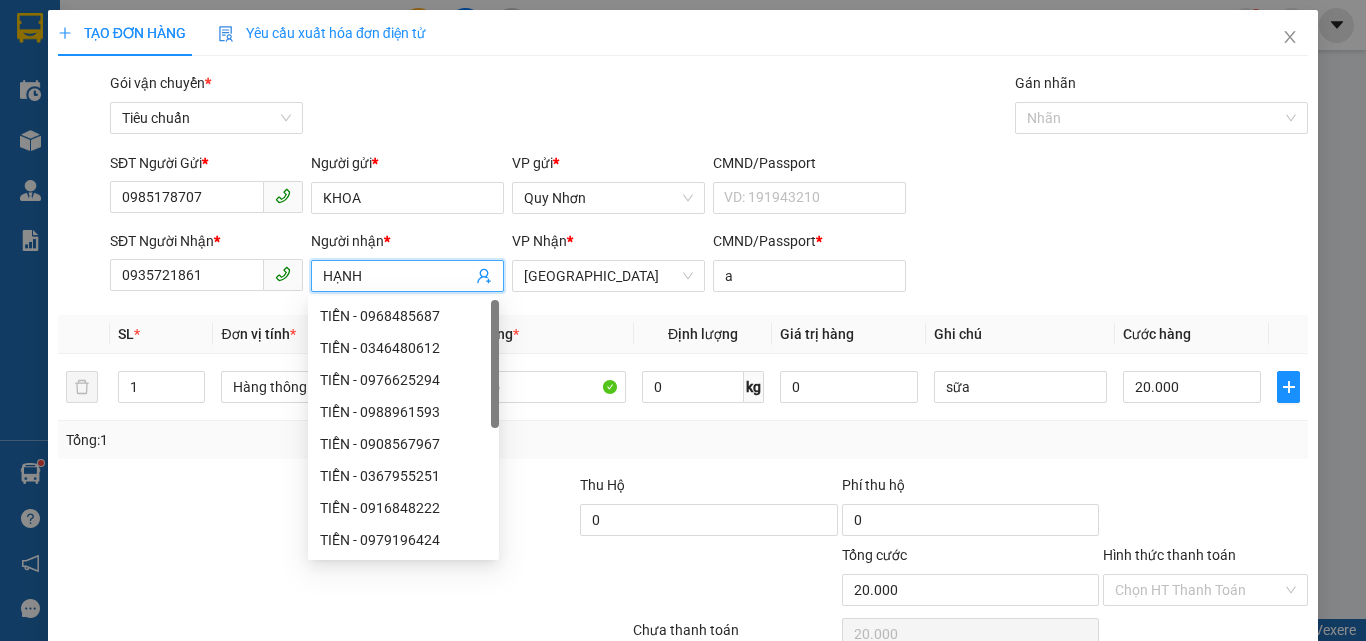 click on "HẠNH" at bounding box center (397, 276) 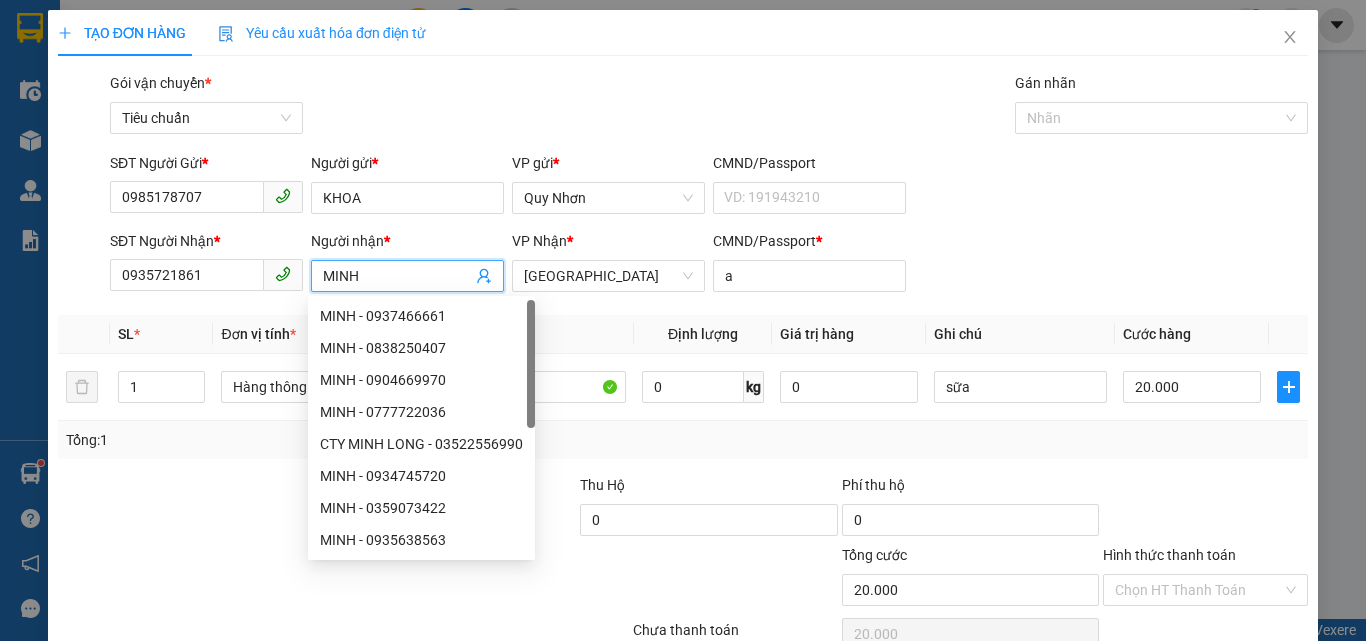 type on "MINH" 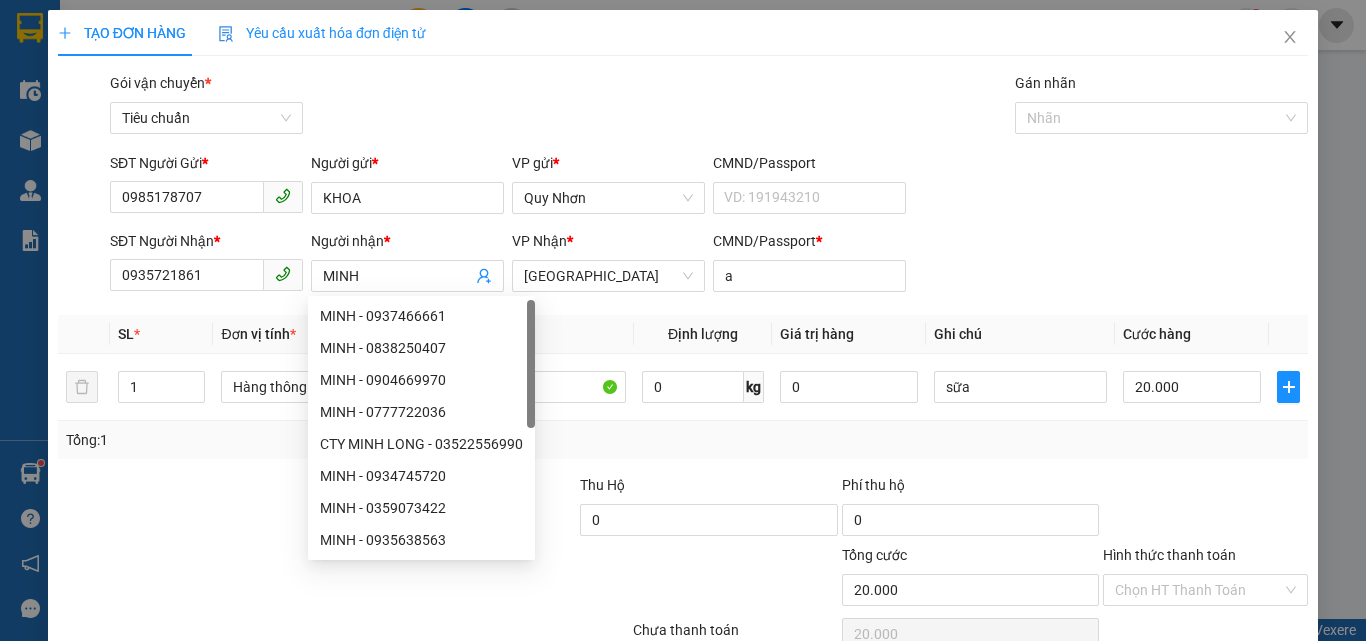 drag, startPoint x: 476, startPoint y: 103, endPoint x: 809, endPoint y: 221, distance: 353.28885 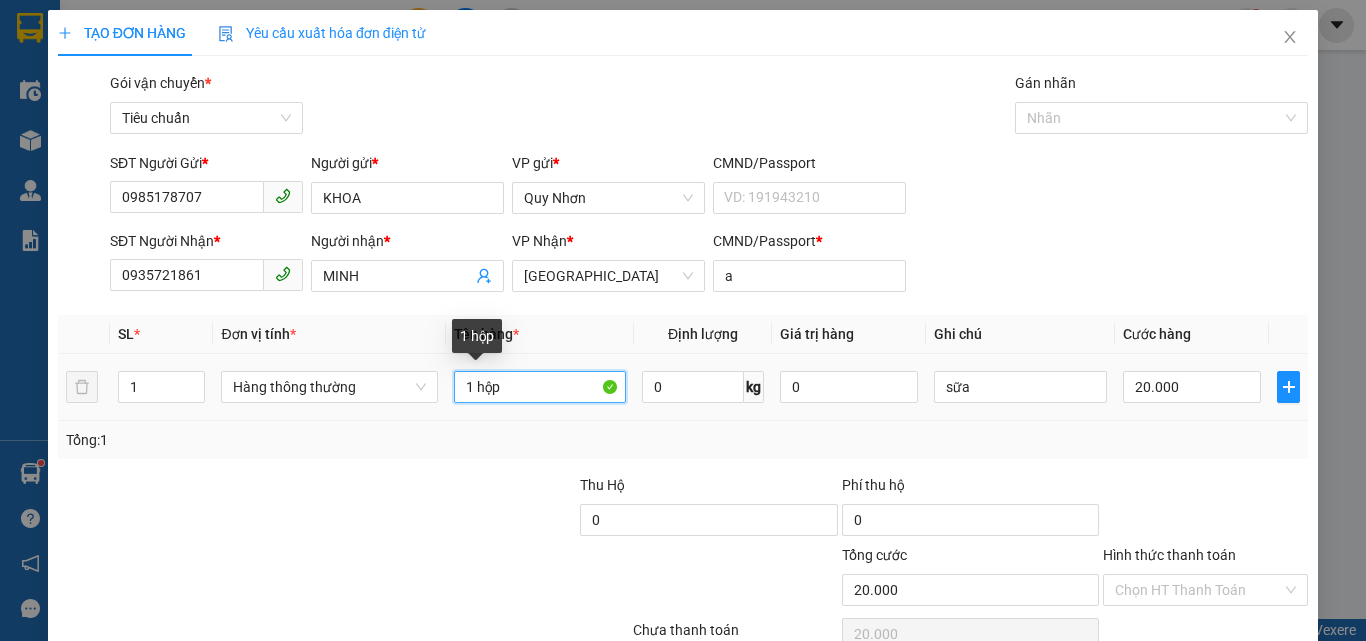 click on "1 hộp" at bounding box center [540, 387] 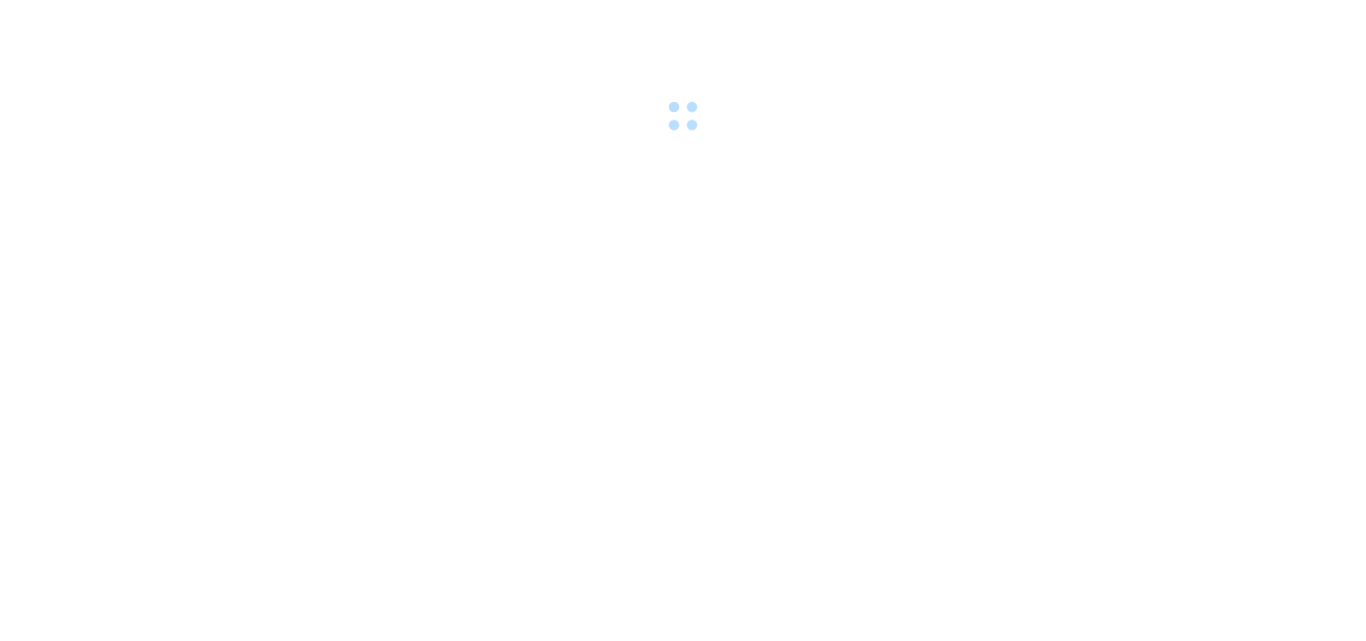 scroll, scrollTop: 0, scrollLeft: 0, axis: both 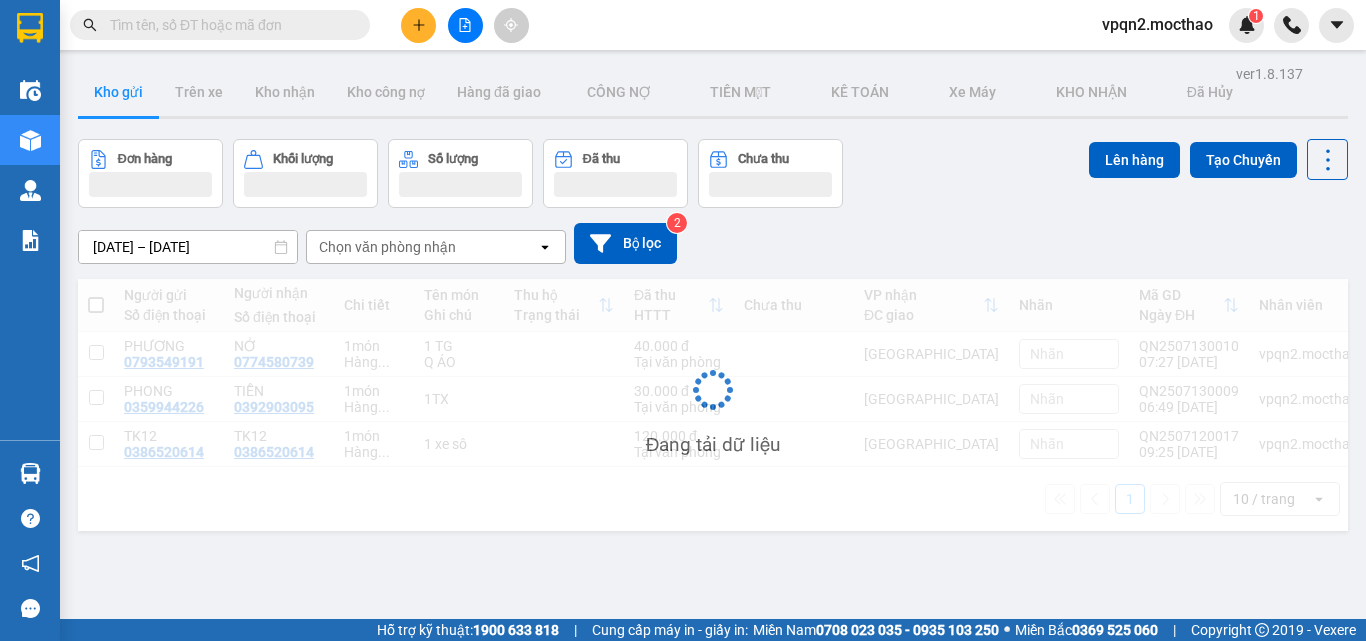 click at bounding box center [418, 25] 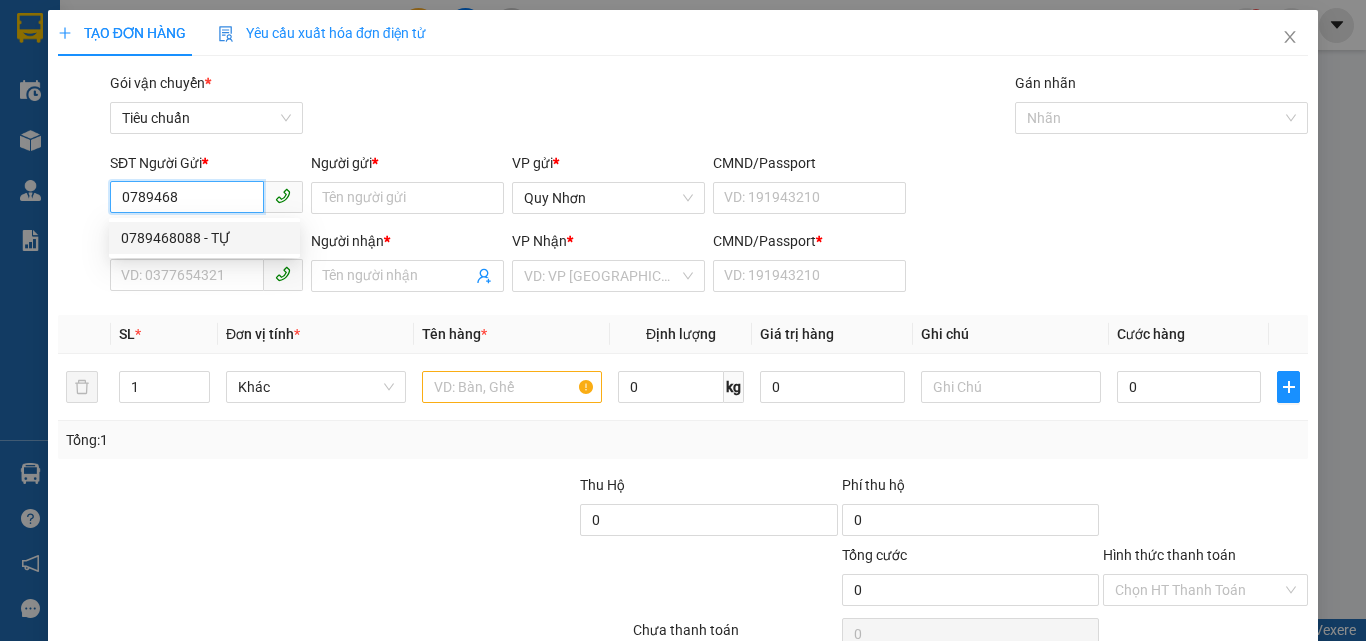 click on "0789468088 - TỰ" at bounding box center (204, 238) 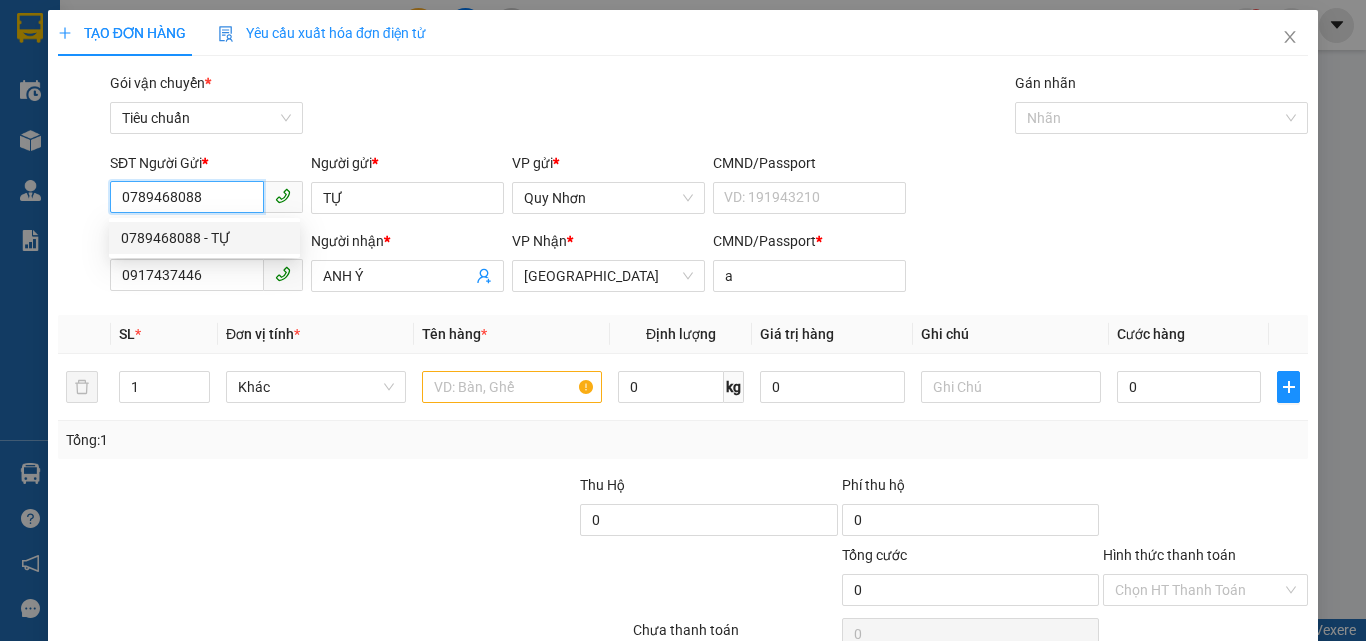 type on "30.000" 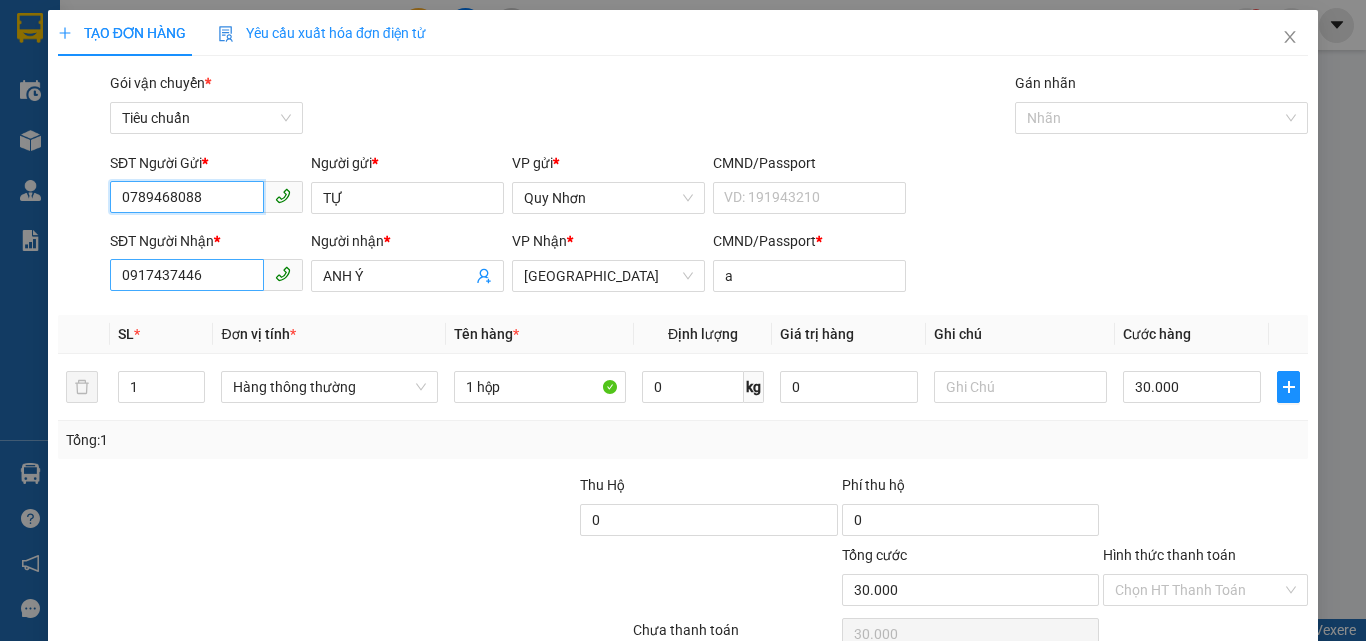 type on "0789468088" 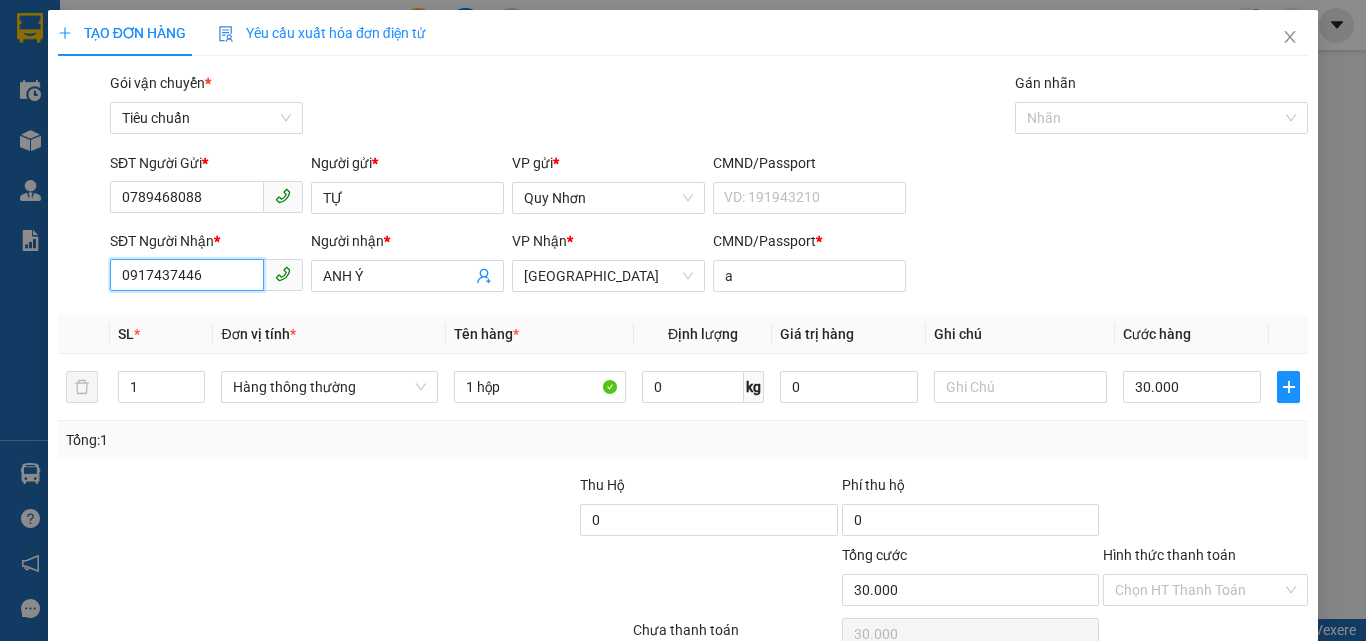 click on "0917437446" at bounding box center (187, 275) 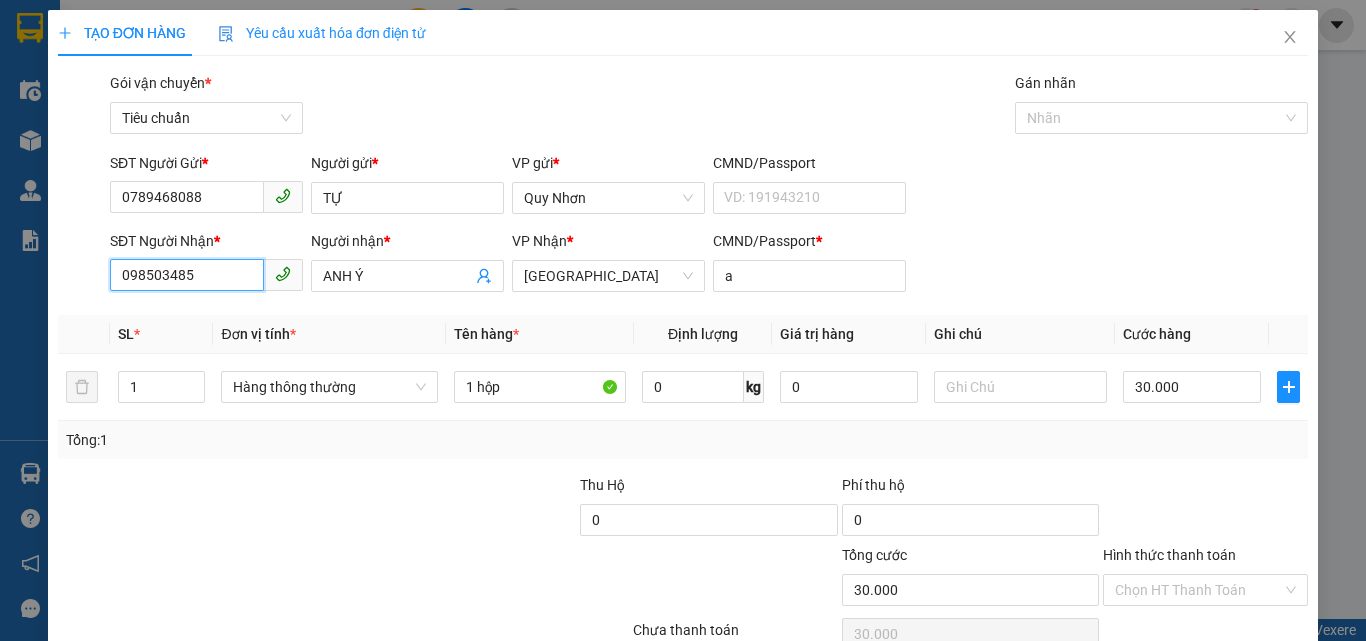 type on "0985034850" 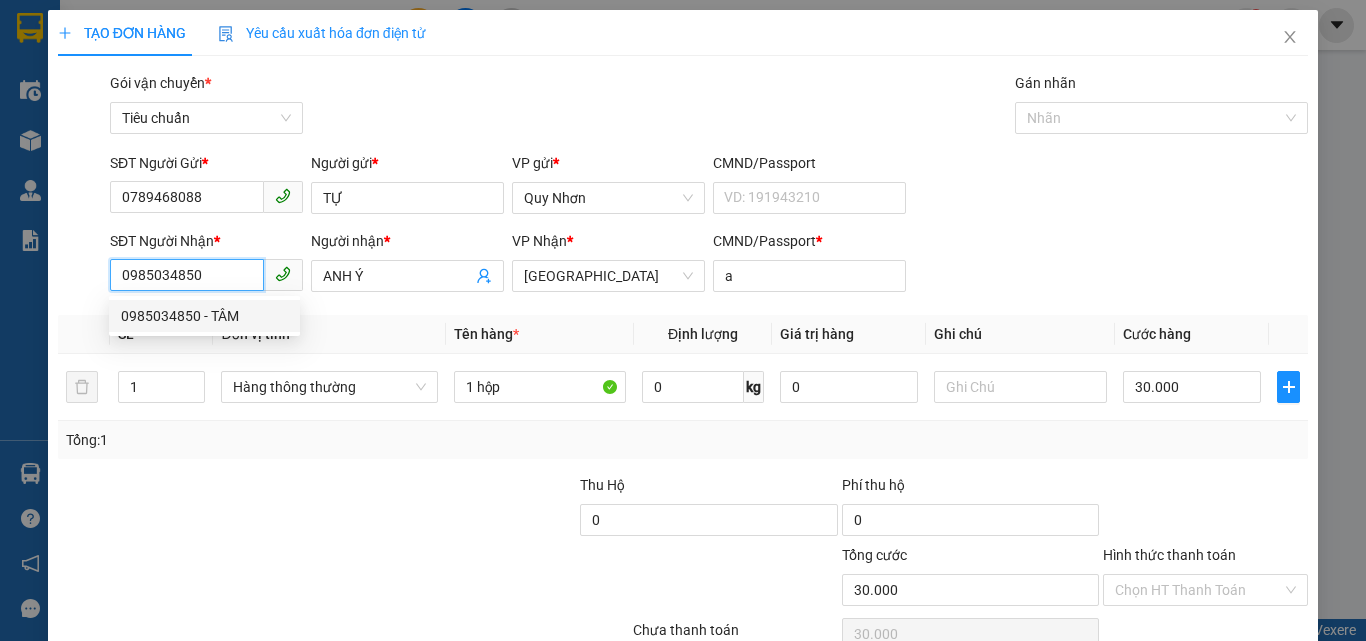 click on "0985034850 - TÂM" at bounding box center (204, 316) 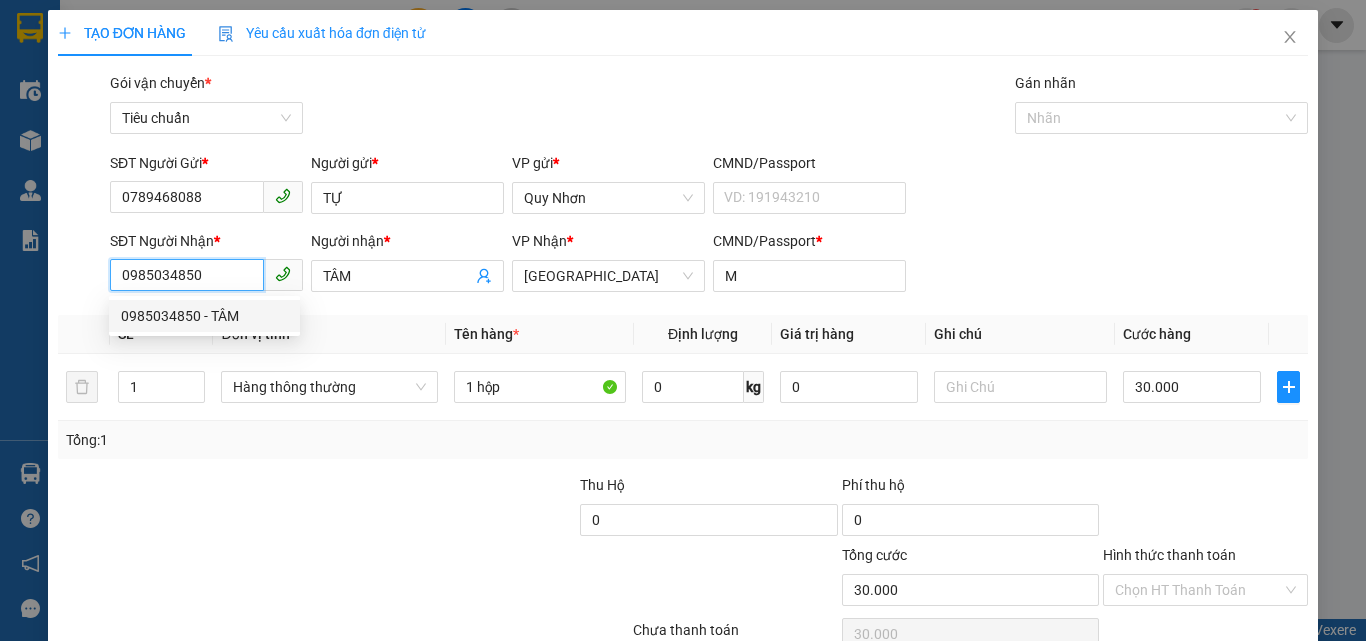 type on "60.000" 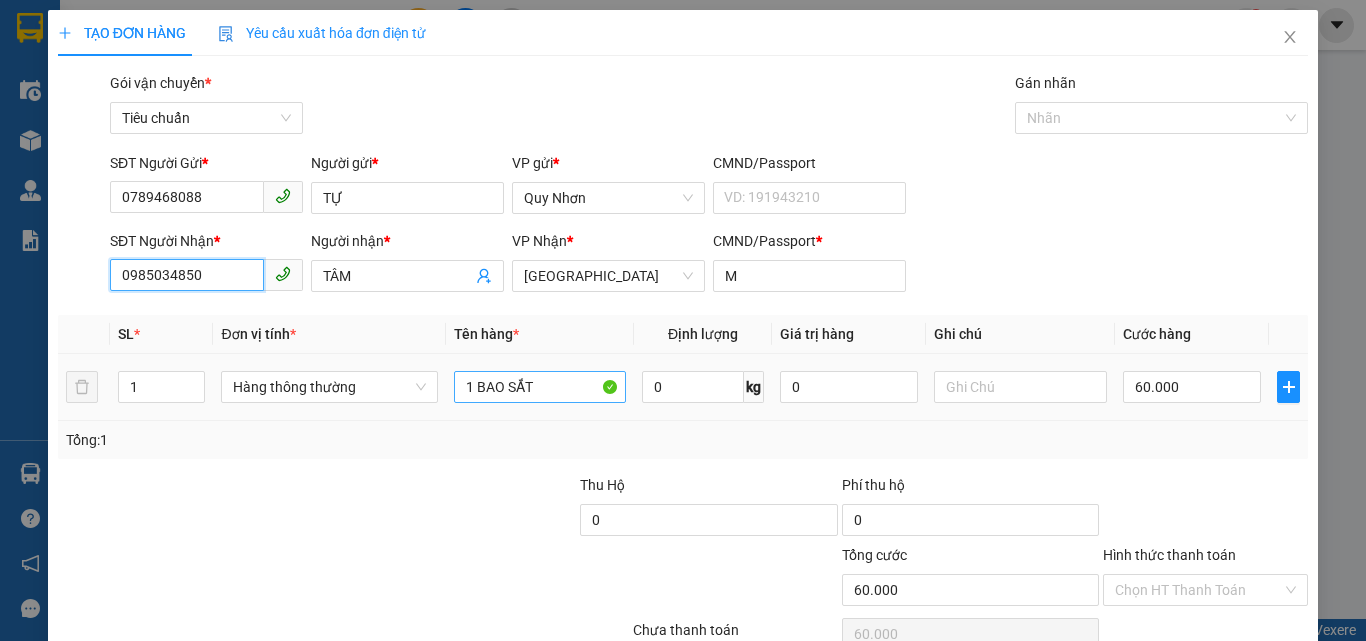 type on "0985034850" 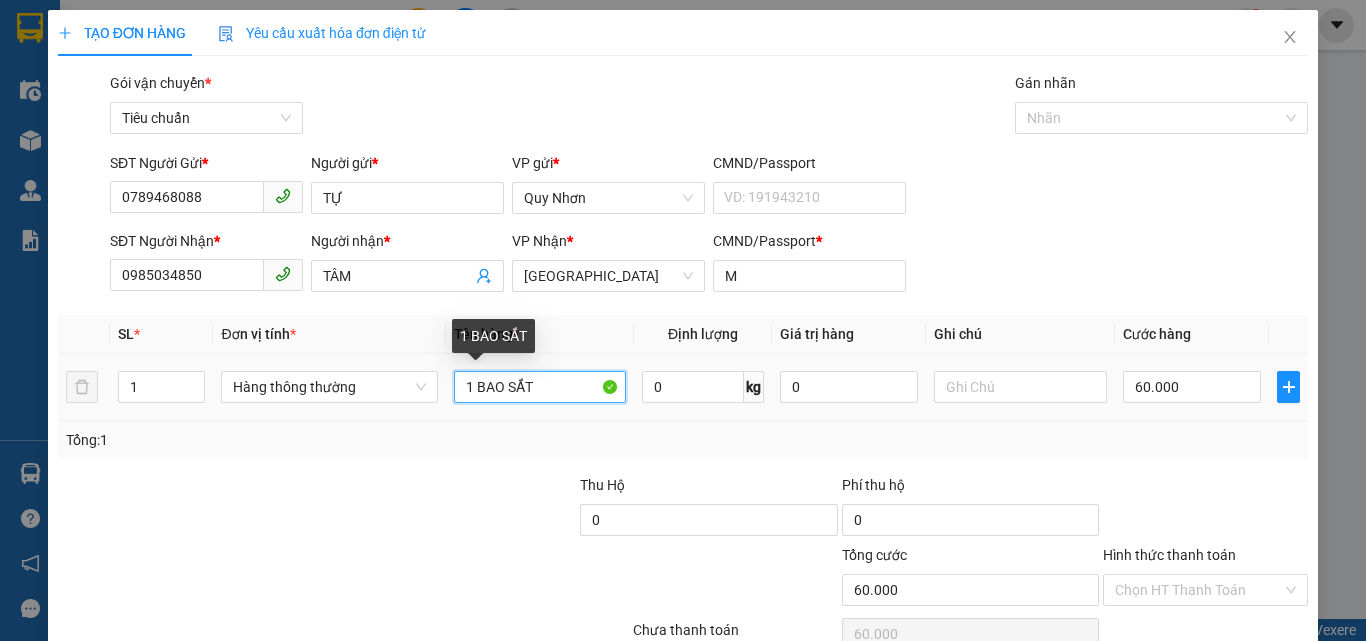 drag, startPoint x: 545, startPoint y: 398, endPoint x: 477, endPoint y: 391, distance: 68.359344 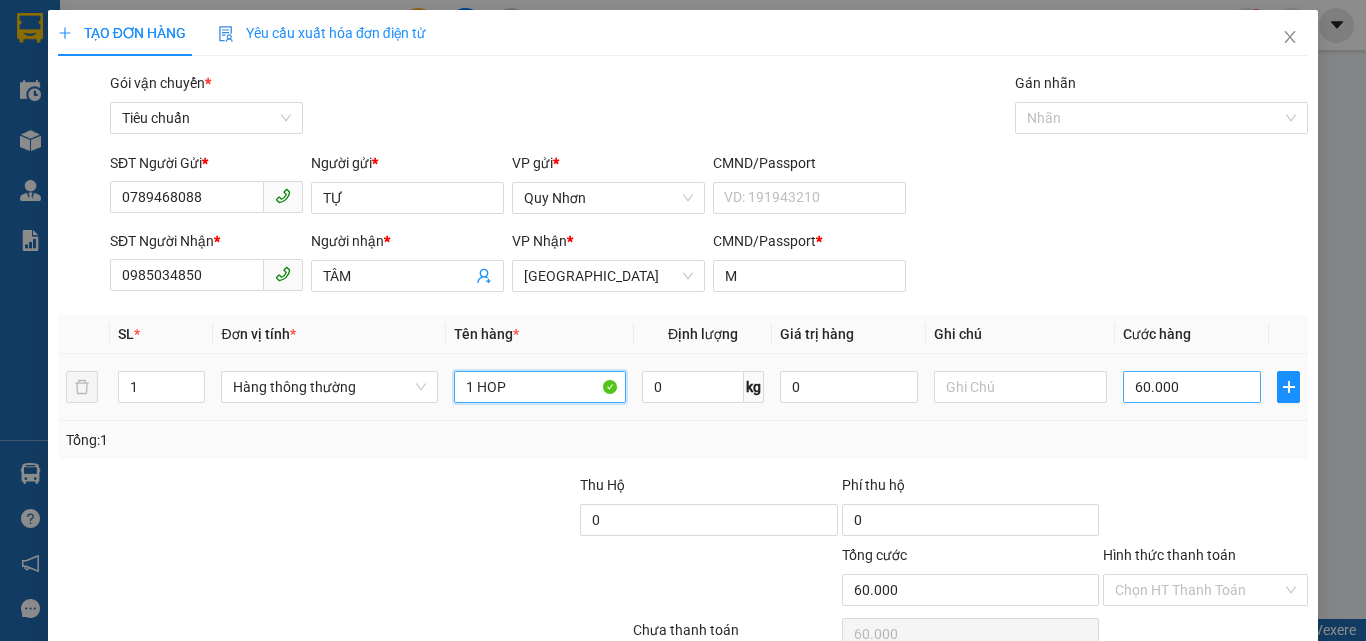 type on "1 HOP" 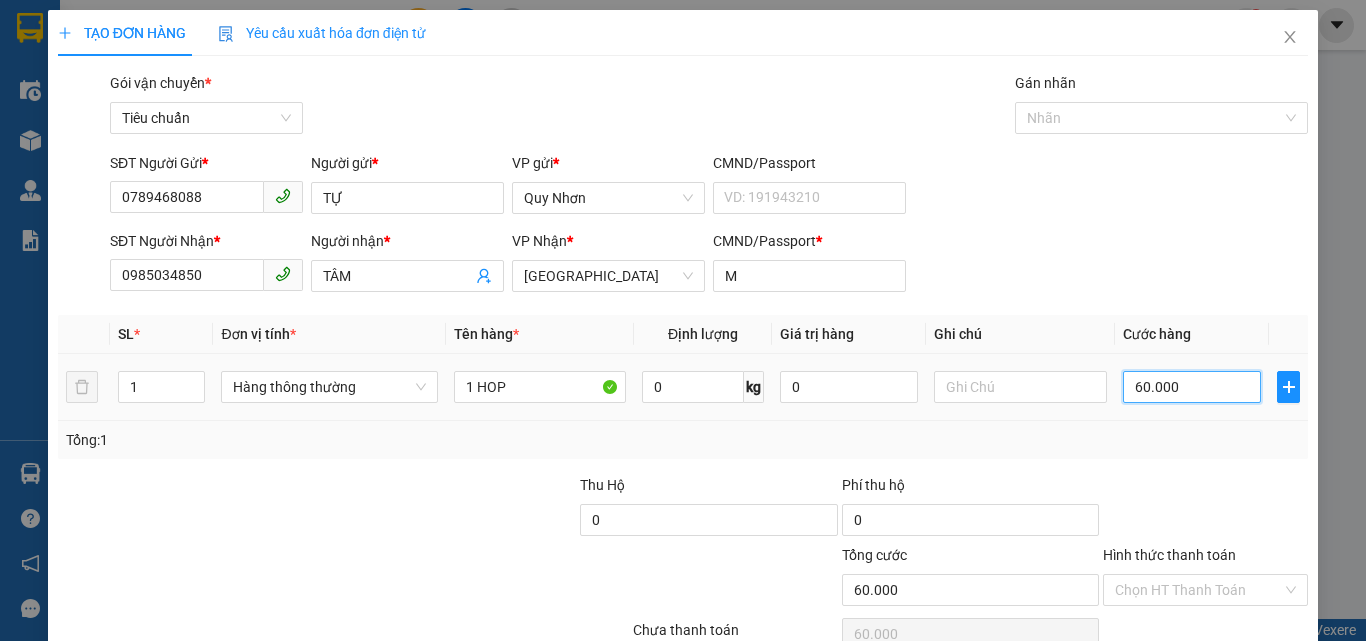 click on "60.000" at bounding box center [1192, 387] 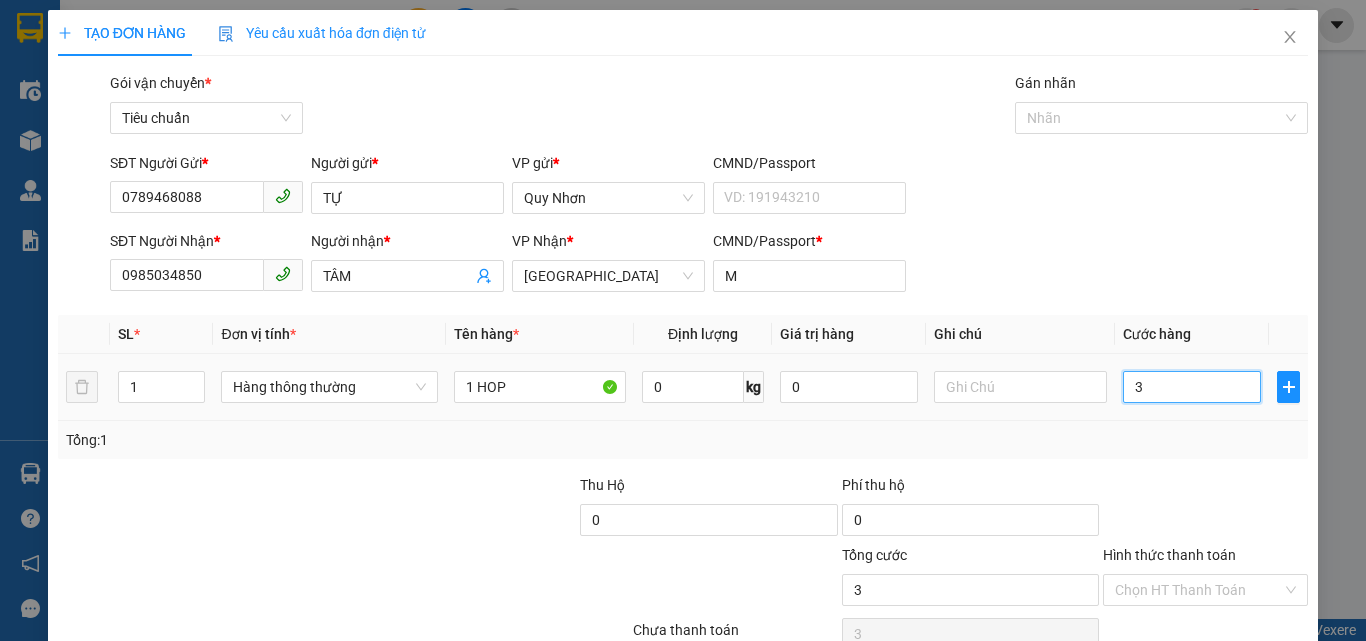 type on "30" 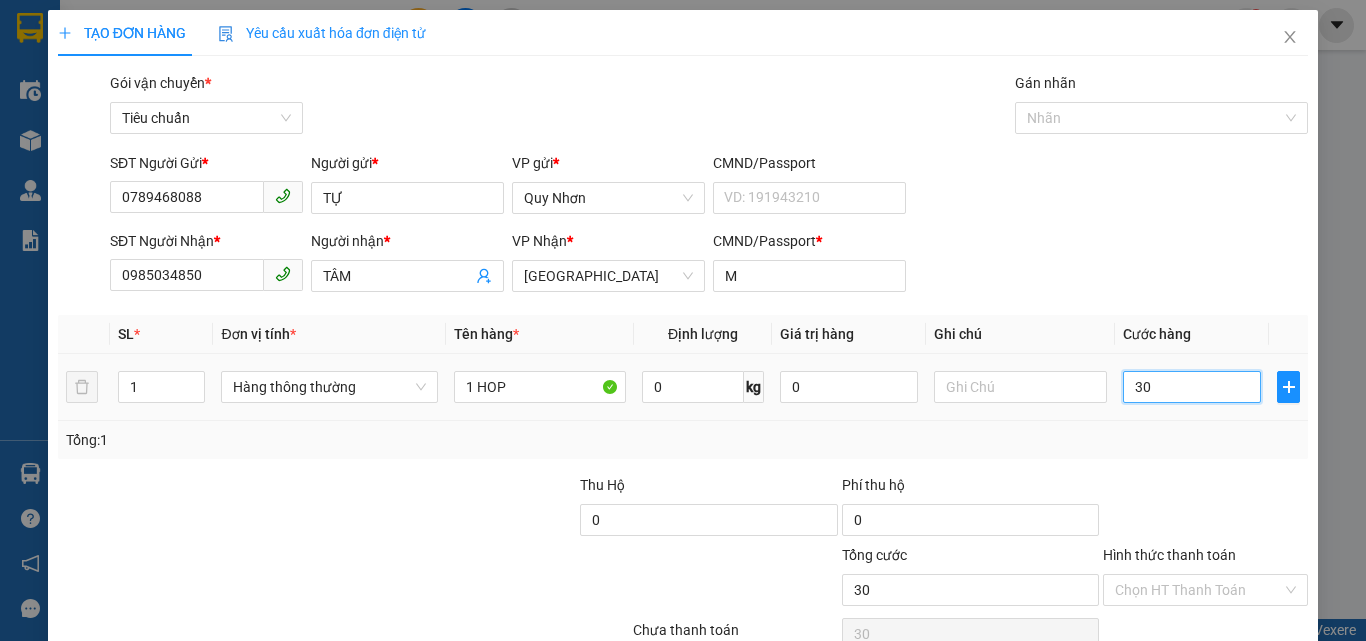 type on "300" 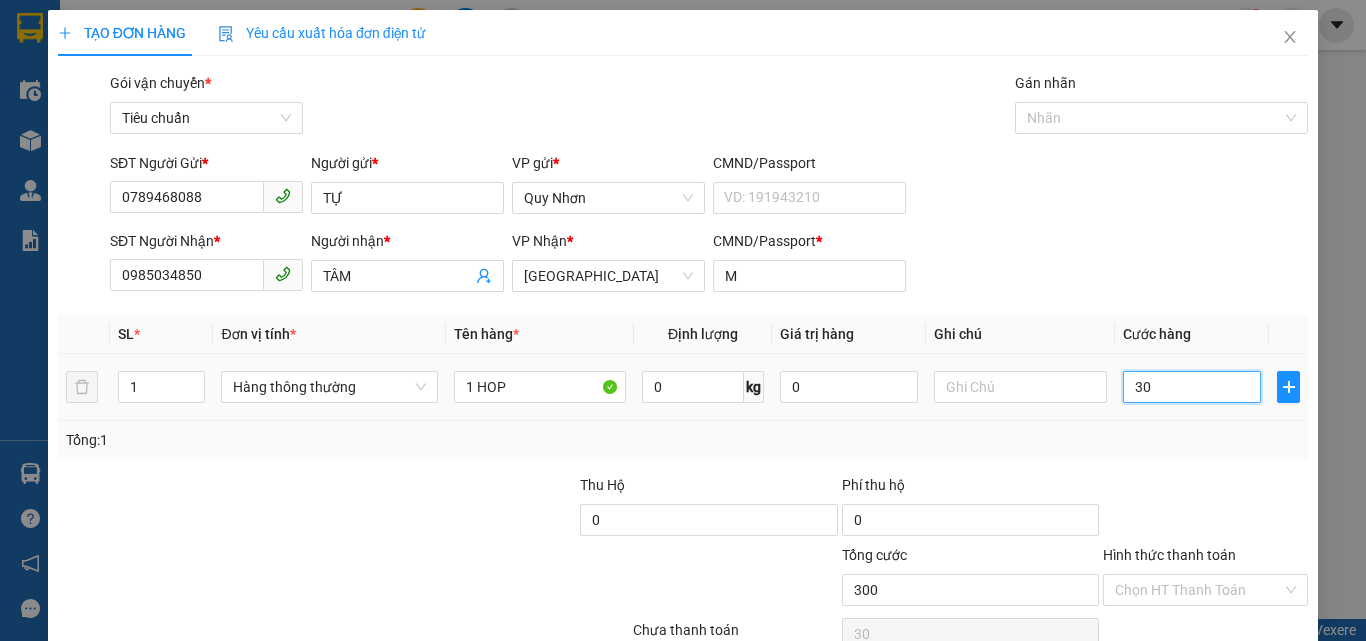 type on "300" 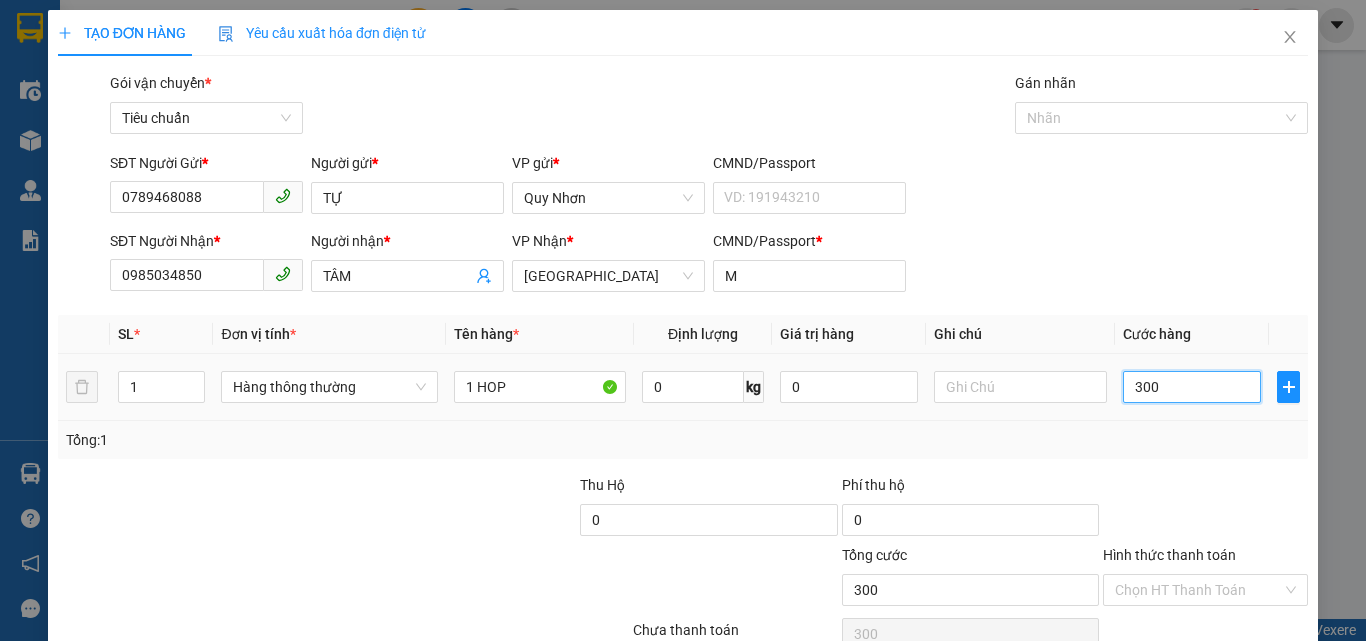 type on "3.000" 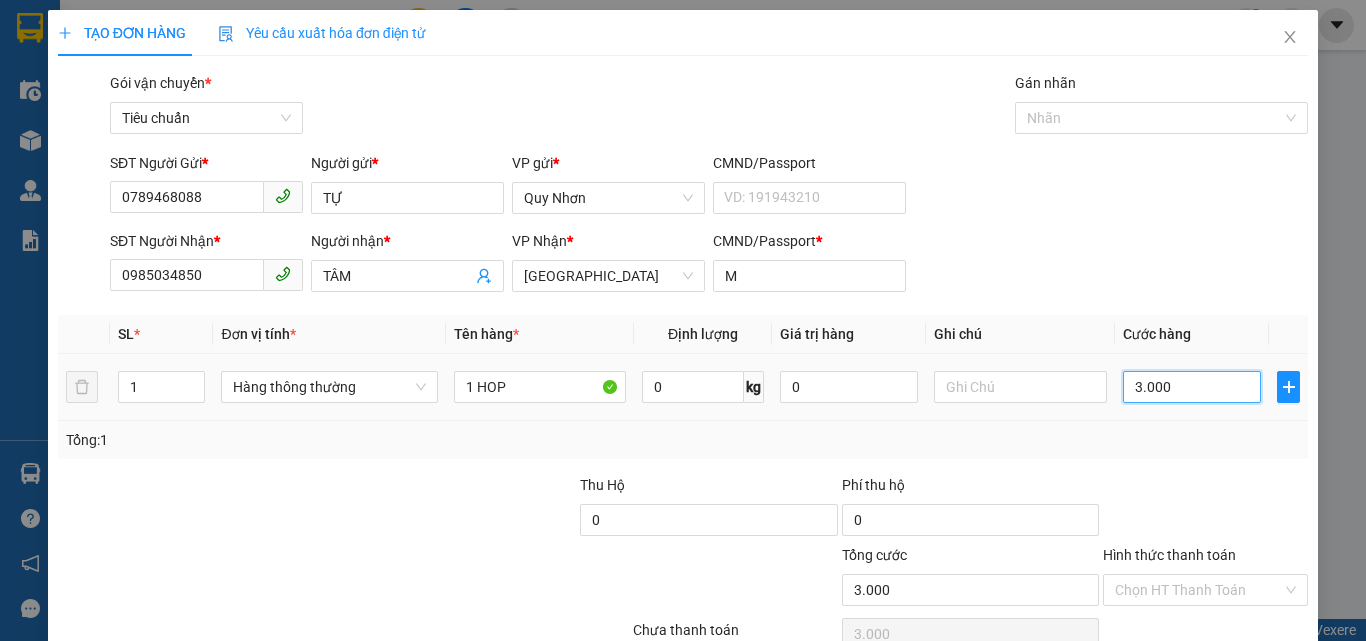 type on "30.000" 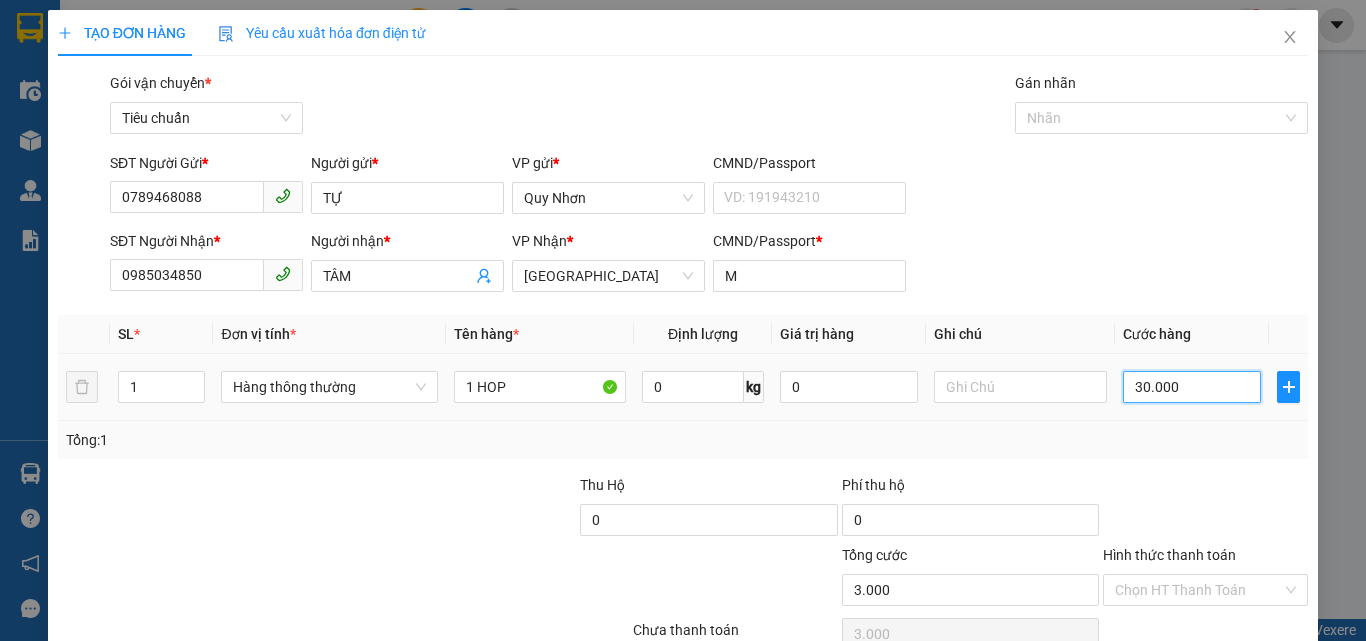 type on "30.000" 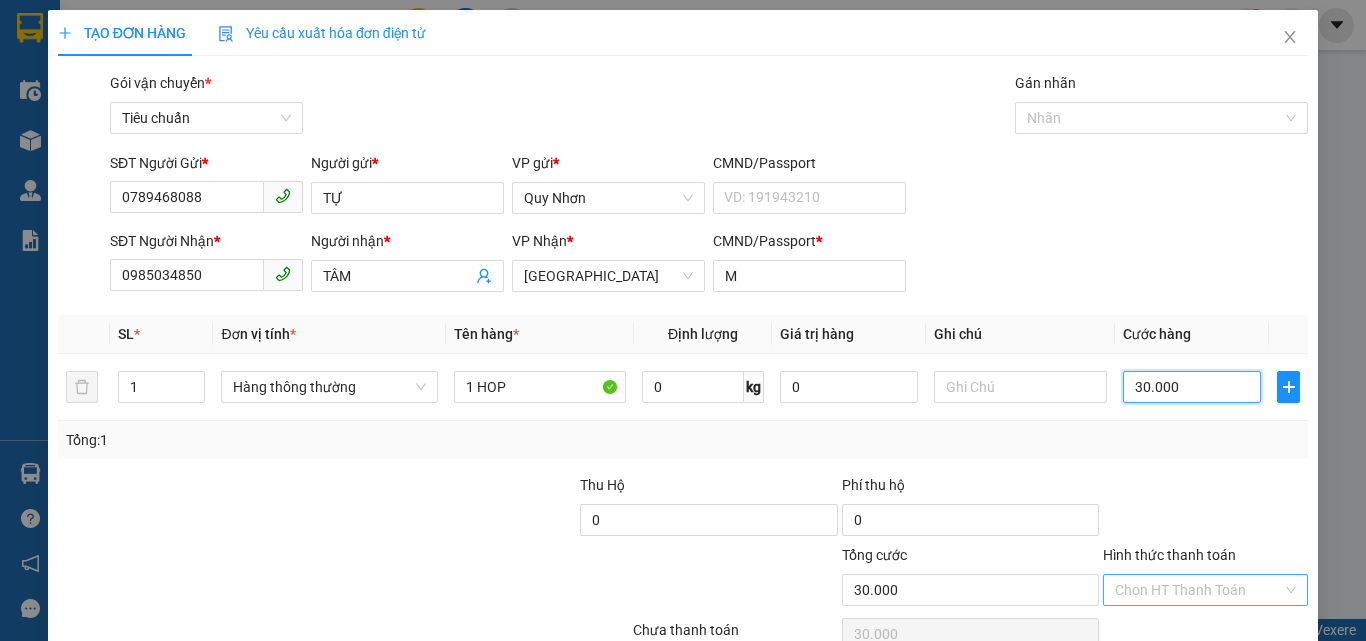 scroll, scrollTop: 99, scrollLeft: 0, axis: vertical 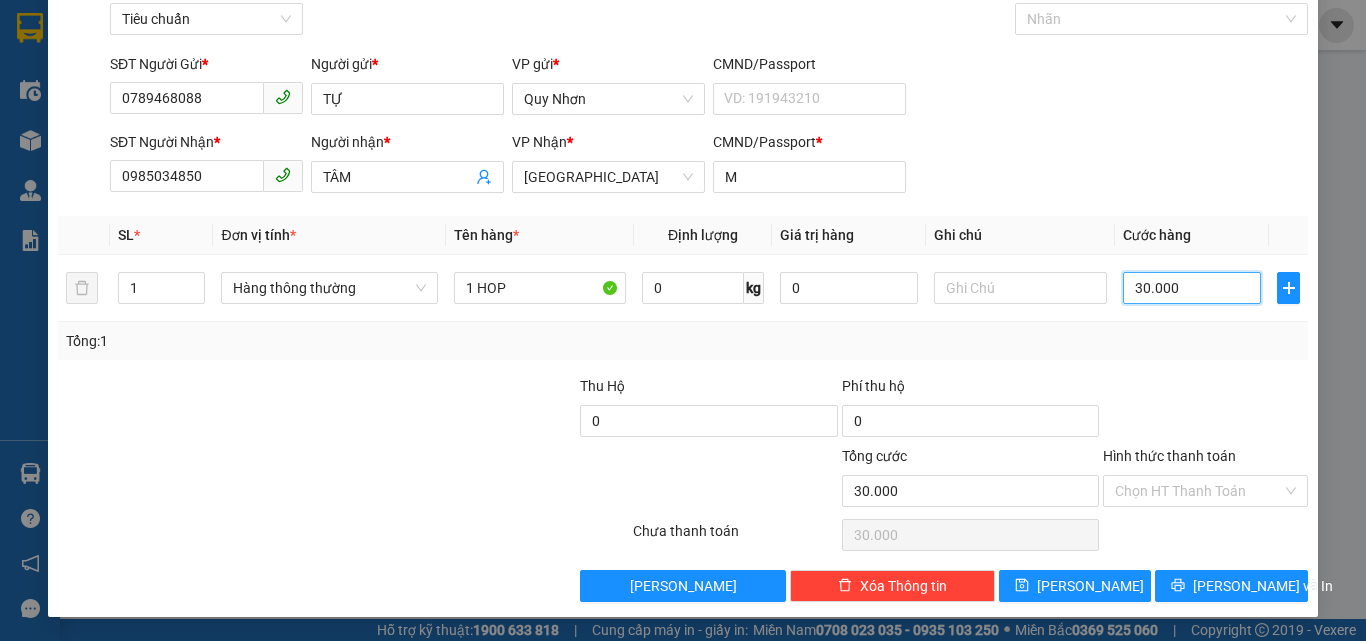 type on "30.000" 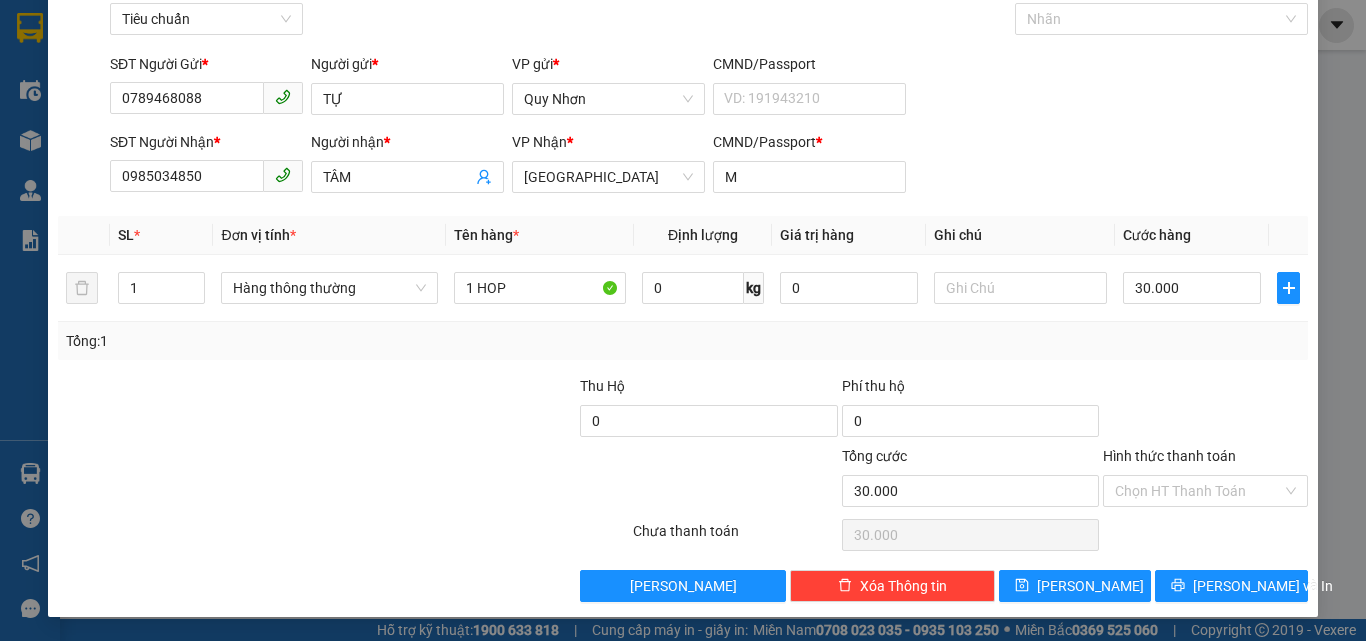 click on "Hình thức thanh toán Chọn HT Thanh Toán" at bounding box center (1205, 480) 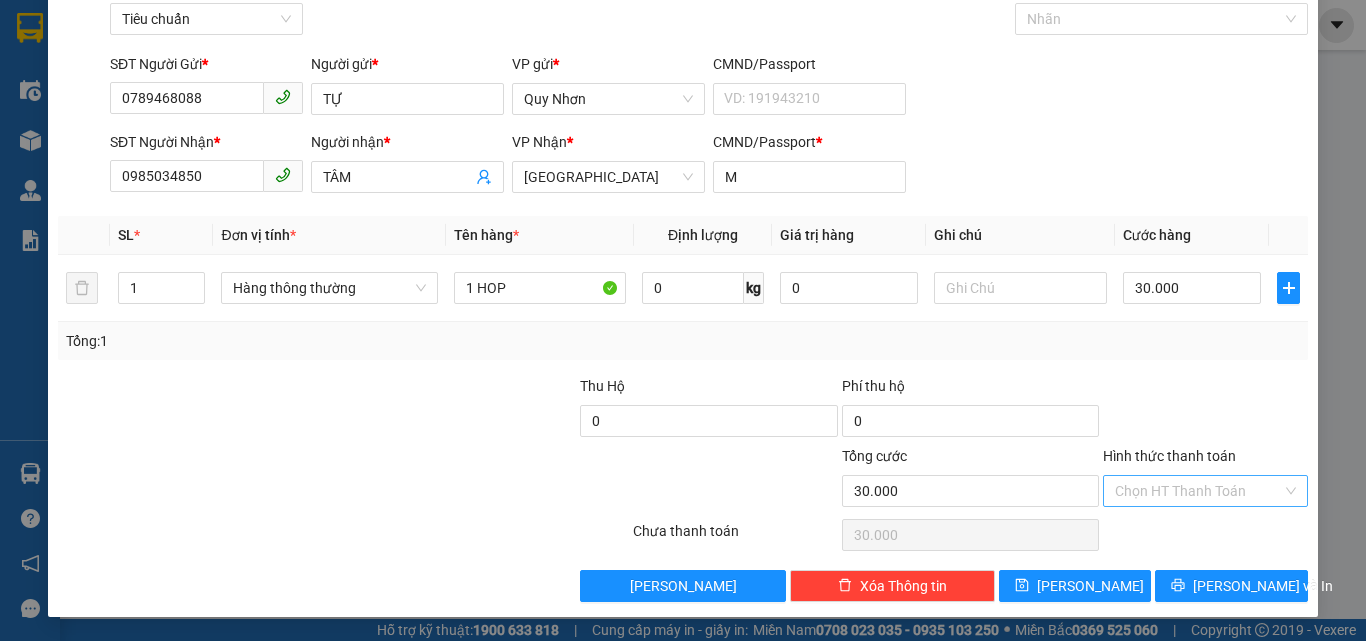 click on "Hình thức thanh toán" at bounding box center (1198, 491) 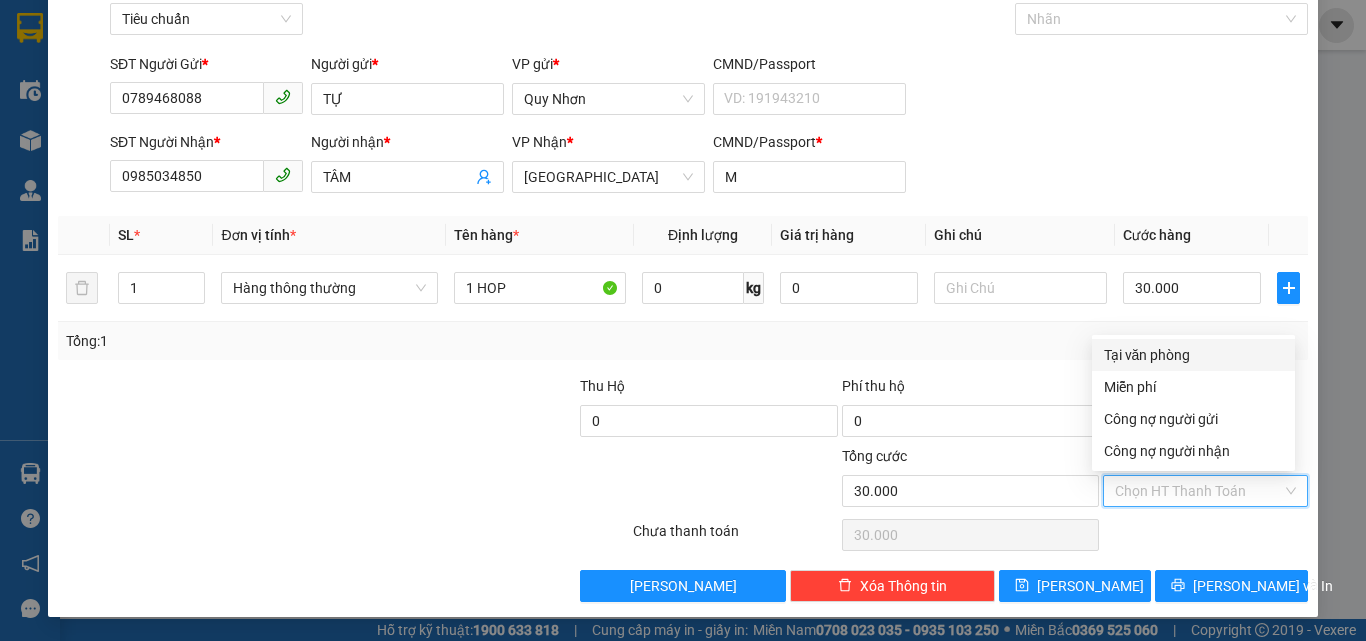 click on "Tại văn phòng" at bounding box center [1193, 355] 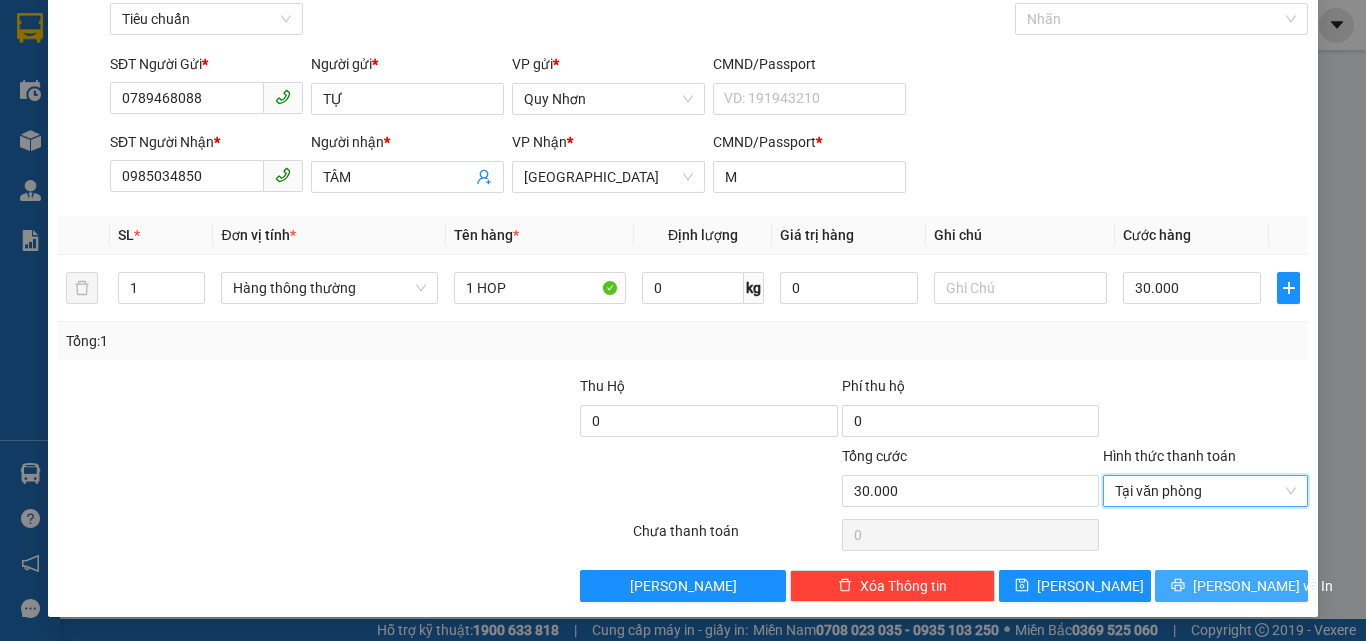 click on "[PERSON_NAME] và In" at bounding box center [1231, 586] 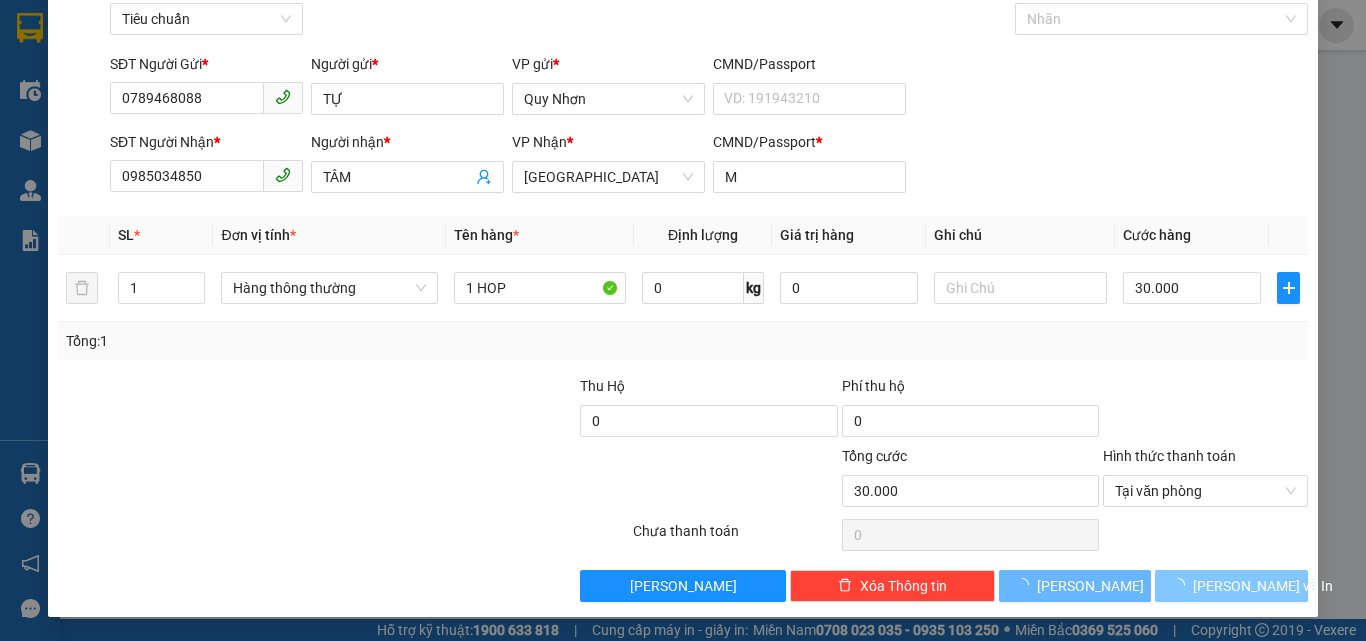 click on "[PERSON_NAME] và In" at bounding box center (1231, 586) 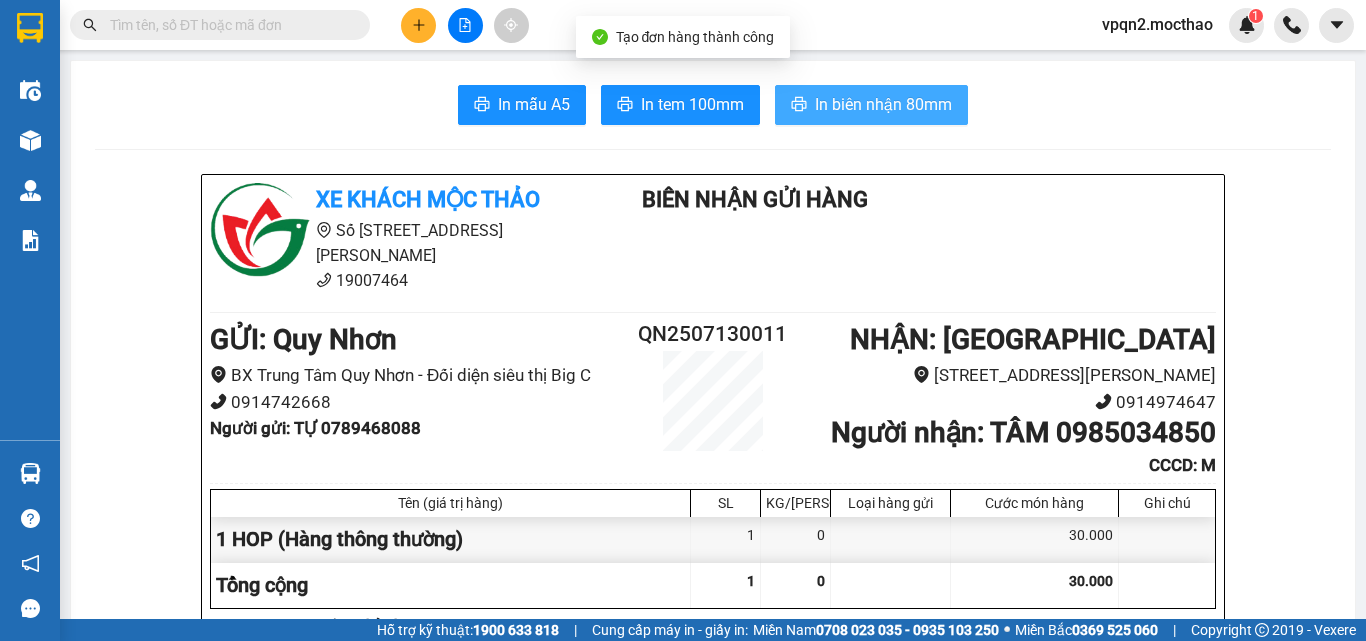 click on "In biên nhận 80mm" at bounding box center [883, 104] 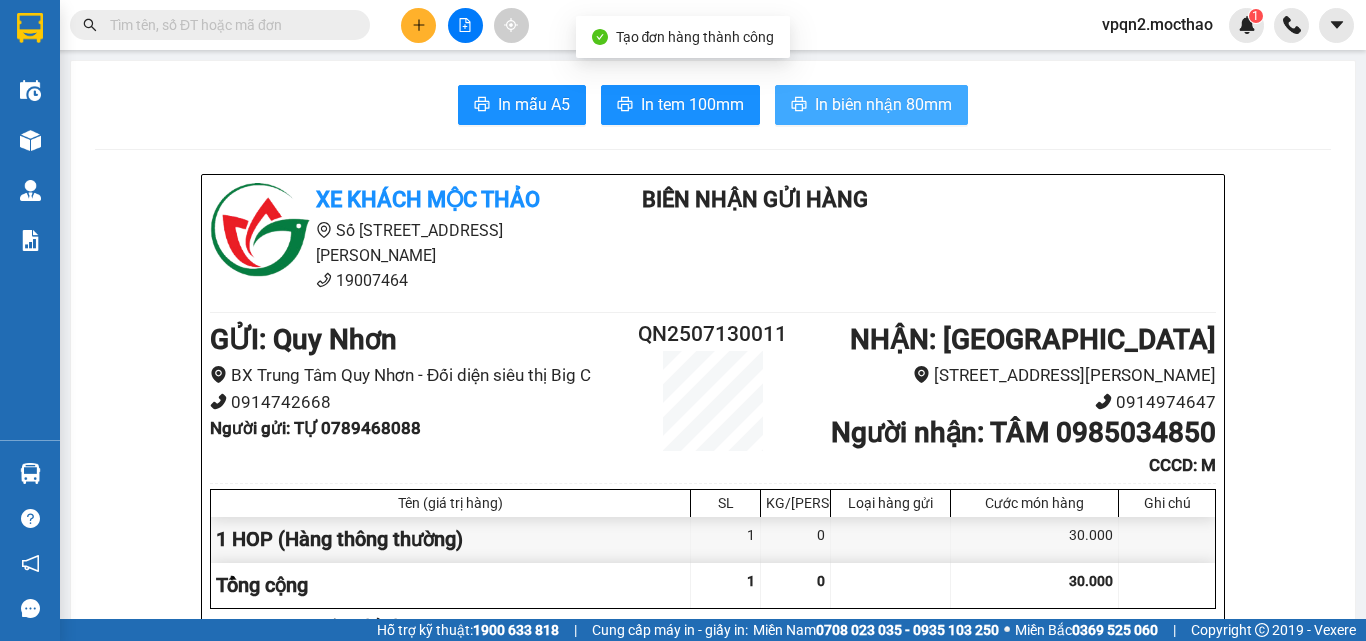 scroll, scrollTop: 0, scrollLeft: 0, axis: both 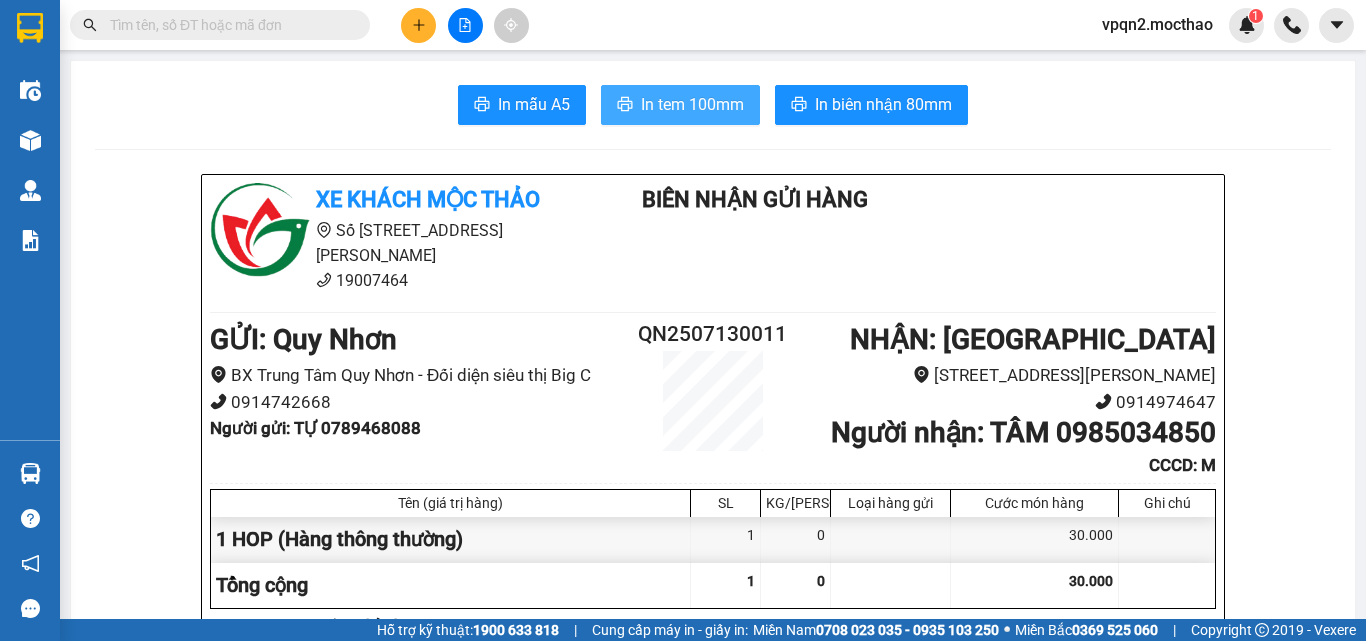 click on "In tem 100mm" at bounding box center [692, 104] 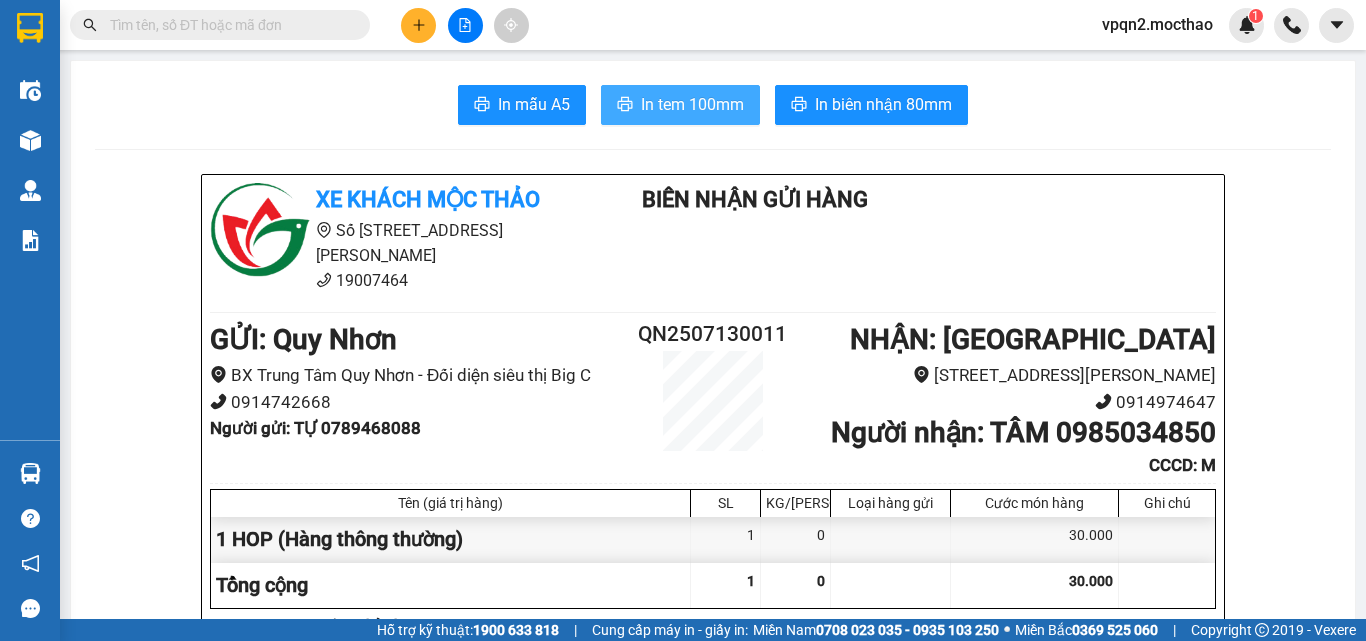 scroll, scrollTop: 0, scrollLeft: 0, axis: both 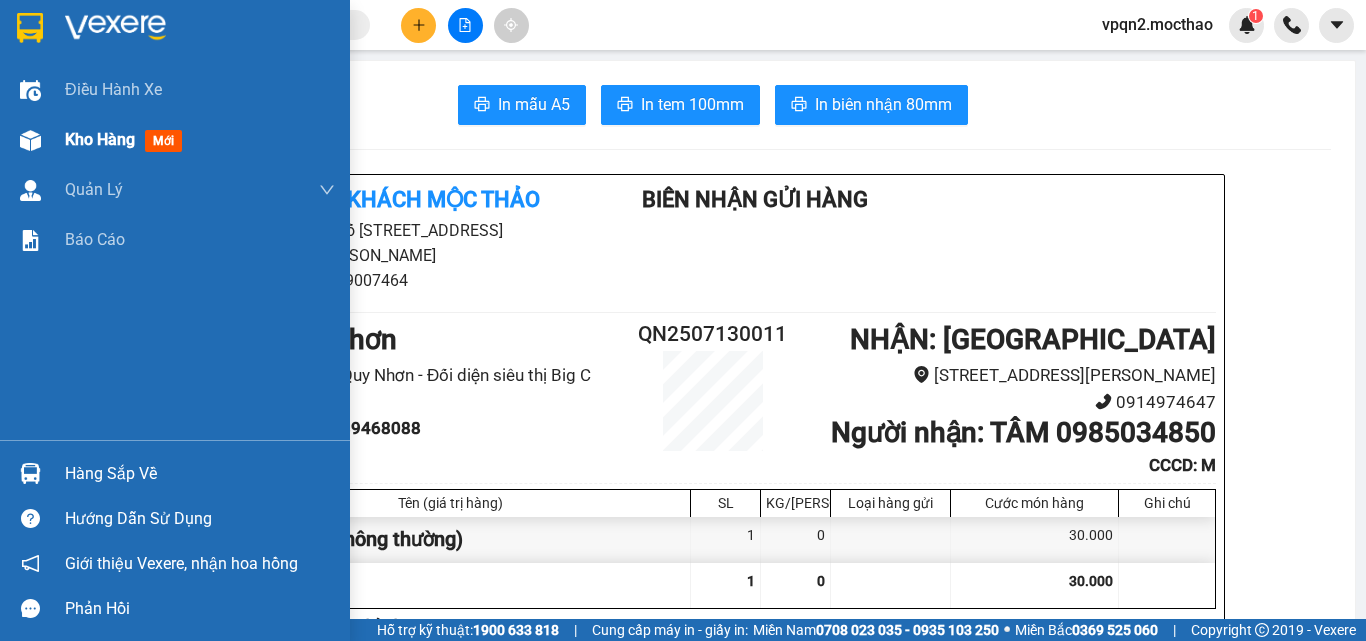 click on "Kho hàng" at bounding box center (100, 139) 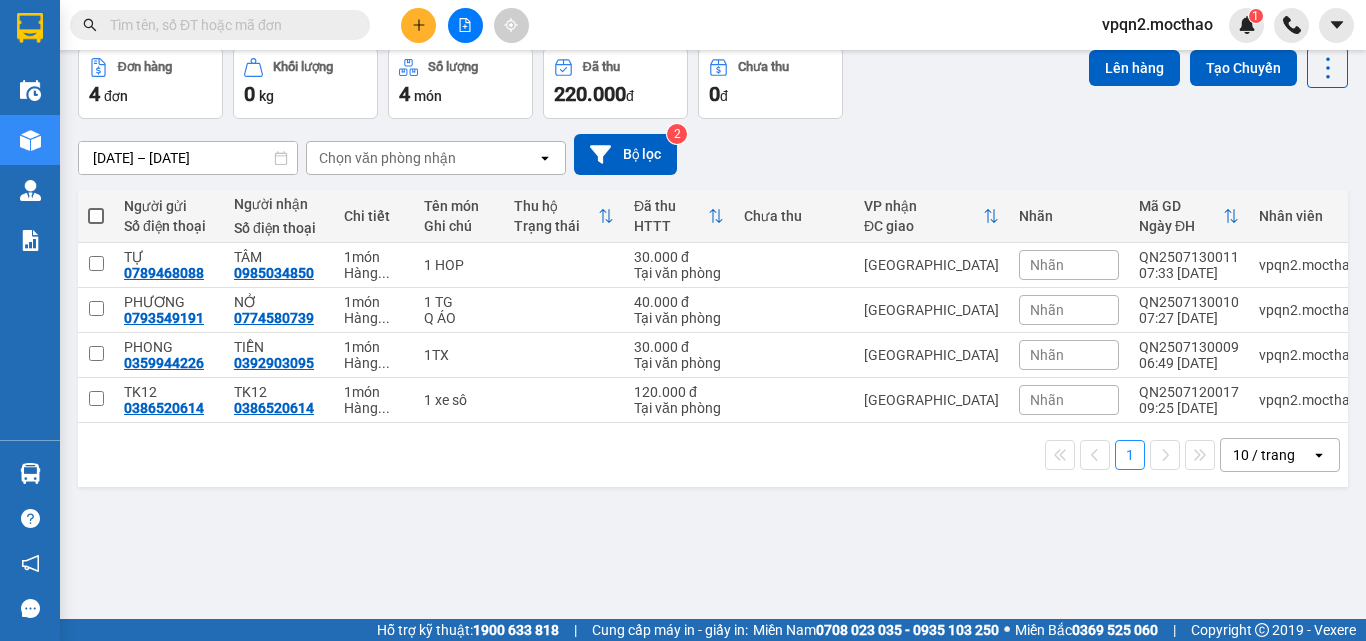scroll, scrollTop: 0, scrollLeft: 0, axis: both 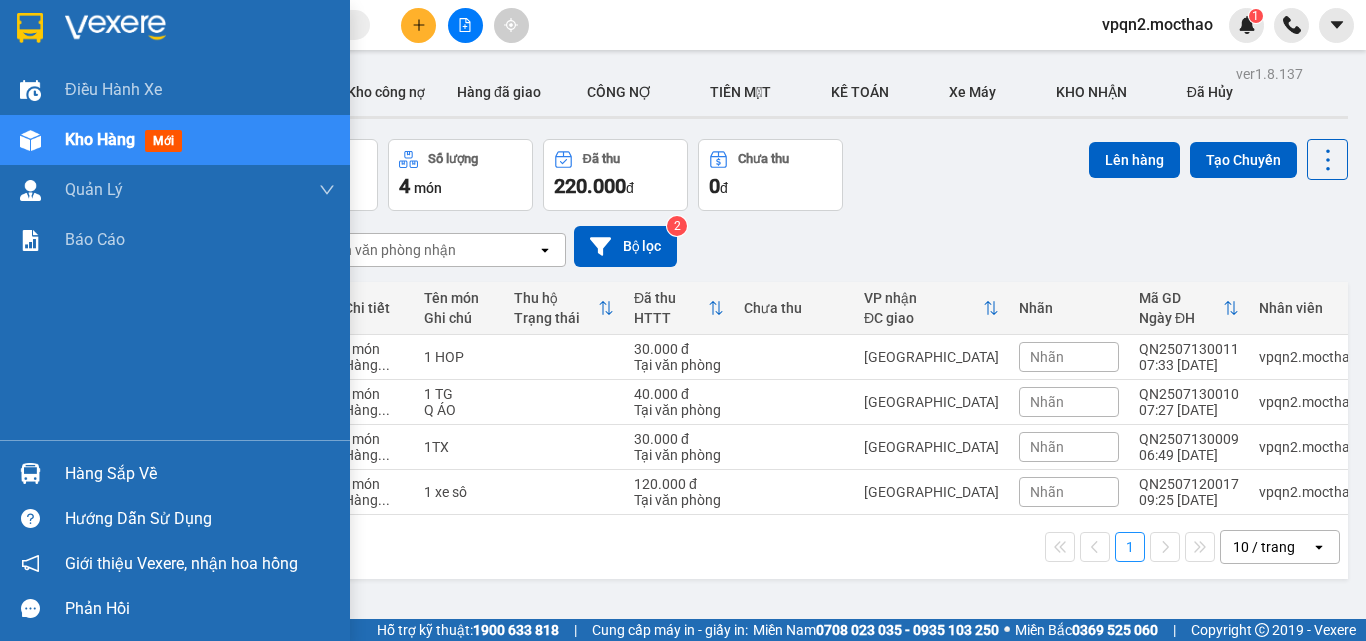 drag, startPoint x: 120, startPoint y: 161, endPoint x: 133, endPoint y: 151, distance: 16.40122 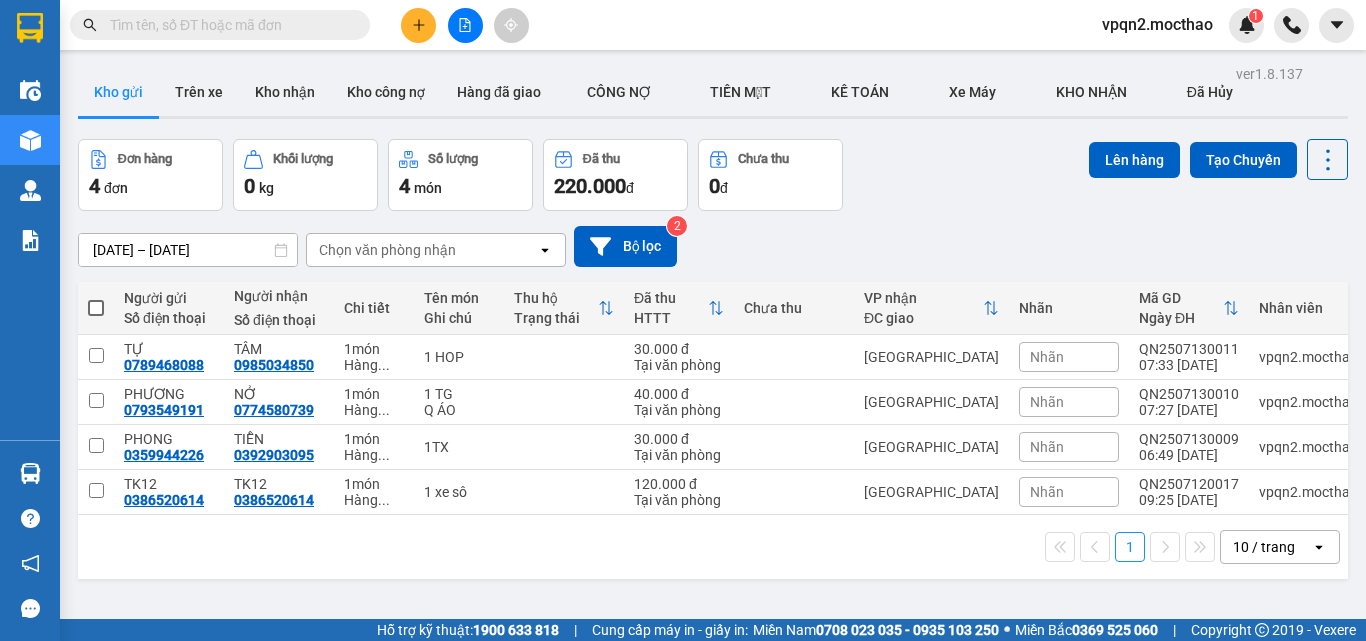 click 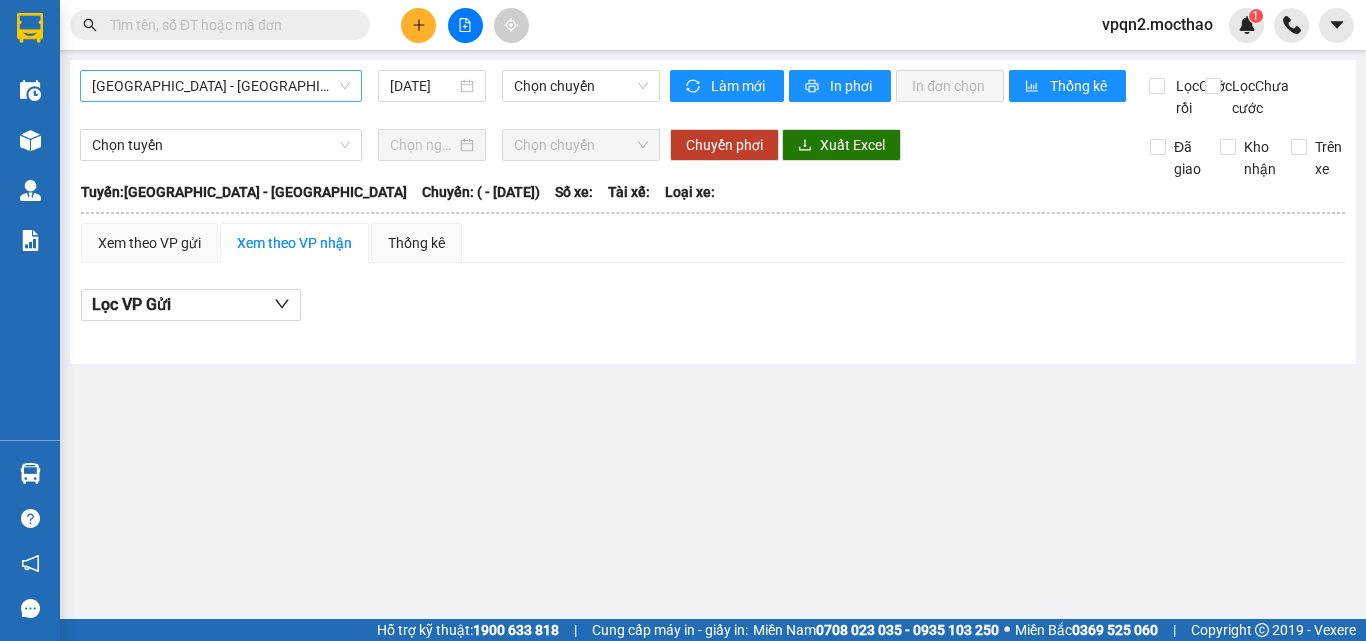 click on "[GEOGRAPHIC_DATA] - [GEOGRAPHIC_DATA]" at bounding box center (221, 86) 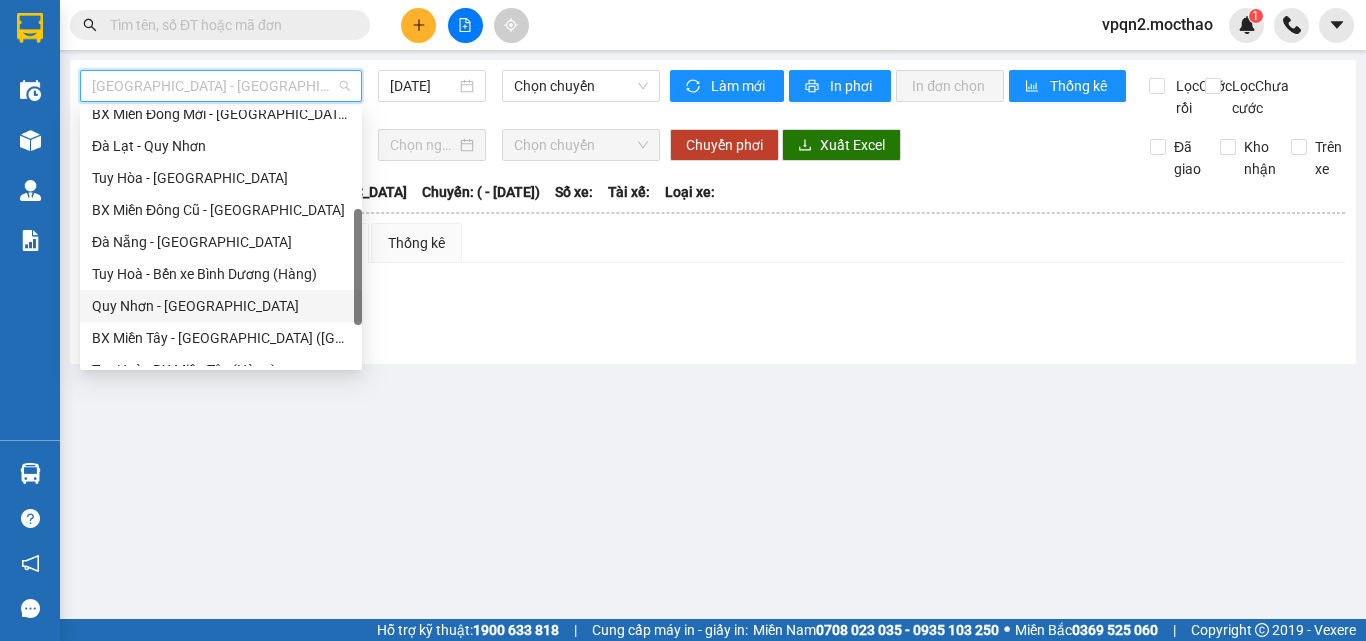 scroll, scrollTop: 448, scrollLeft: 0, axis: vertical 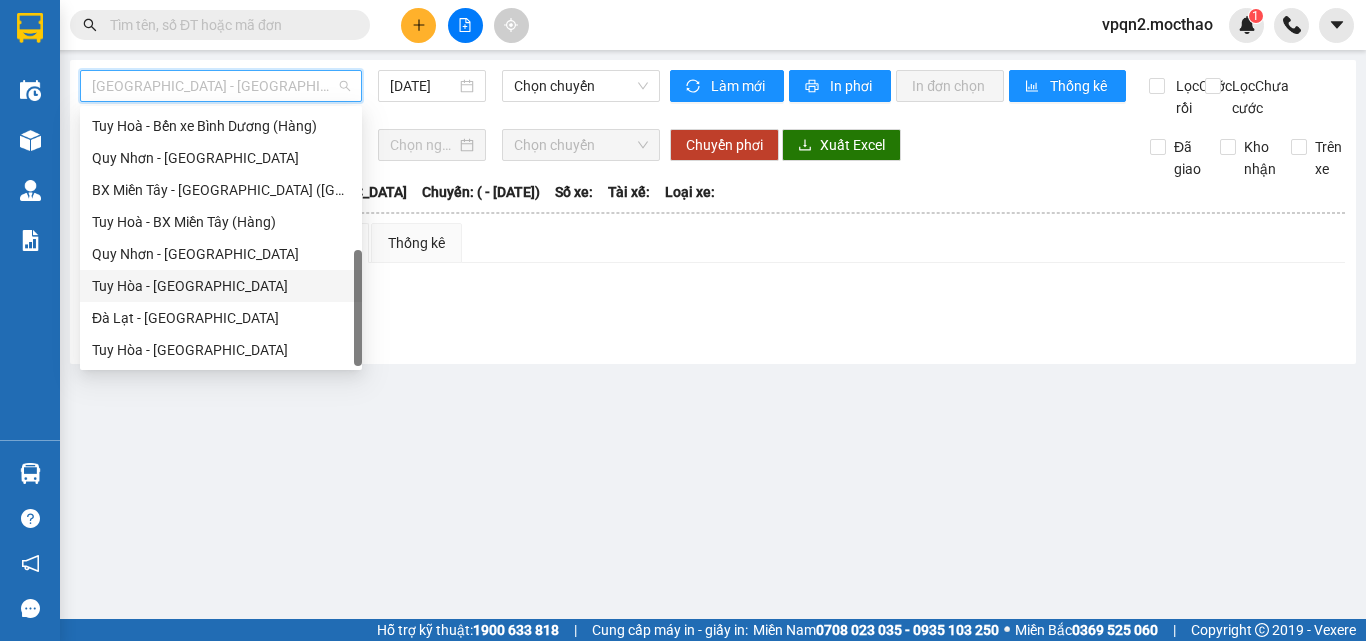 click on "Tuy Hòa - [GEOGRAPHIC_DATA]" at bounding box center (221, 286) 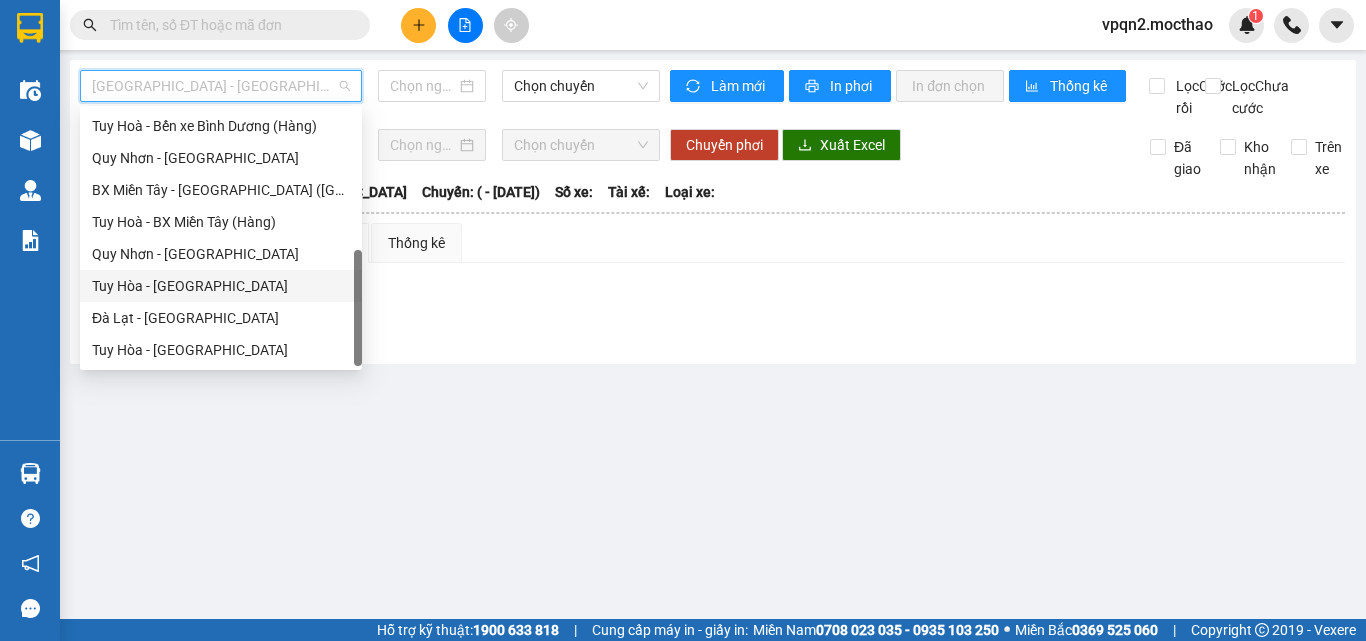 type on "[DATE]" 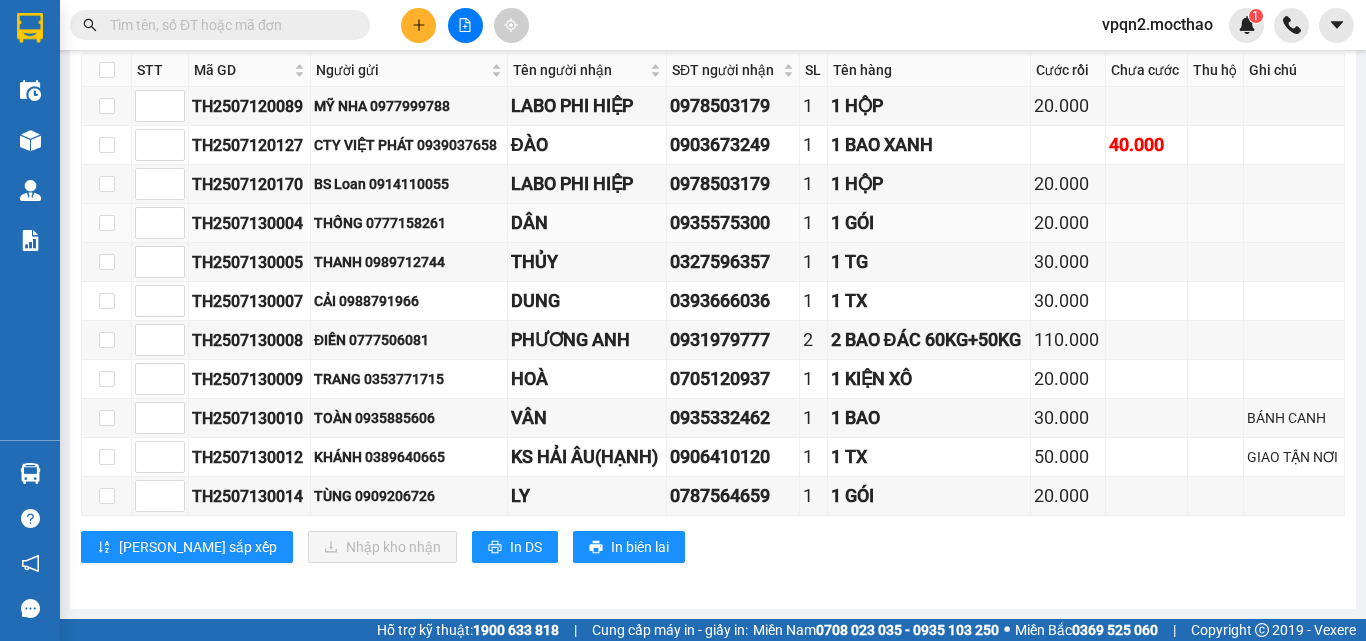 scroll, scrollTop: 287, scrollLeft: 0, axis: vertical 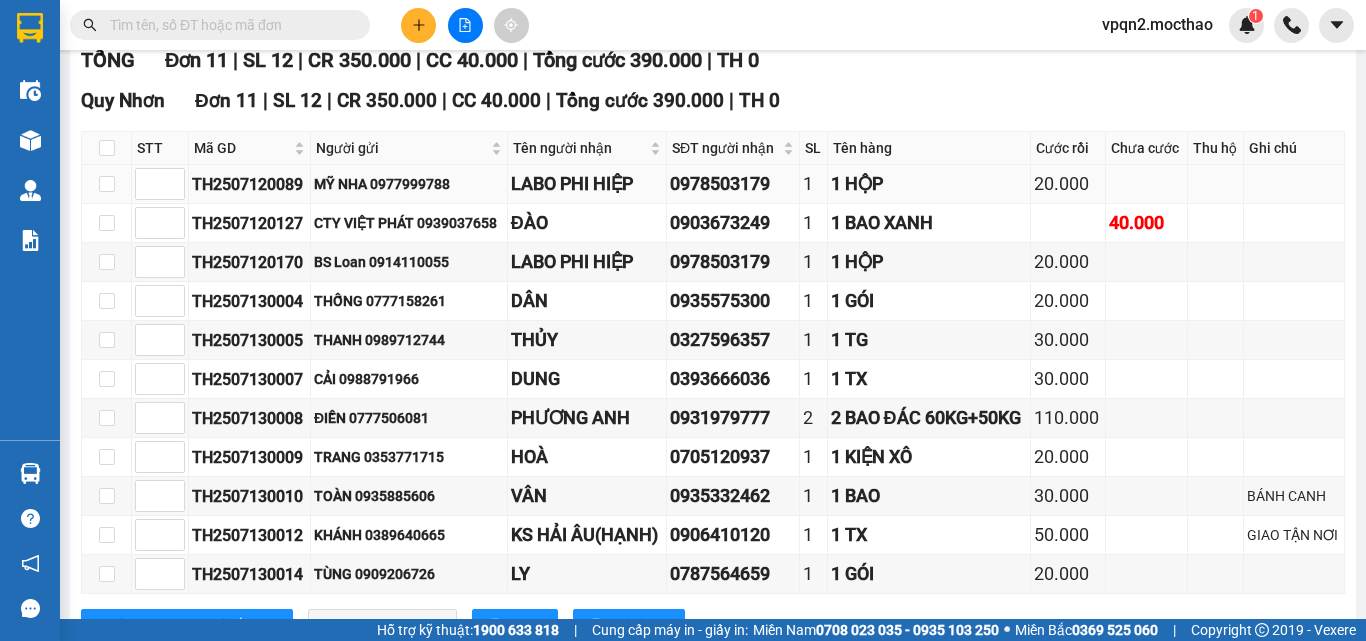 click on "LABO PHI HIỆP" at bounding box center [587, 184] 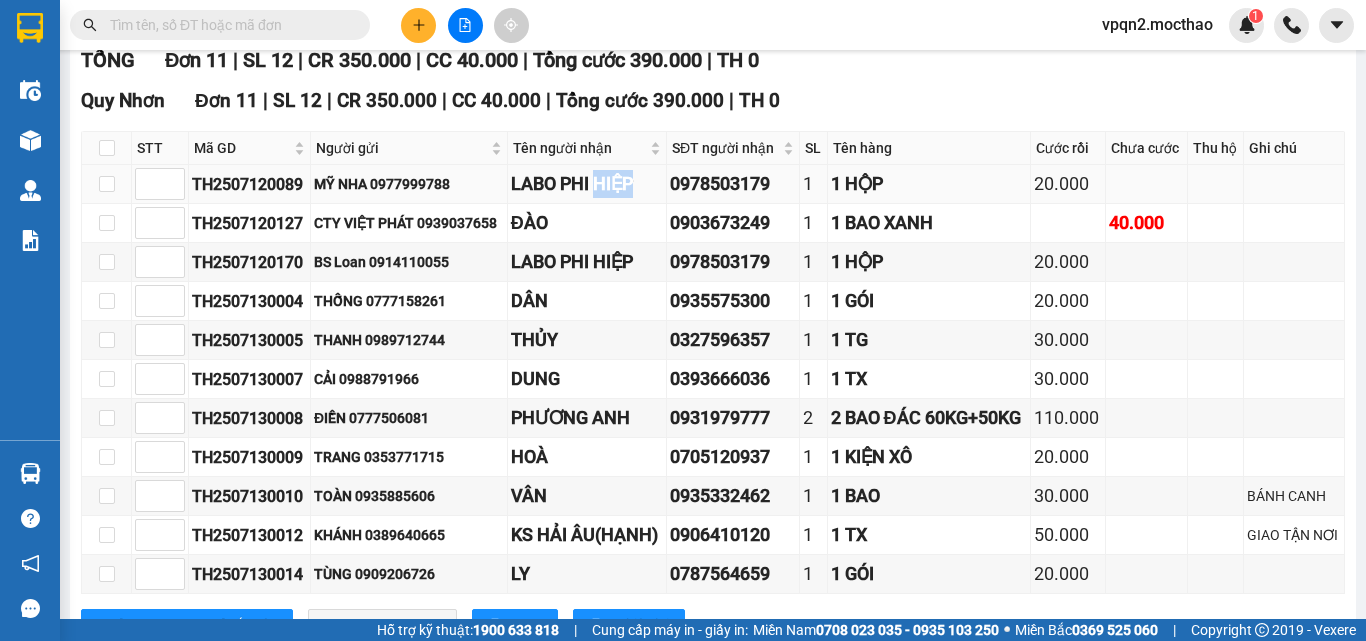 click on "LABO PHI HIỆP" at bounding box center [587, 184] 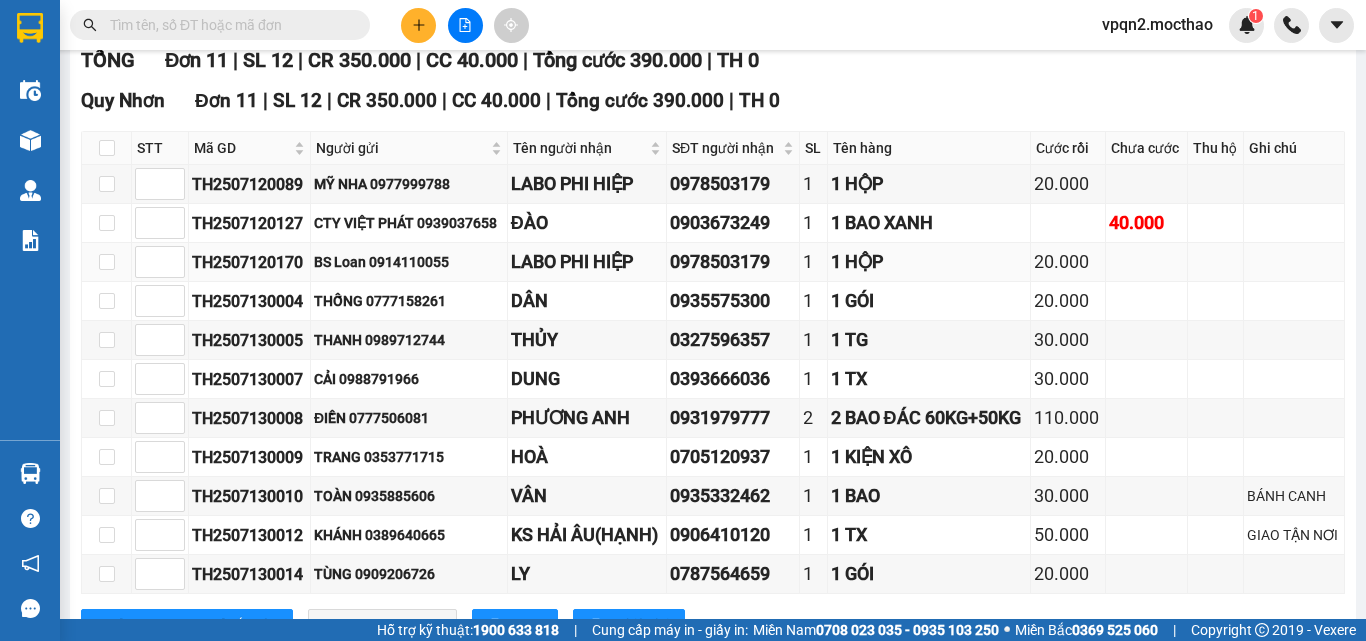click on "LABO PHI HIỆP" at bounding box center [587, 262] 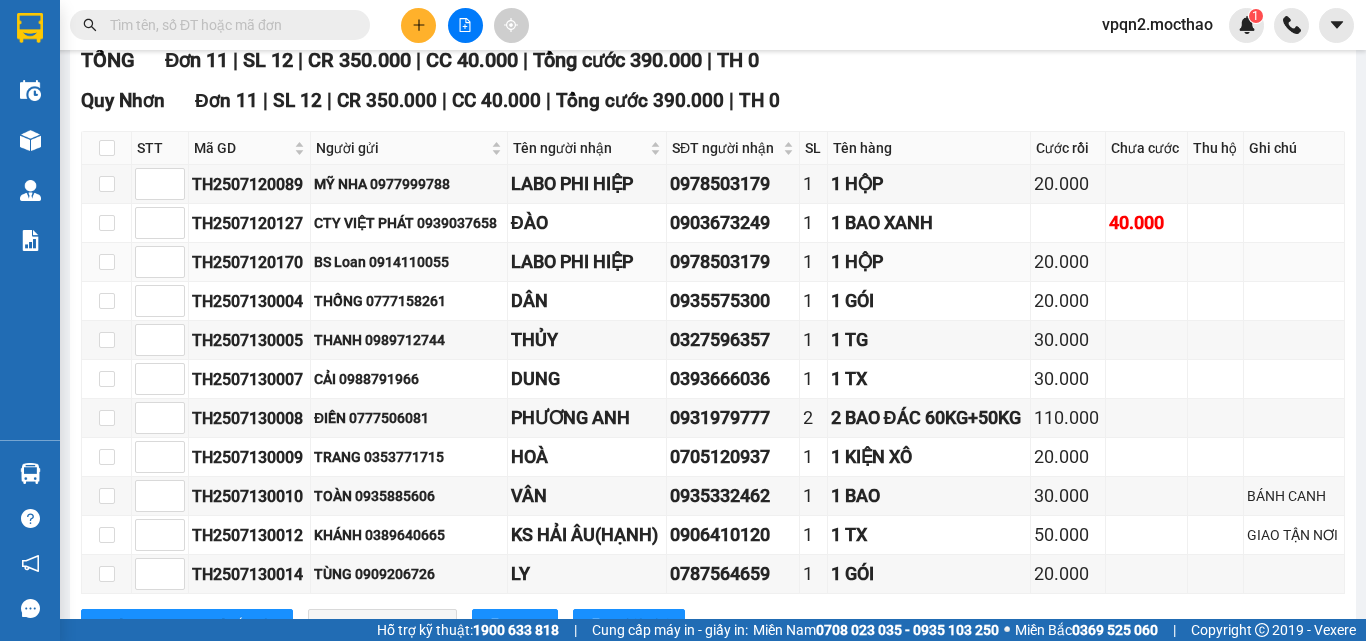 scroll, scrollTop: 387, scrollLeft: 0, axis: vertical 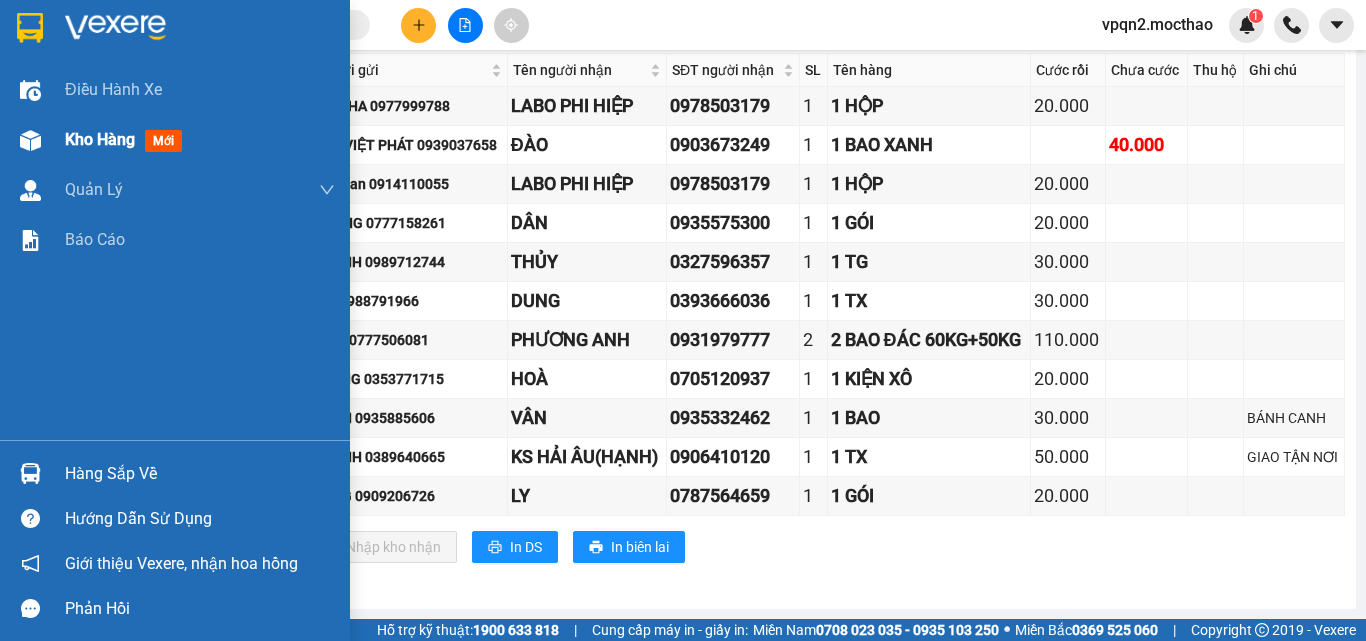 click on "Kho hàng mới" at bounding box center (200, 140) 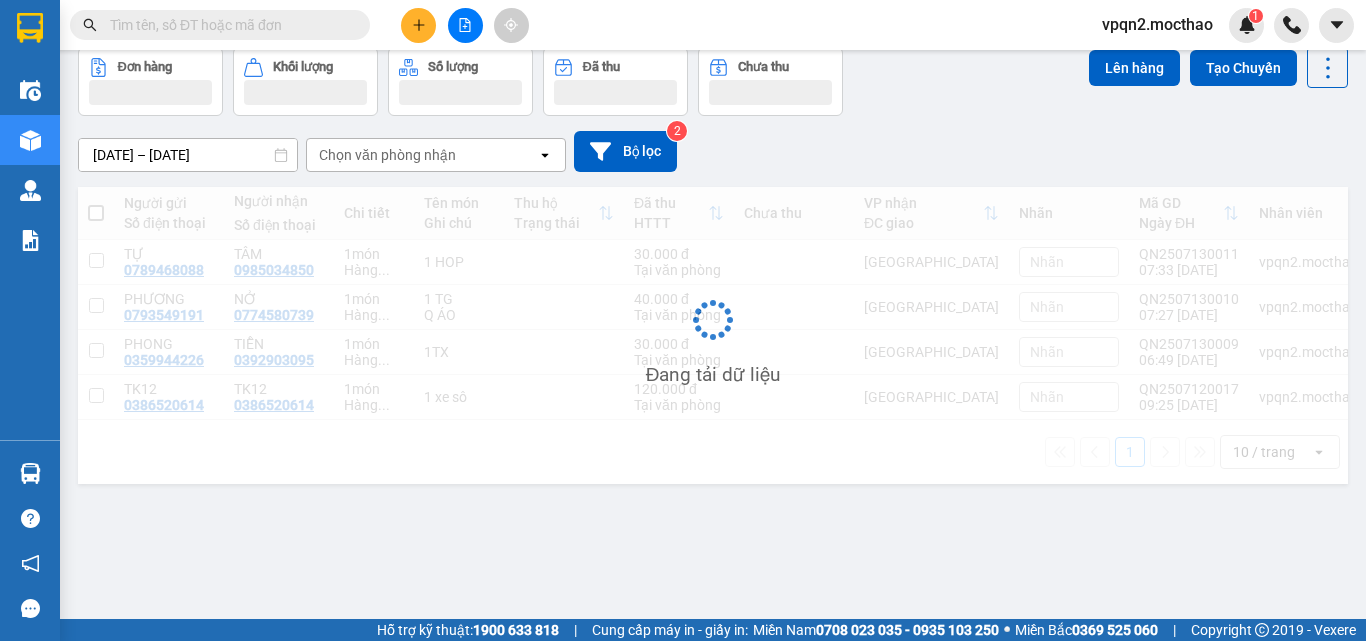 scroll, scrollTop: 92, scrollLeft: 0, axis: vertical 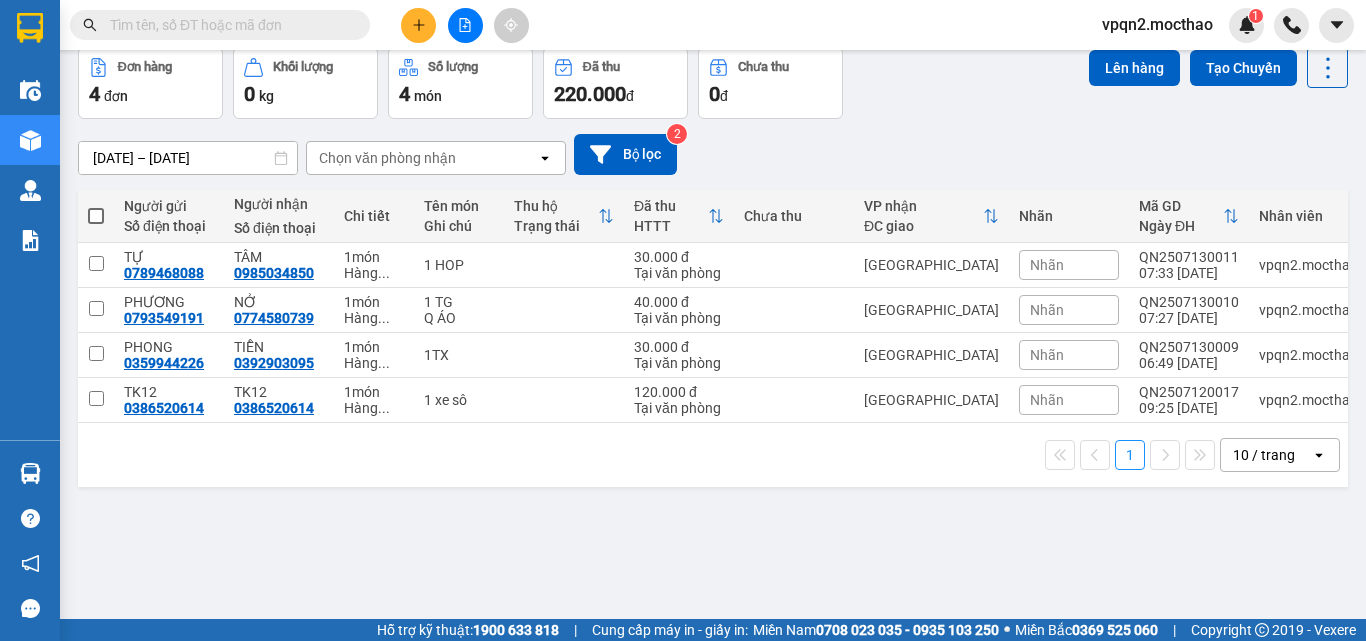 click at bounding box center [228, 25] 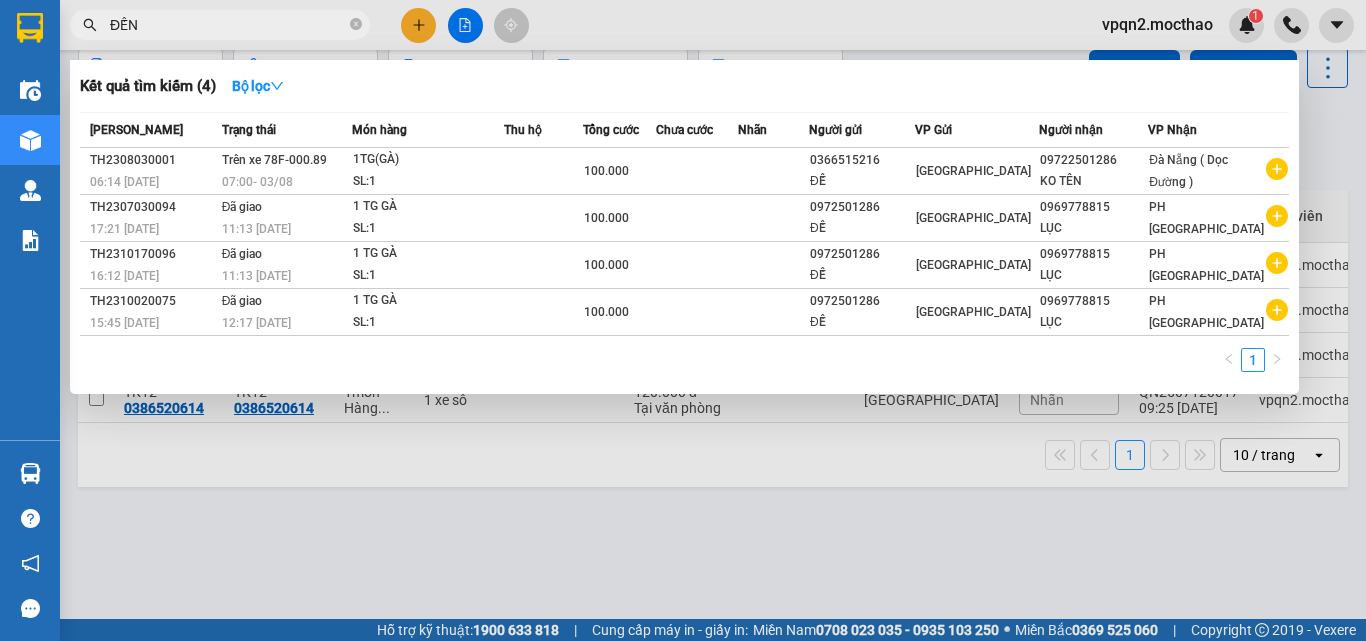type on "ĐẾN" 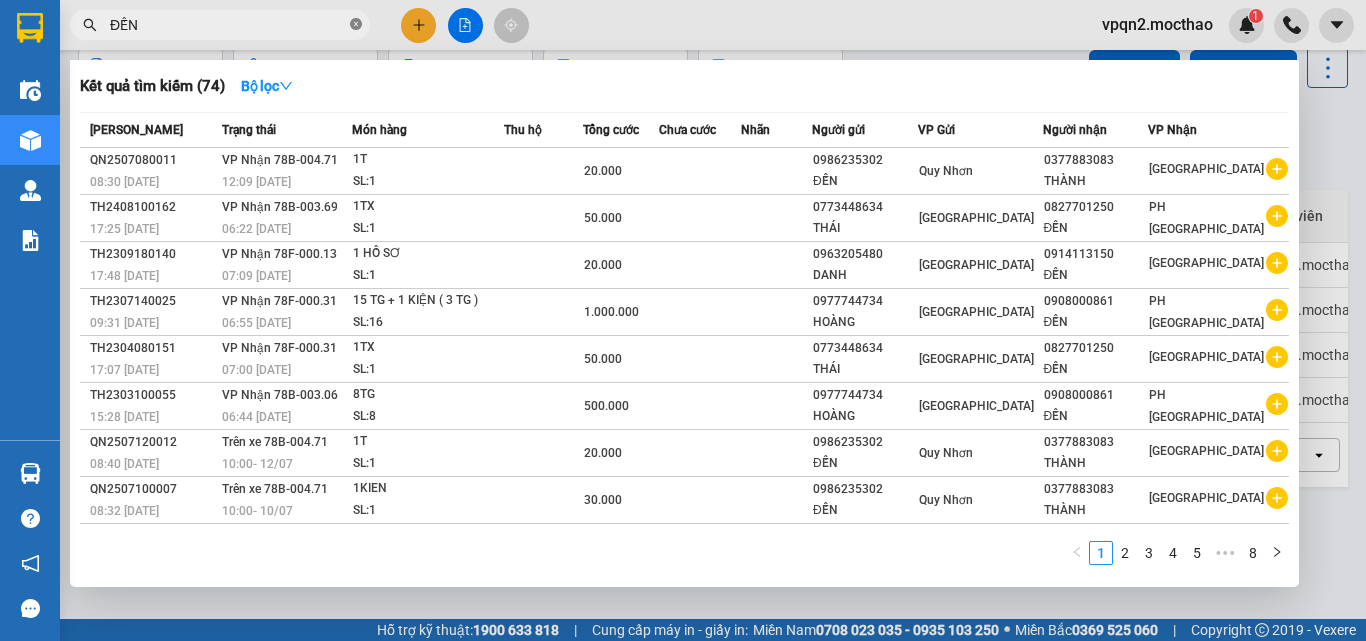 click 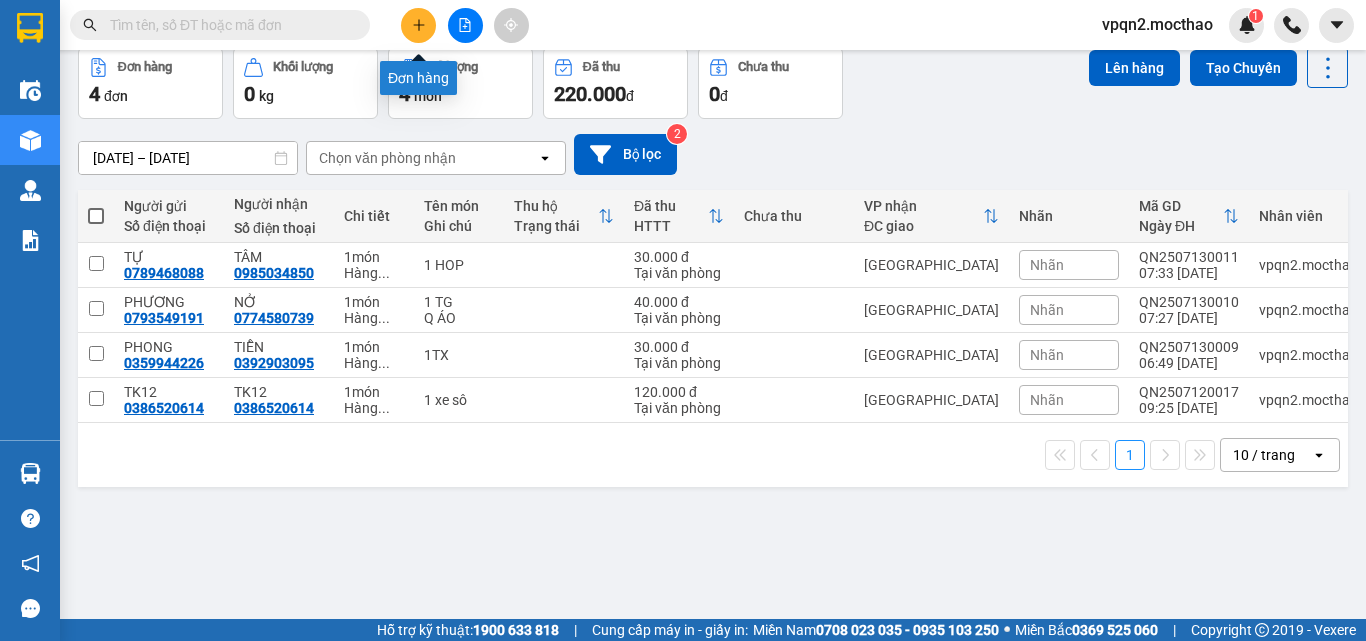 click at bounding box center (418, 25) 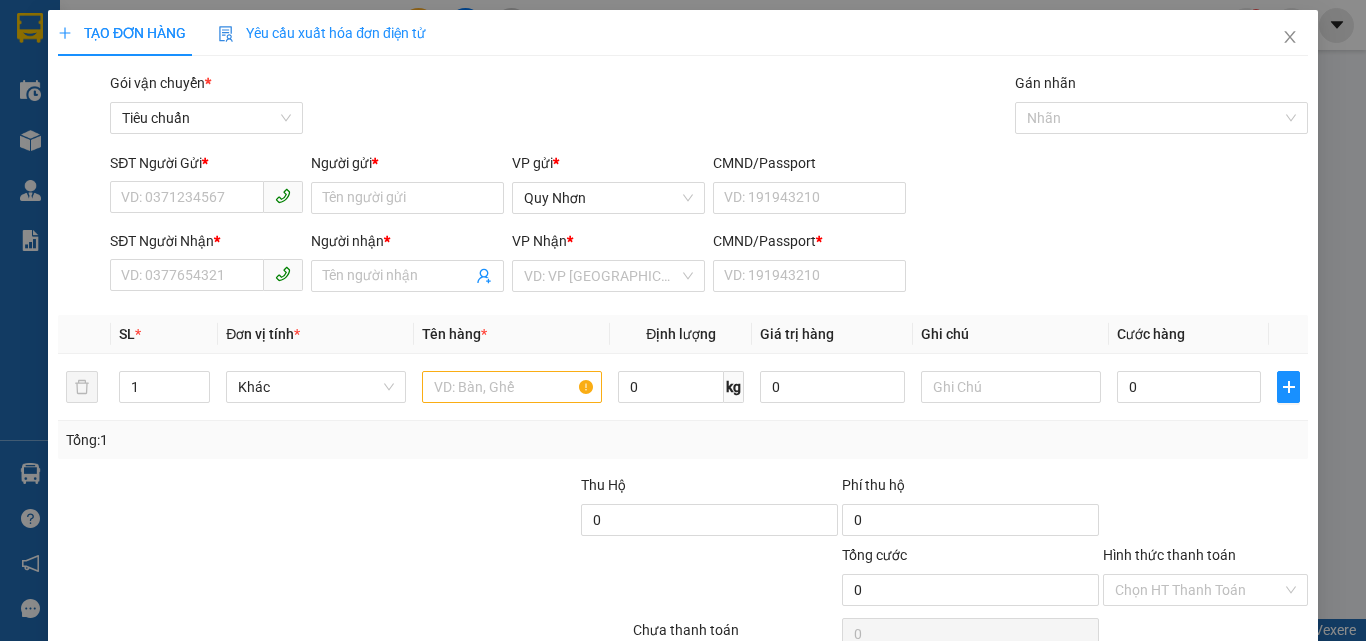 scroll, scrollTop: 0, scrollLeft: 0, axis: both 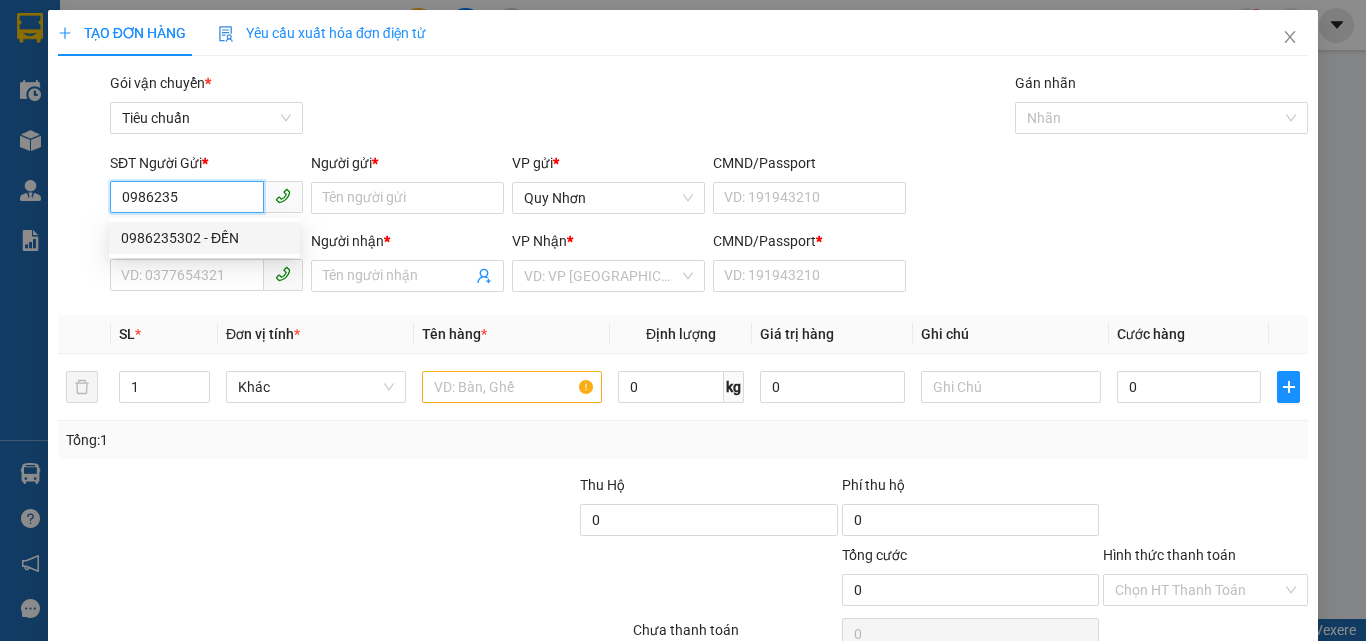 click on "0986235302 - ĐẾN" at bounding box center (204, 238) 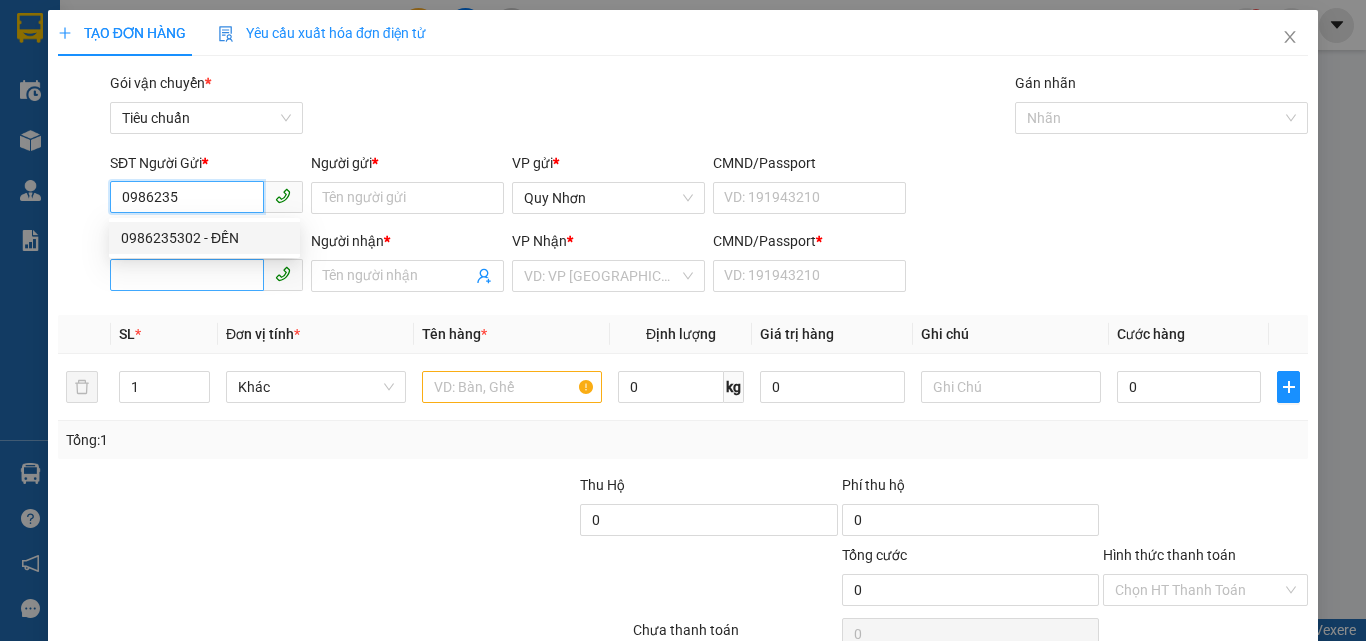 type on "0986235302" 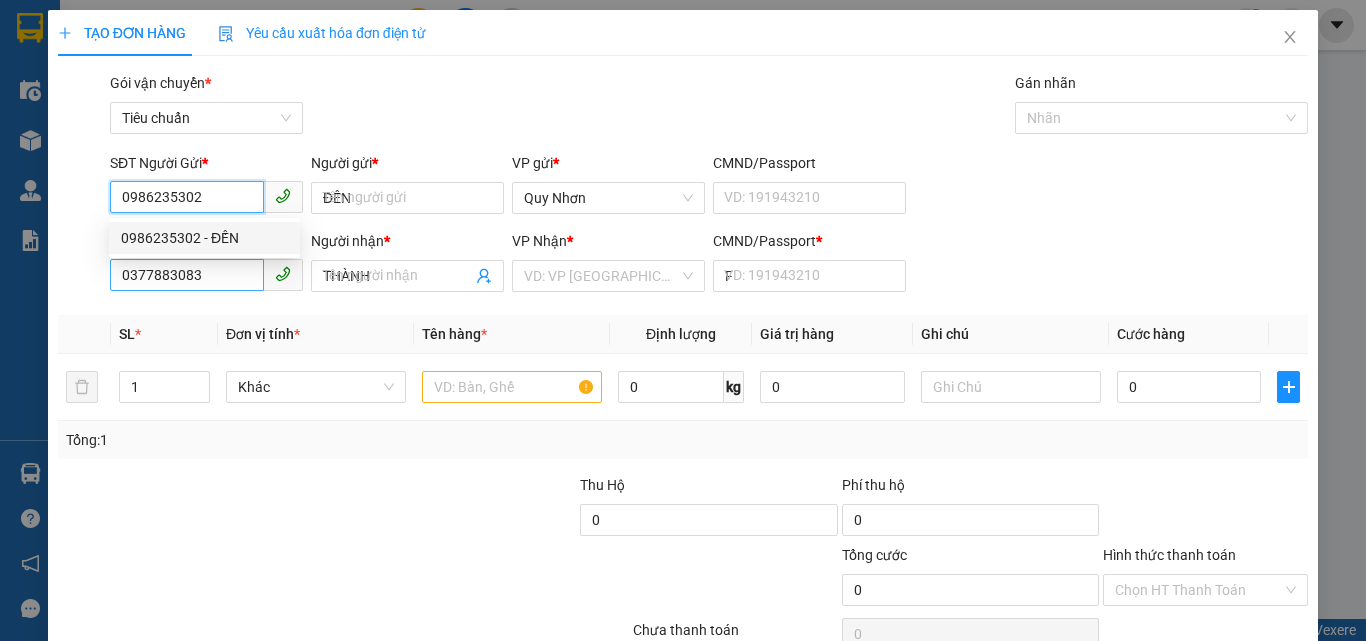 type on "20.000" 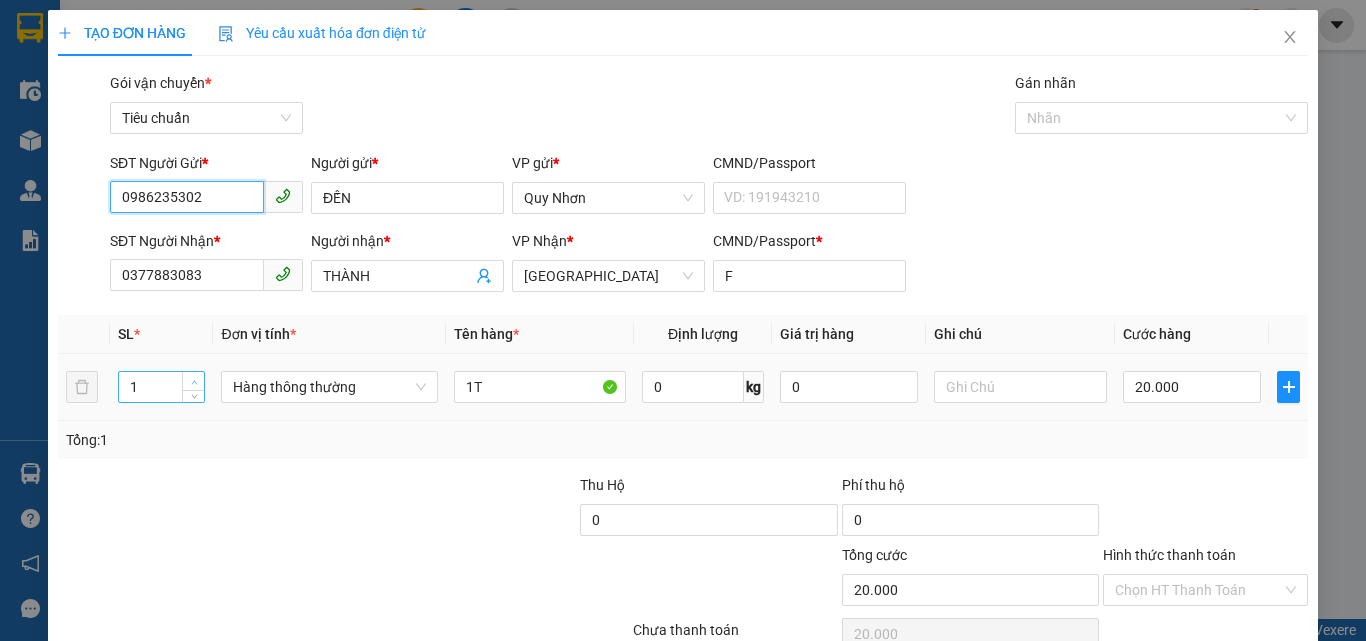 type on "0986235302" 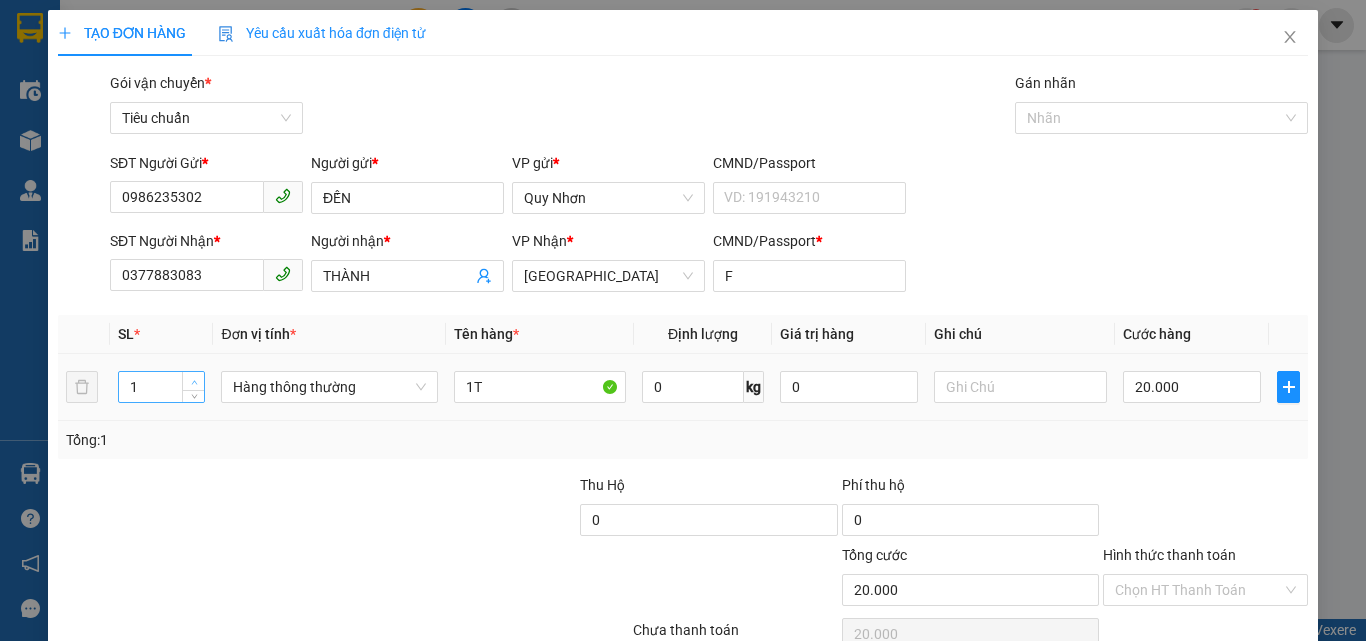 type on "2" 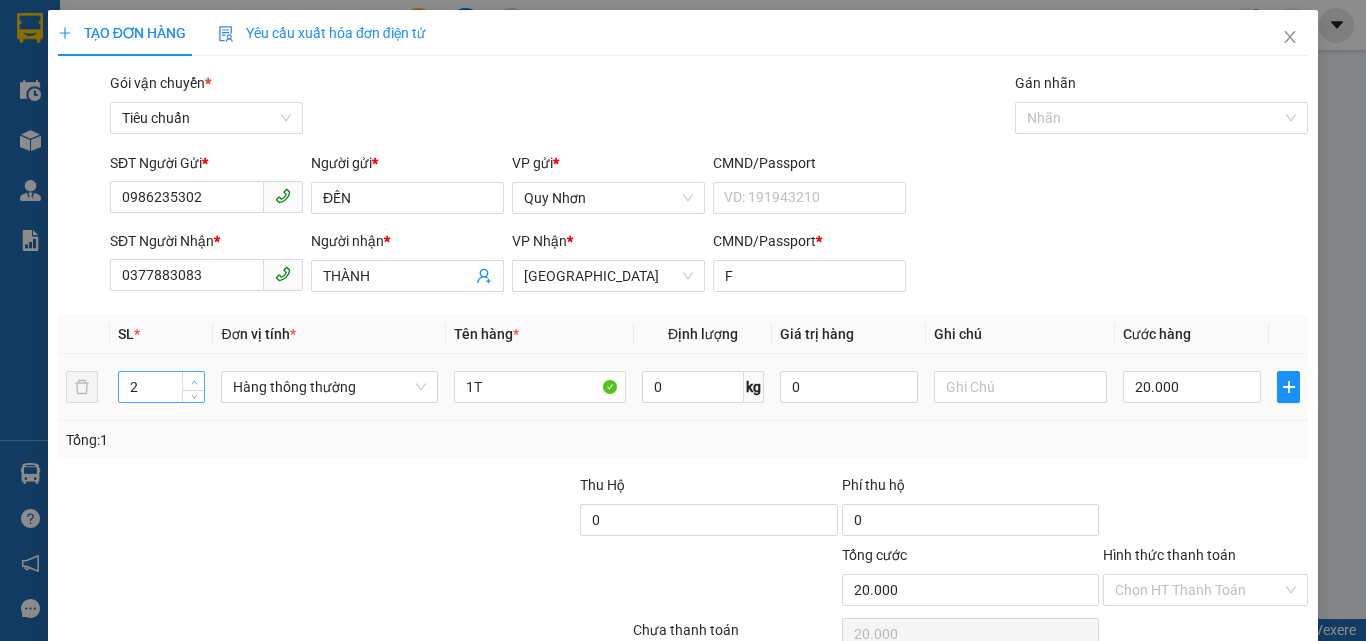 click 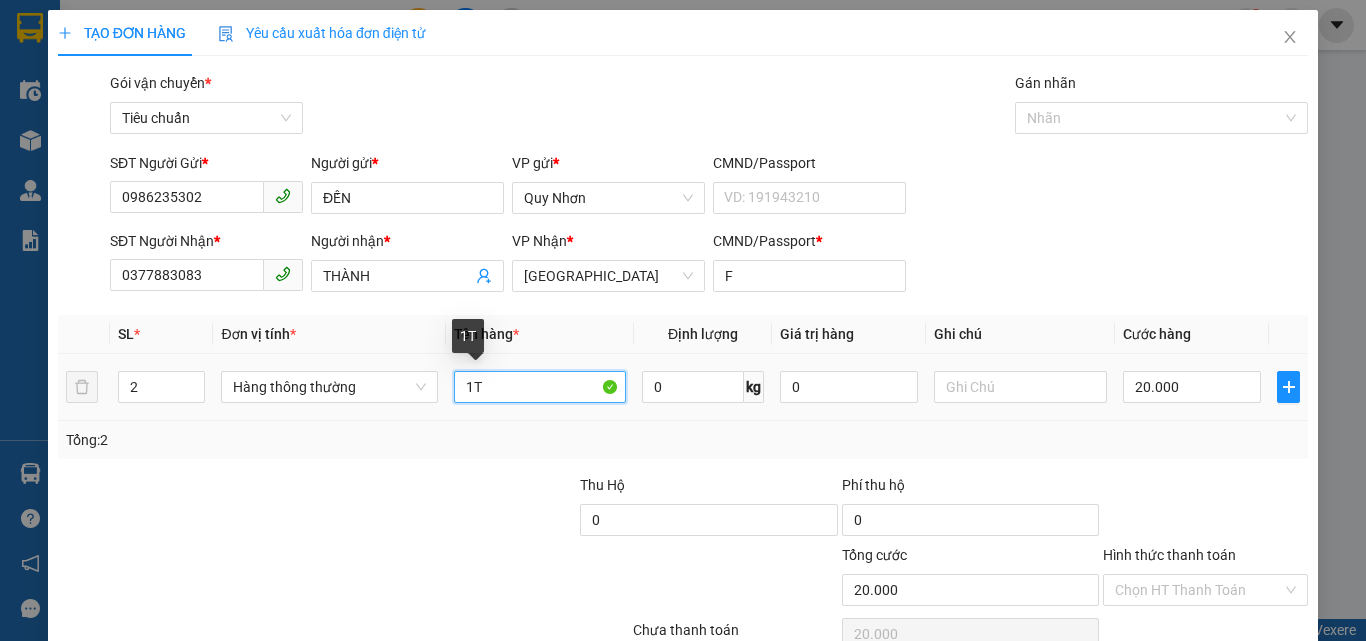 click on "1T" at bounding box center [540, 387] 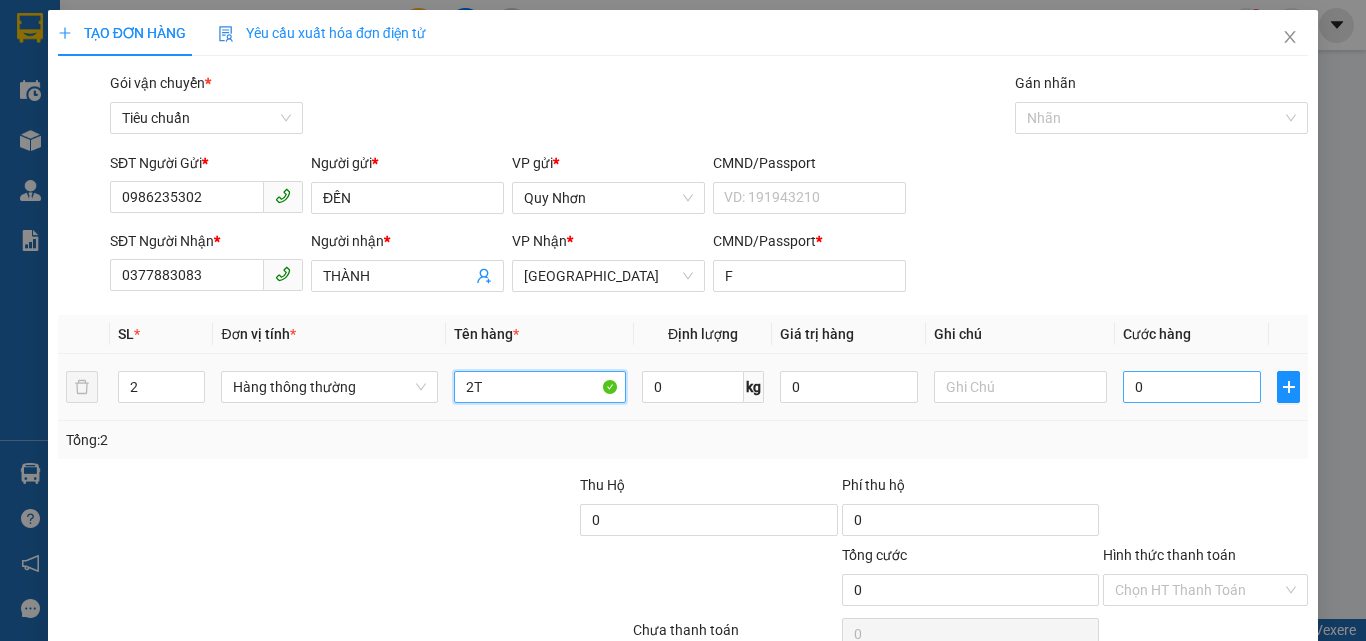type on "2T" 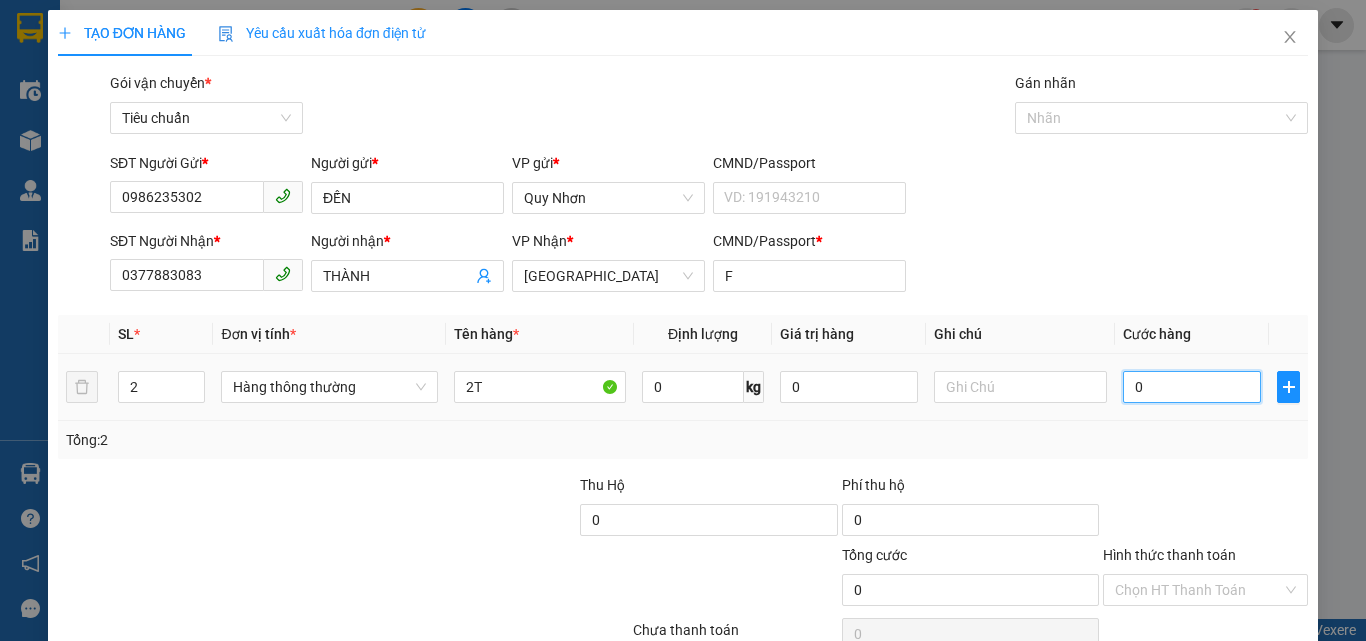 click on "0" at bounding box center (1192, 387) 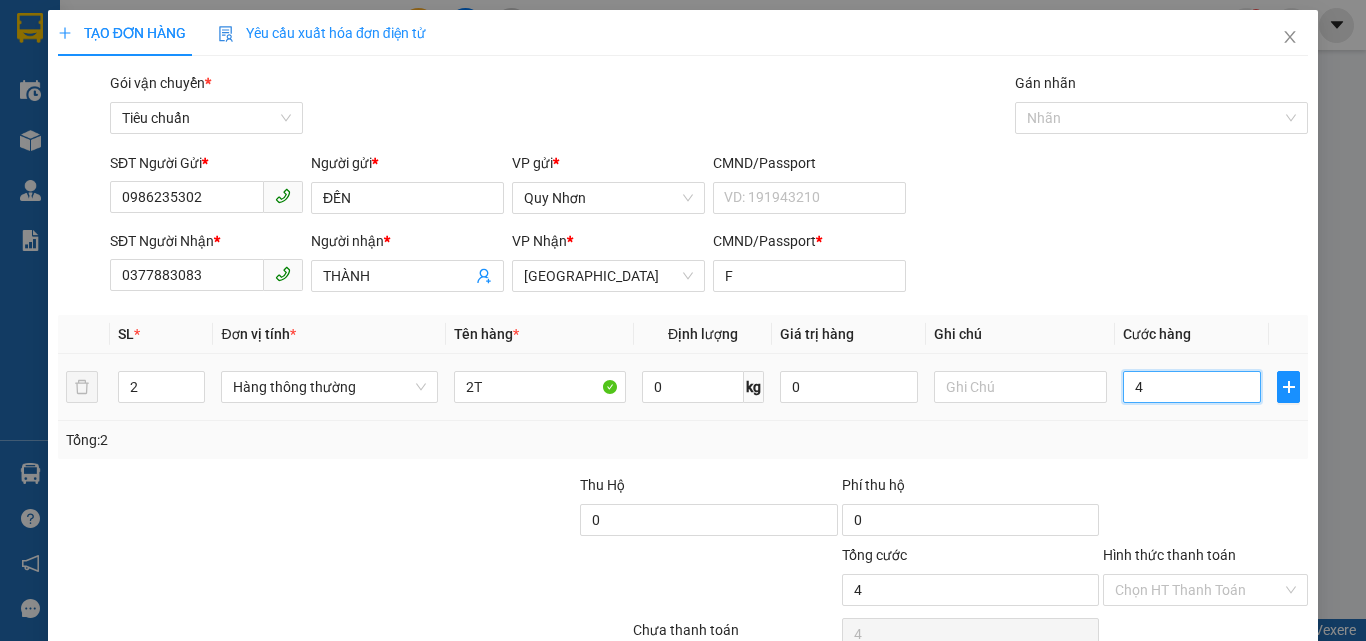 type on "40" 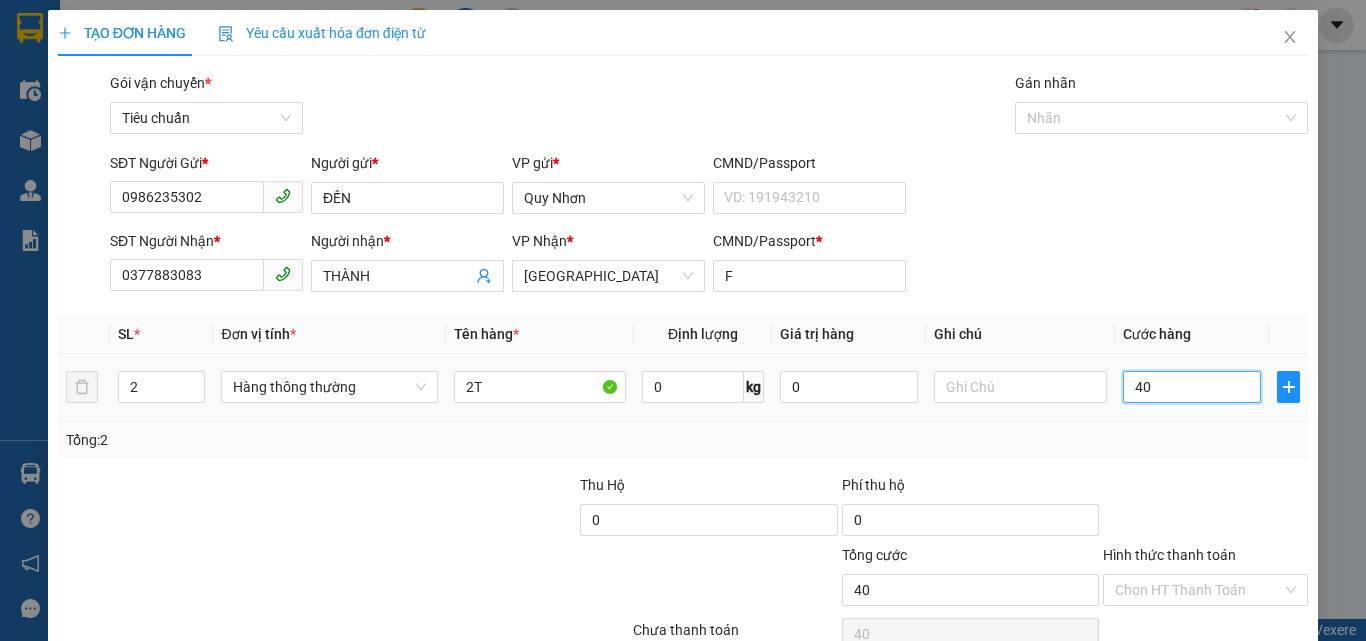 type on "400" 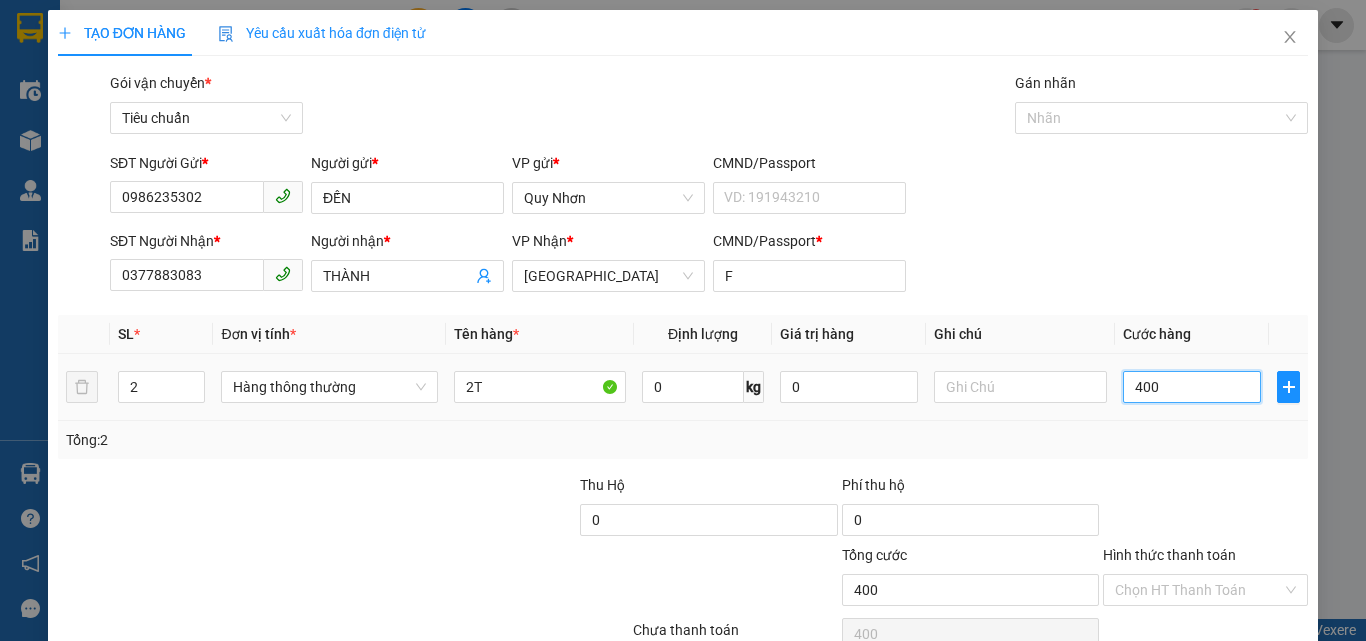 type on "4.000" 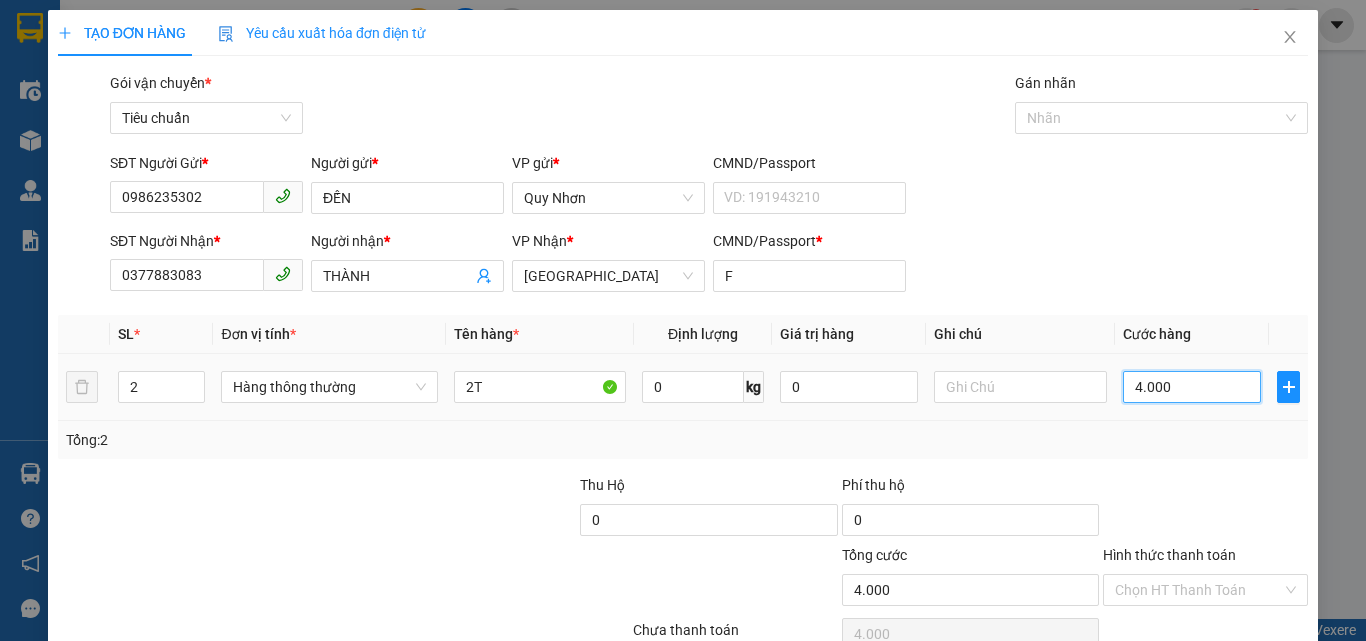 type on "40.000" 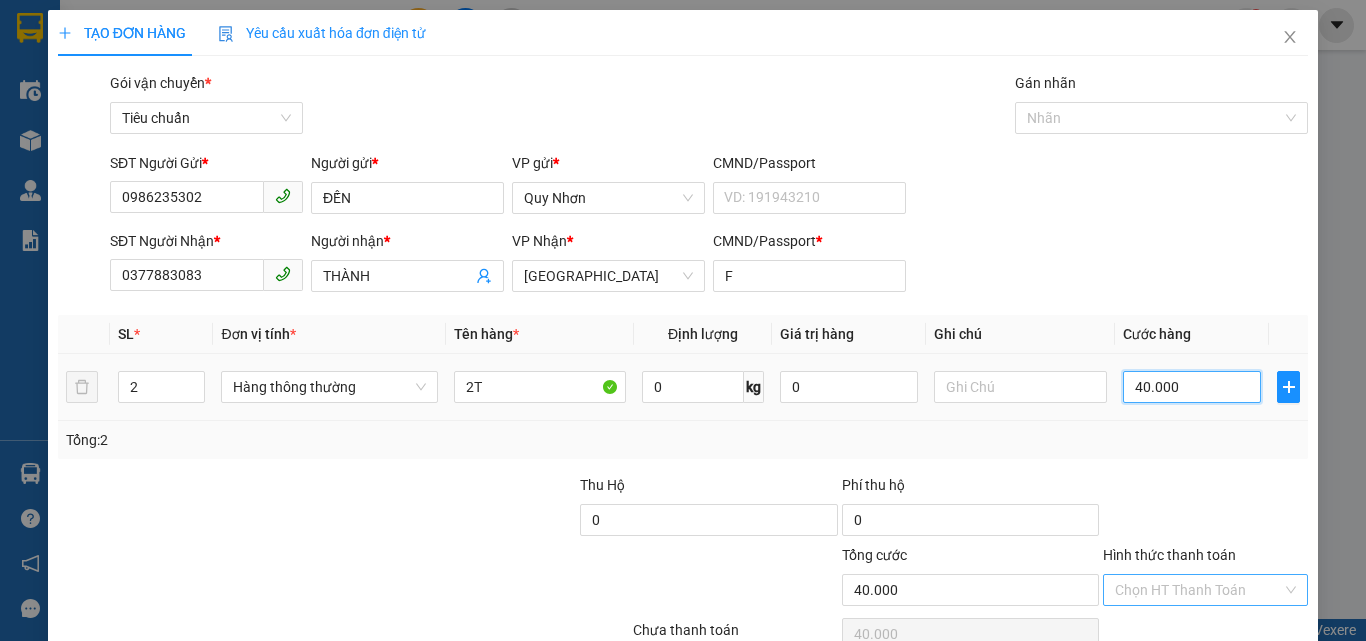 scroll, scrollTop: 99, scrollLeft: 0, axis: vertical 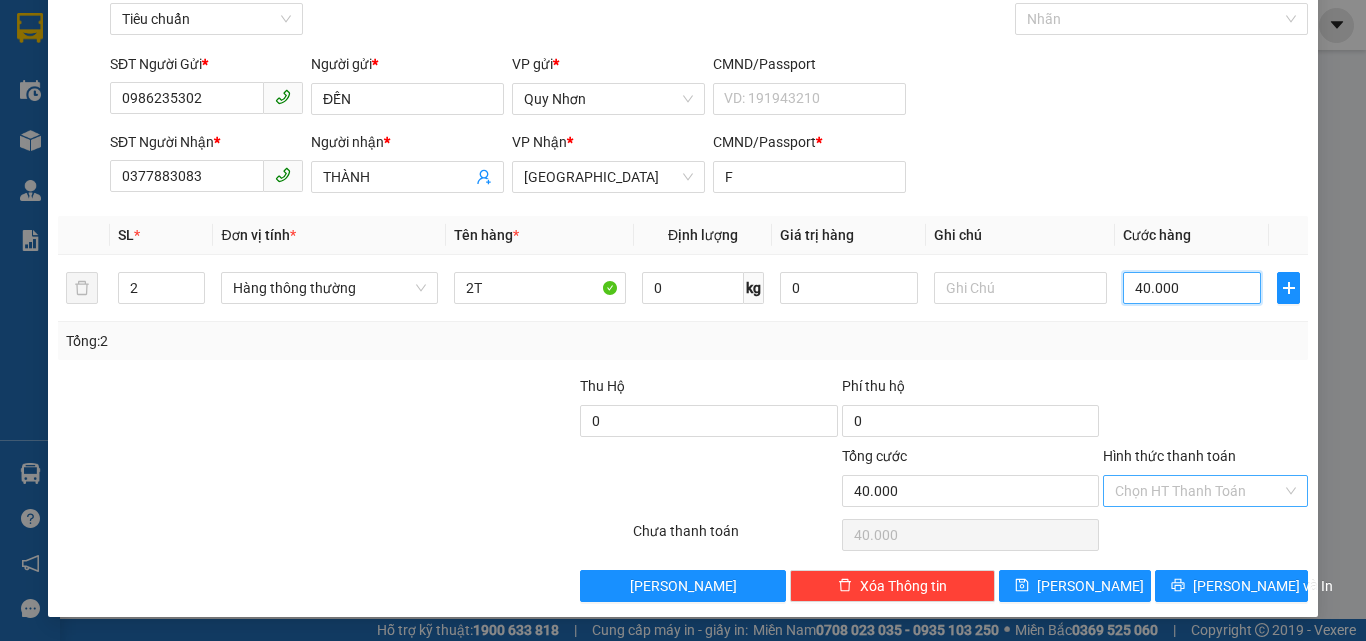 type on "40.000" 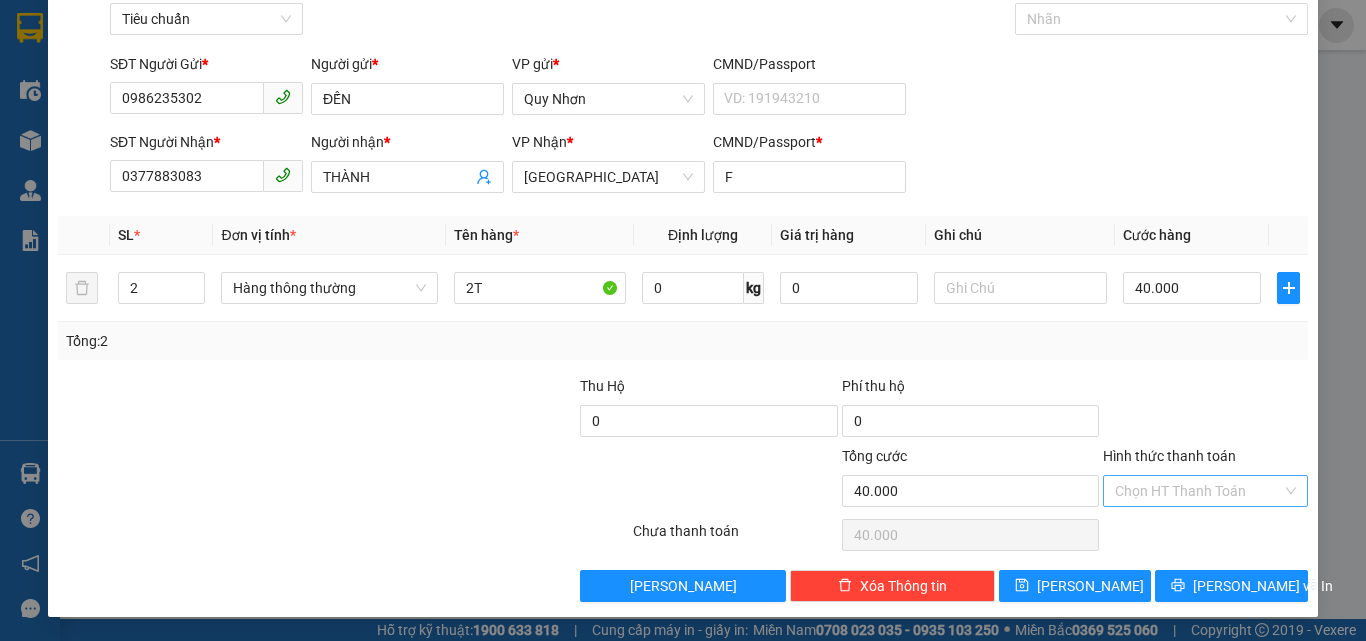 drag, startPoint x: 1179, startPoint y: 496, endPoint x: 1179, endPoint y: 478, distance: 18 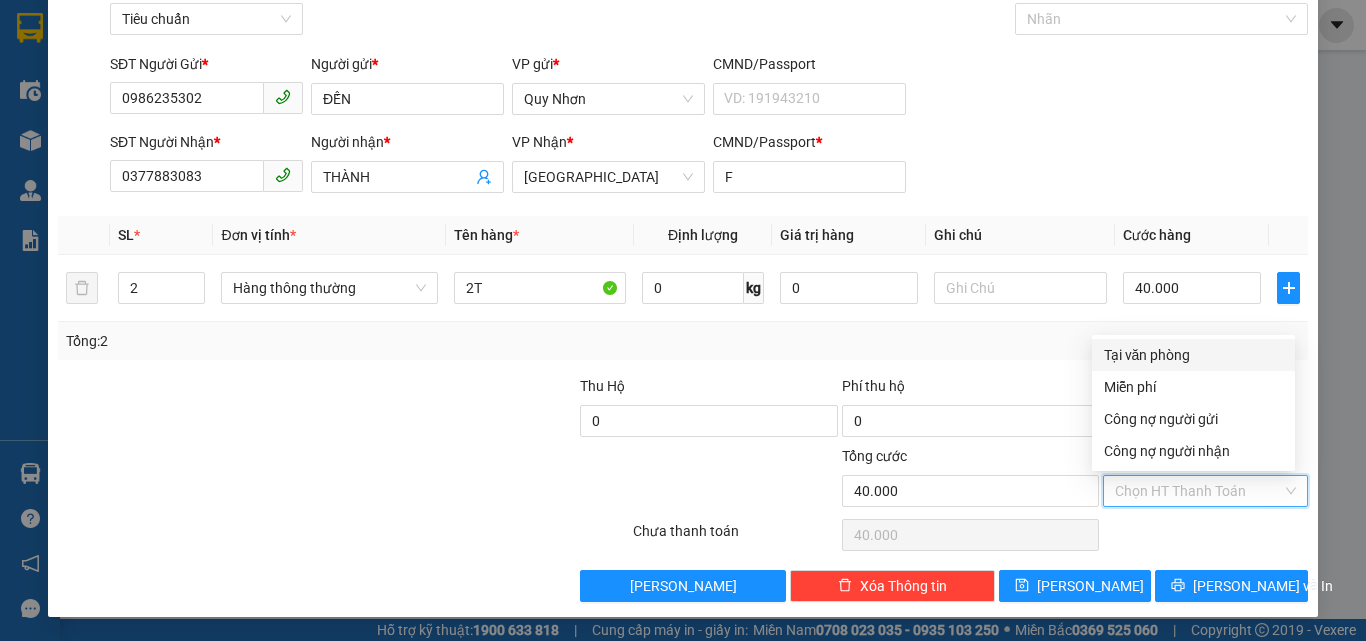 click on "Tại văn phòng" at bounding box center [1193, 355] 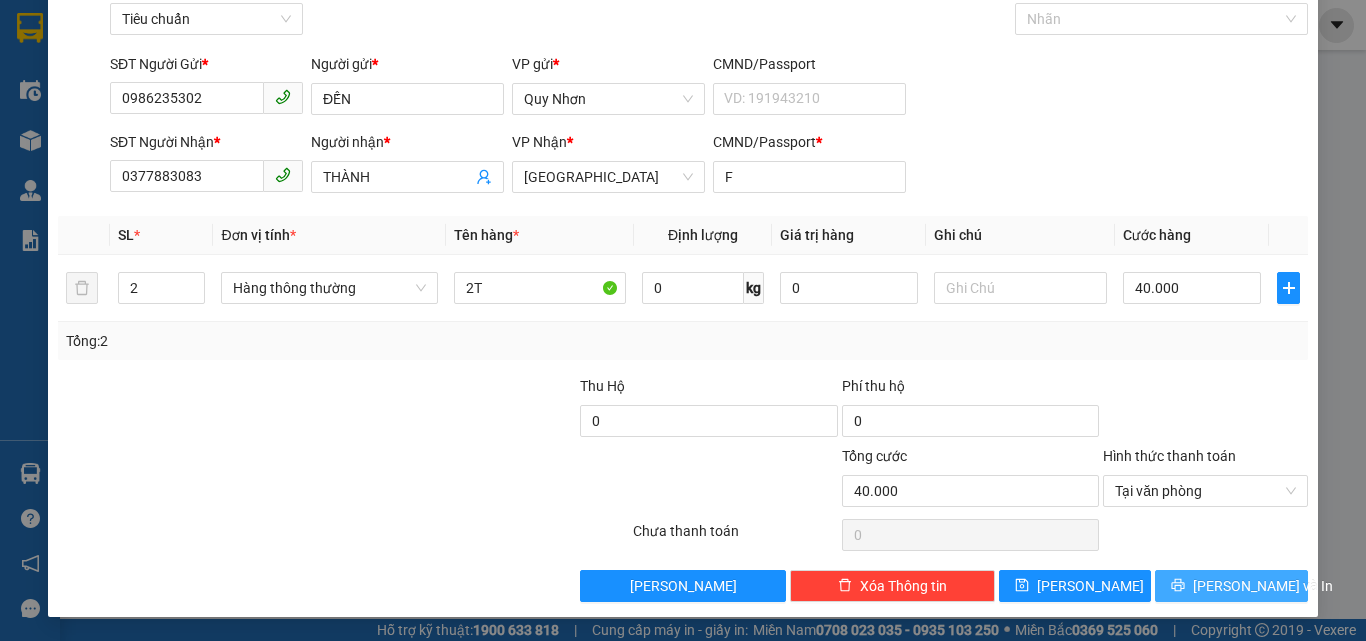 click on "[PERSON_NAME] và In" at bounding box center (1231, 586) 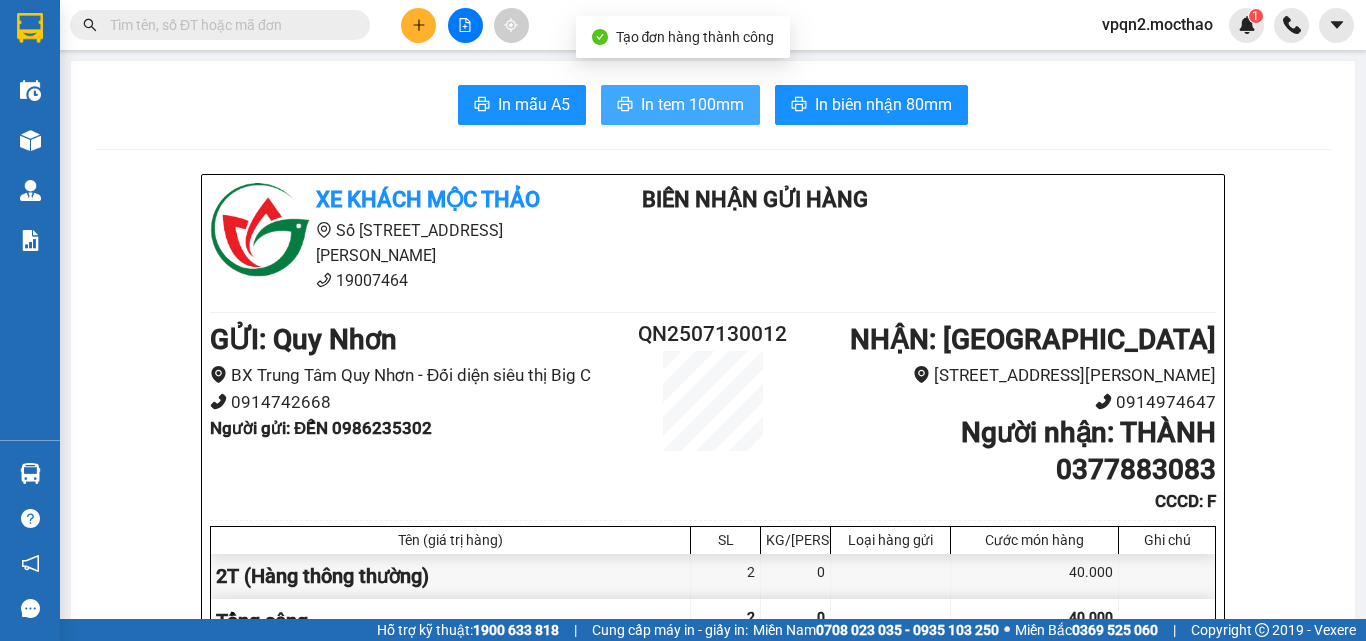 click on "In tem 100mm" at bounding box center [692, 104] 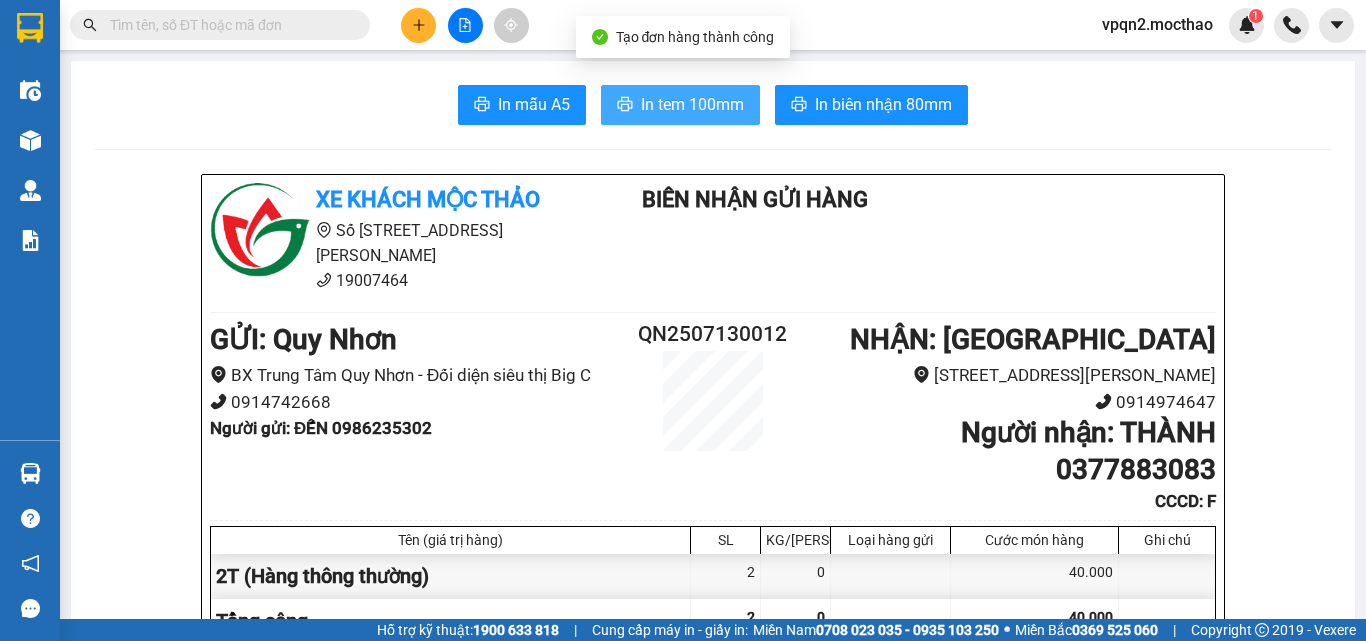 scroll, scrollTop: 0, scrollLeft: 0, axis: both 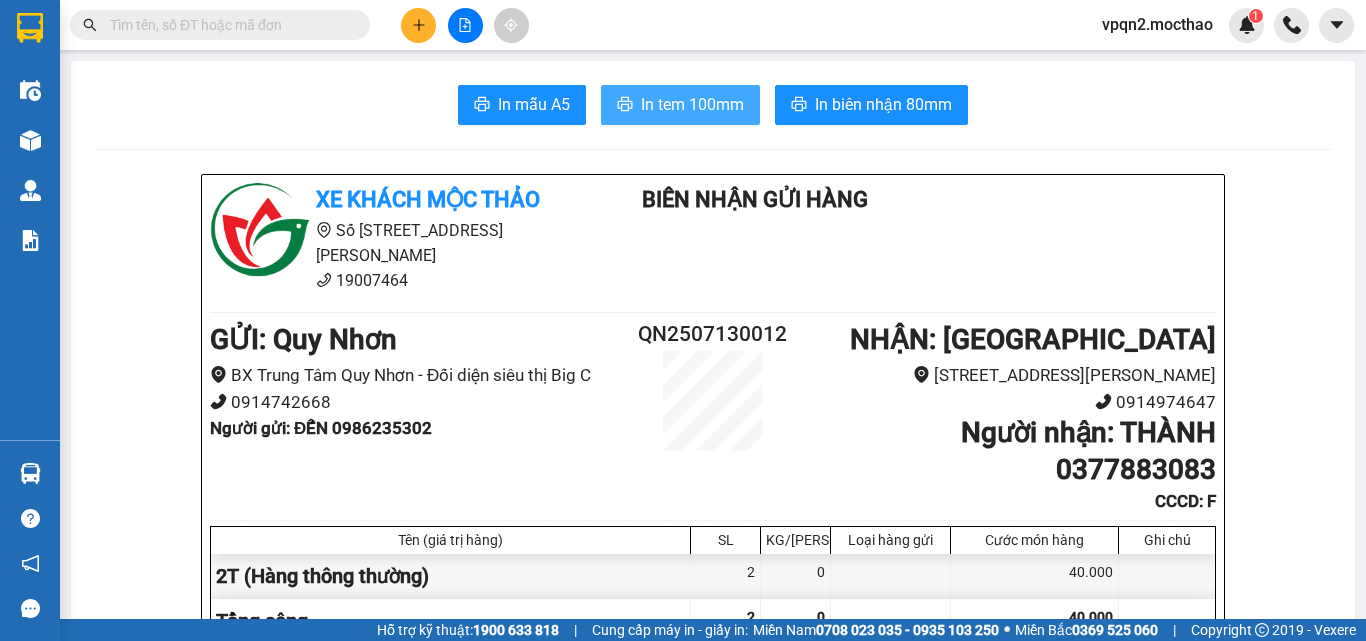 click on "In tem 100mm" at bounding box center (692, 104) 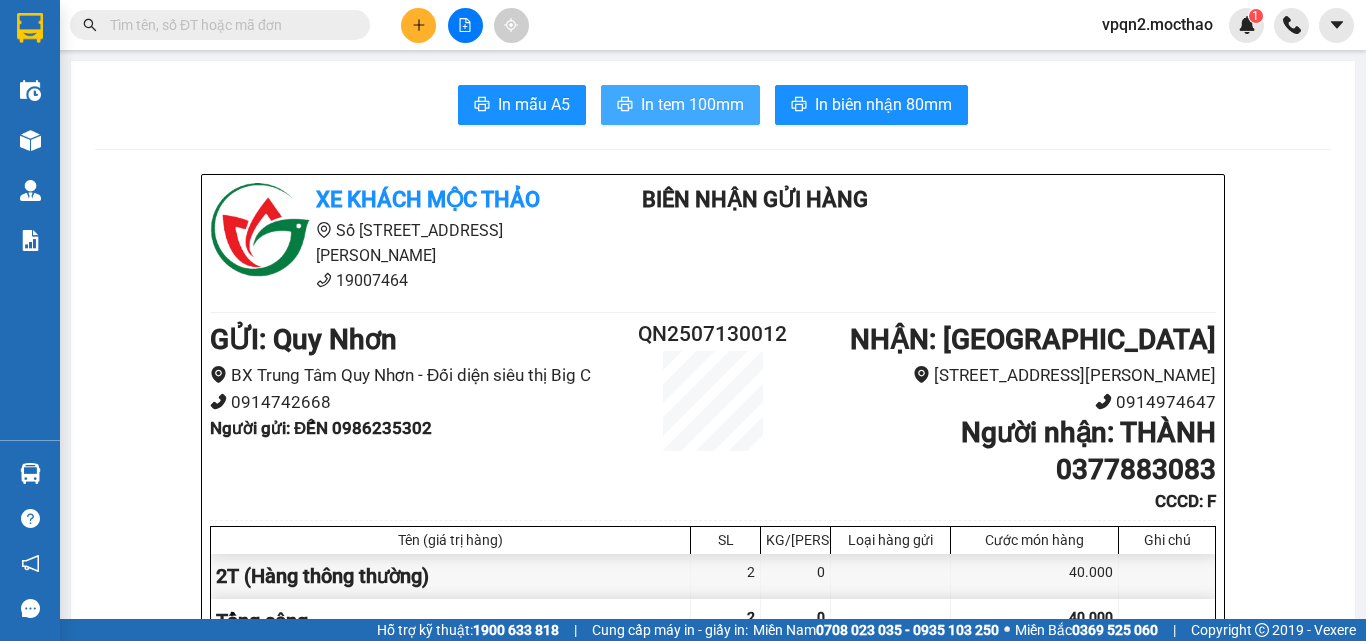 scroll, scrollTop: 0, scrollLeft: 0, axis: both 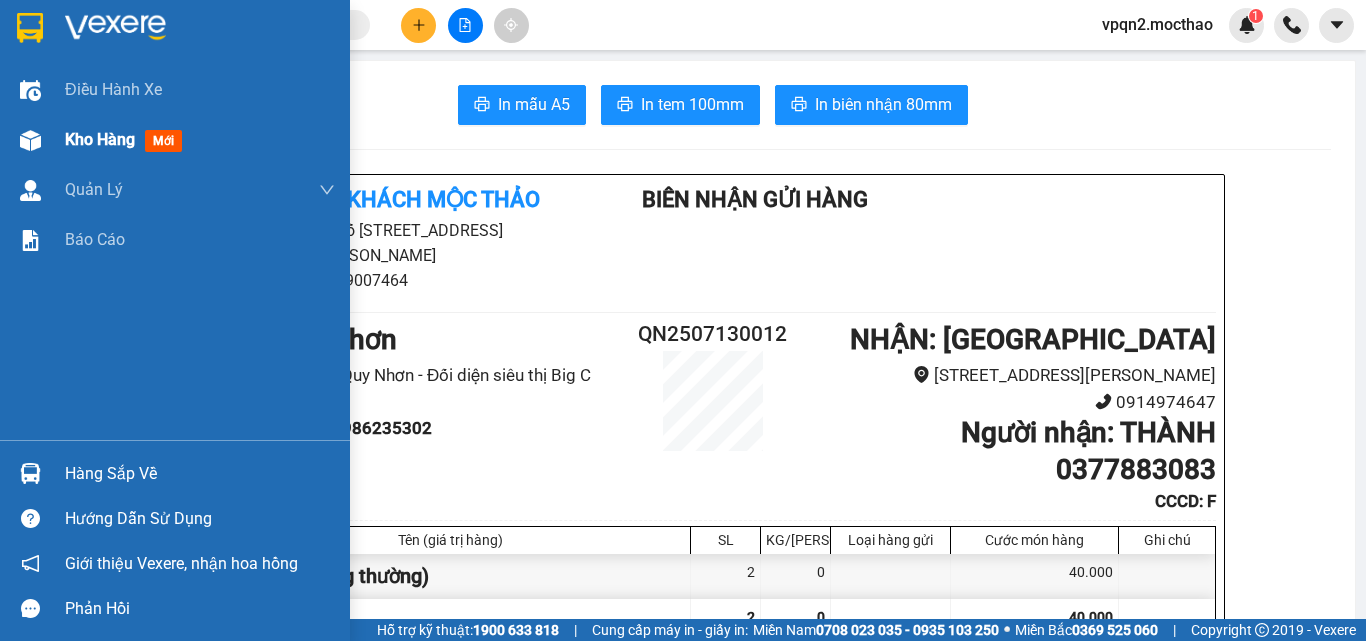 click on "Kho hàng mới" at bounding box center (127, 139) 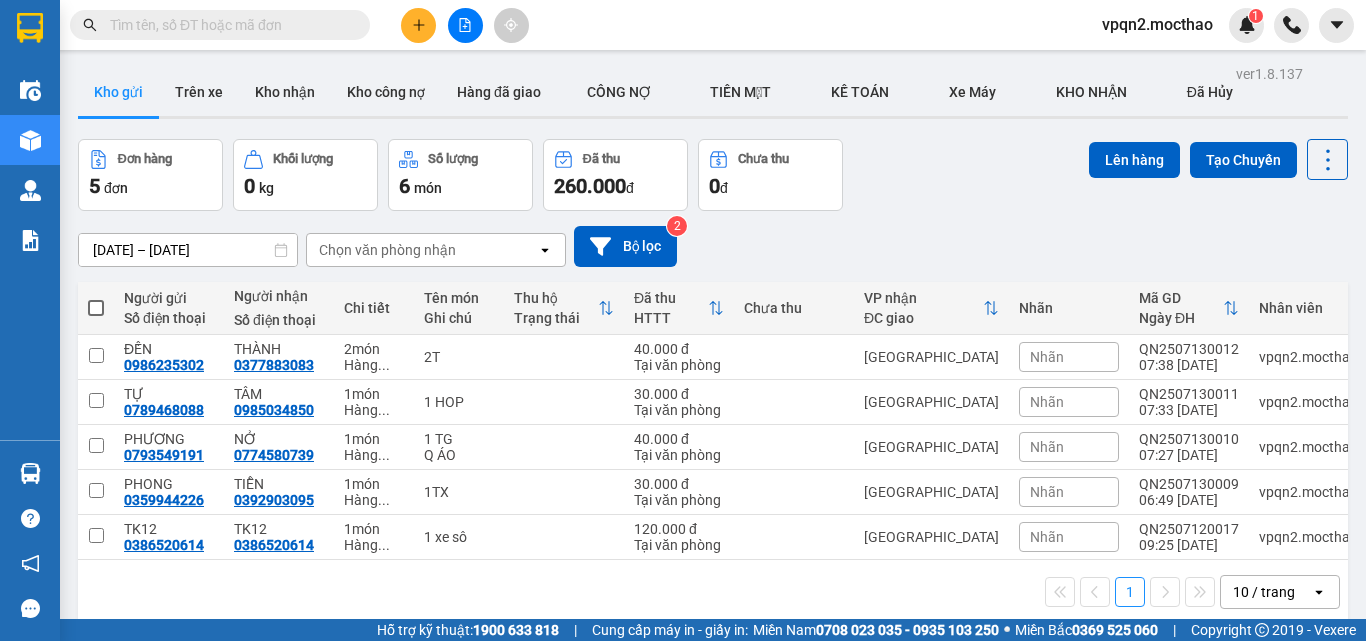 click at bounding box center (465, 25) 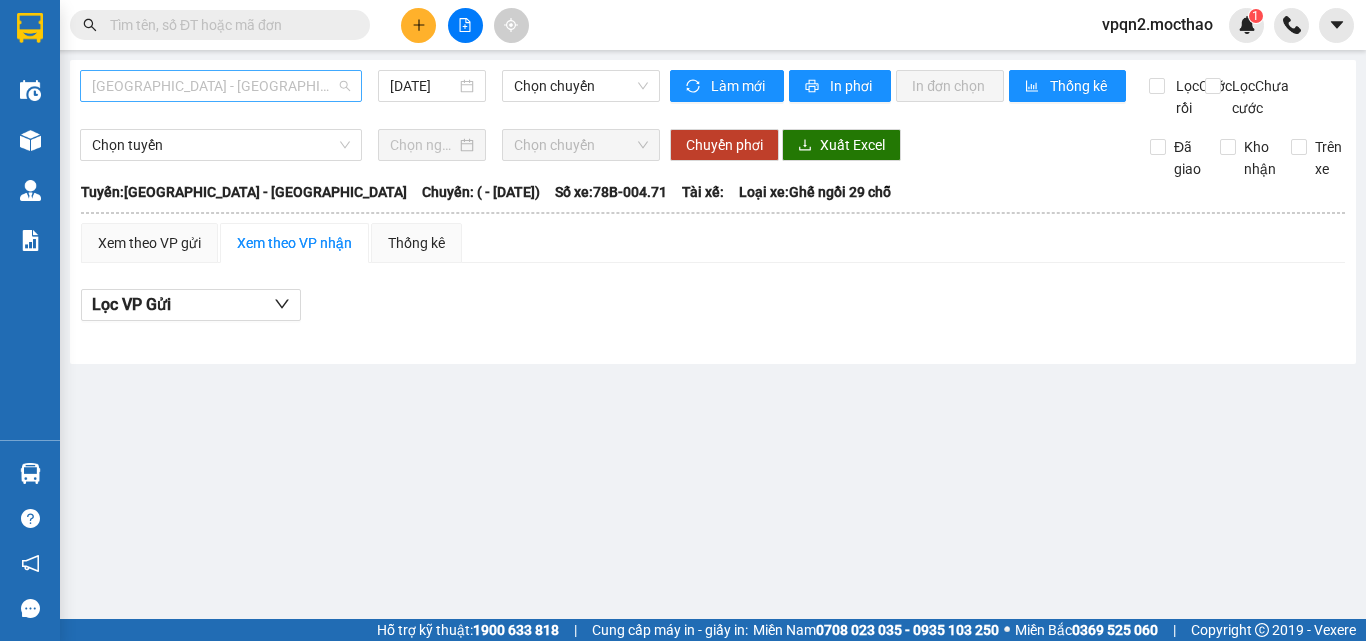 click on "[GEOGRAPHIC_DATA] - [GEOGRAPHIC_DATA]" at bounding box center [221, 86] 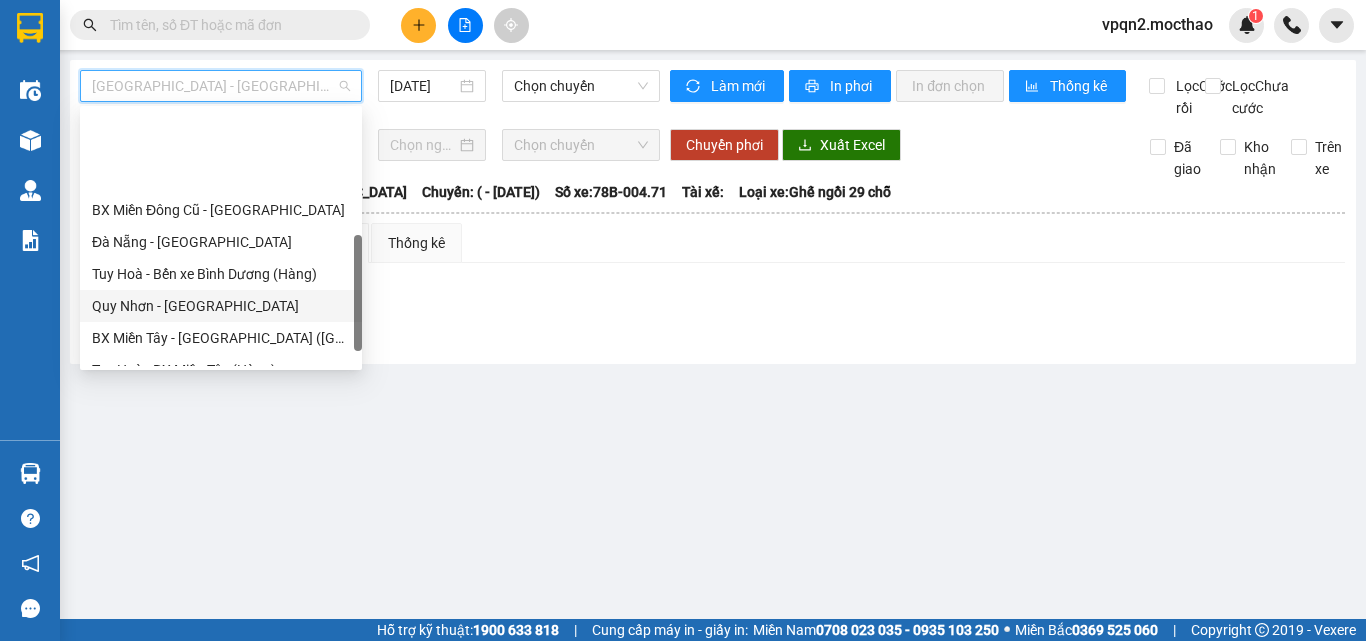 scroll, scrollTop: 448, scrollLeft: 0, axis: vertical 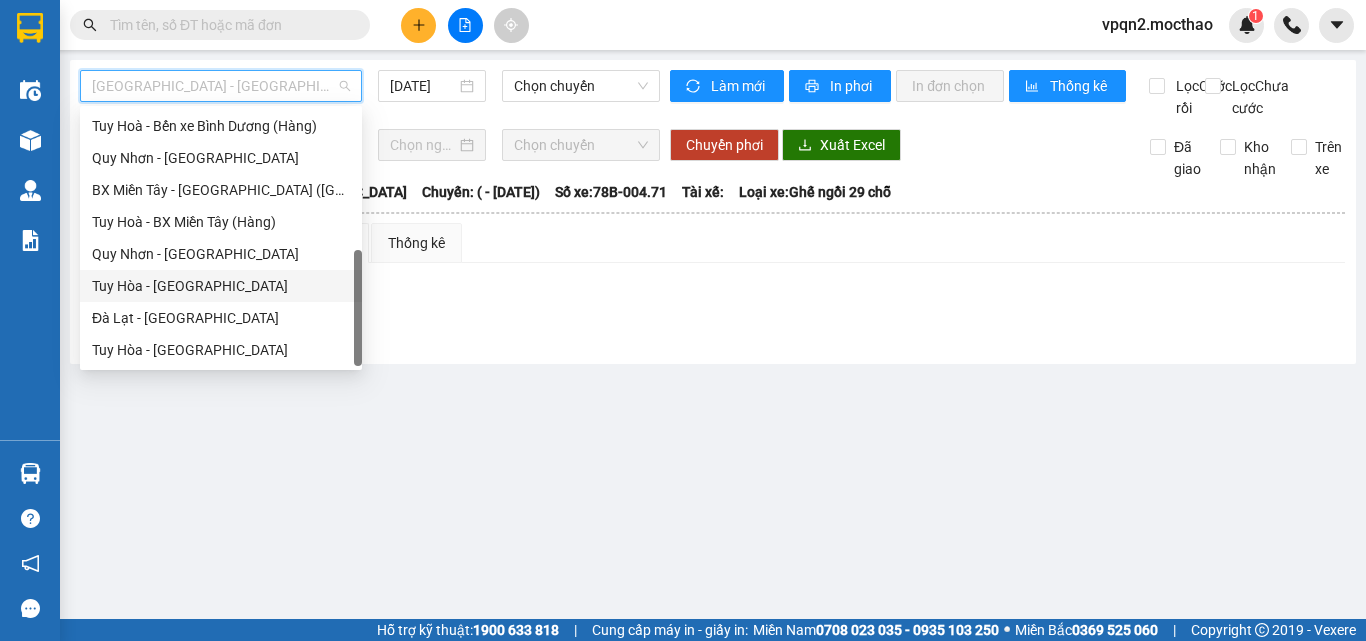 click on "Tuy Hòa - [GEOGRAPHIC_DATA]" at bounding box center (221, 286) 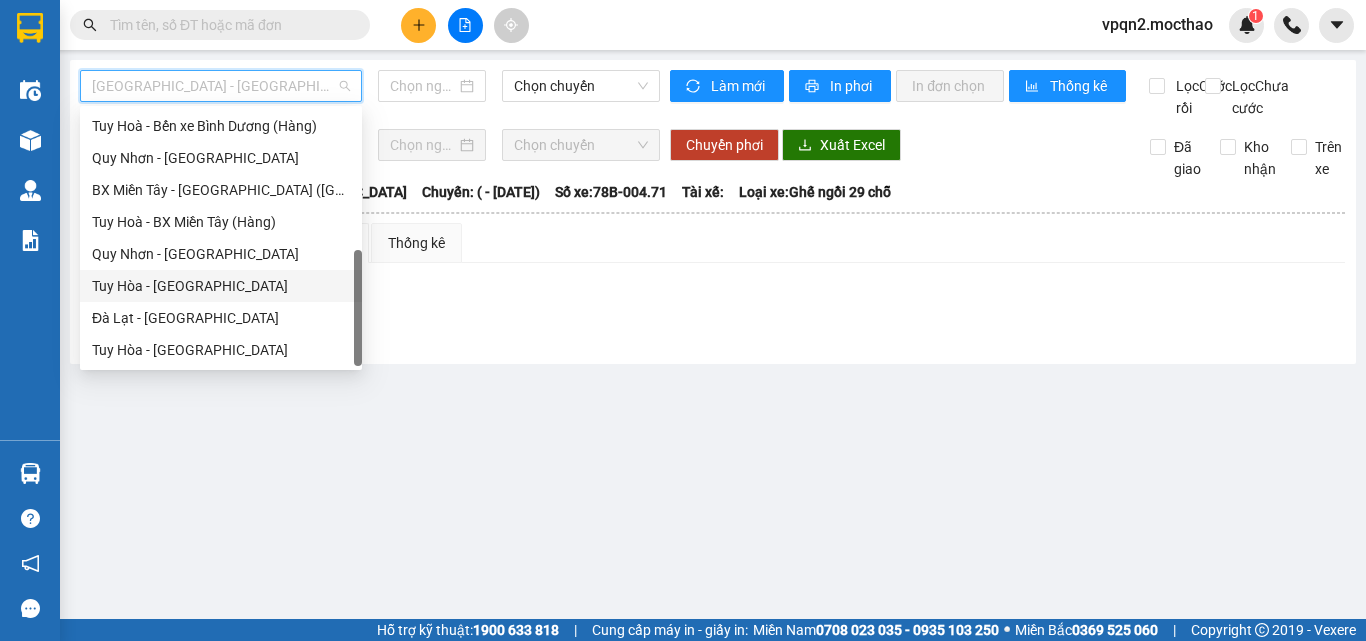 type on "[DATE]" 